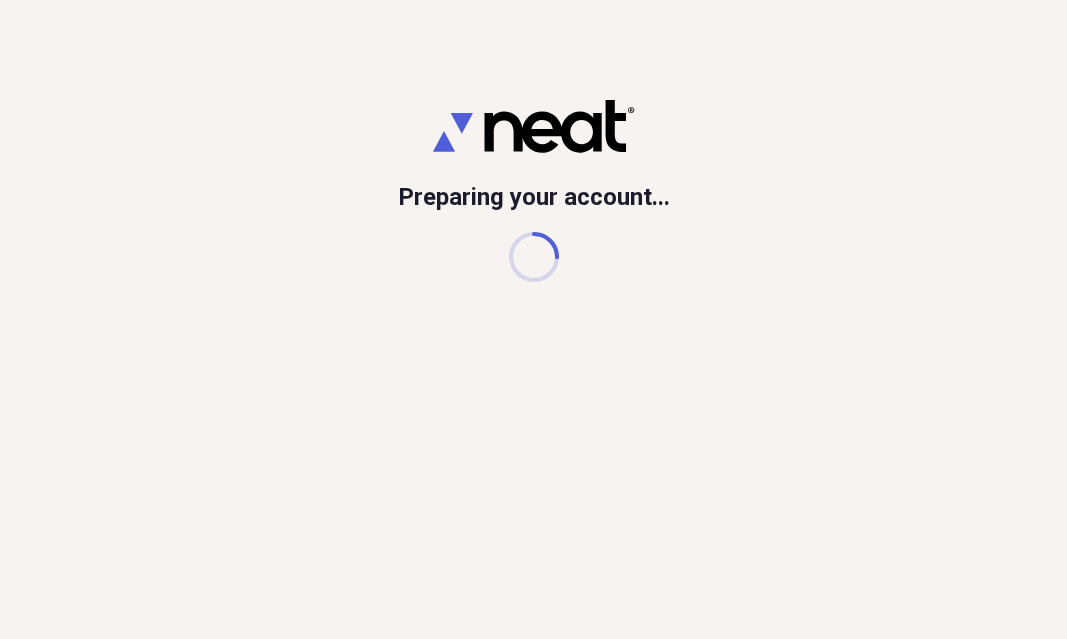 scroll, scrollTop: 0, scrollLeft: 0, axis: both 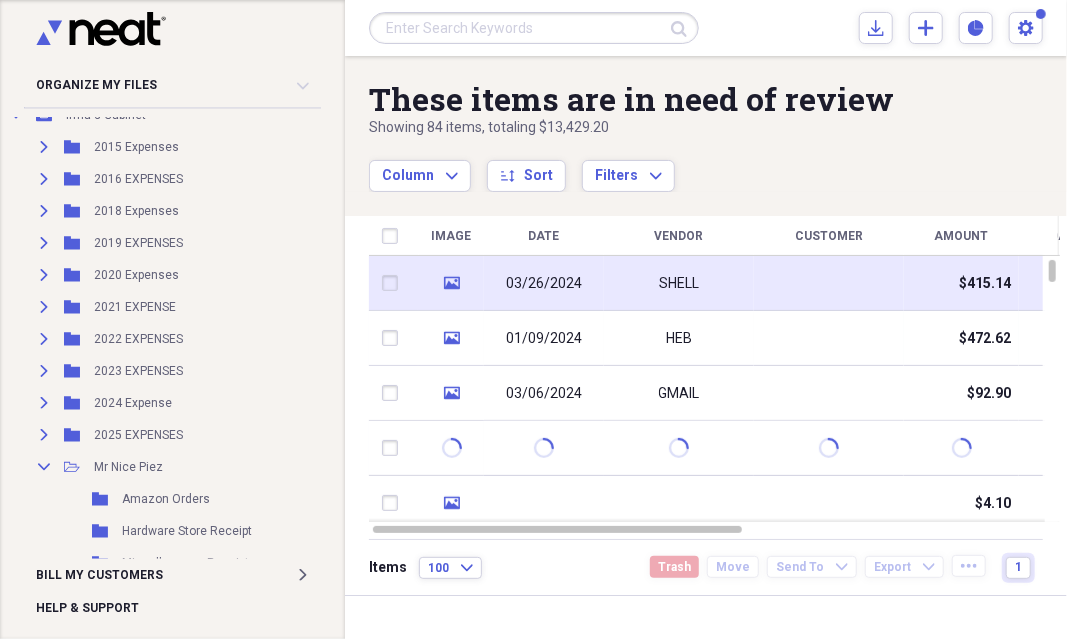 click on "03/26/2024" at bounding box center (544, 284) 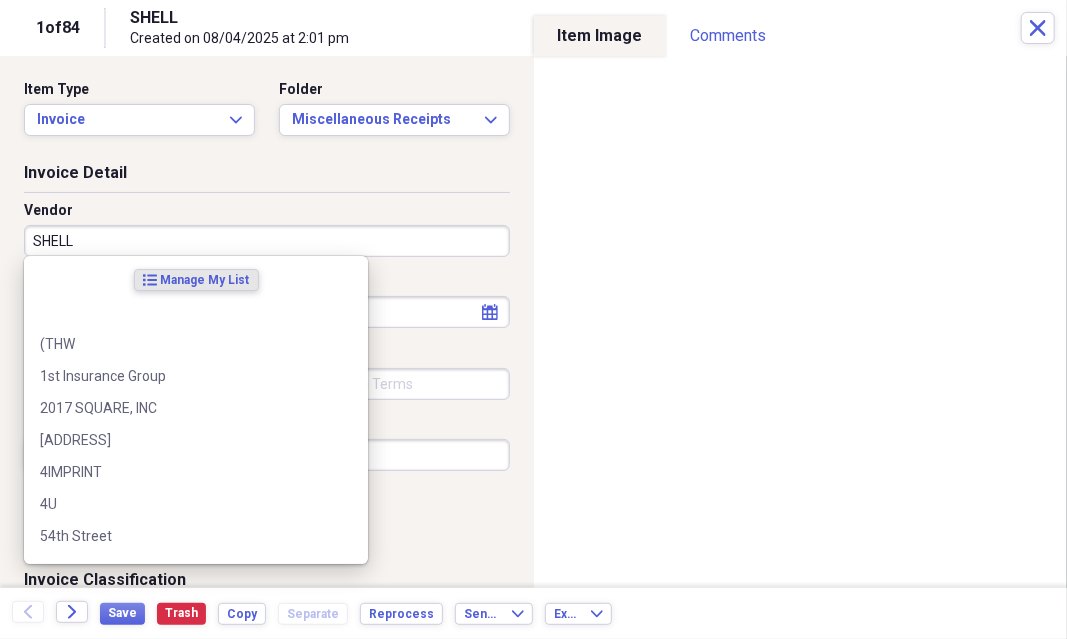 click on "SHELL" at bounding box center (267, 241) 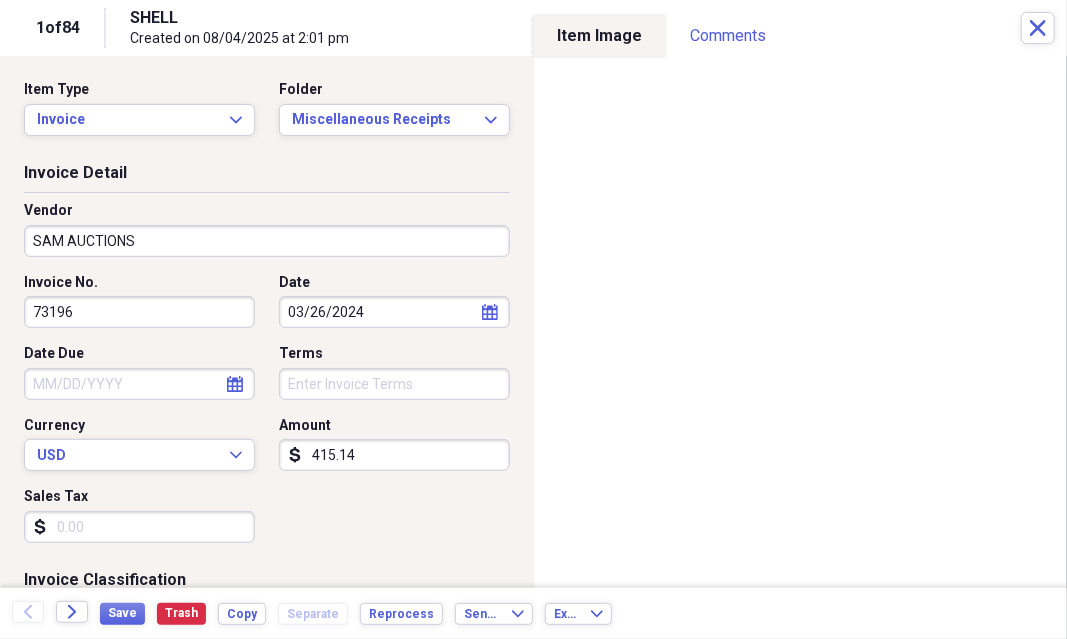 scroll, scrollTop: 100, scrollLeft: 0, axis: vertical 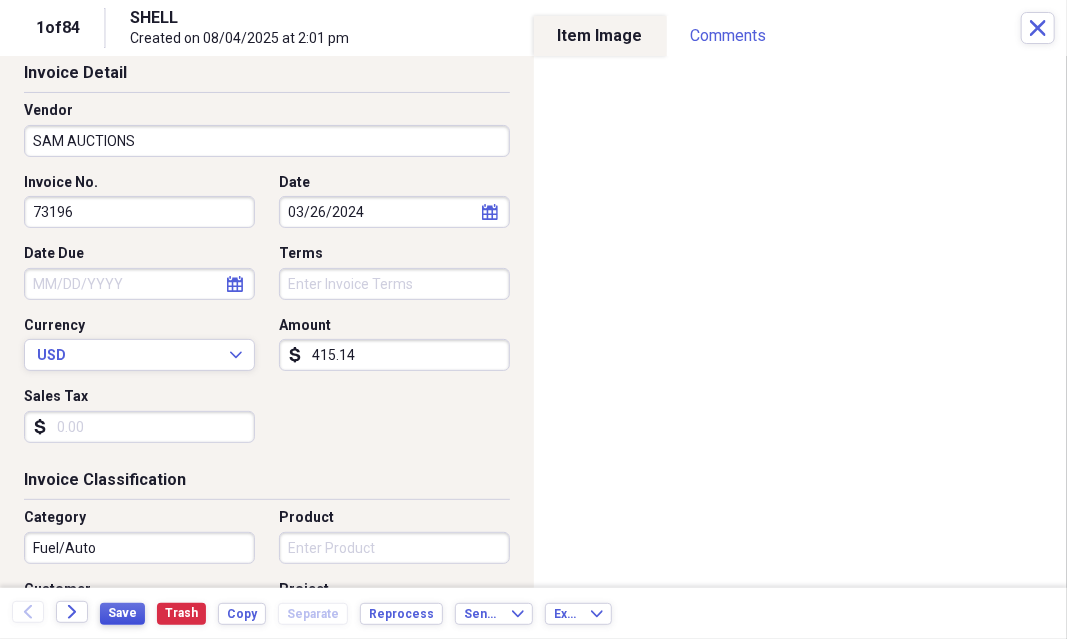 type on "SAM AUCTIONS" 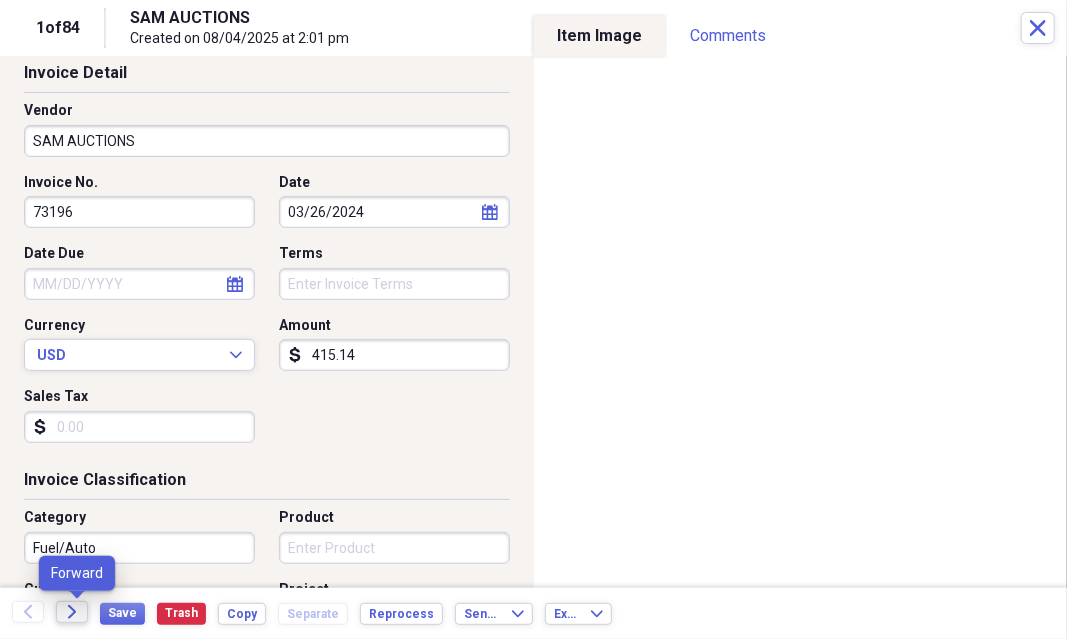 click on "Forward" 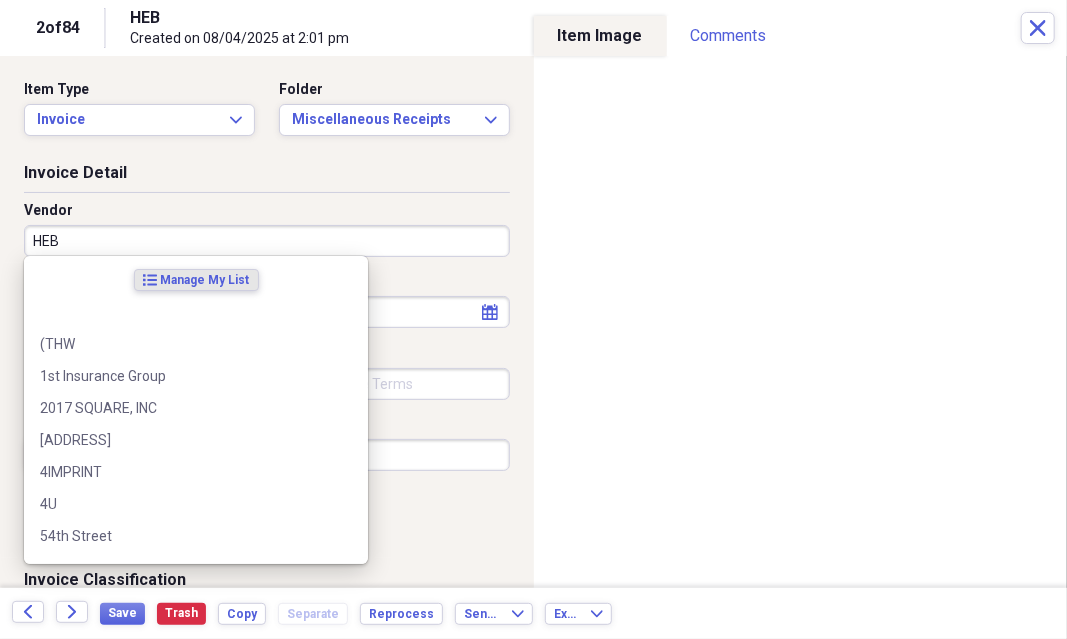 click on "HEB" at bounding box center (267, 241) 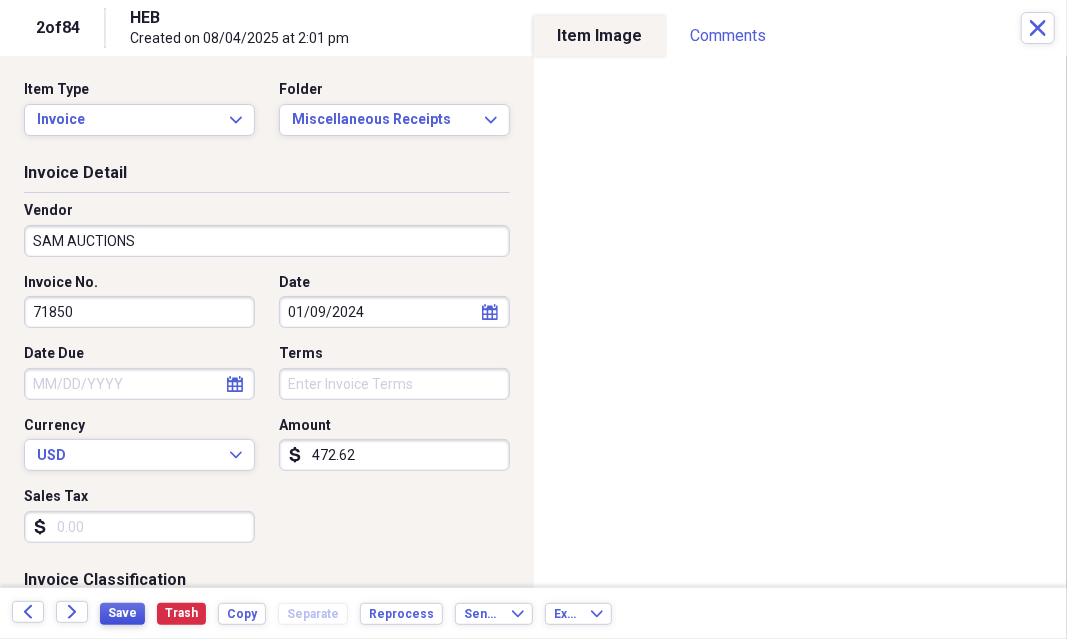 type on "SAM AUCTIONS" 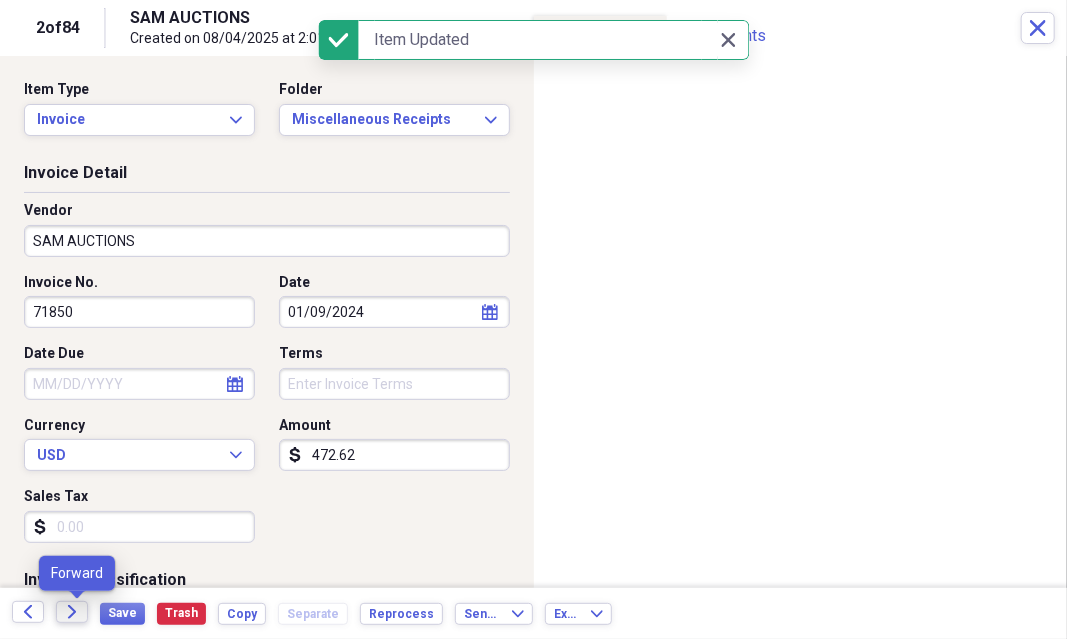 click on "Forward" 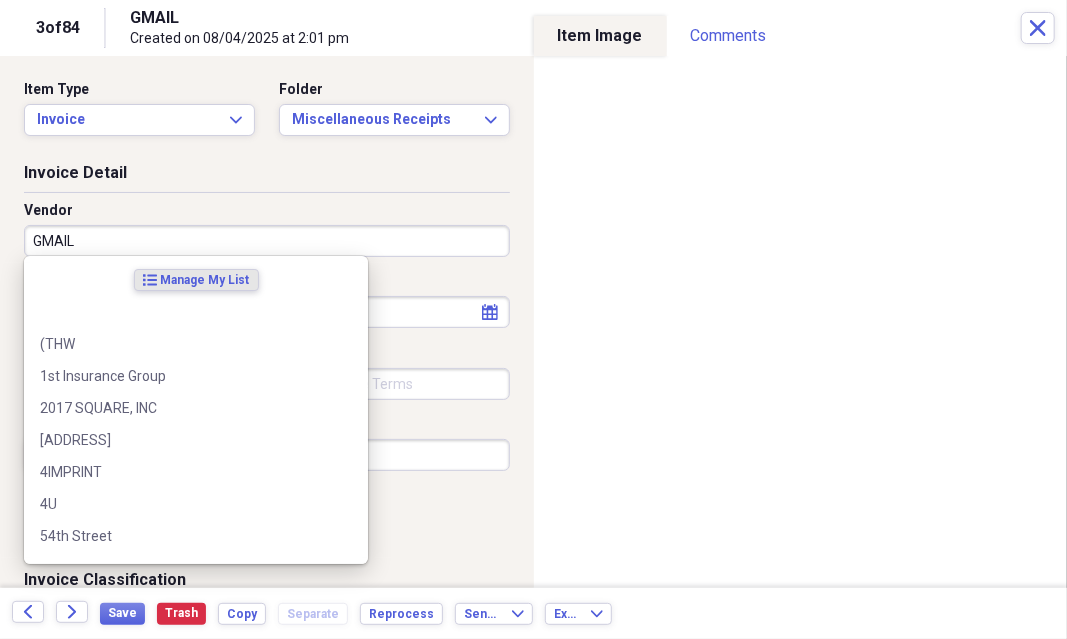 click on "GMAIL" at bounding box center [267, 241] 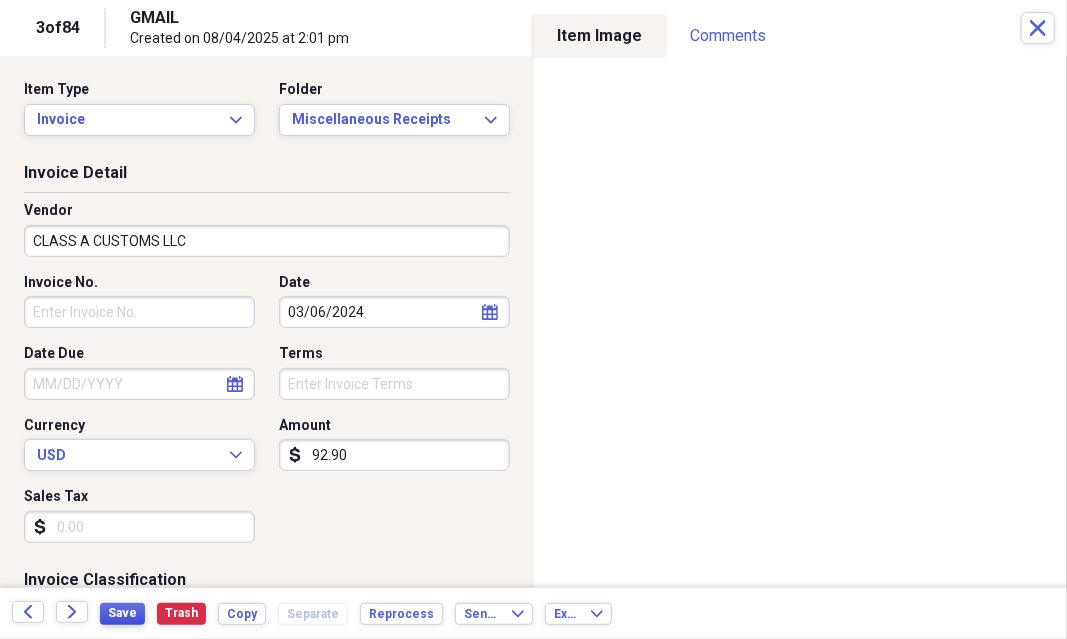 type on "CLASS A CUSTOMS LLC" 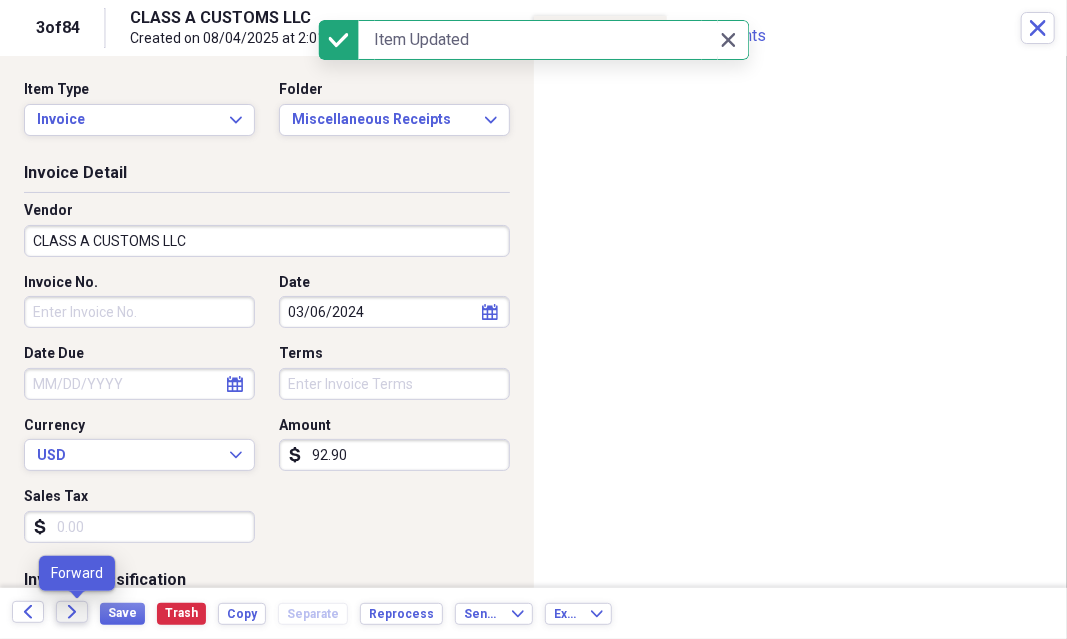 click 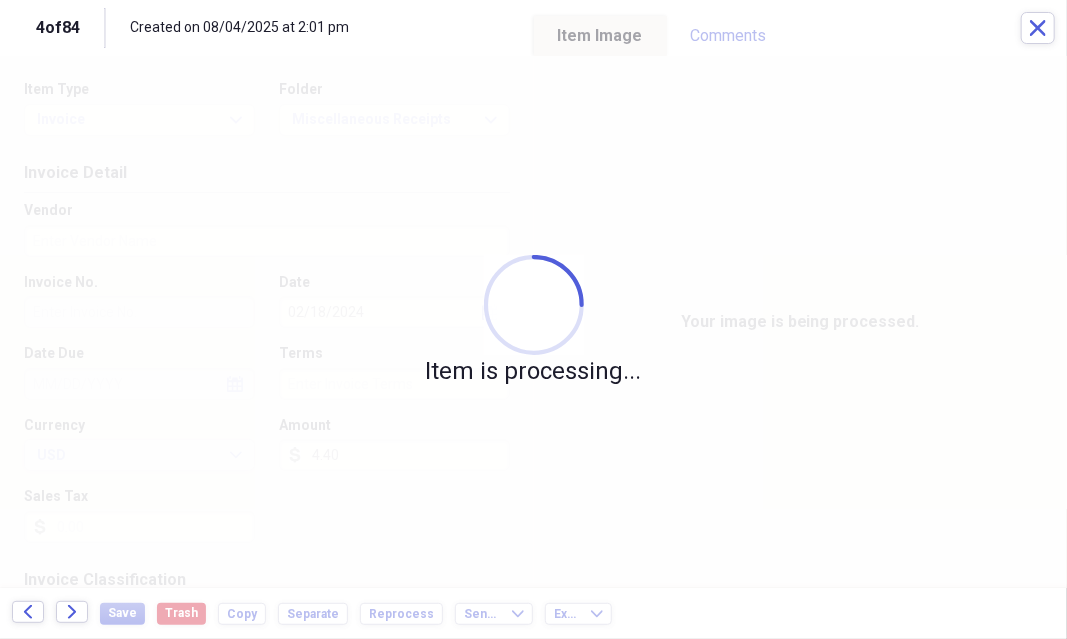 click 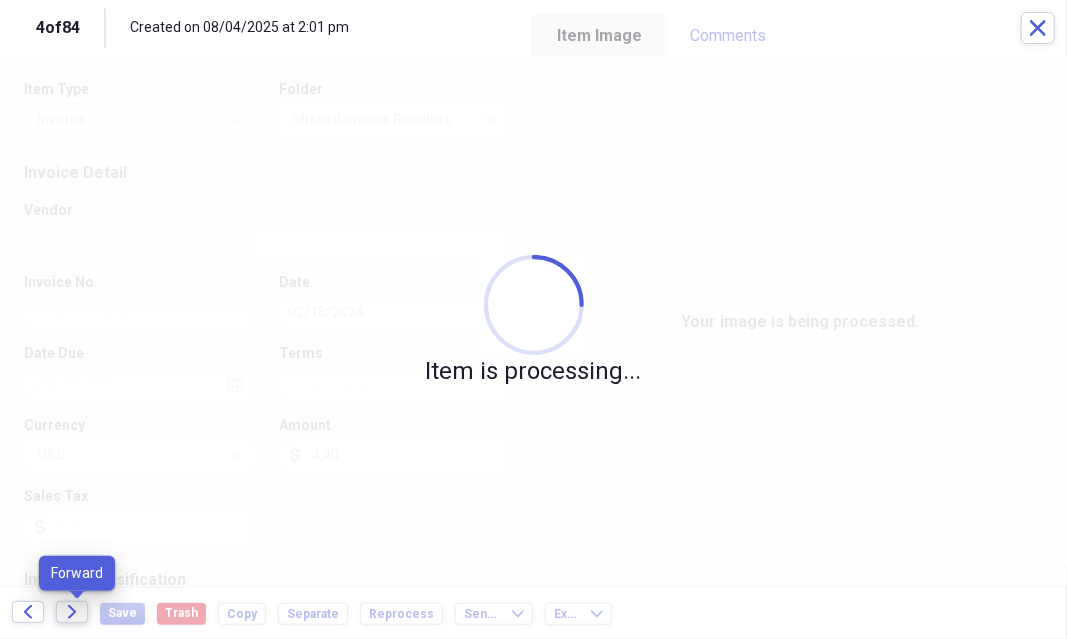 click 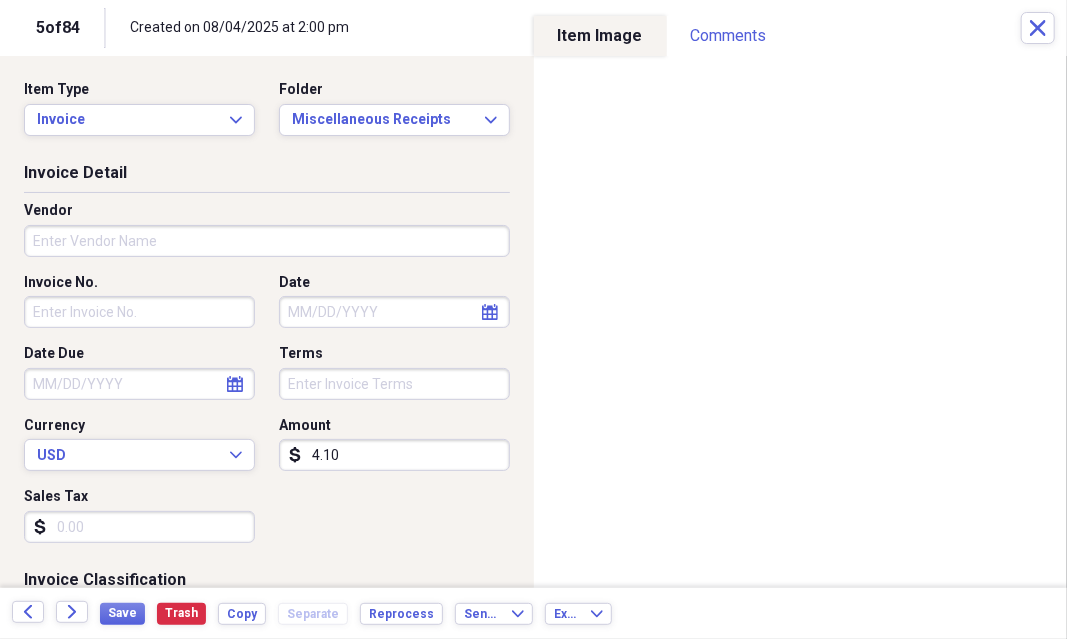 click on "Vendor" at bounding box center (267, 241) 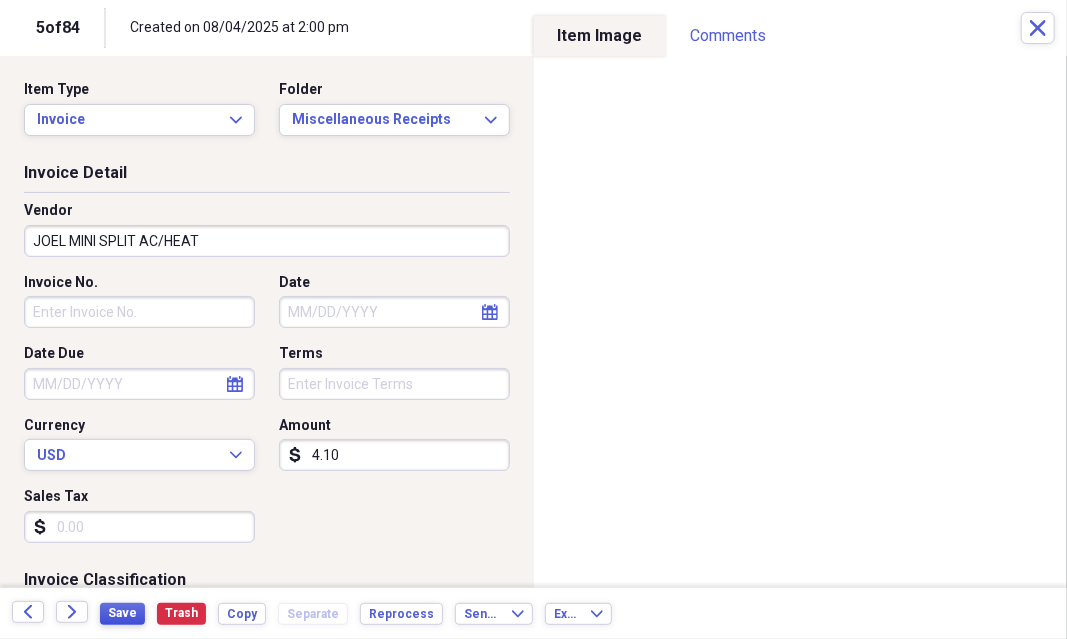 type on "JOEL MINI SPLIT AC/HEAT" 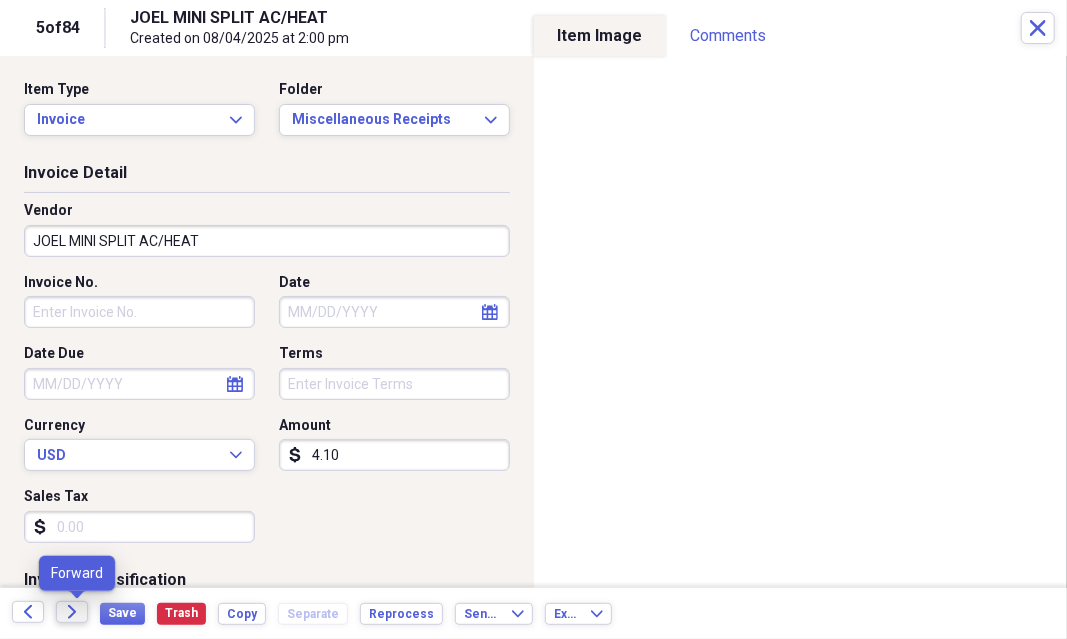 click on "Forward" 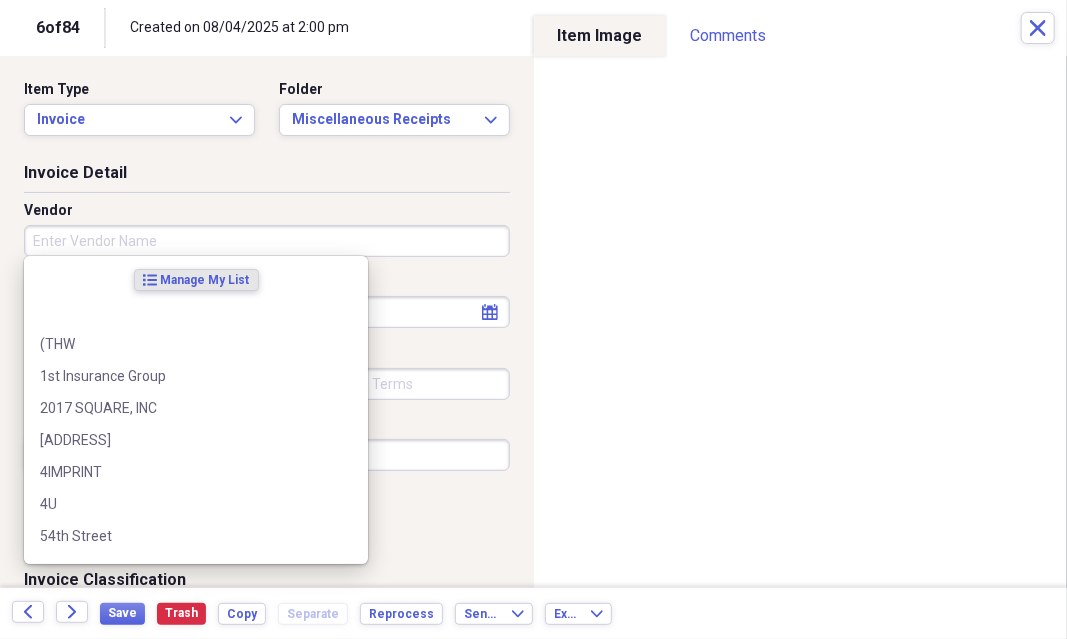 click on "Vendor" at bounding box center [267, 241] 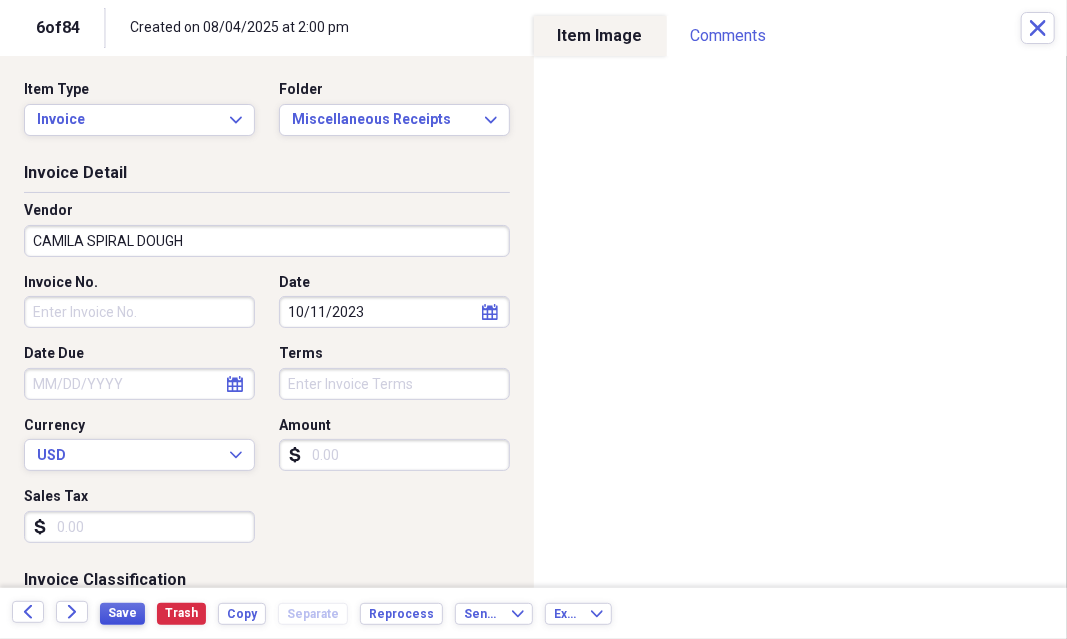 type on "CAMILA SPIRAL DOUGH" 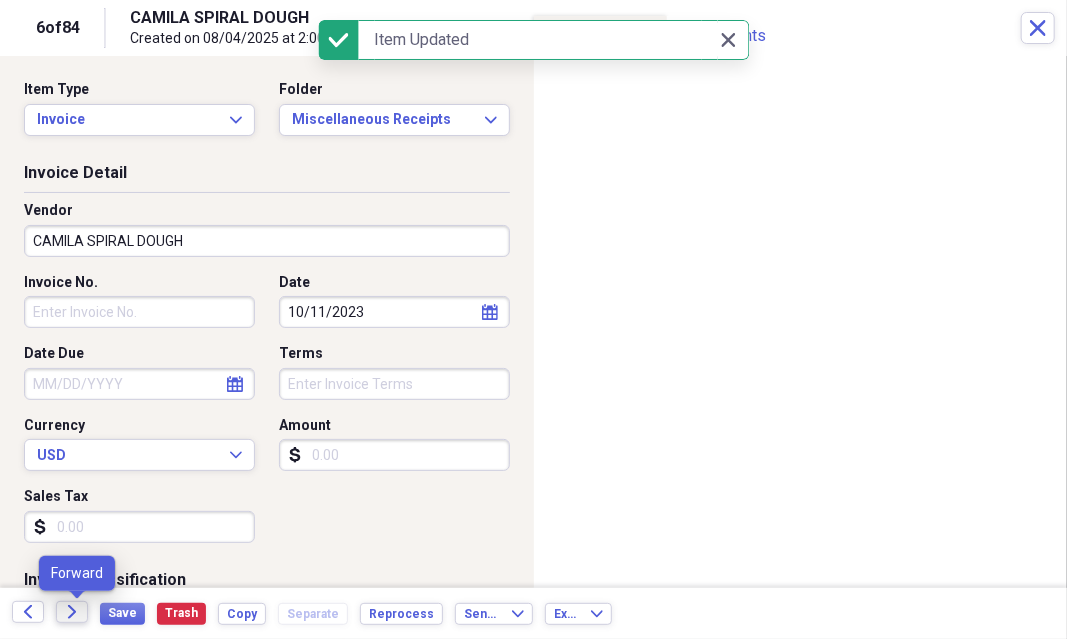 click on "Forward" 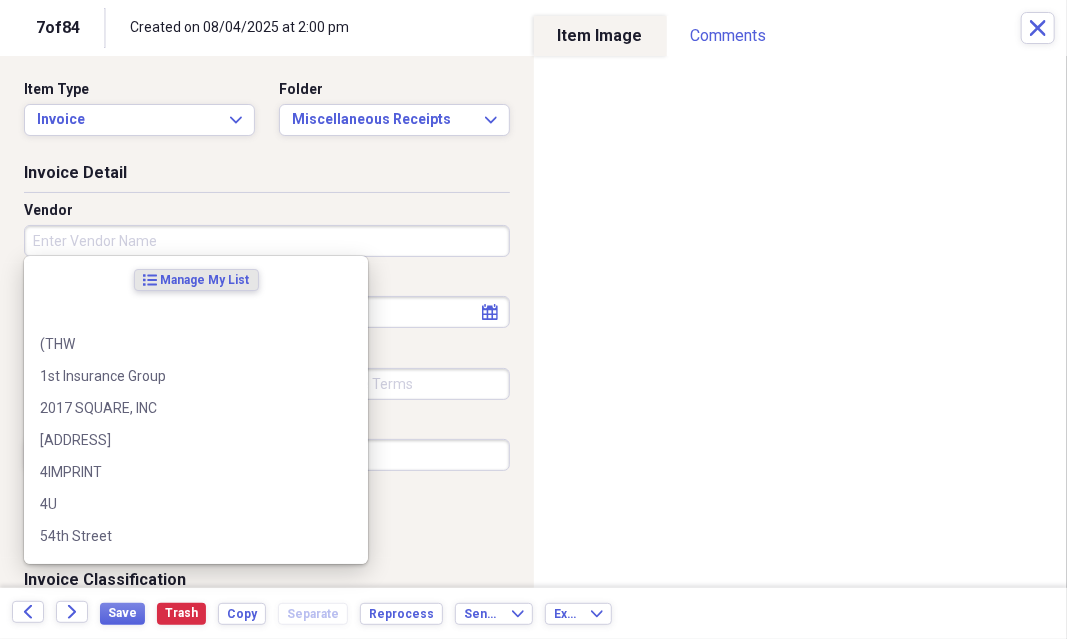 click on "Vendor" at bounding box center (267, 241) 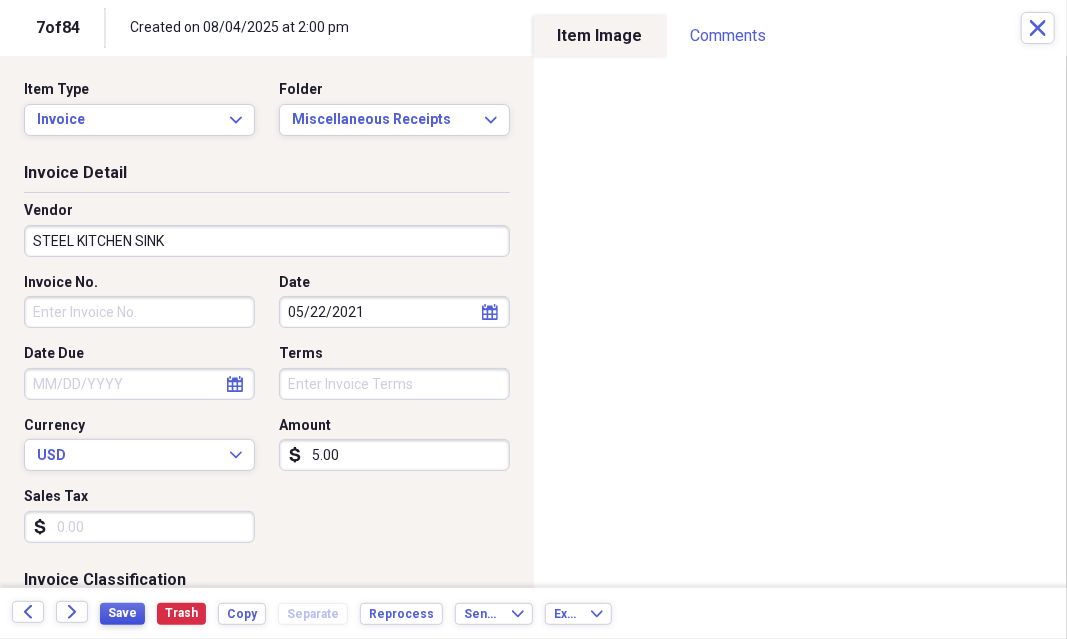 type on "STEEL KITCHEN SINK" 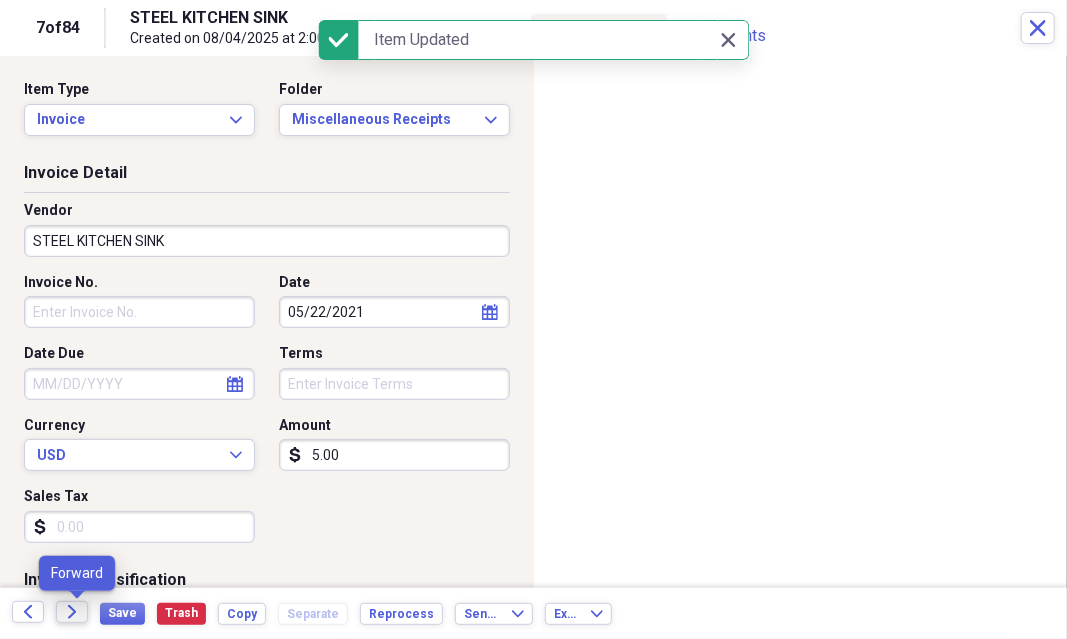 click 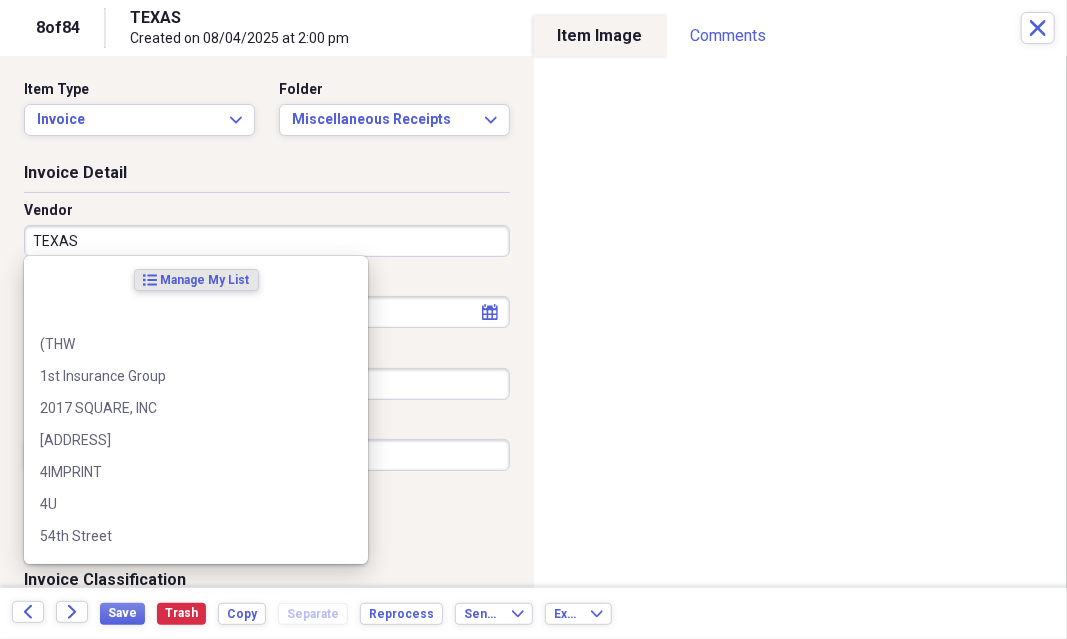 click on "TEXAS" at bounding box center (267, 241) 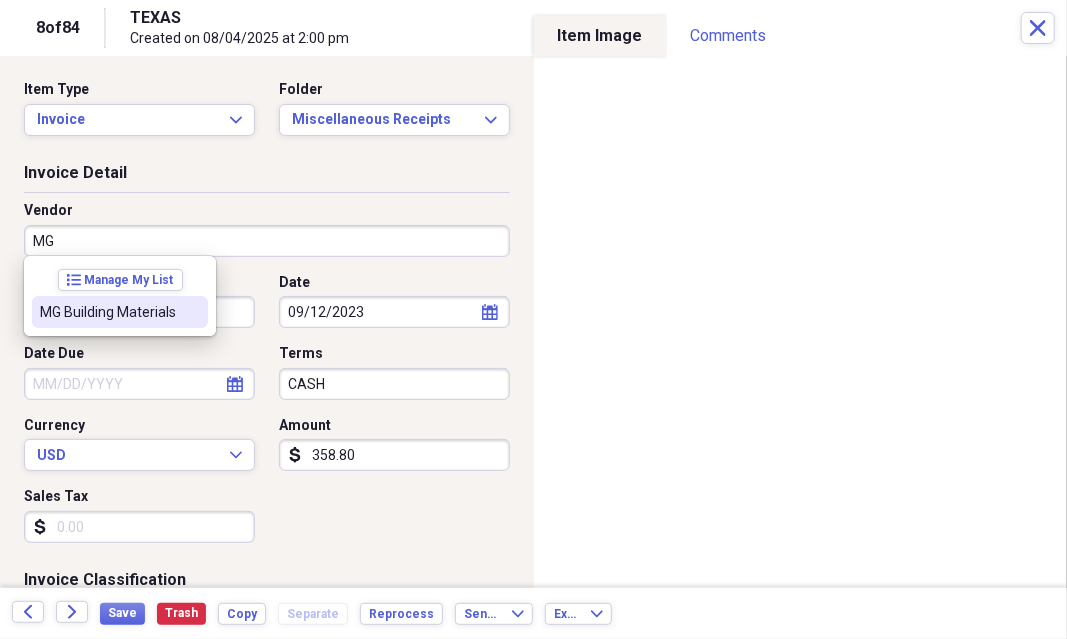 click on "MG Building Materials" at bounding box center (108, 312) 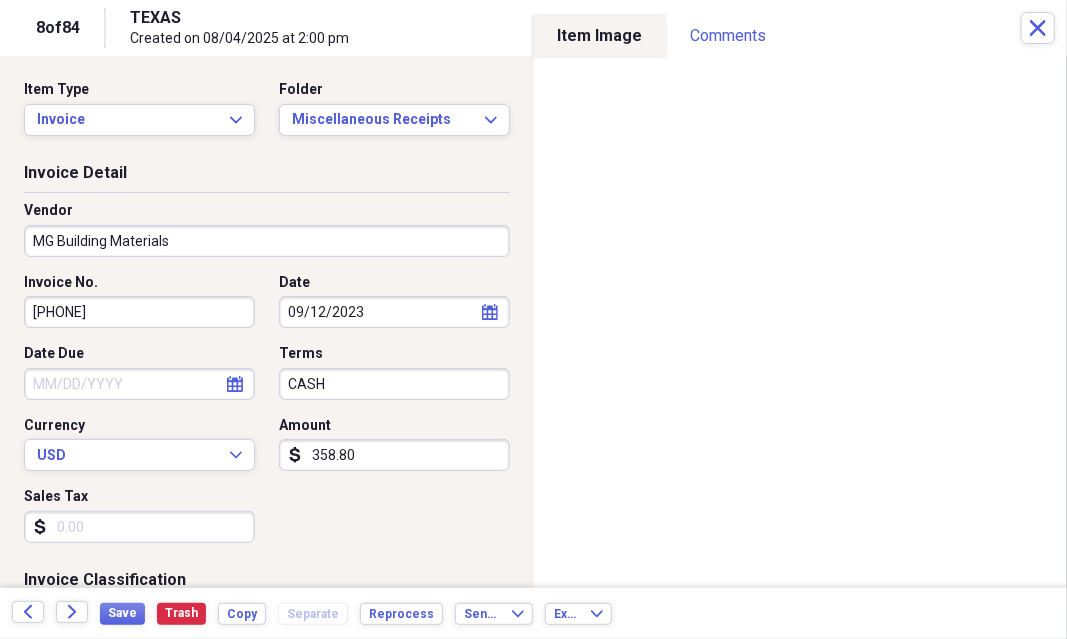 type on "OFFICE SERVICE" 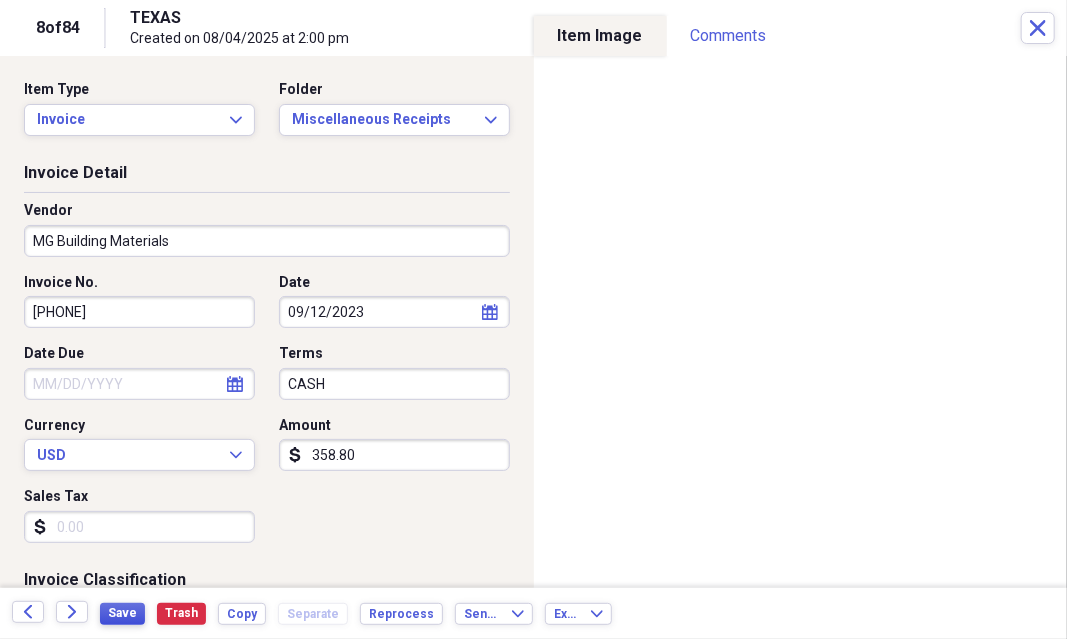 click on "Save" at bounding box center [122, 613] 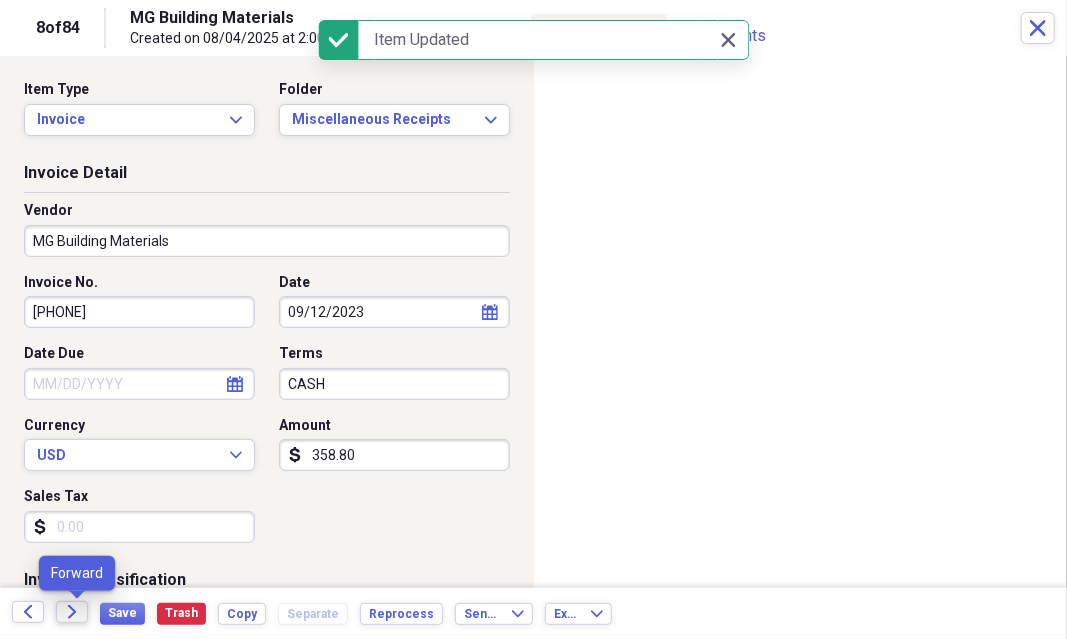 click on "Forward" 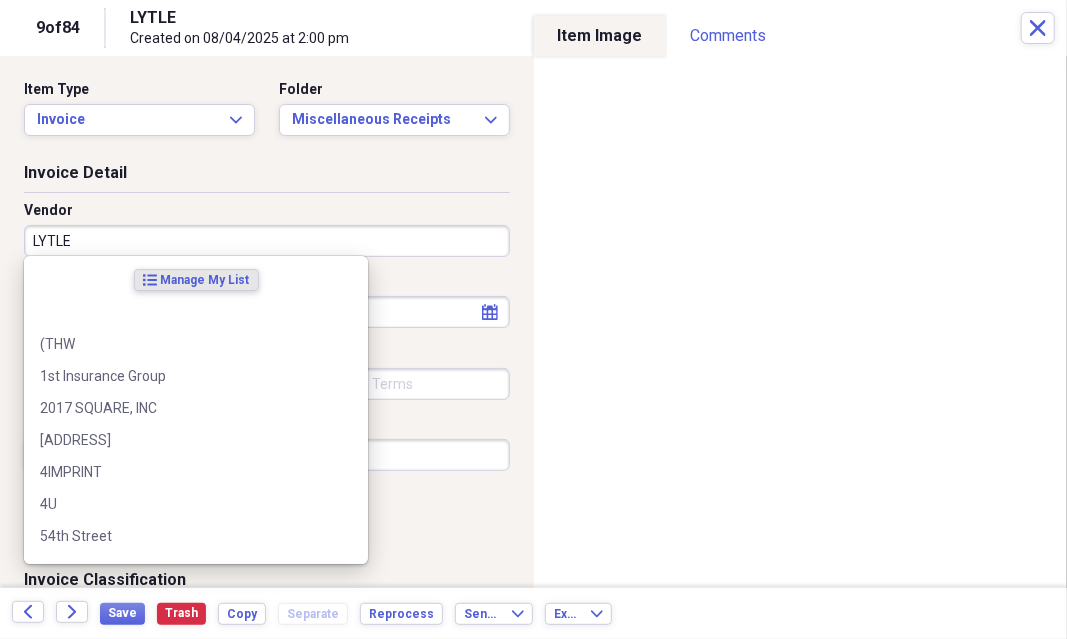 click on "LYTLE" at bounding box center (267, 241) 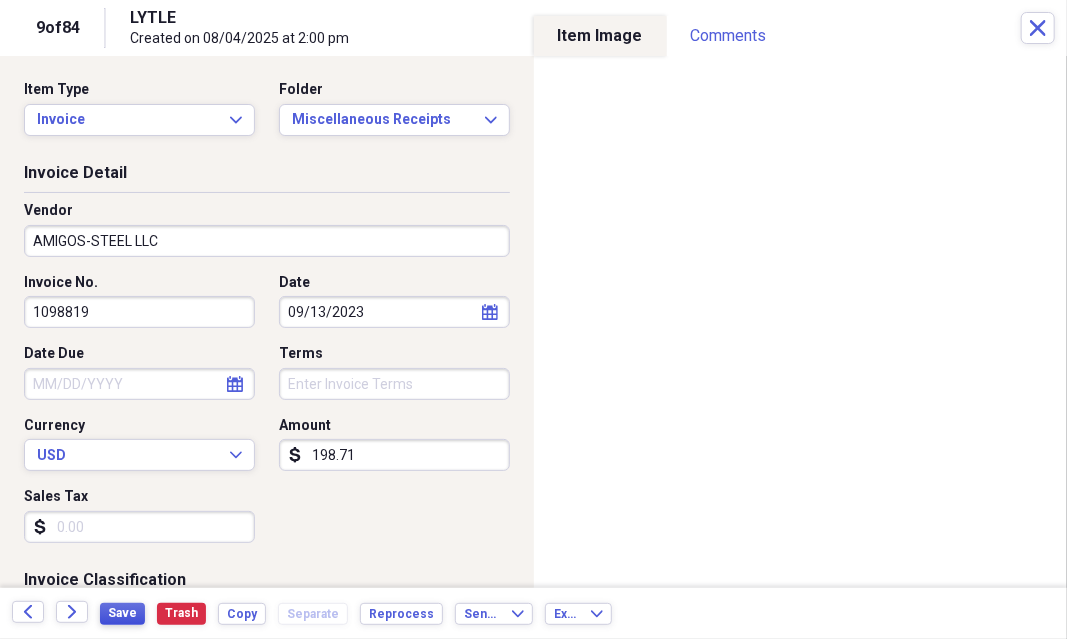 type on "AMIGOS-STEEL LLC" 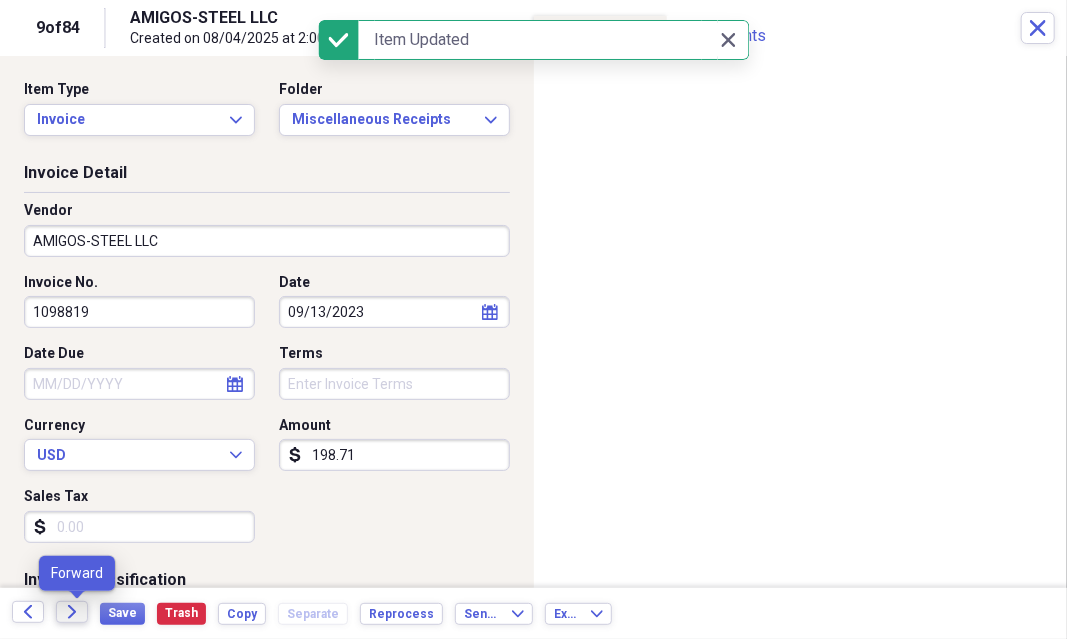 click 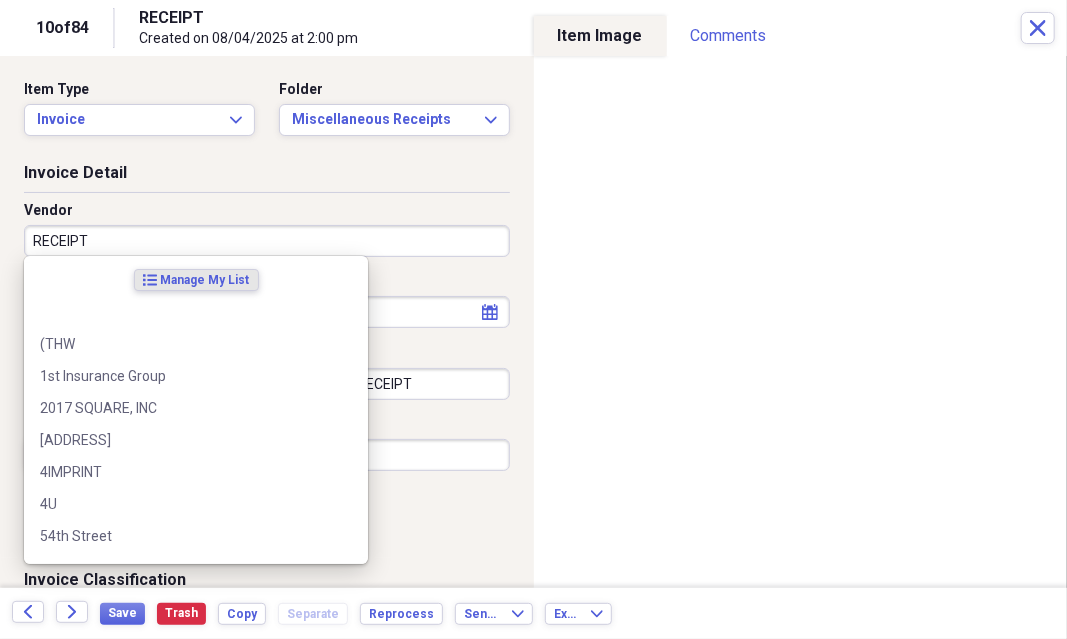 click on "RECEIPT" at bounding box center (267, 241) 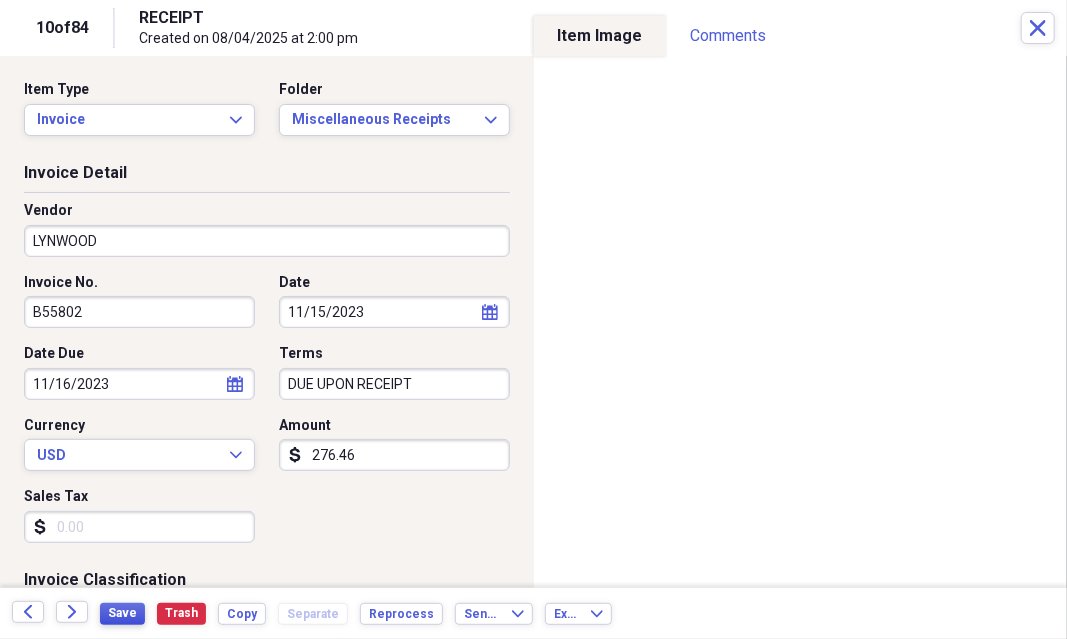 type on "LYNWOOD" 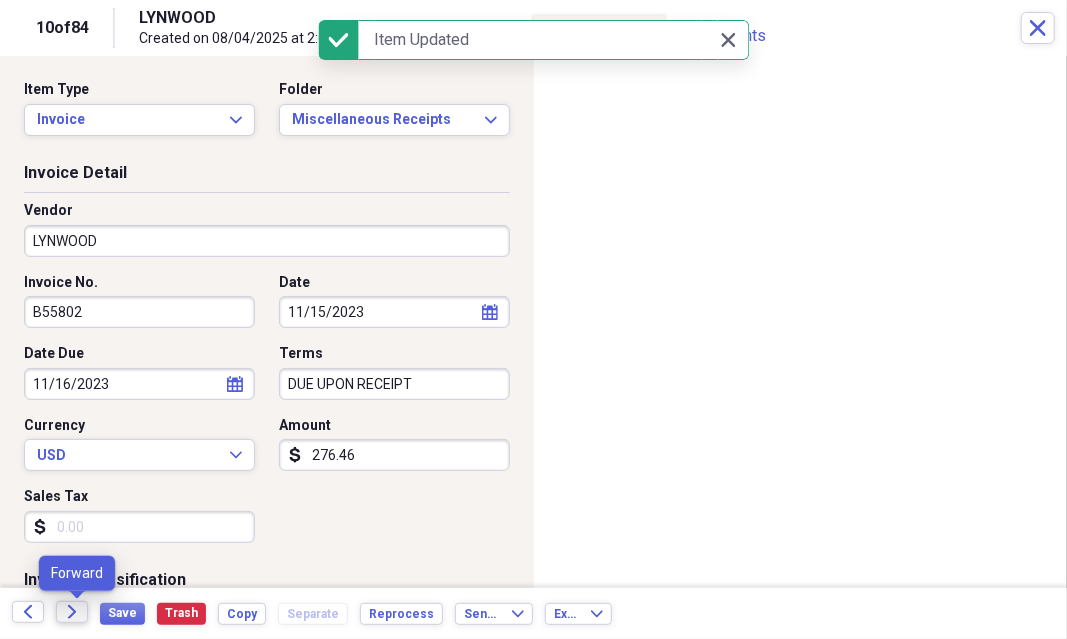 click on "Forward" 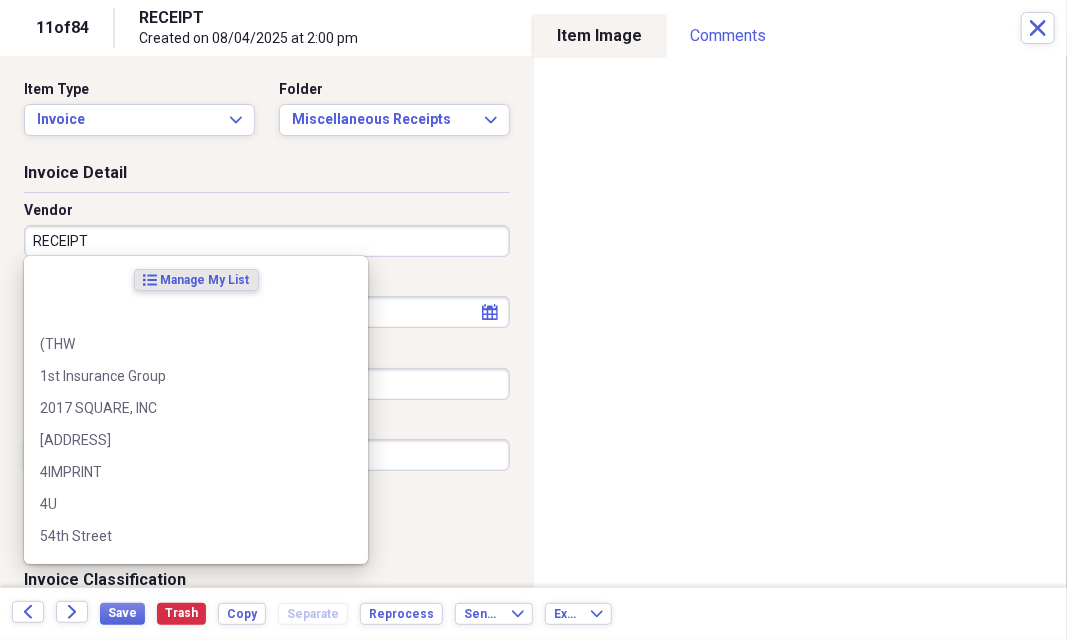 click on "RECEIPT" at bounding box center [267, 241] 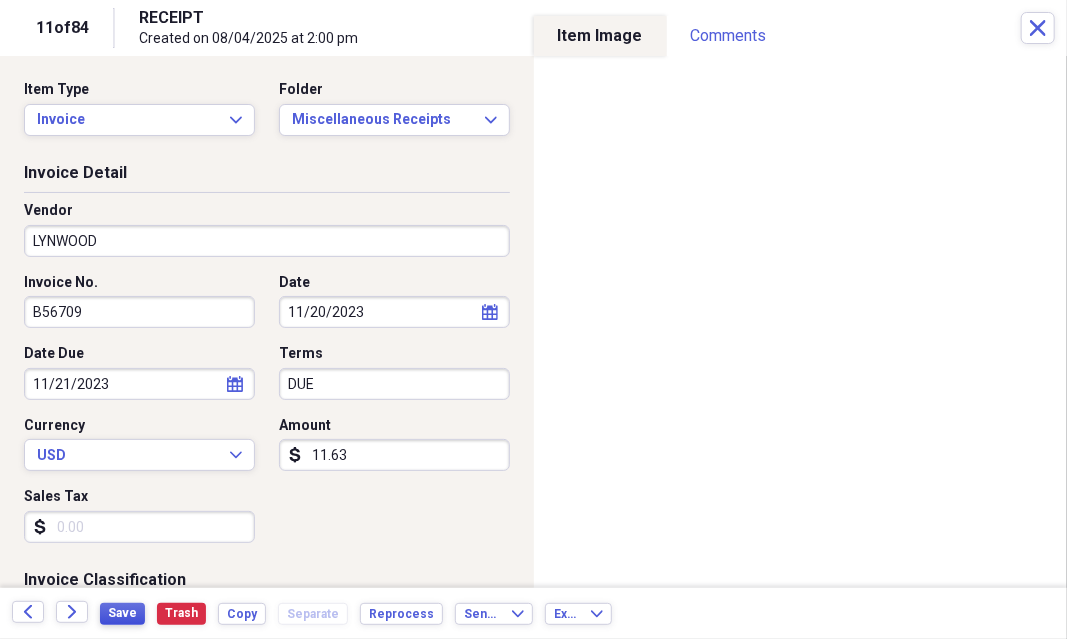 type on "LYNWOOD" 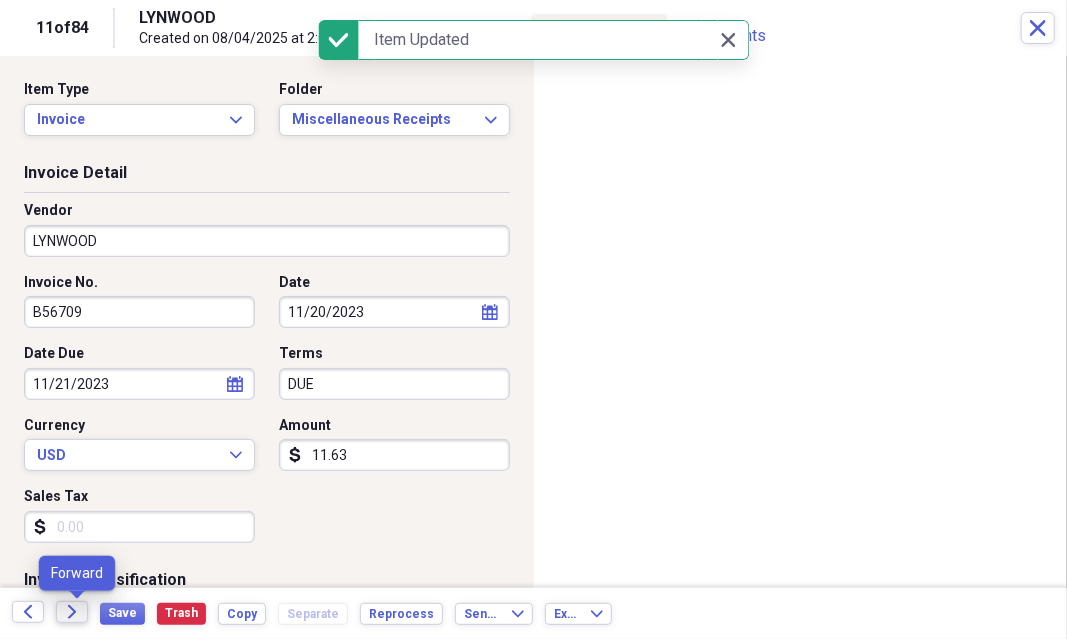 click on "Forward" 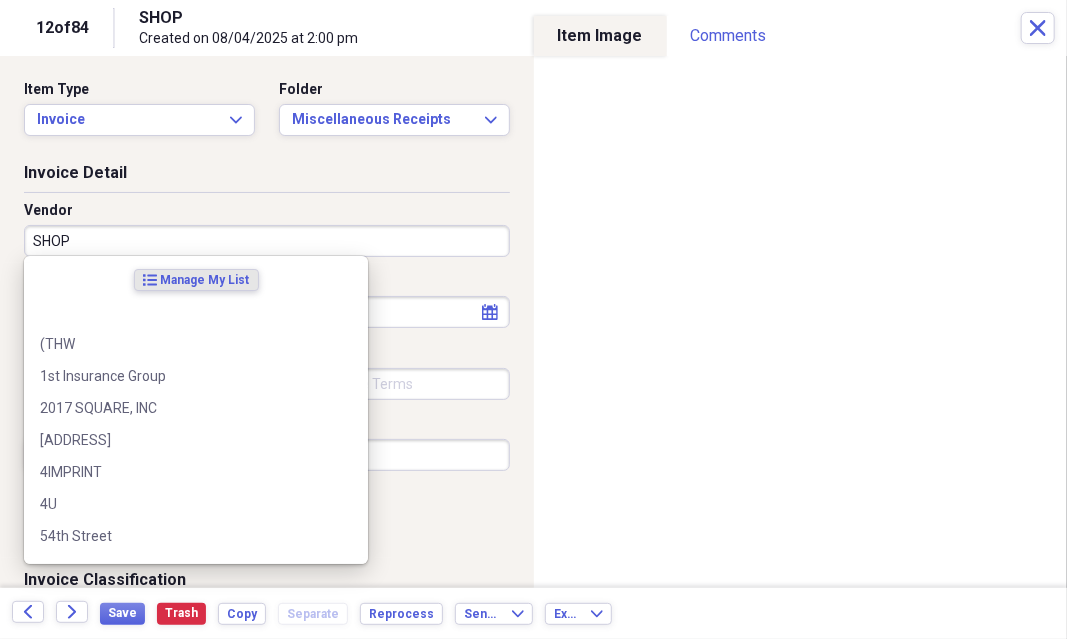 click on "SHOP" at bounding box center (267, 241) 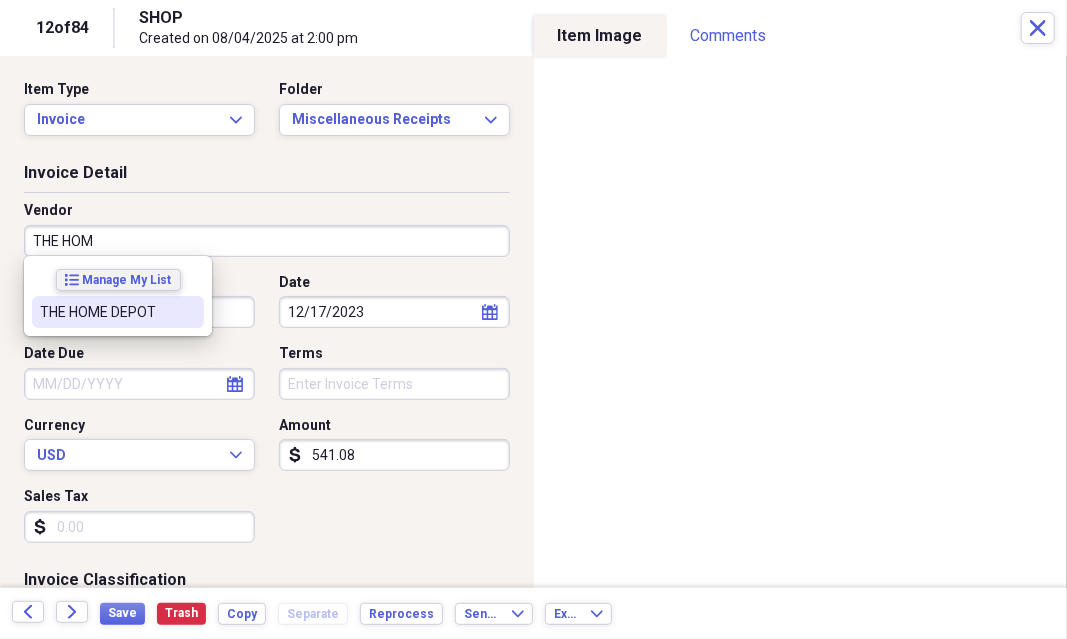 click on "Manage My List" at bounding box center [127, 280] 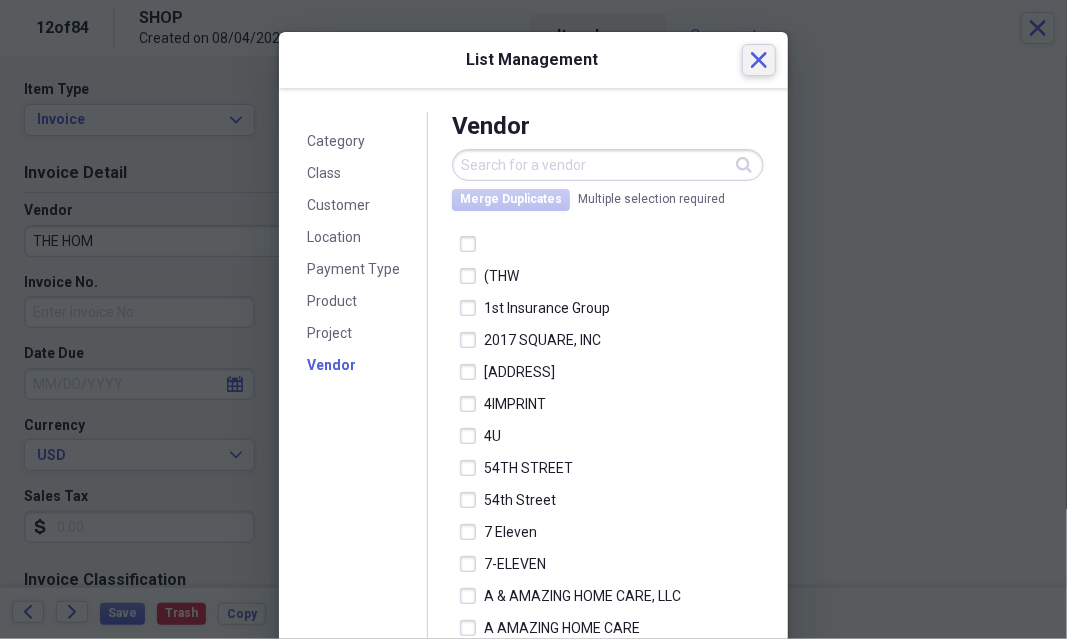 click 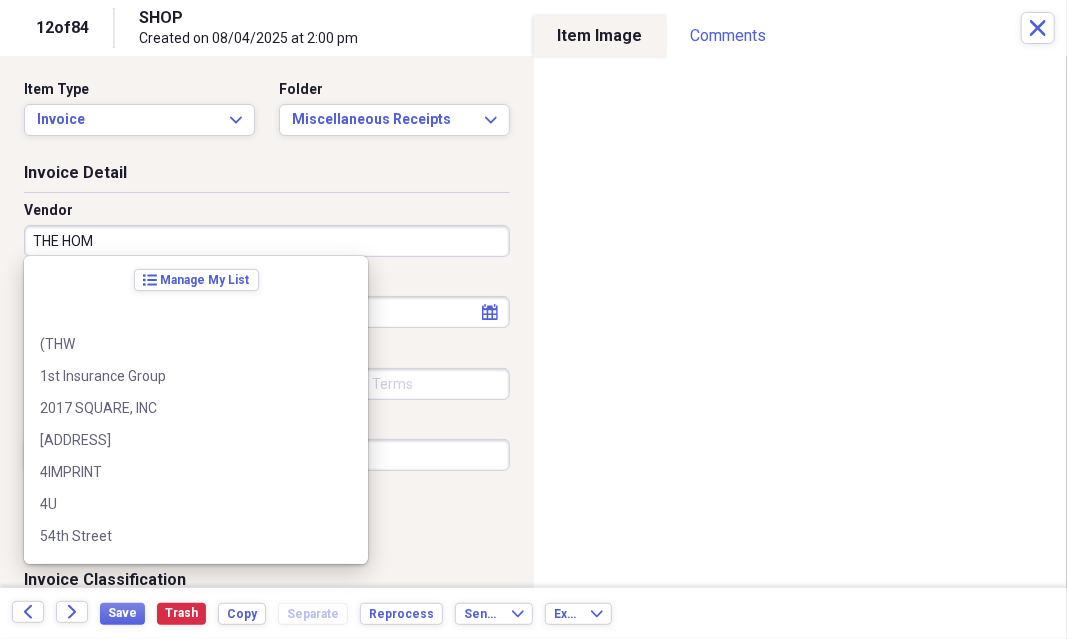 click on "THE HOM" at bounding box center [267, 241] 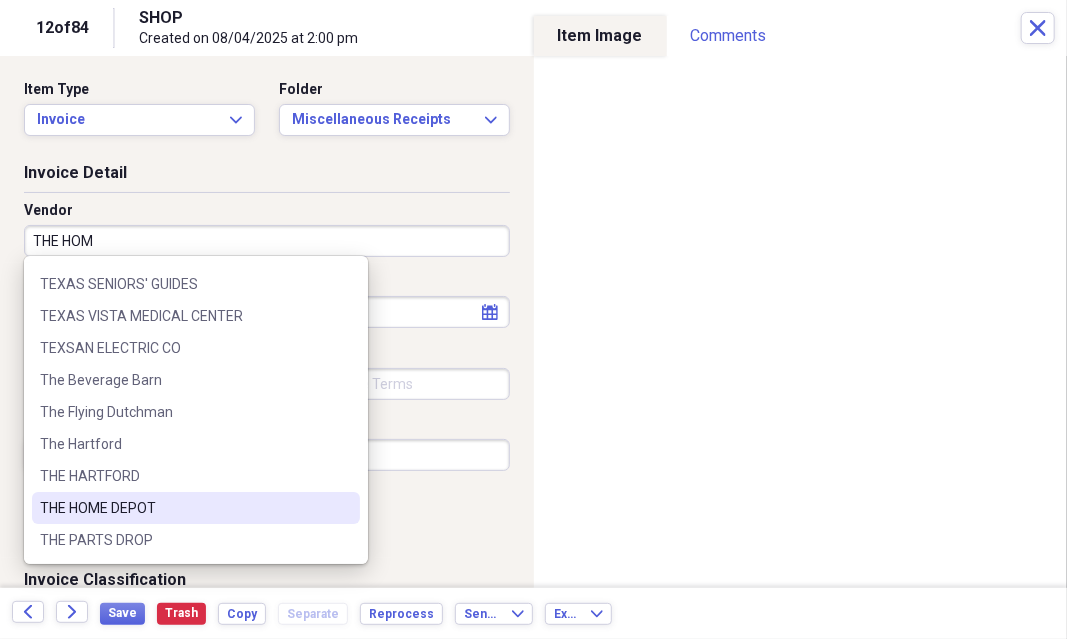 click on "THE HOME DEPOT" at bounding box center (184, 508) 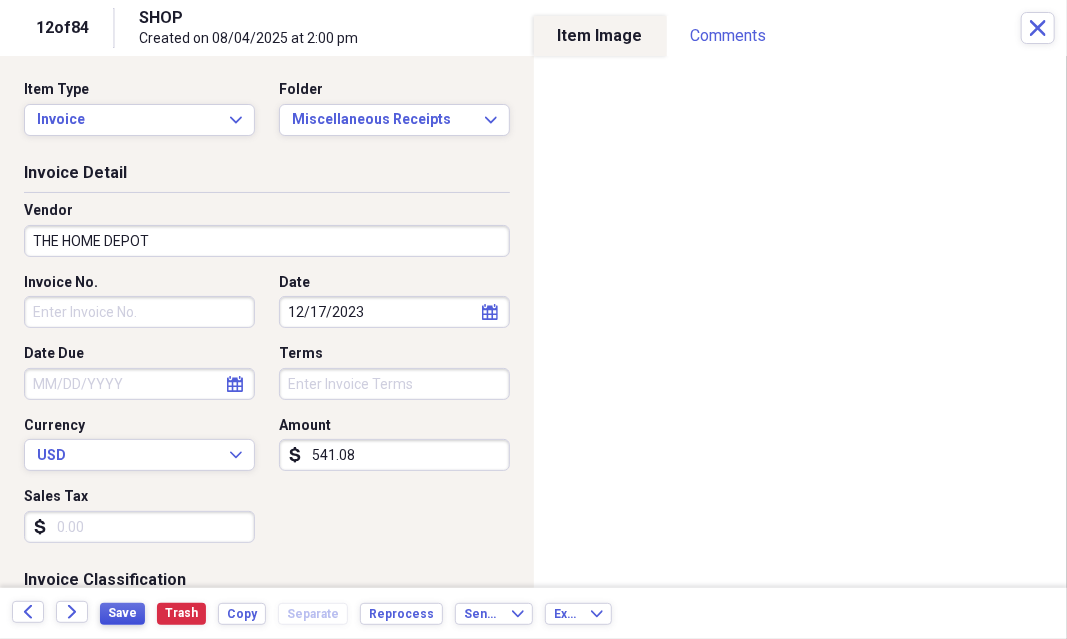 click on "Save" at bounding box center (122, 613) 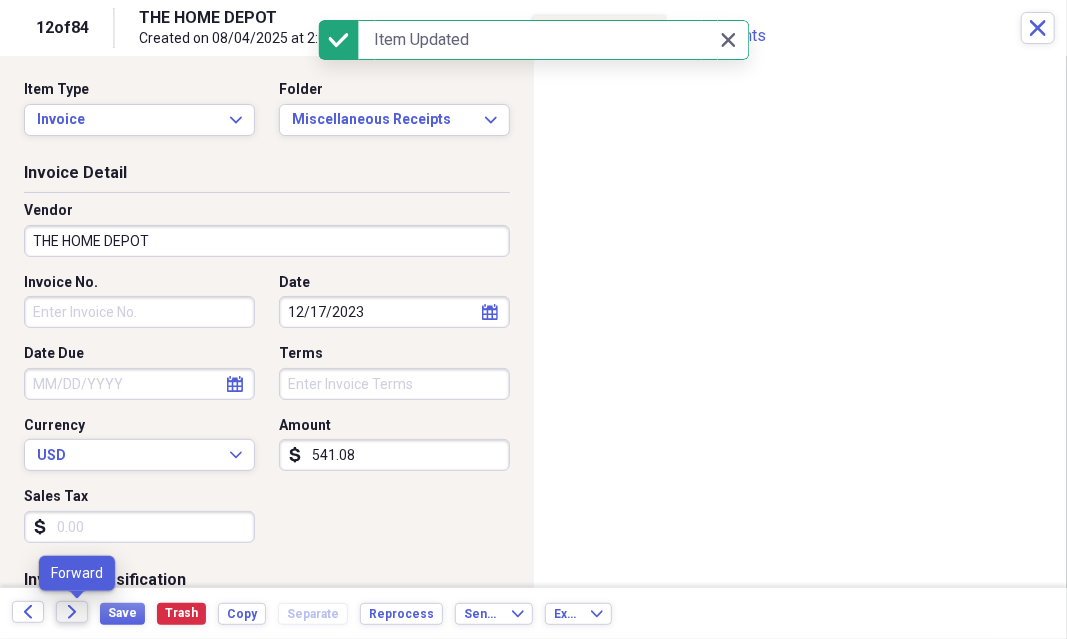 click 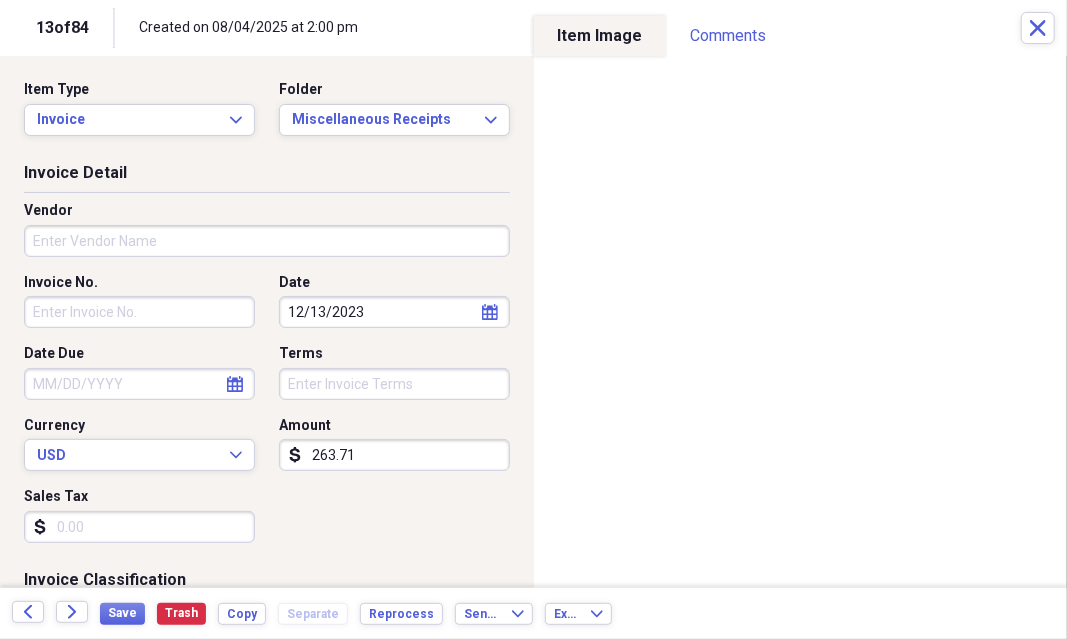 click on "Vendor" at bounding box center [267, 241] 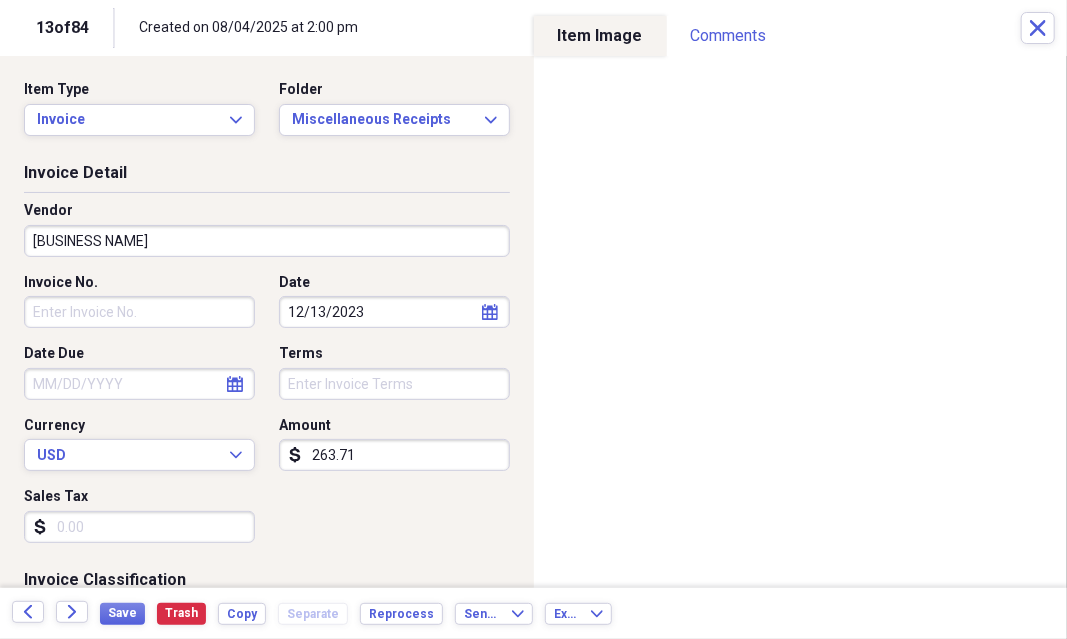 click on "[BUSINESS NAME]" at bounding box center [267, 241] 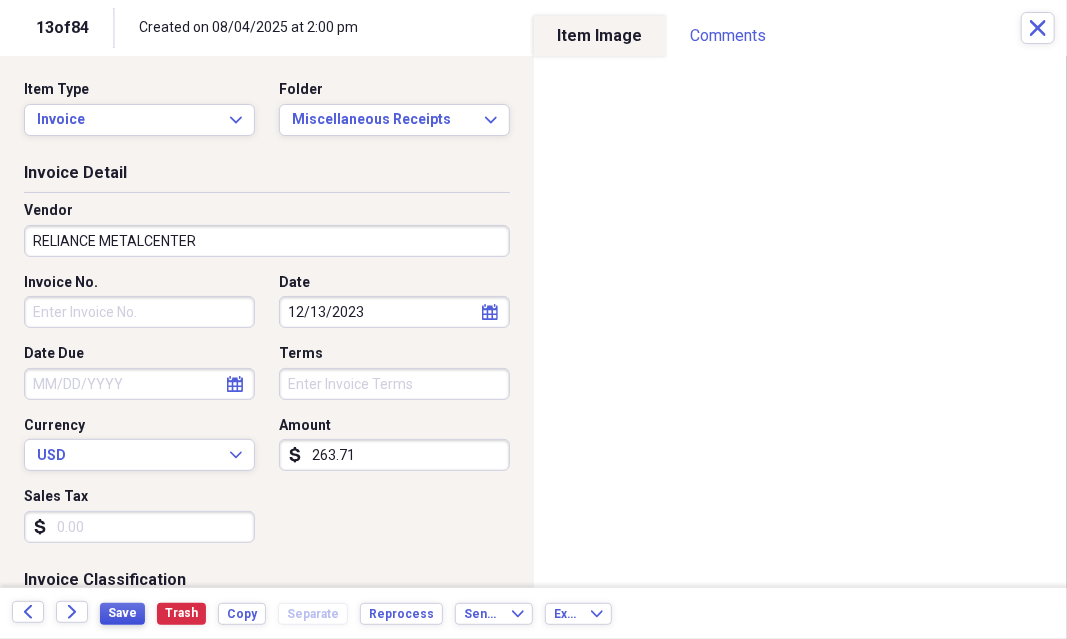 type on "RELIANCE METALCENTER" 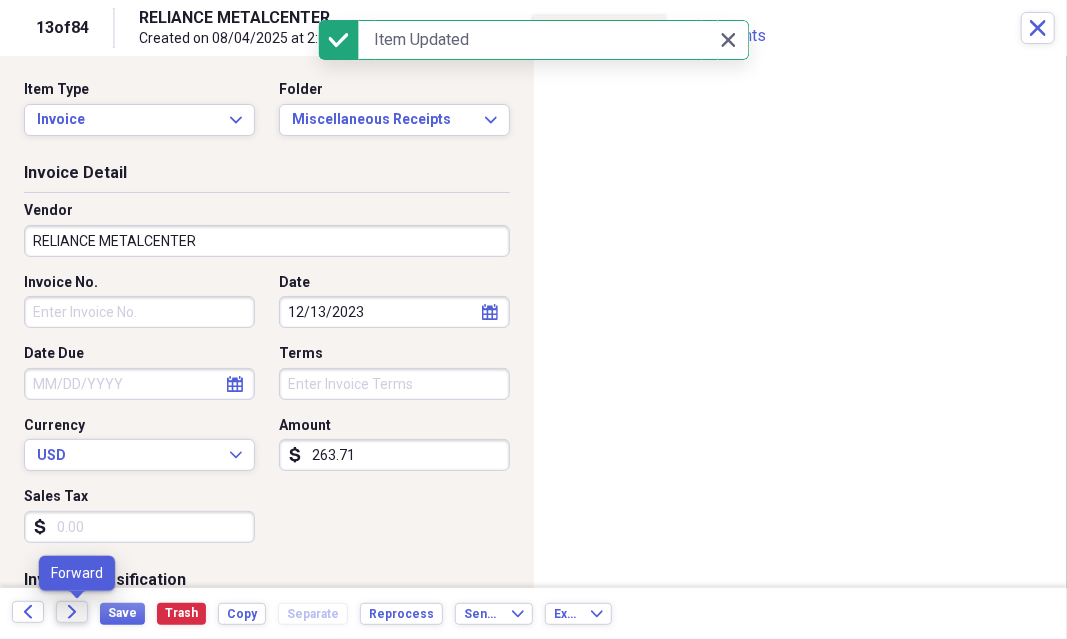 click on "Forward" 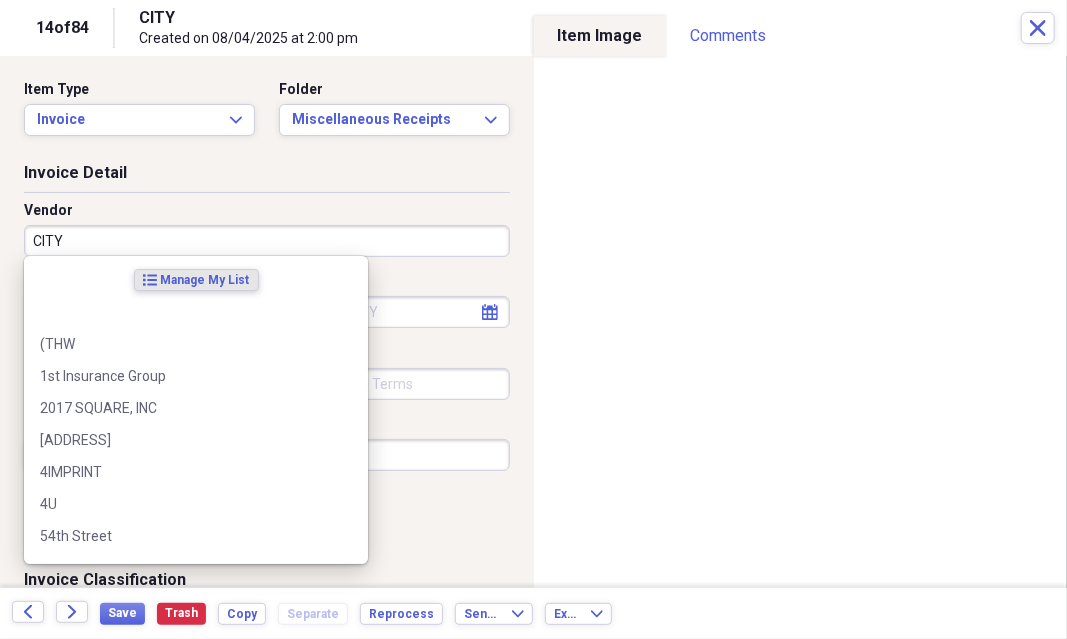 click on "CITY" at bounding box center (267, 241) 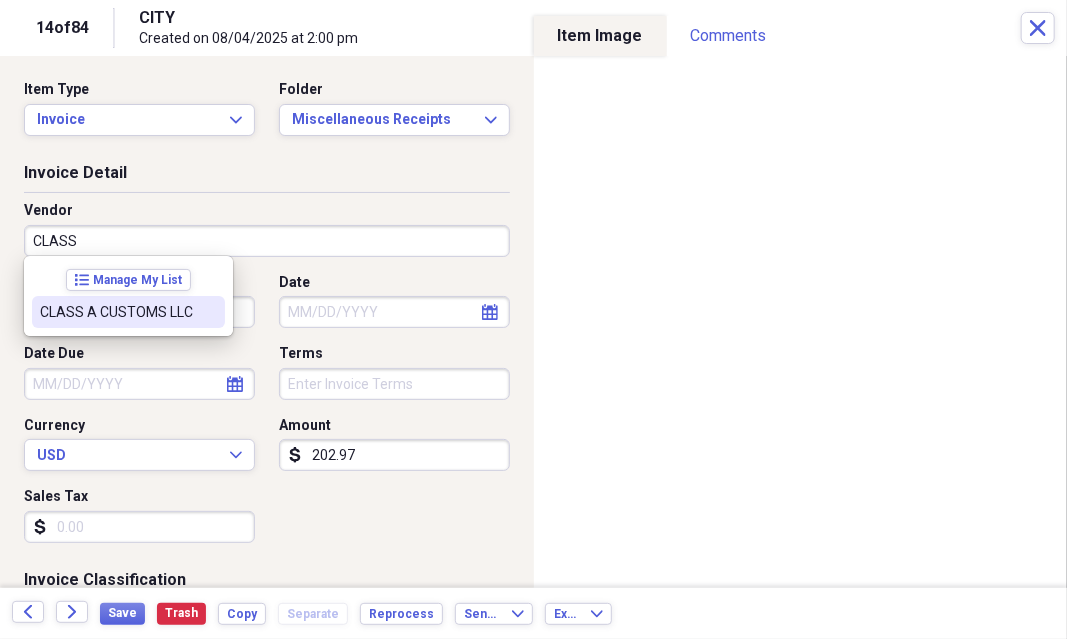 click on "CLASS A CUSTOMS LLC" at bounding box center [128, 312] 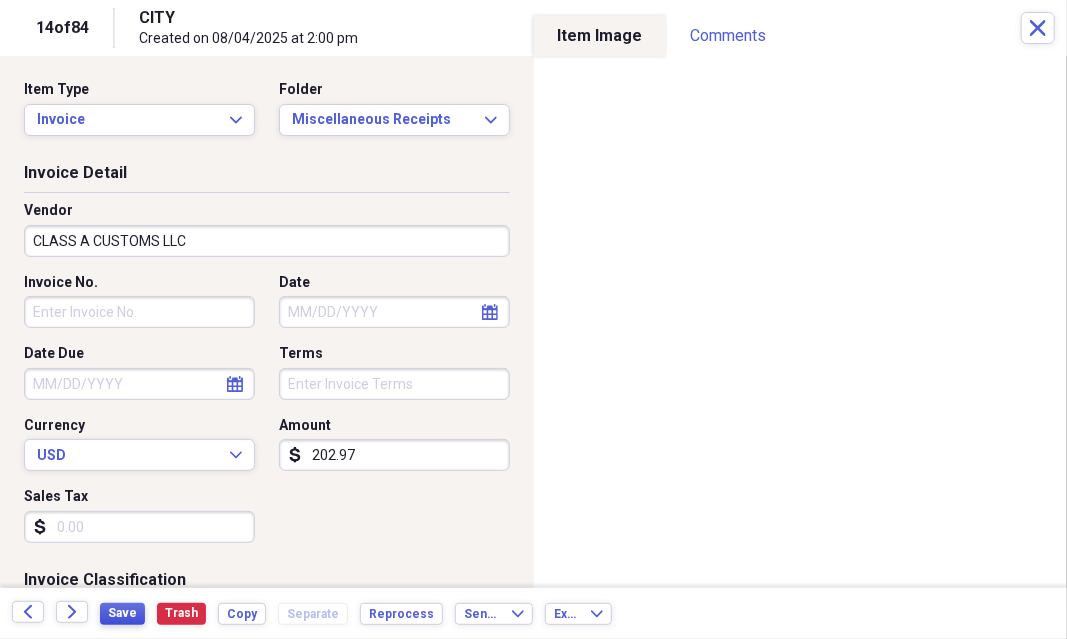click on "Save" at bounding box center [122, 613] 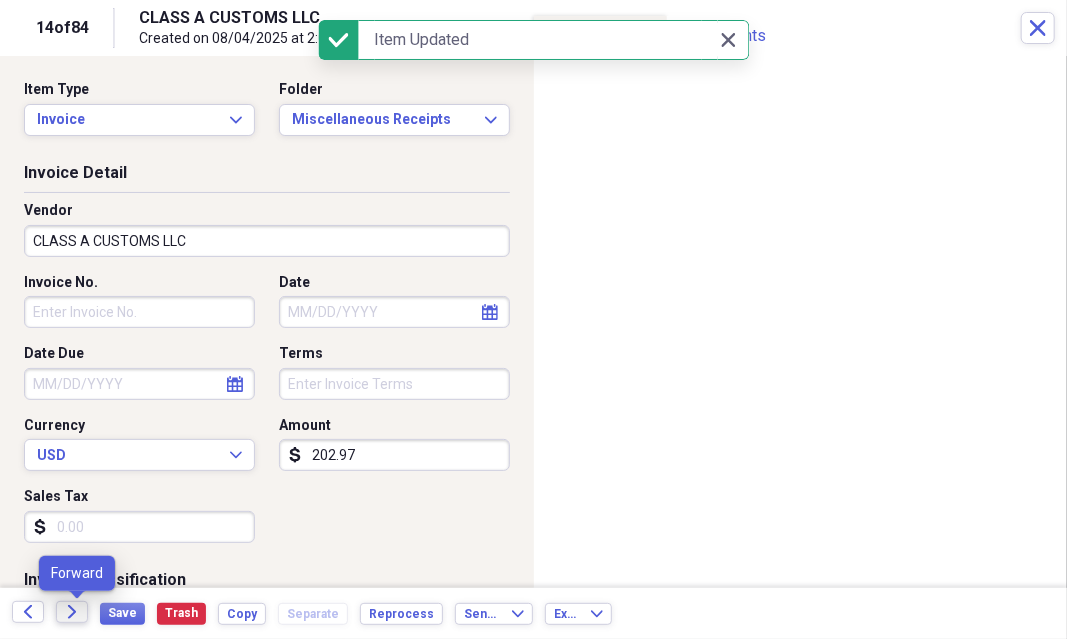 click on "Forward" 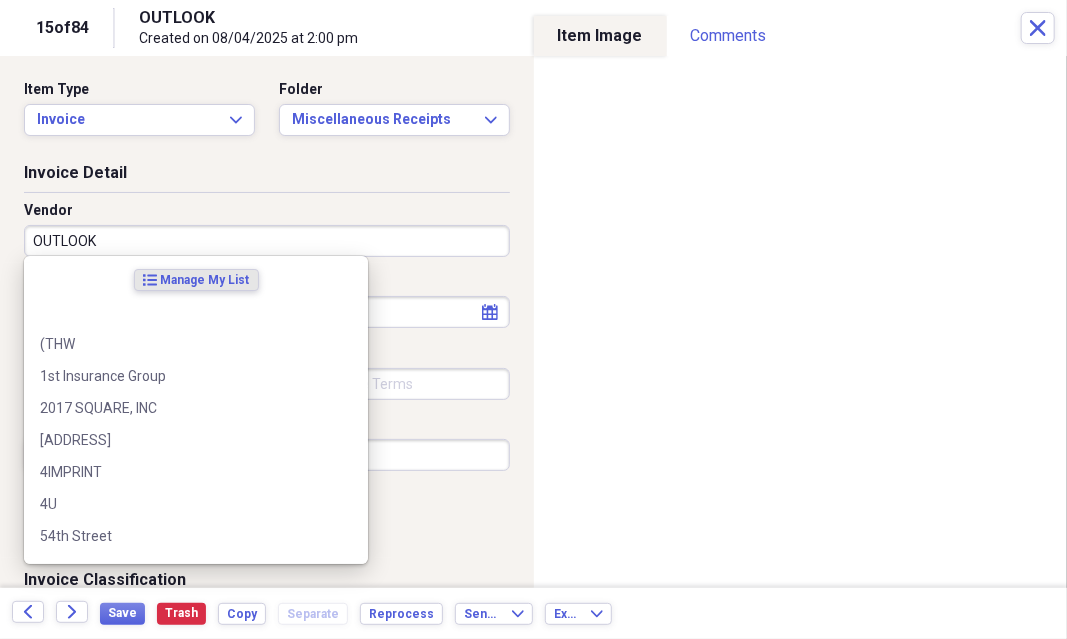 click on "OUTLOOK" at bounding box center (267, 241) 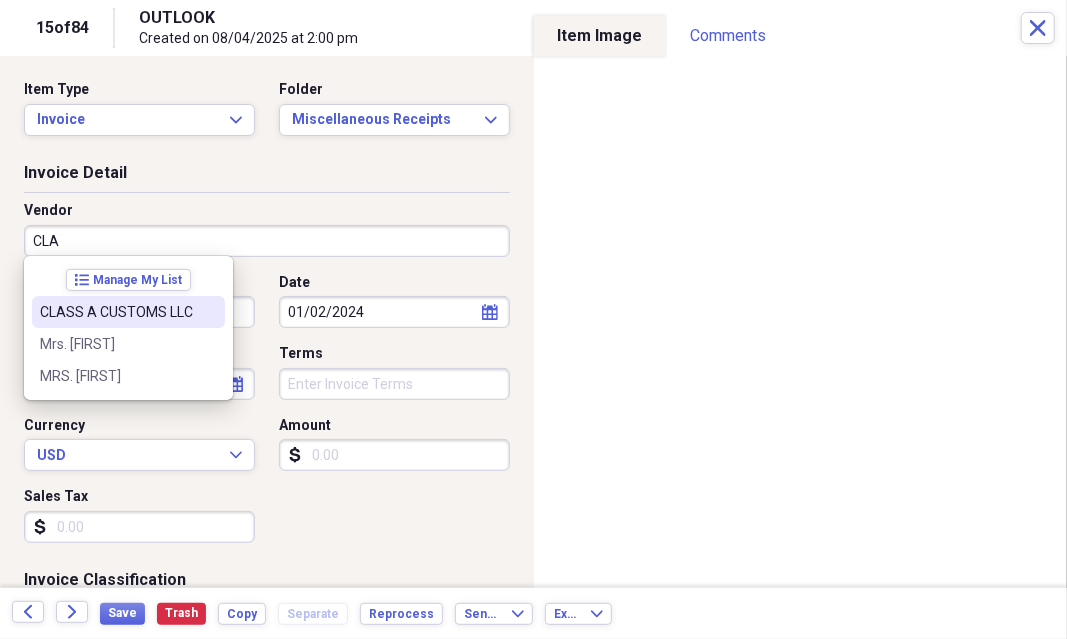 click on "CLASS A CUSTOMS LLC" at bounding box center (116, 312) 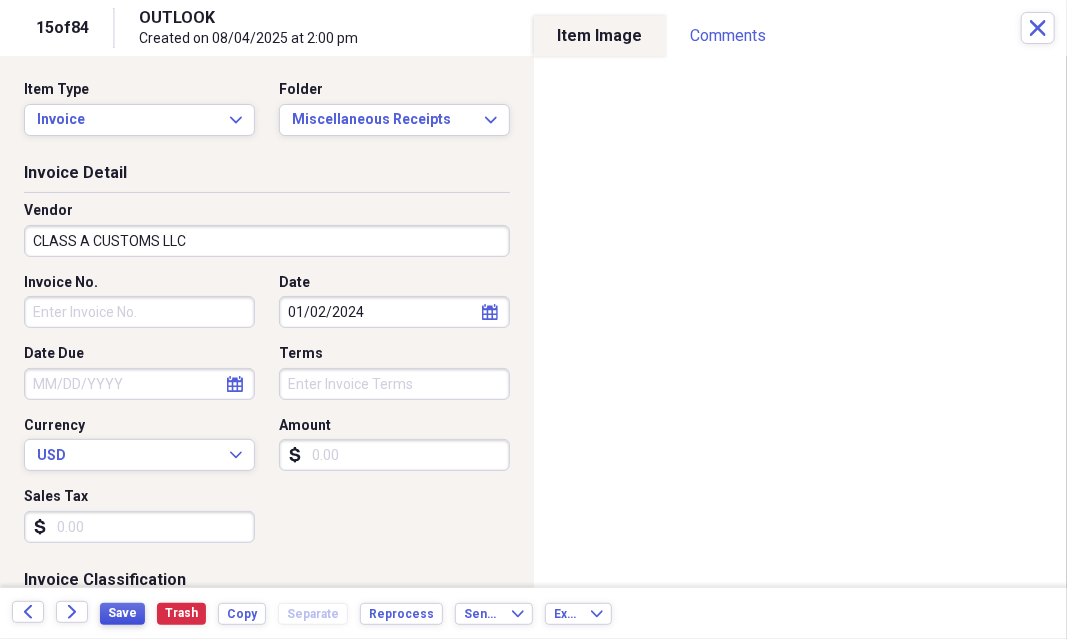 click on "Save" at bounding box center [122, 613] 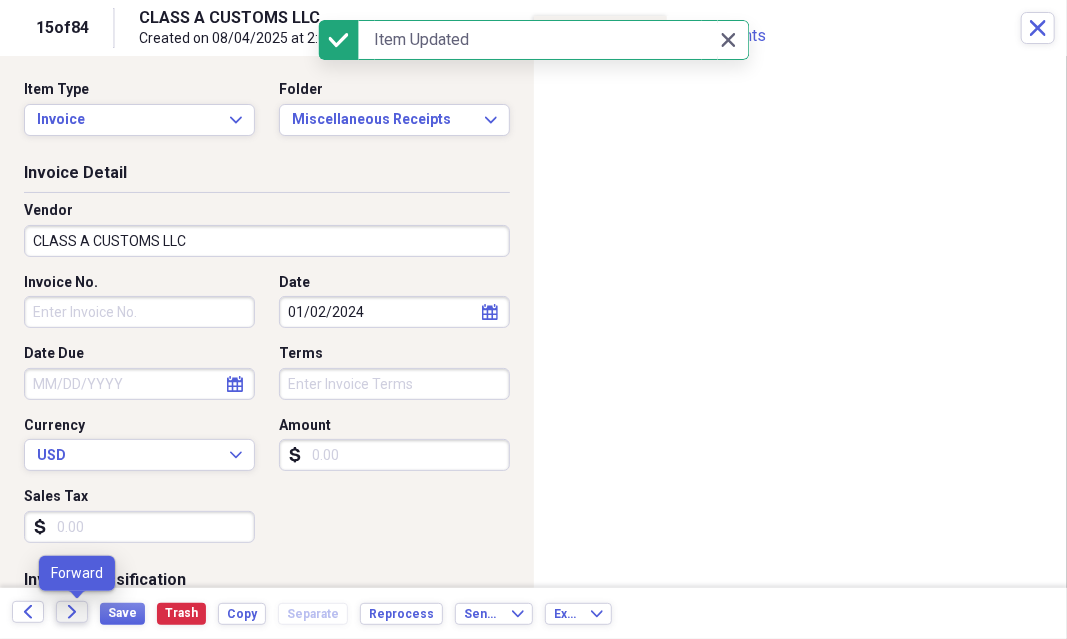 click on "Forward" 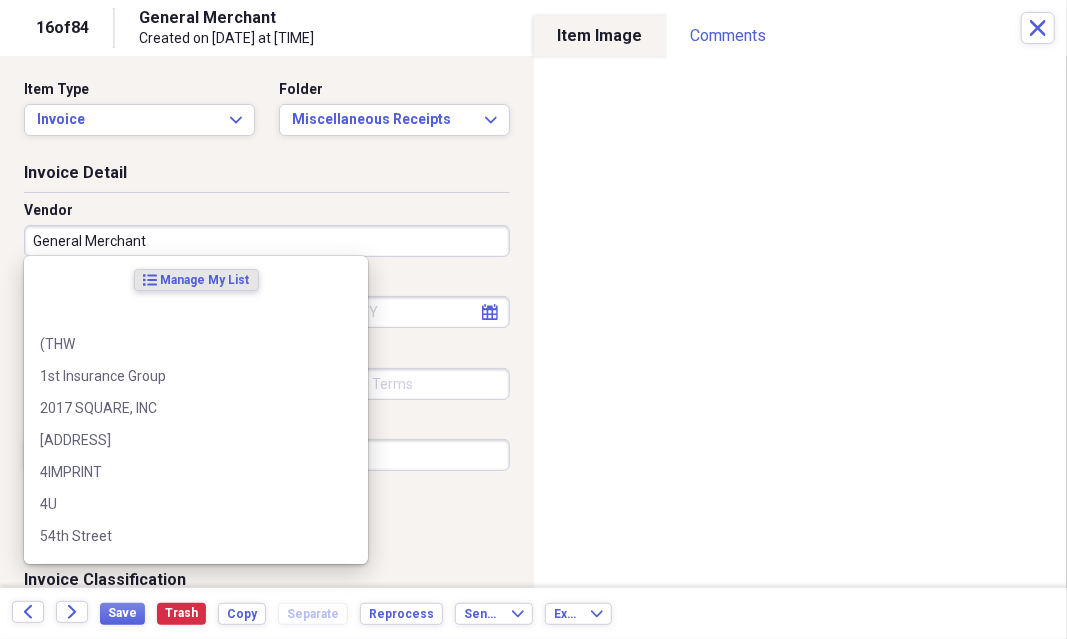 click on "General Merchant" at bounding box center (267, 241) 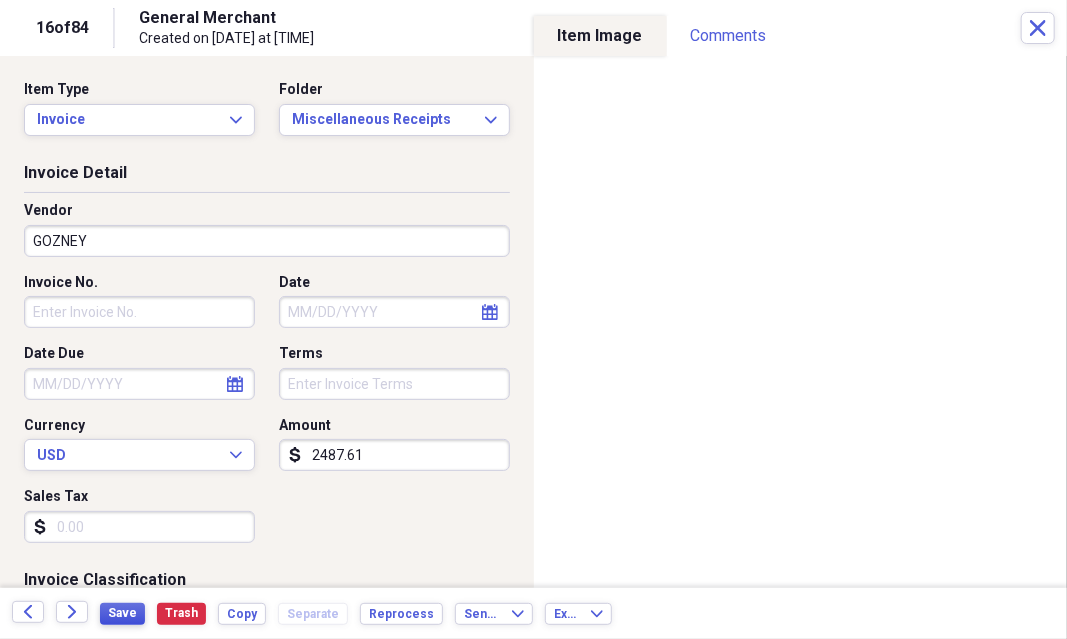 type on "GOZNEY" 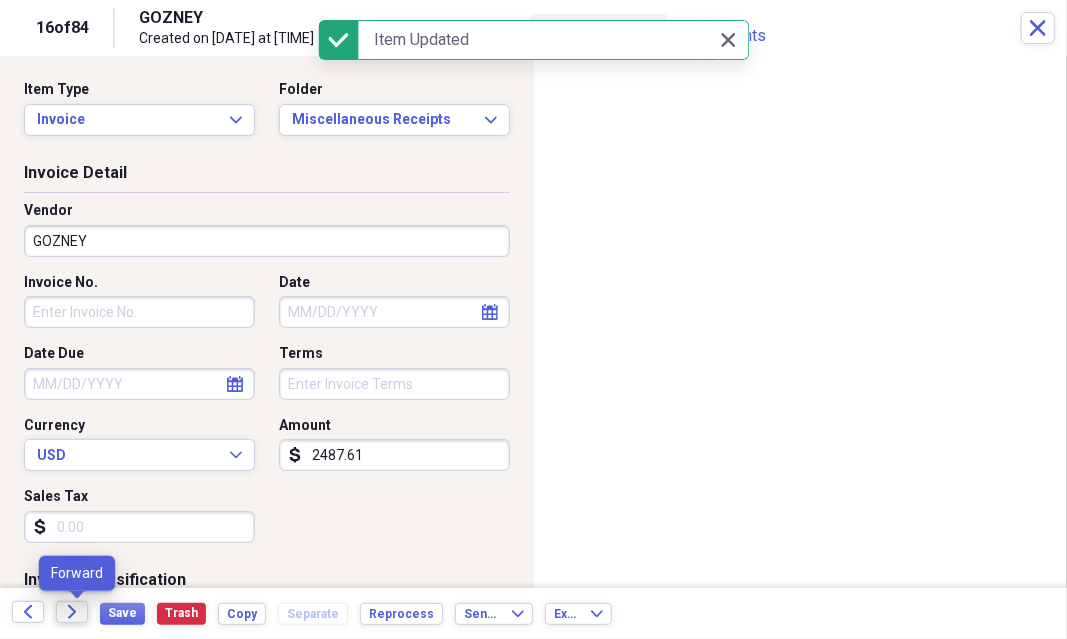 click on "Forward" 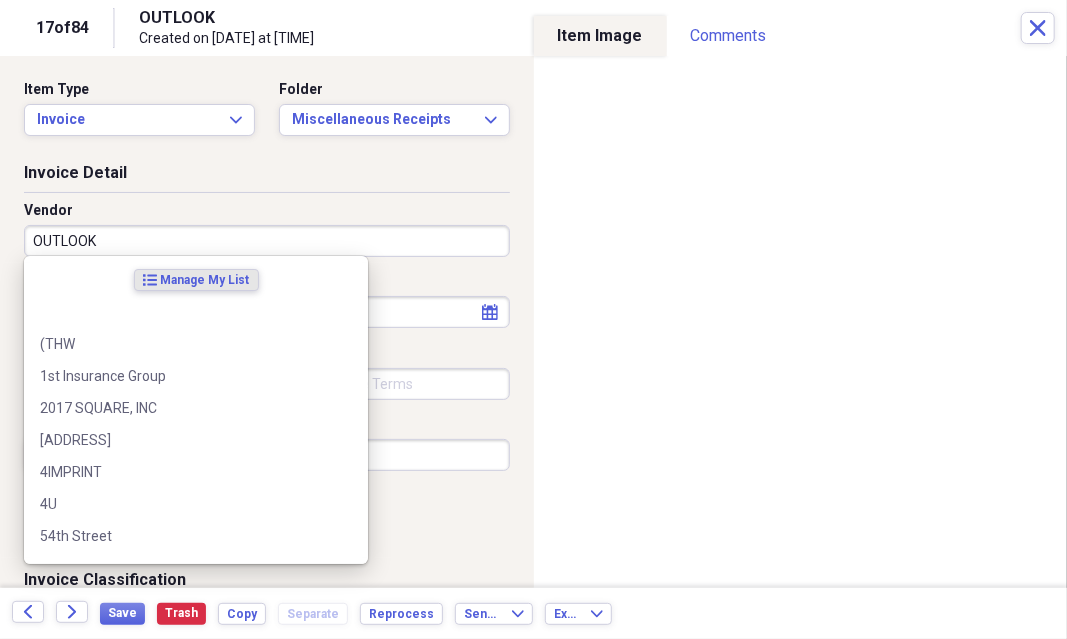 click on "OUTLOOK" at bounding box center (267, 241) 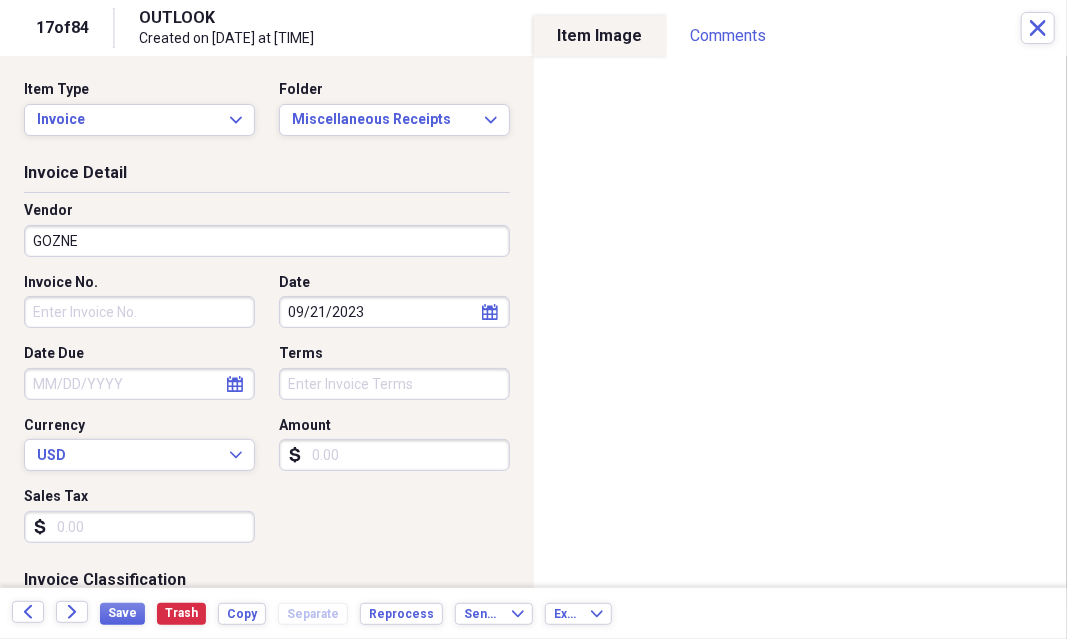type on "GOZNEY" 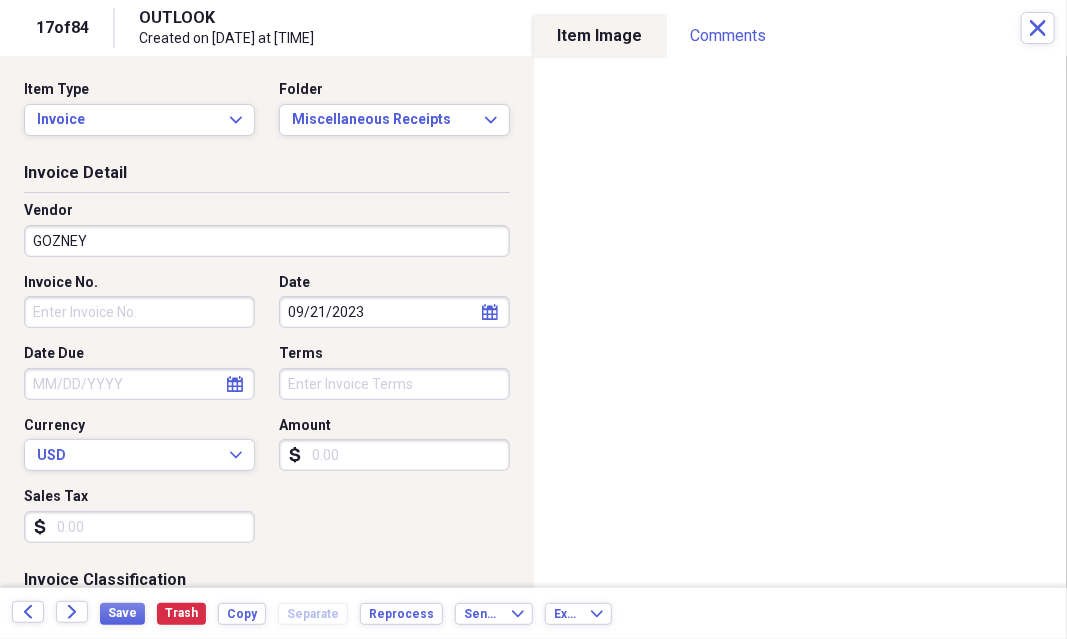type on "General Retail" 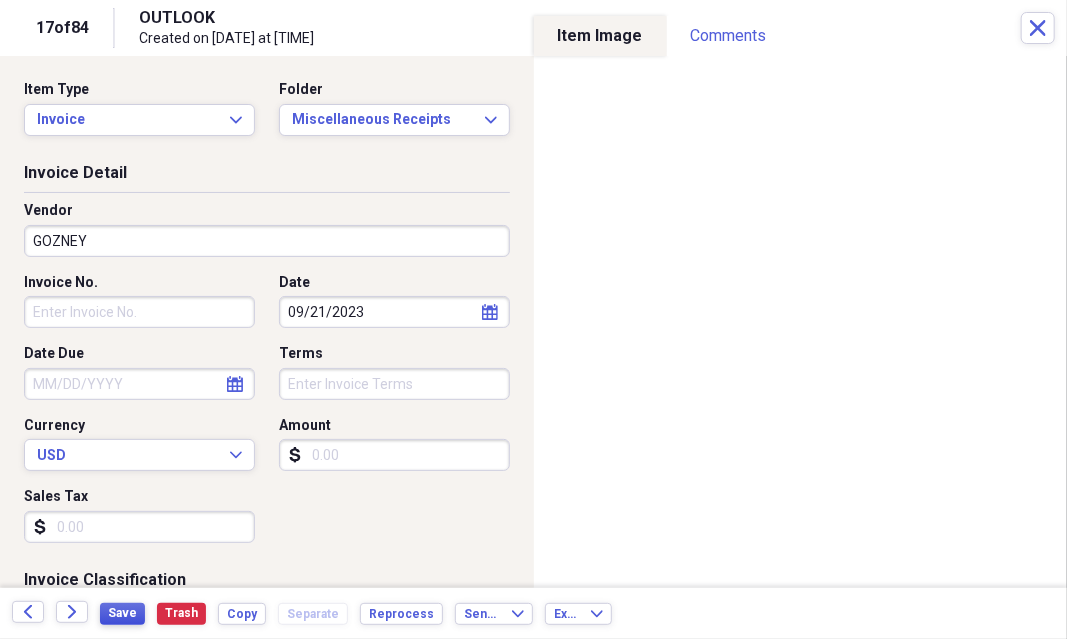 type on "GOZNEY" 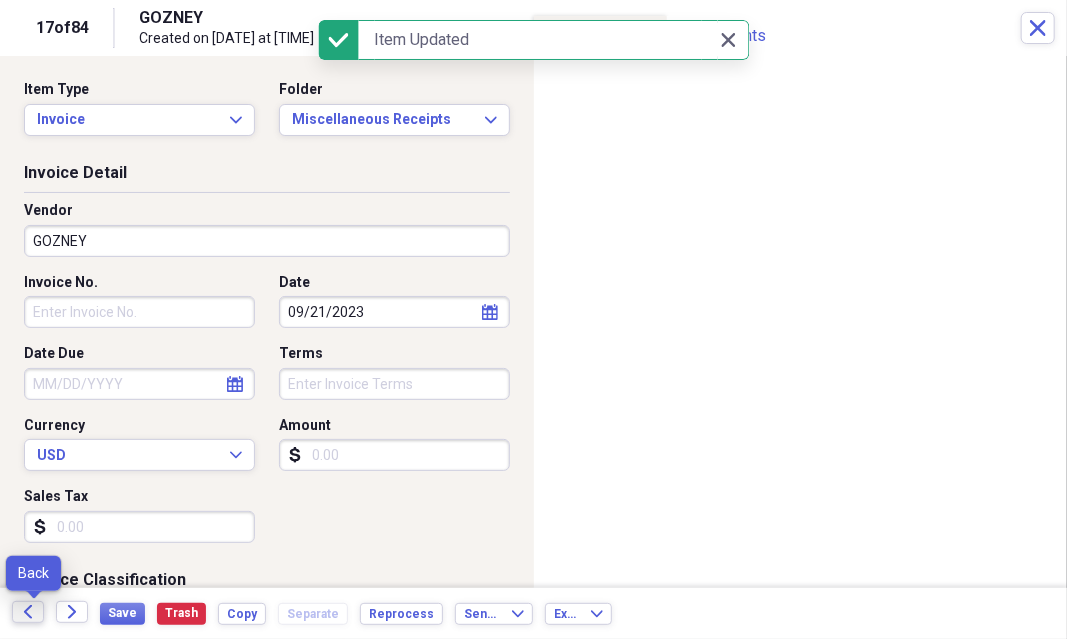 click on "Back" at bounding box center [28, 612] 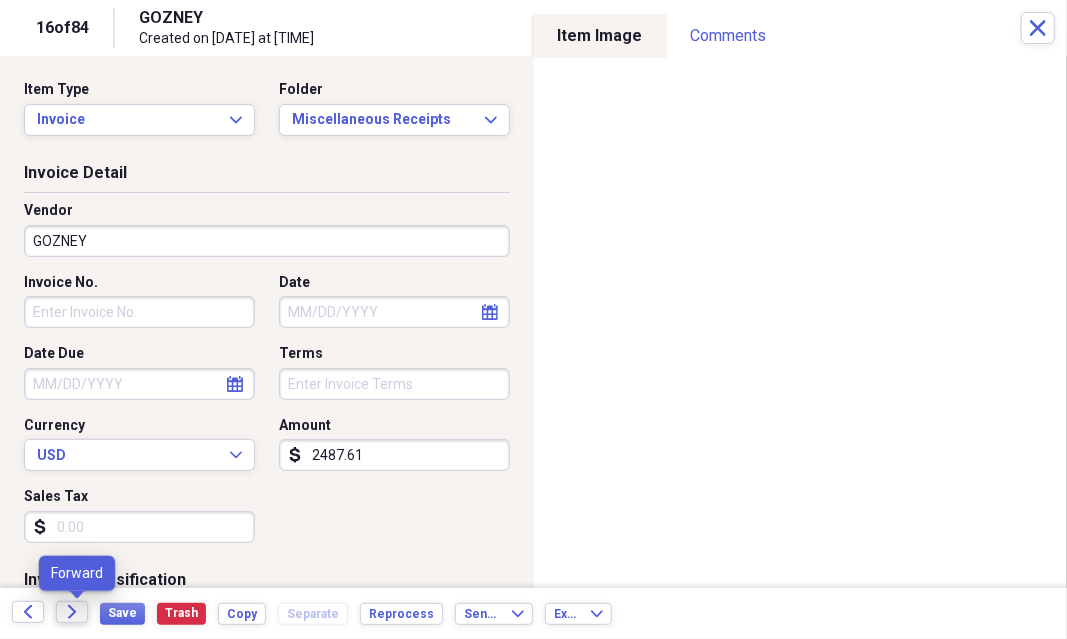click 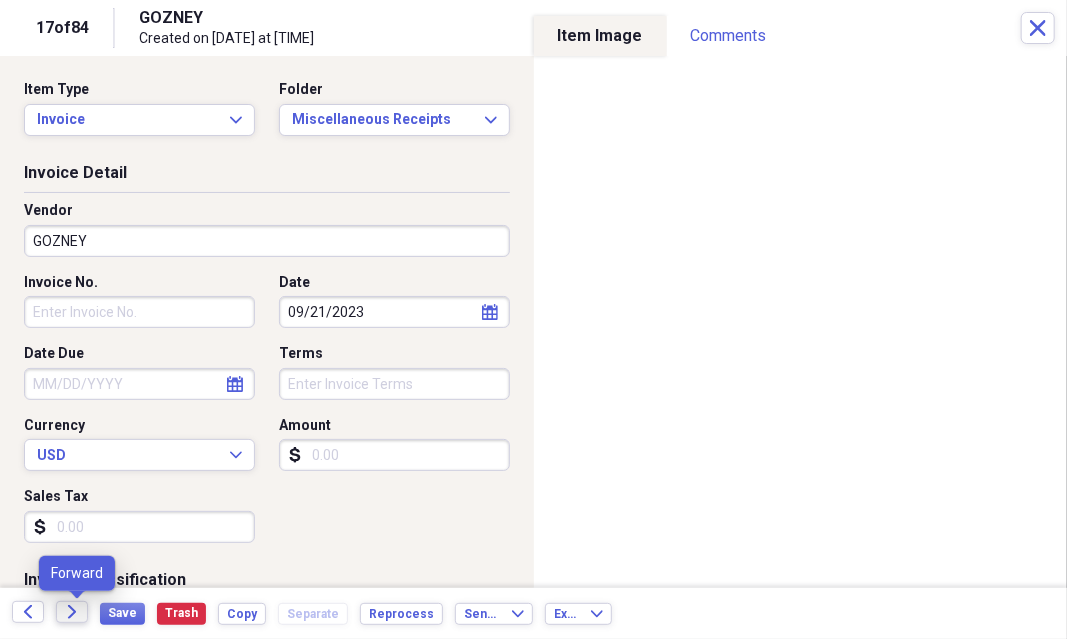 click 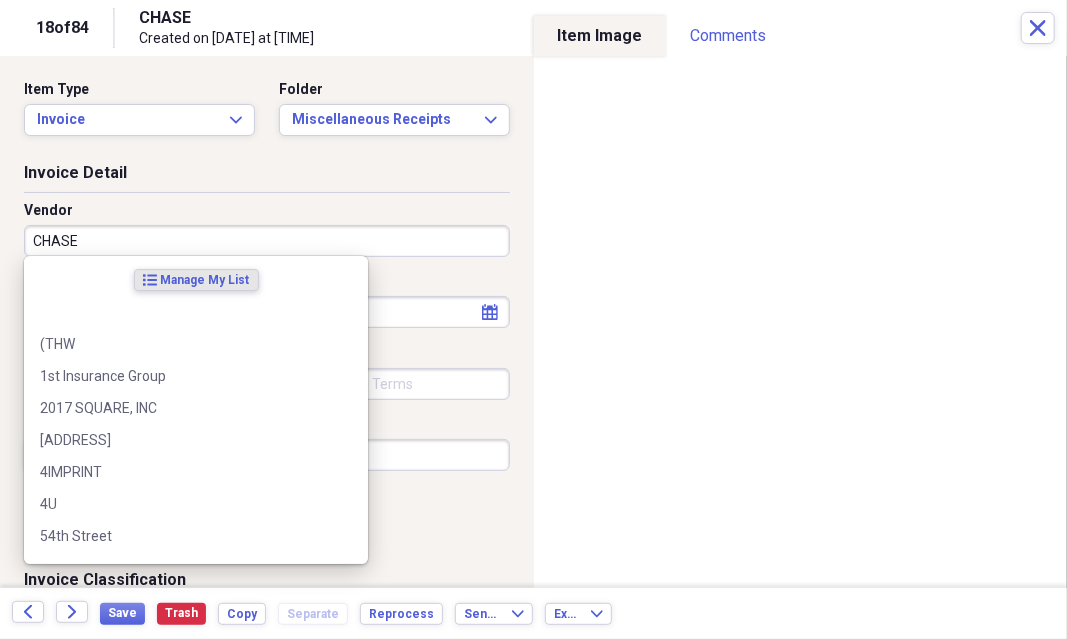 click on "CHASE" at bounding box center (267, 241) 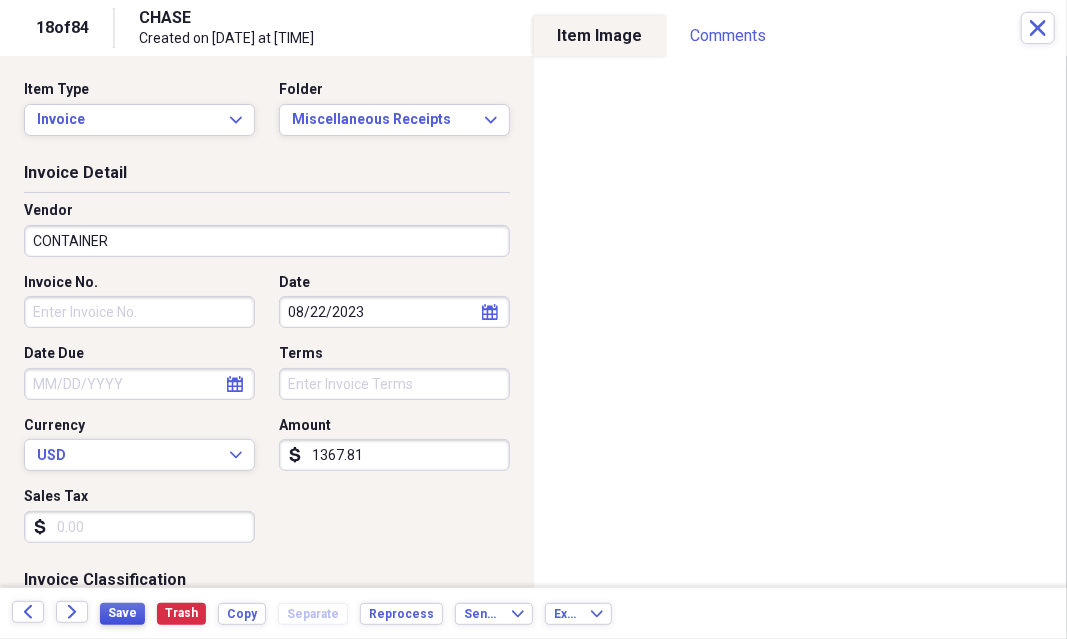 type on "CONTAINER" 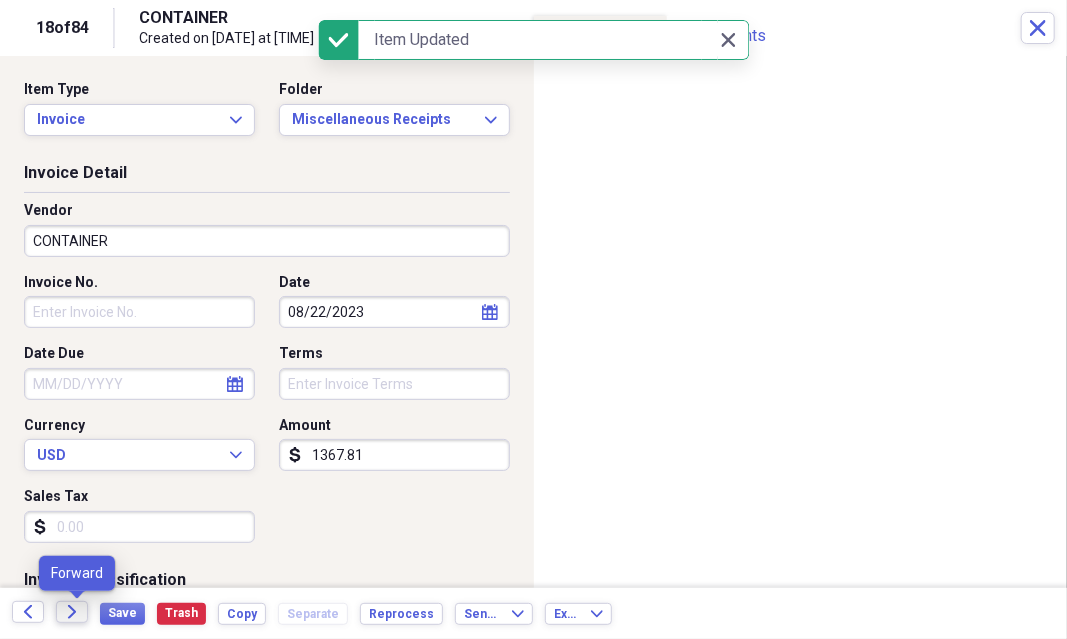 click on "Forward" 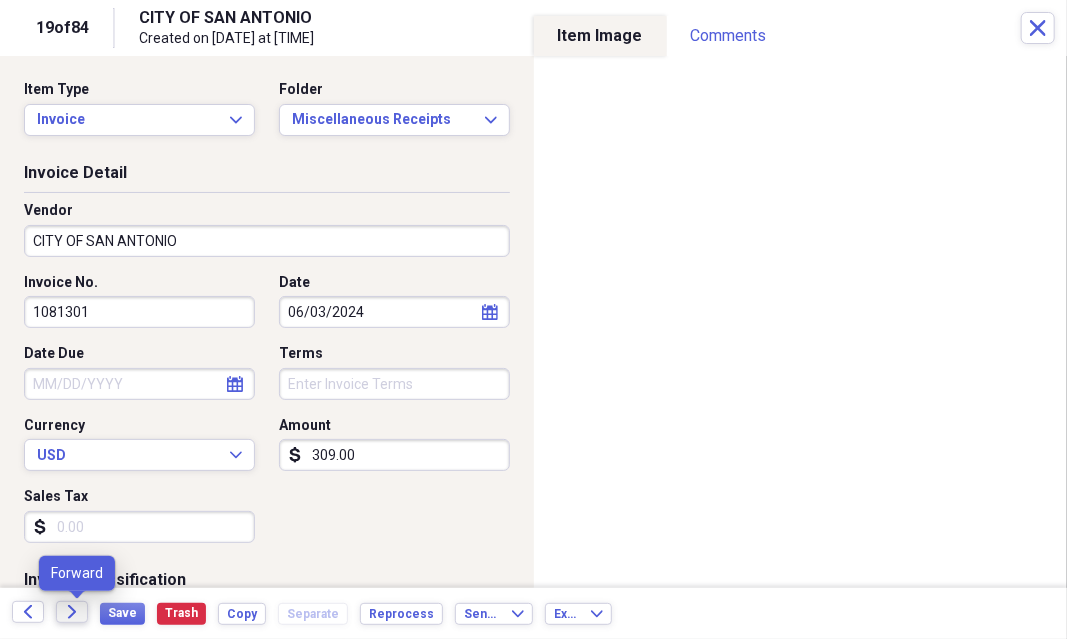 click 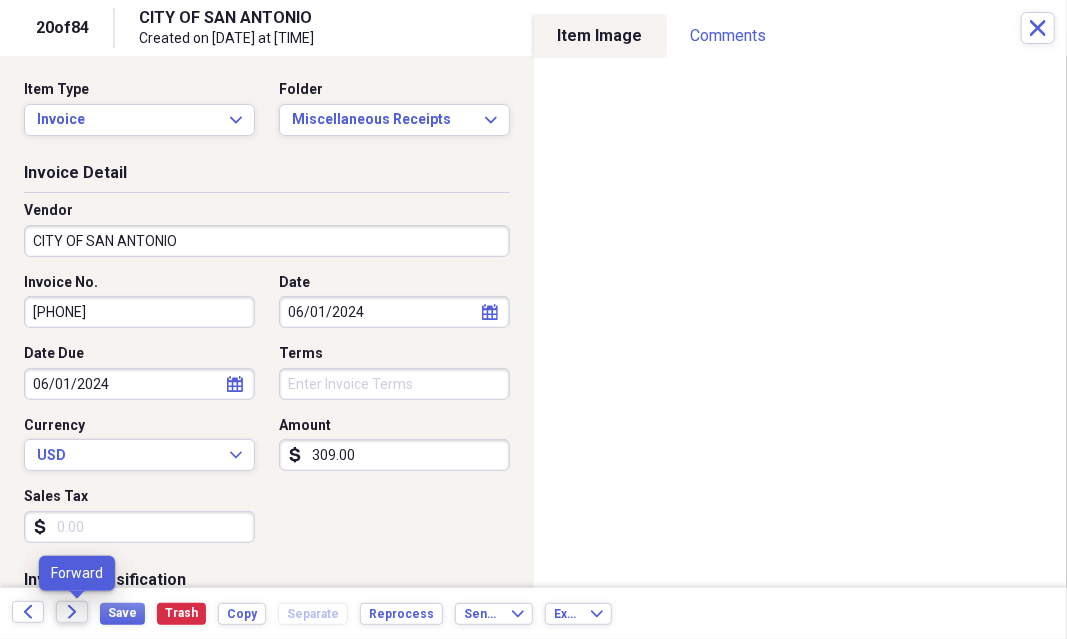 click on "Forward" 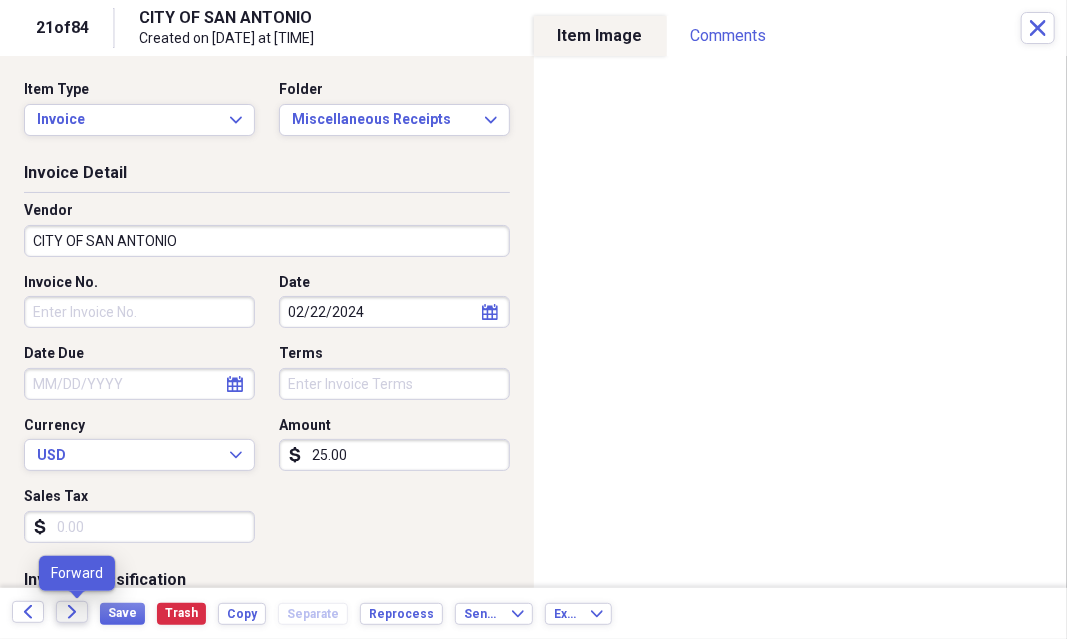 click on "Forward" 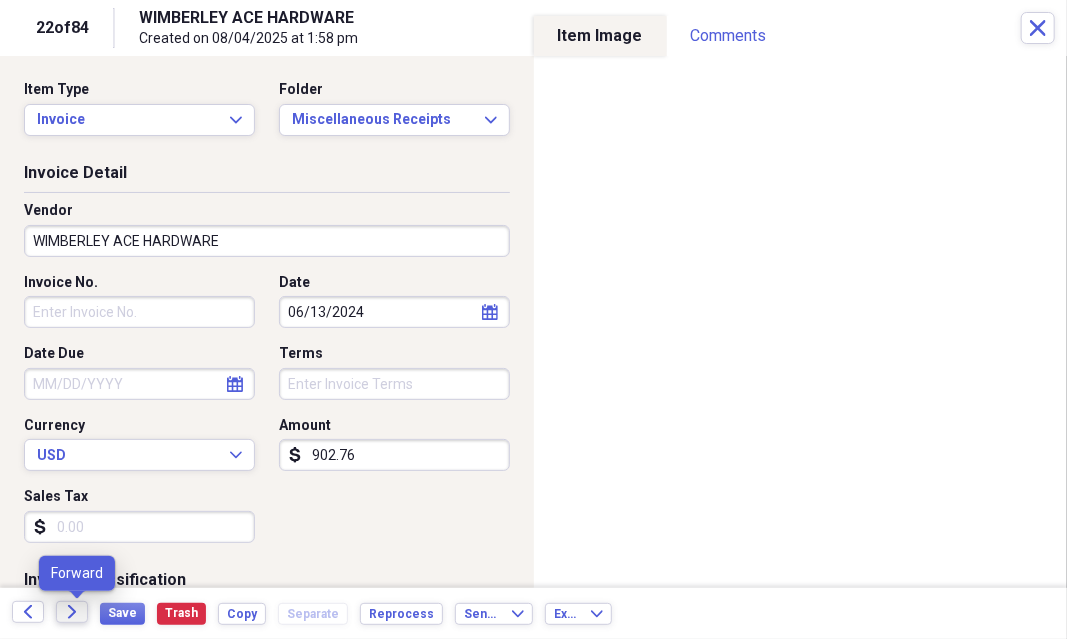 click on "Forward" 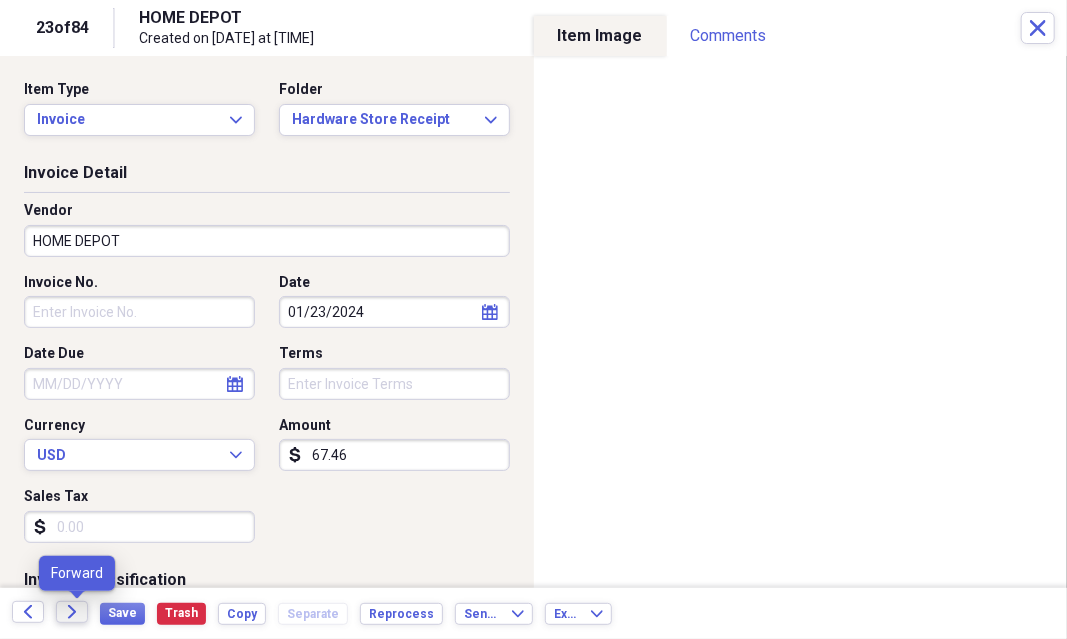 click on "Forward" 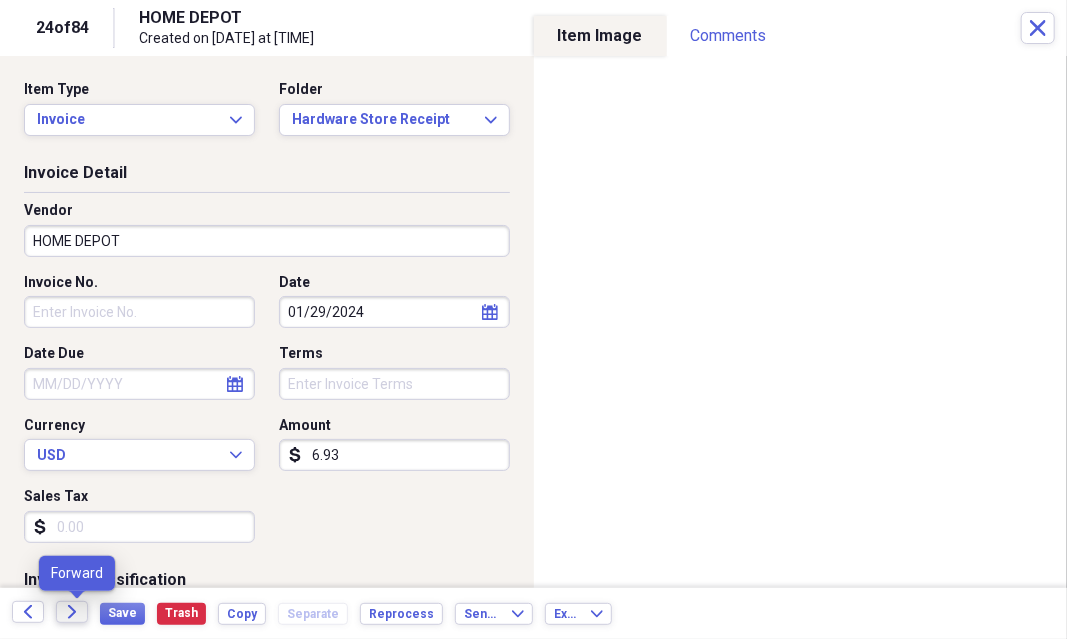 click on "Forward" 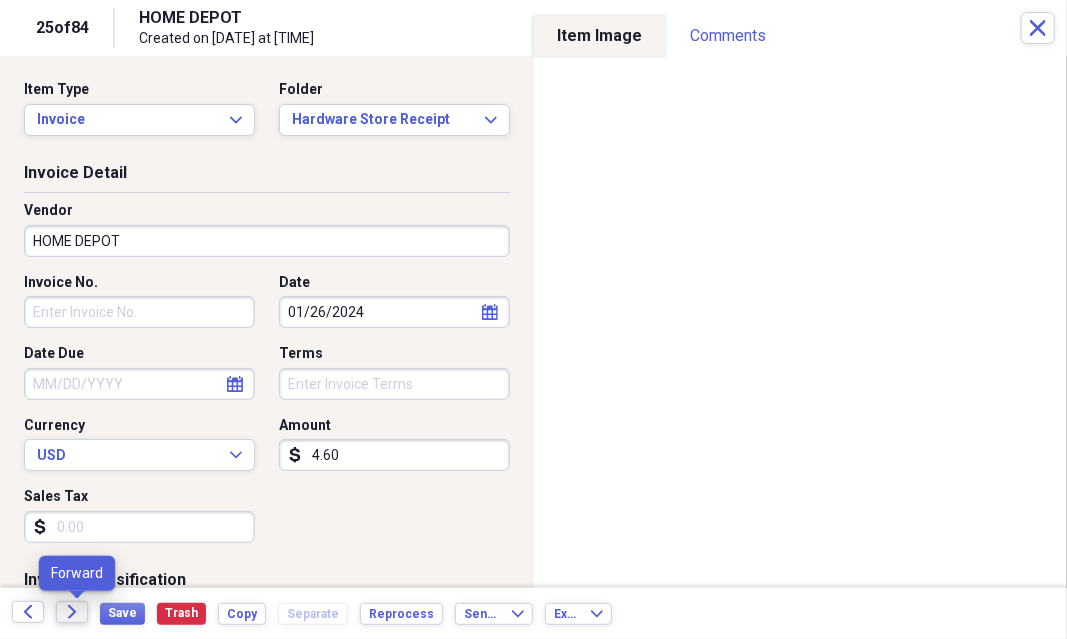 click on "Forward" 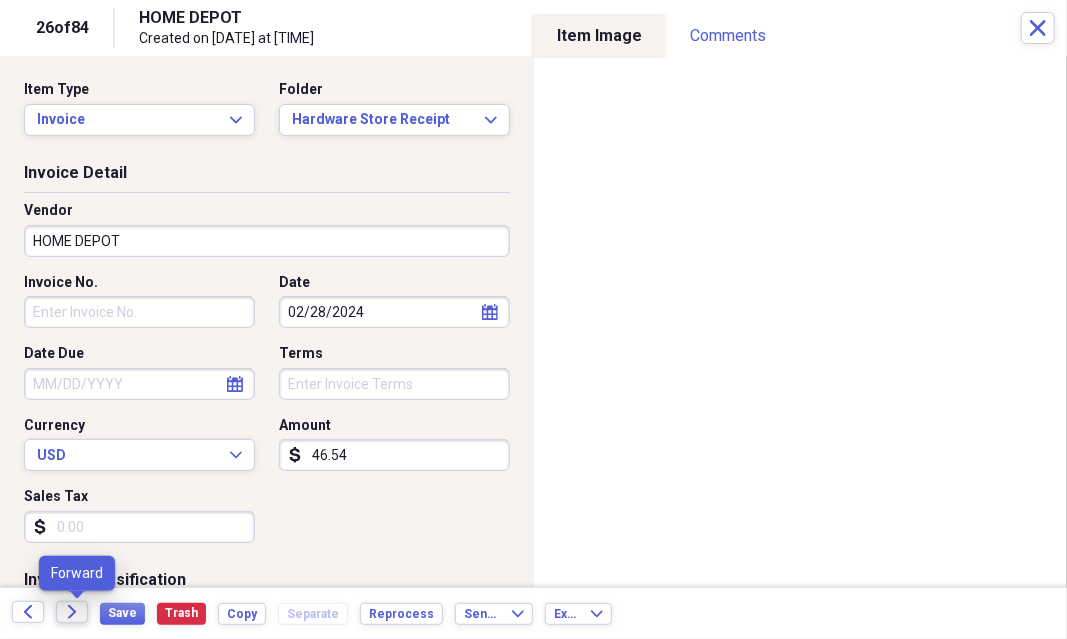 click on "Forward" 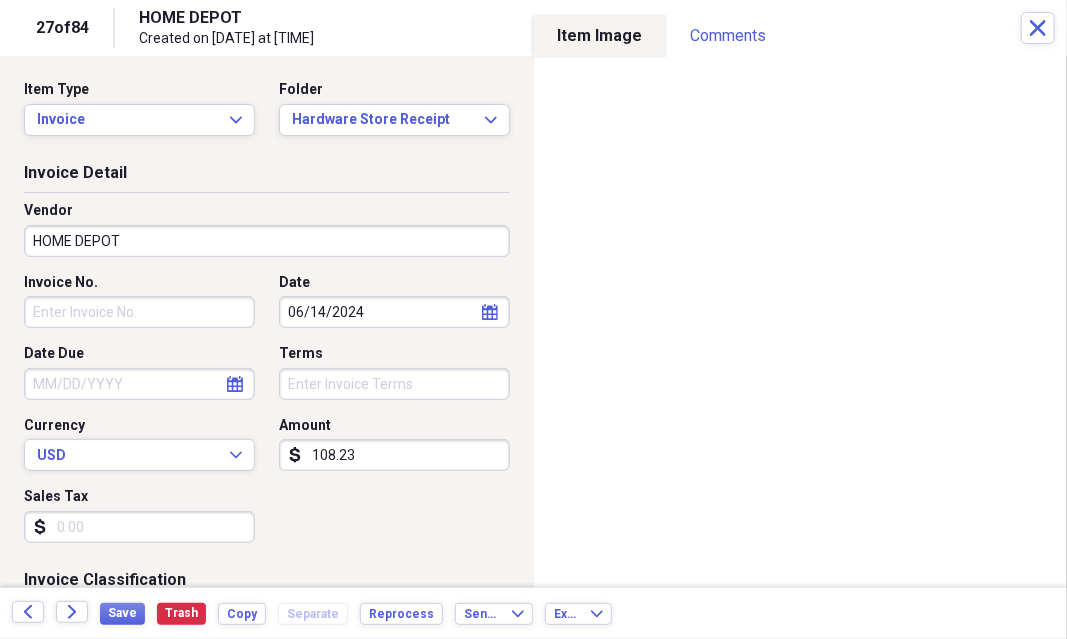 click on "Forward" 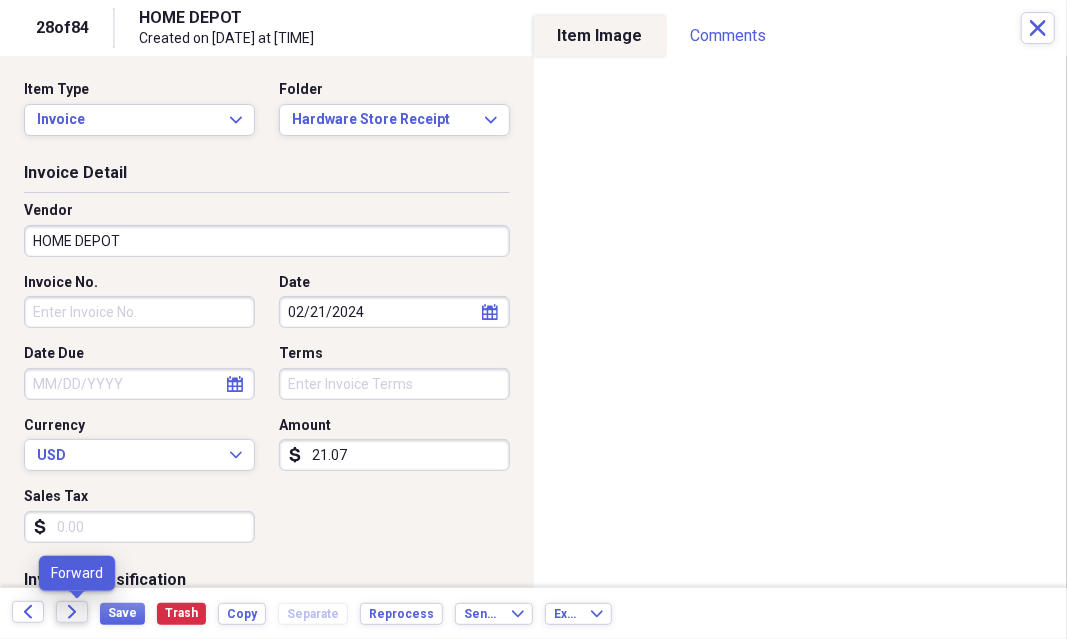 click on "Forward" 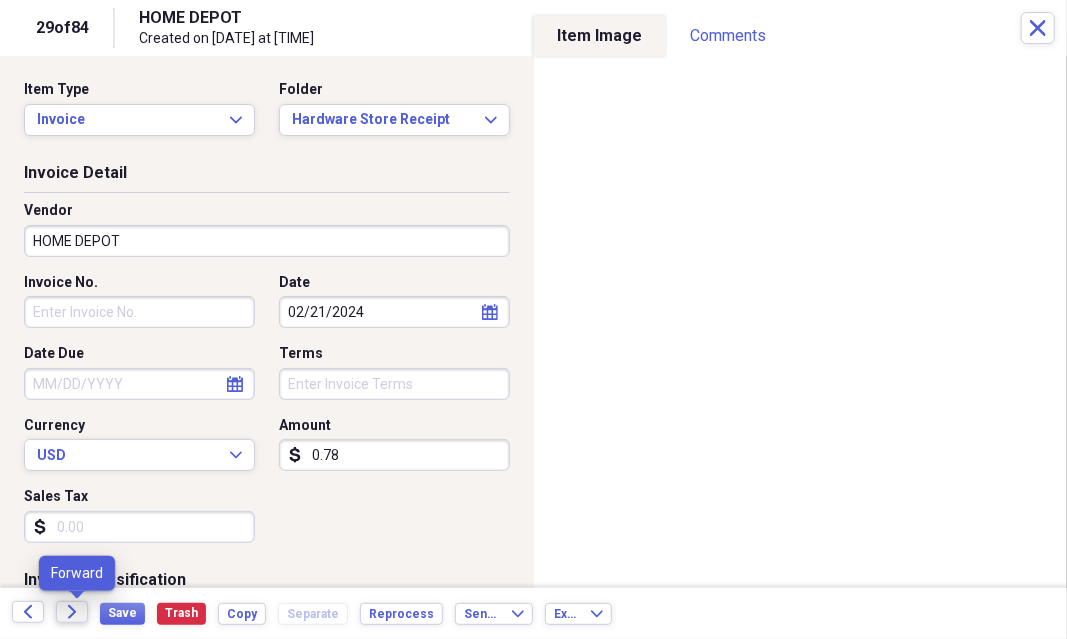 click on "Forward" 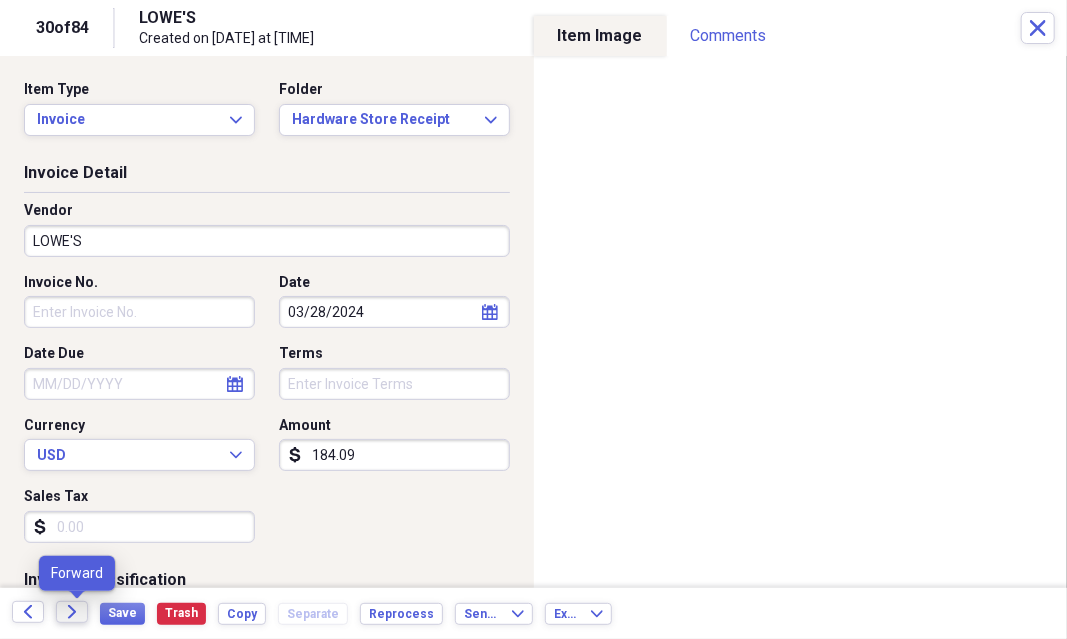click on "Forward" 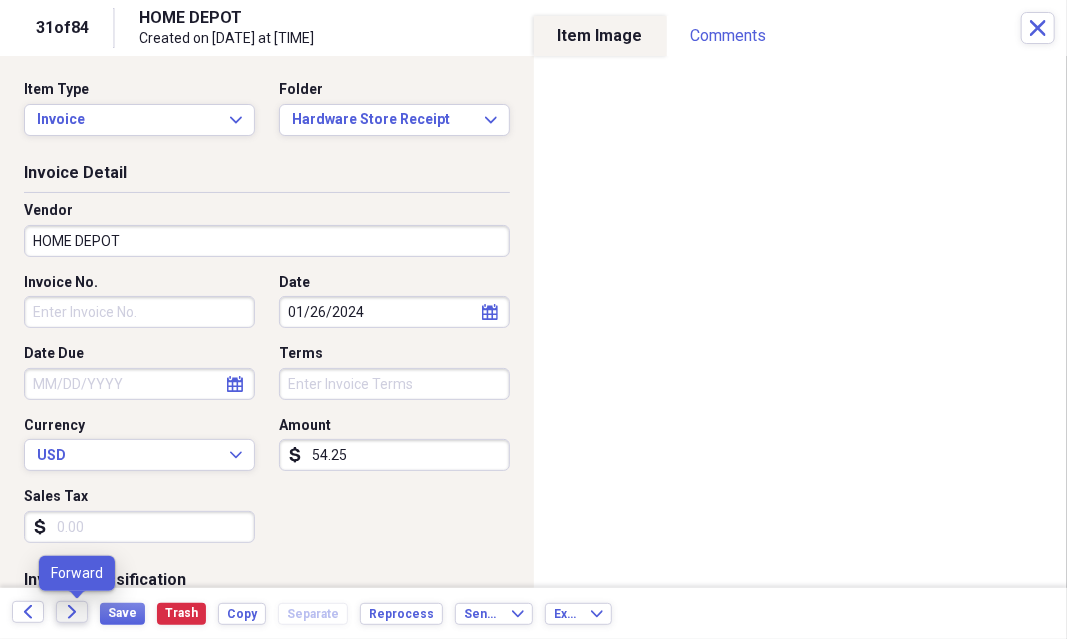 click on "Forward" 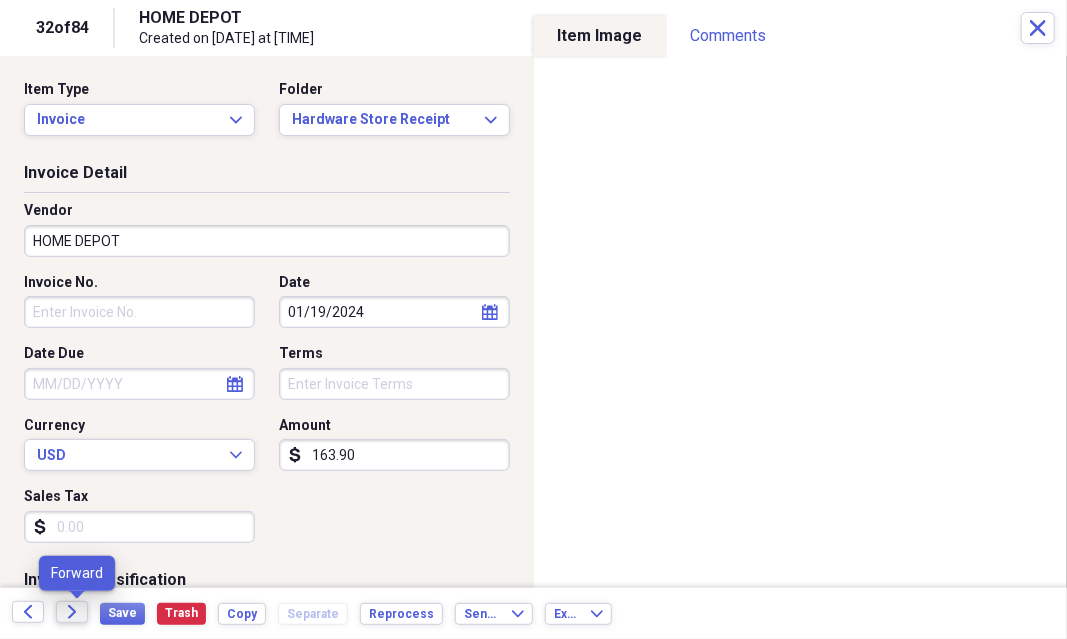 click on "Forward" 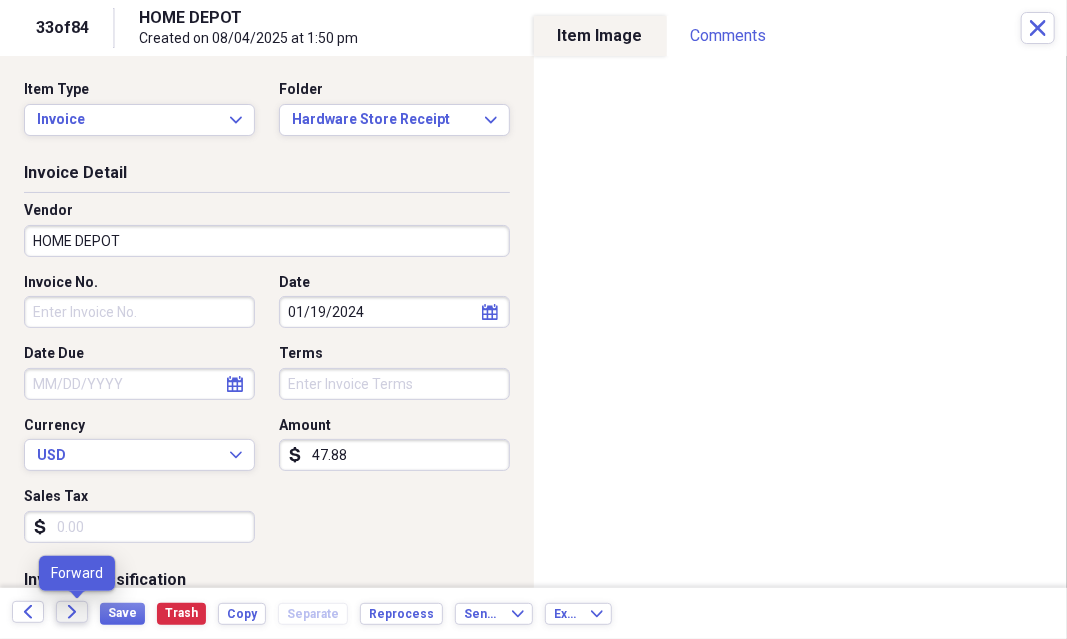 click on "Forward" 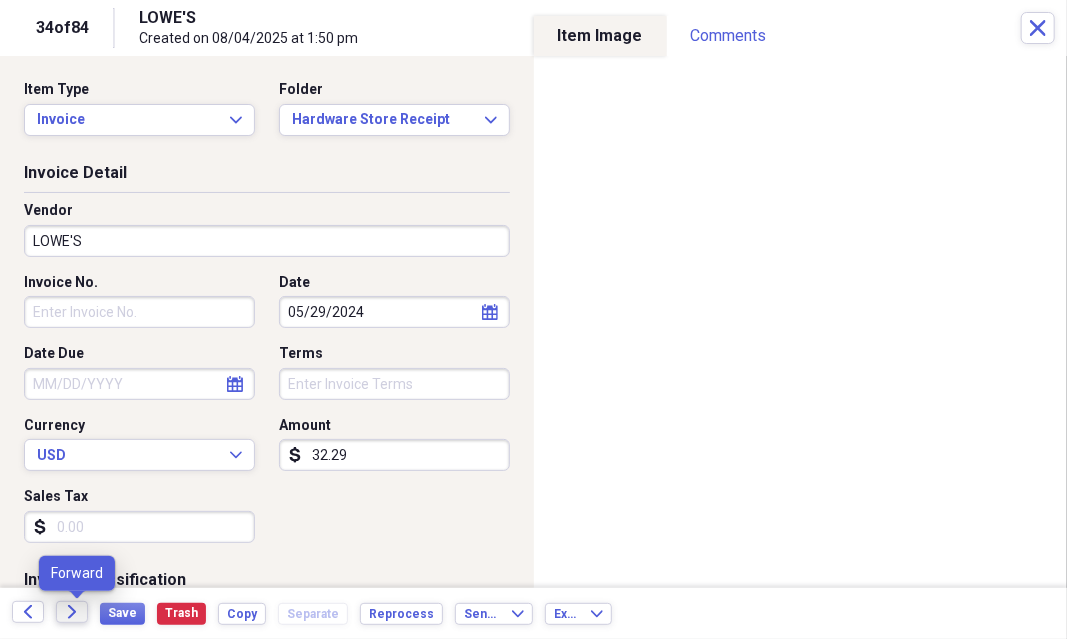 click on "Forward" 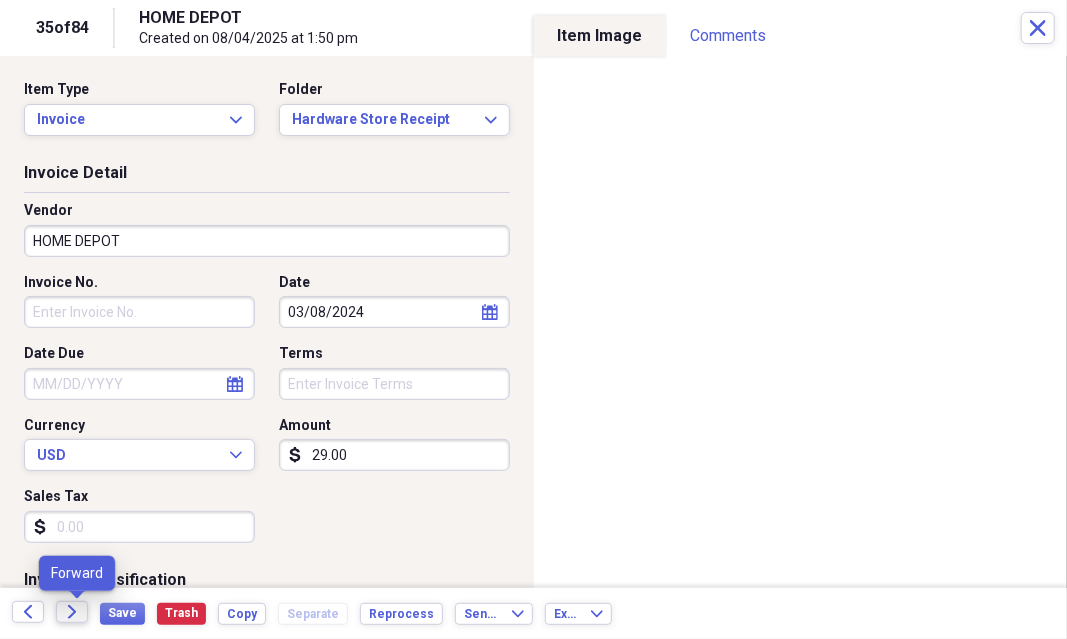 click on "Forward" 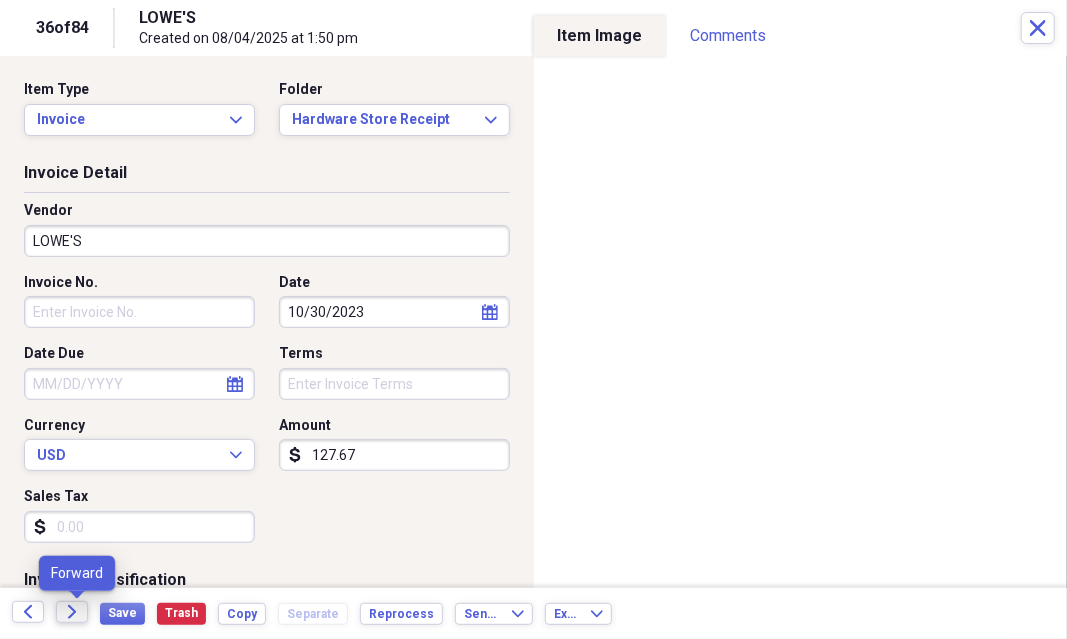 click on "Forward" 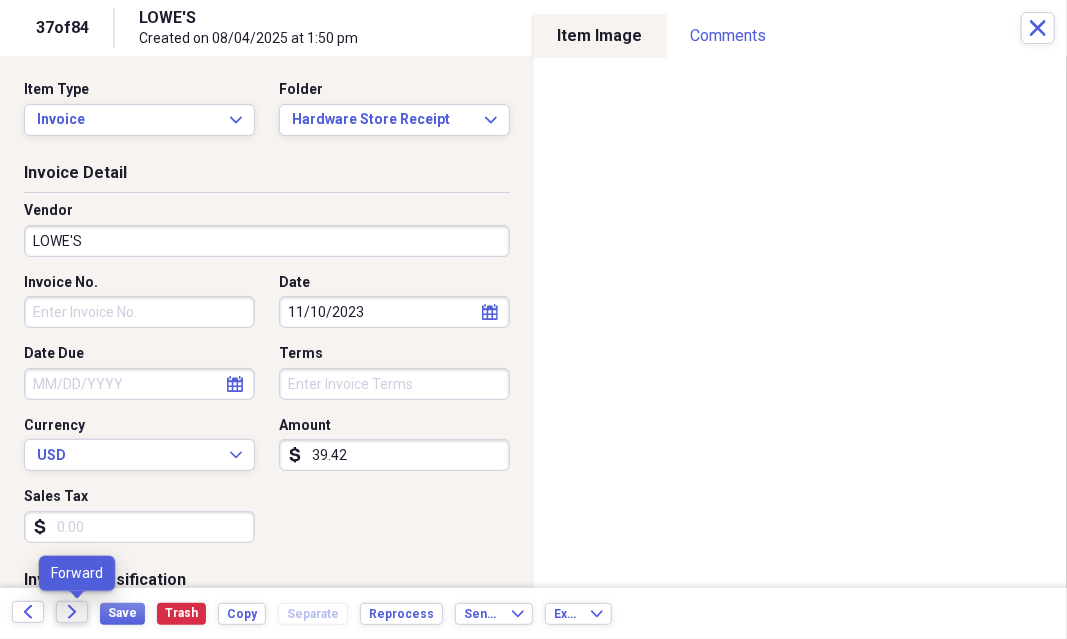 click on "Forward" 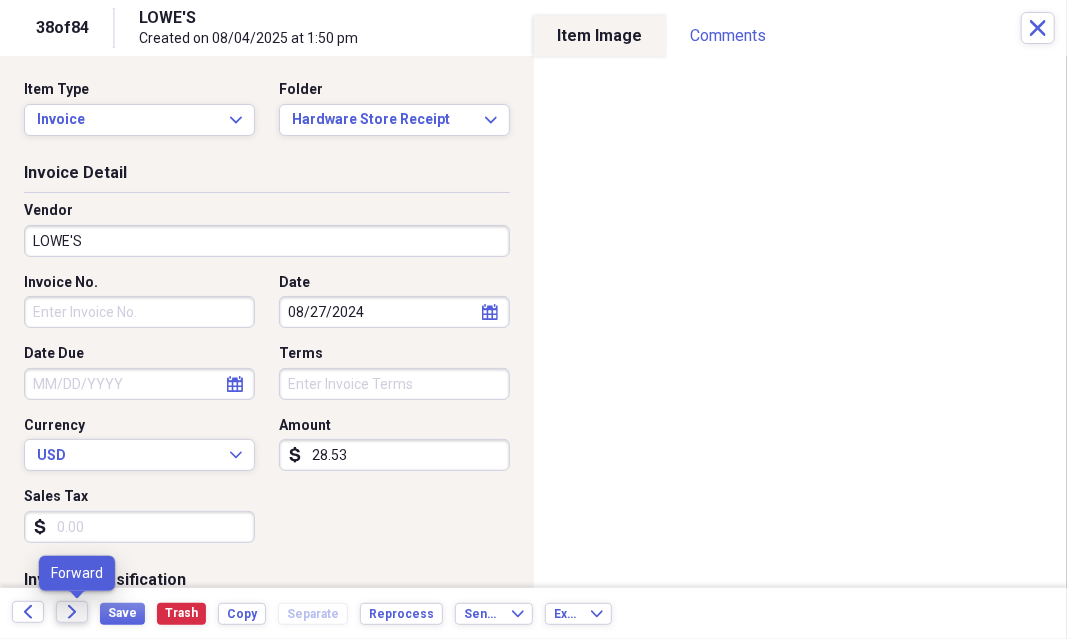 click 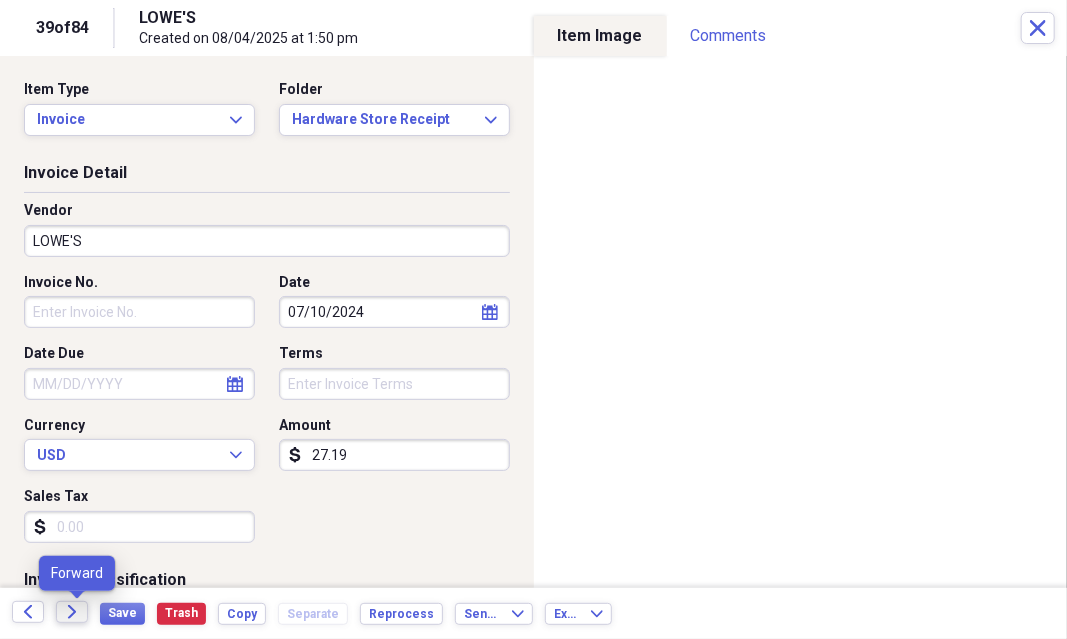 click 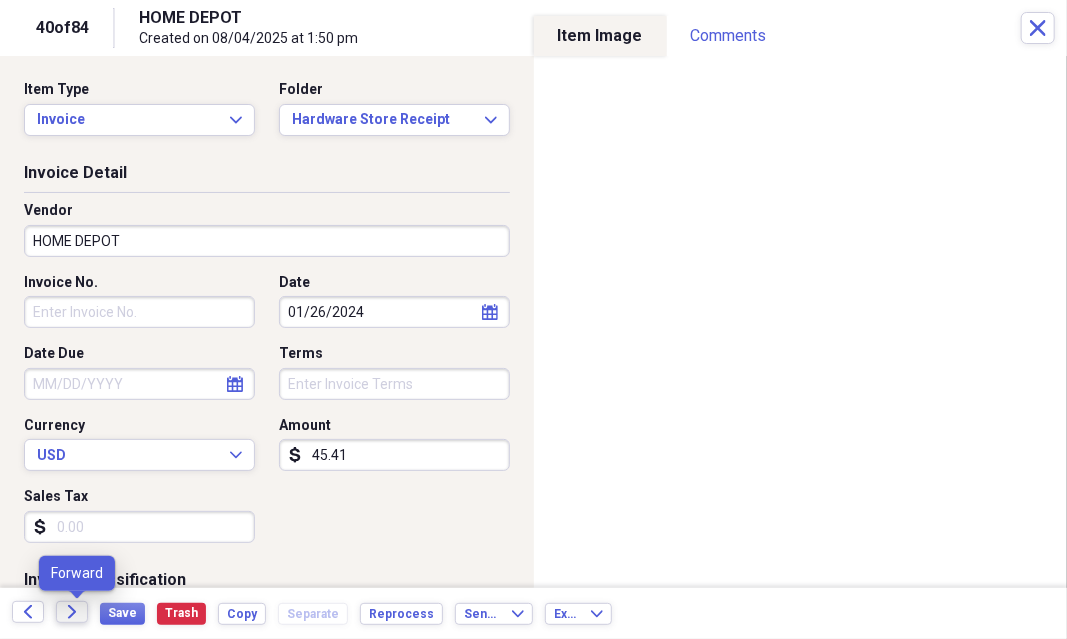 click on "Forward" at bounding box center [72, 612] 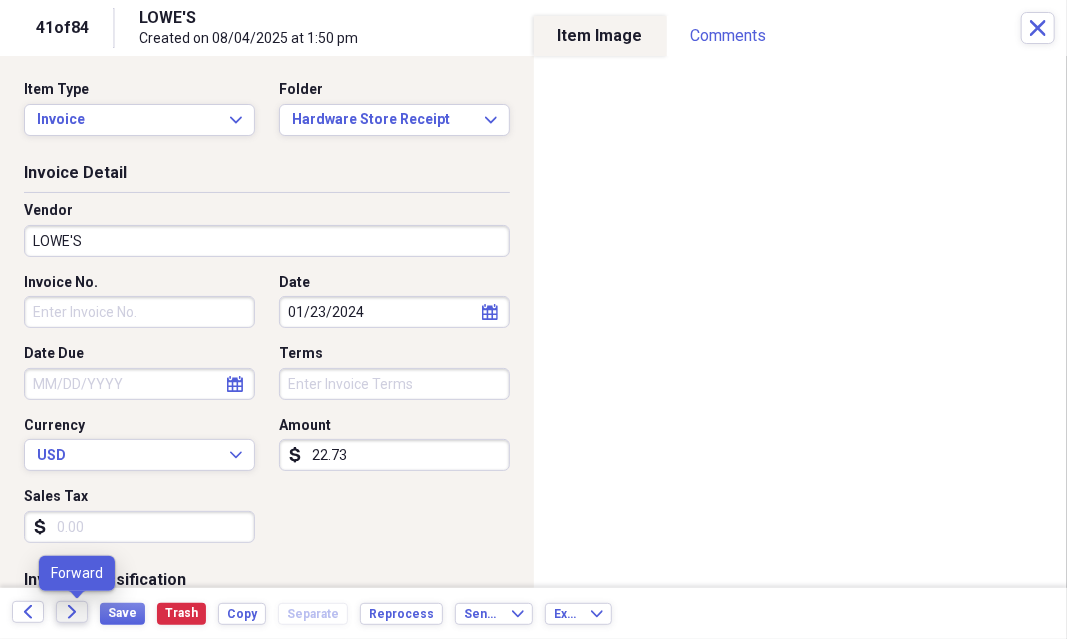 click on "Forward" at bounding box center [72, 612] 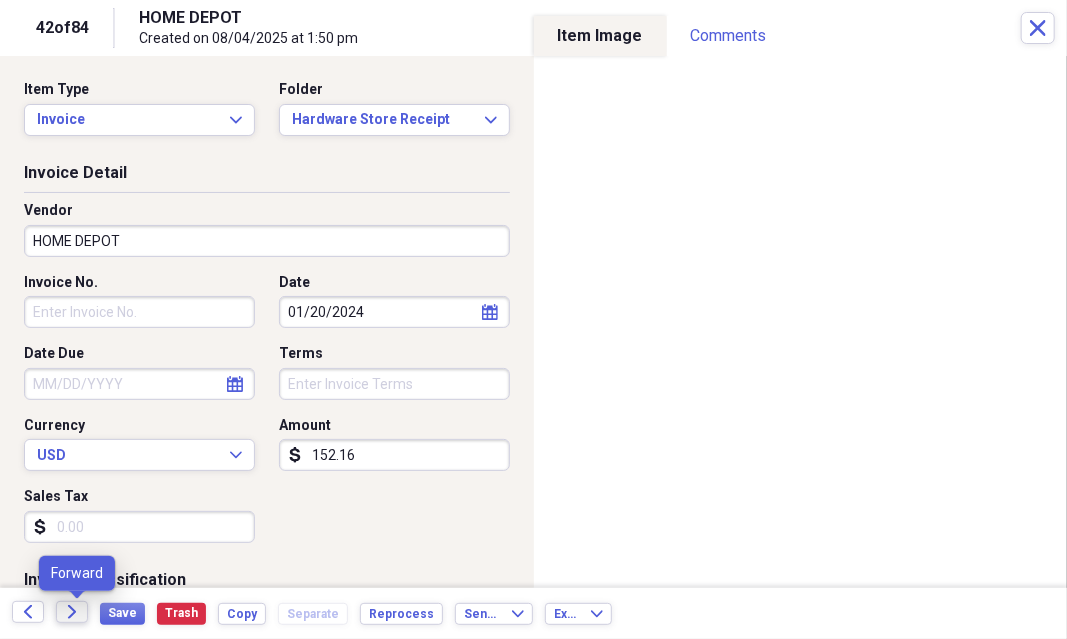 click on "Forward" at bounding box center (72, 612) 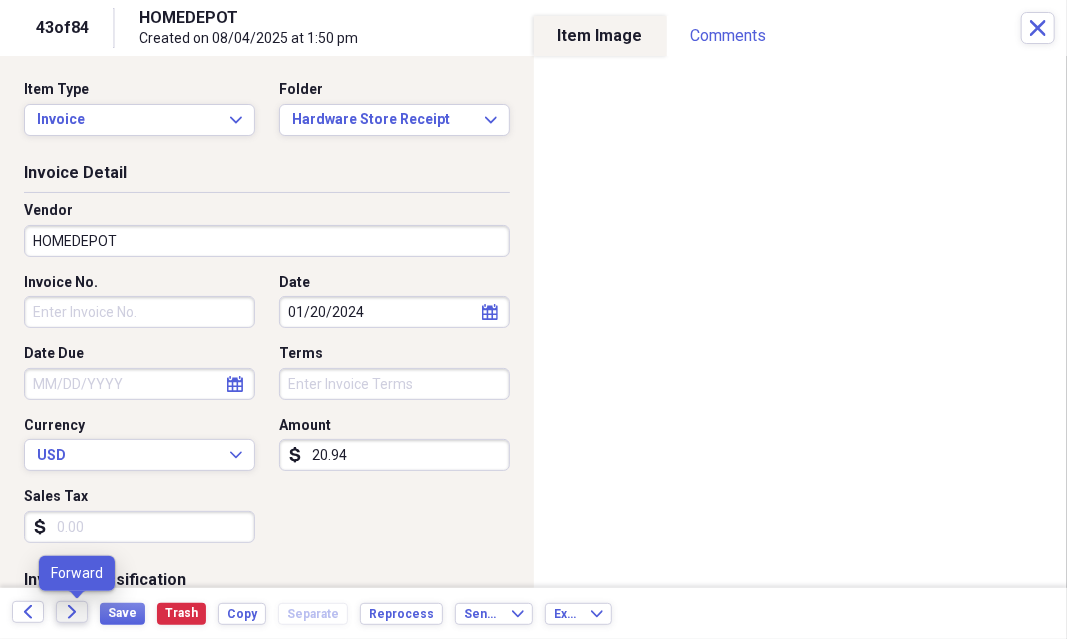 click on "Forward" at bounding box center [72, 612] 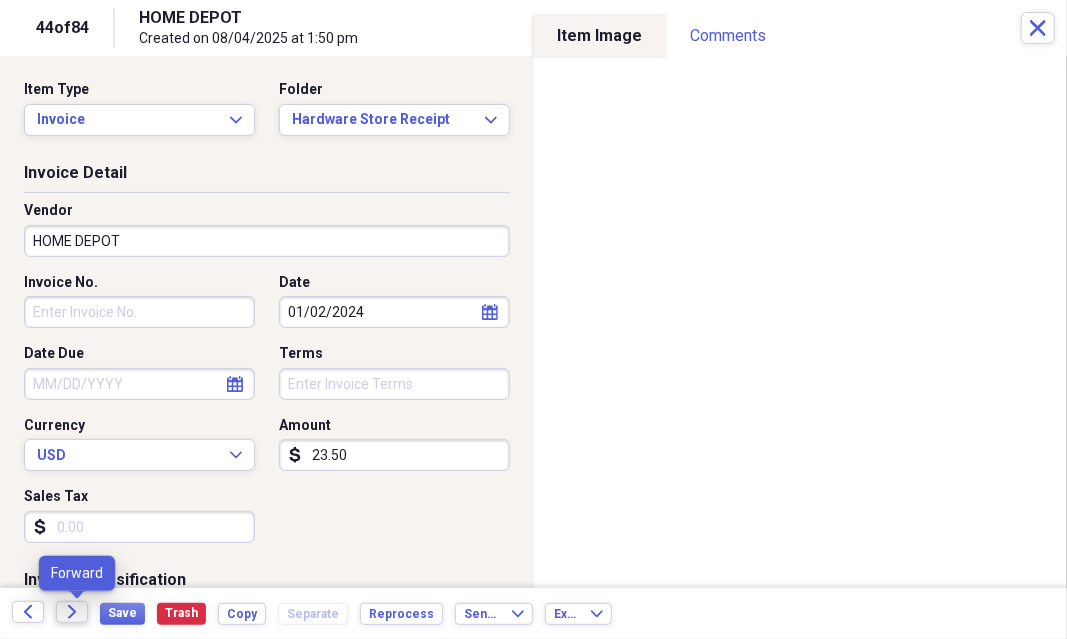click on "Forward" at bounding box center (72, 612) 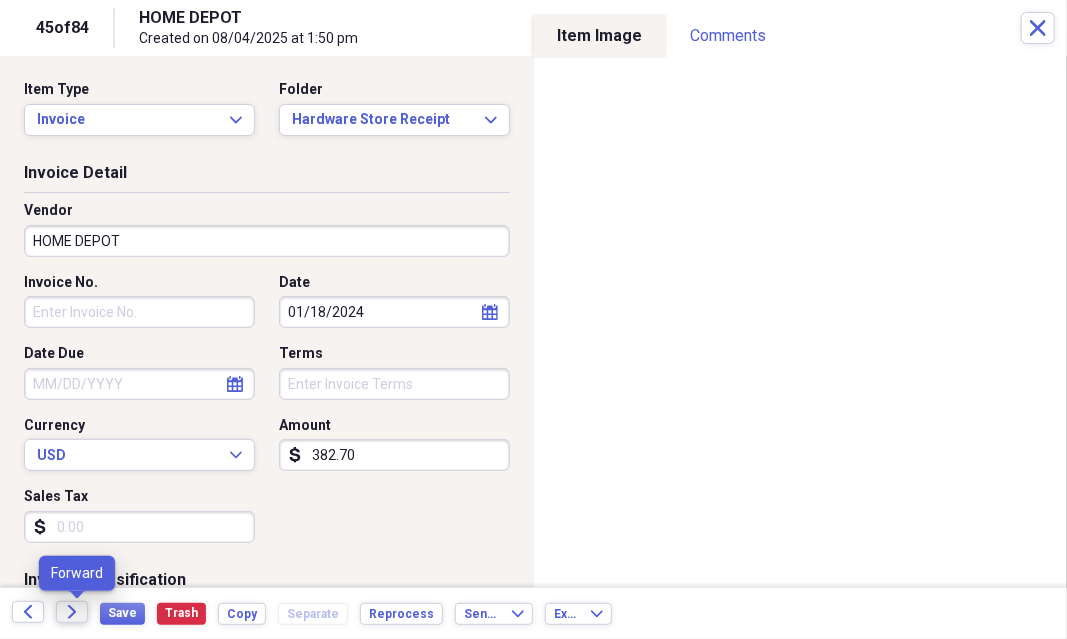 click on "Forward" at bounding box center (72, 612) 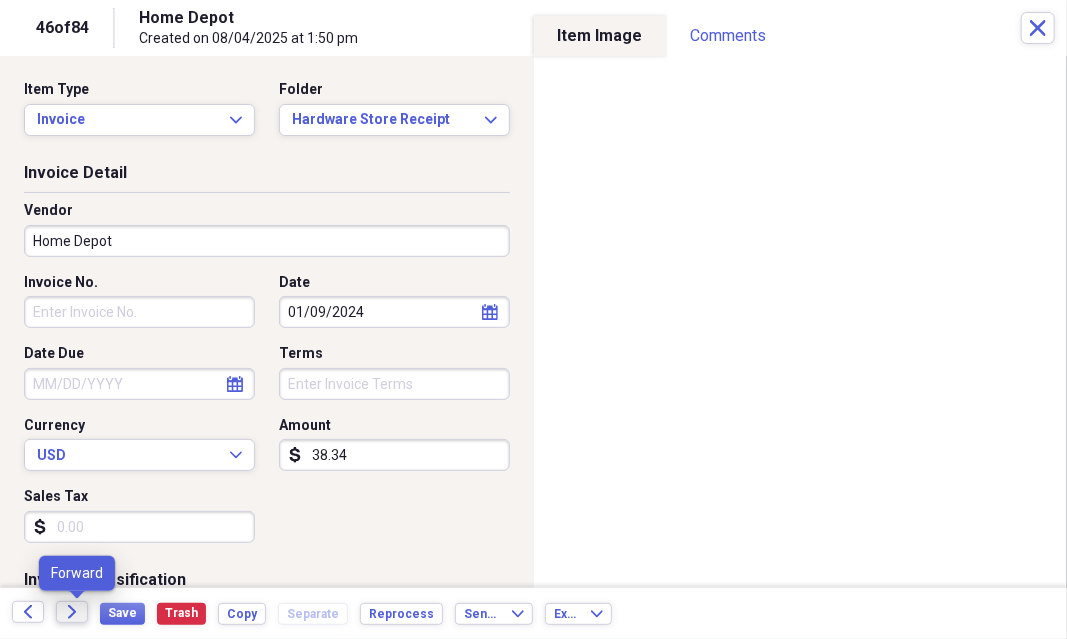 click on "Forward" at bounding box center (72, 612) 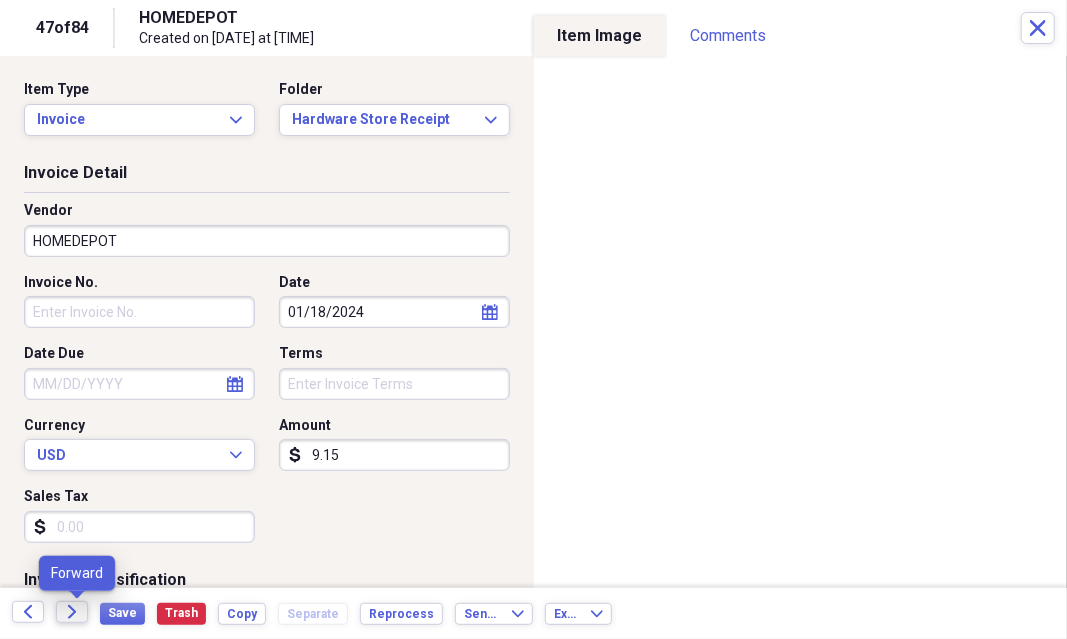 click on "Forward" at bounding box center (72, 612) 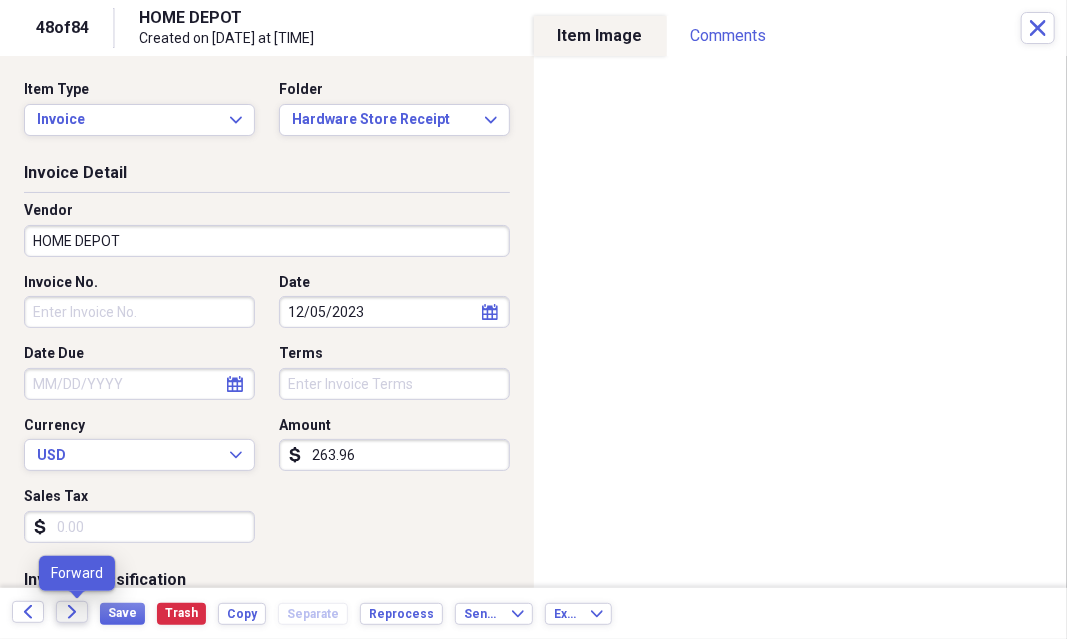 click on "Forward" at bounding box center [72, 612] 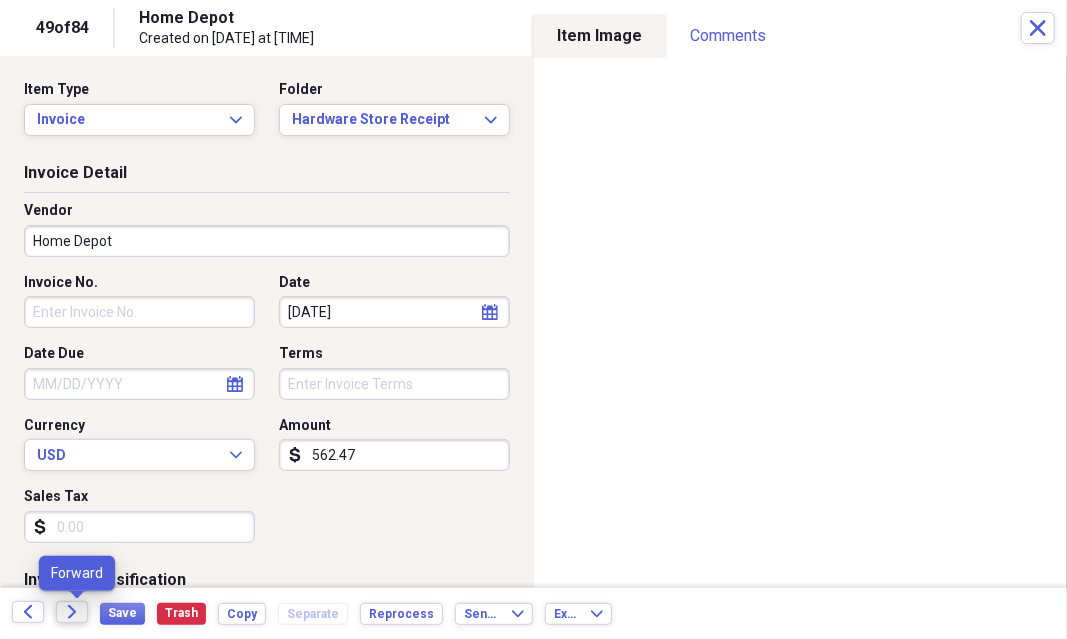 click on "Forward" at bounding box center [72, 612] 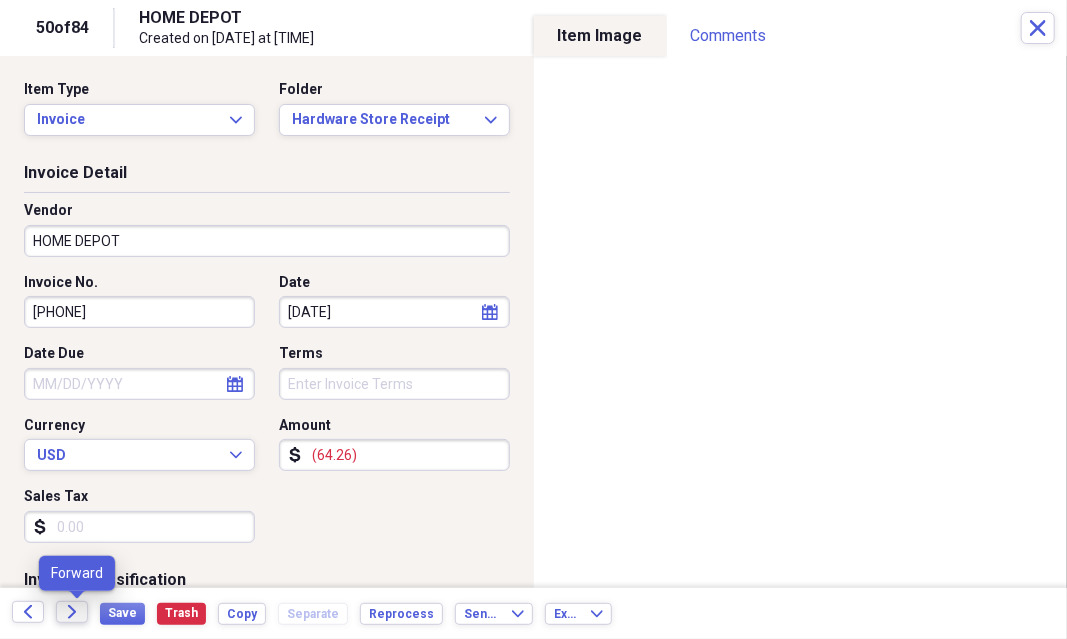 click on "Forward" at bounding box center [72, 612] 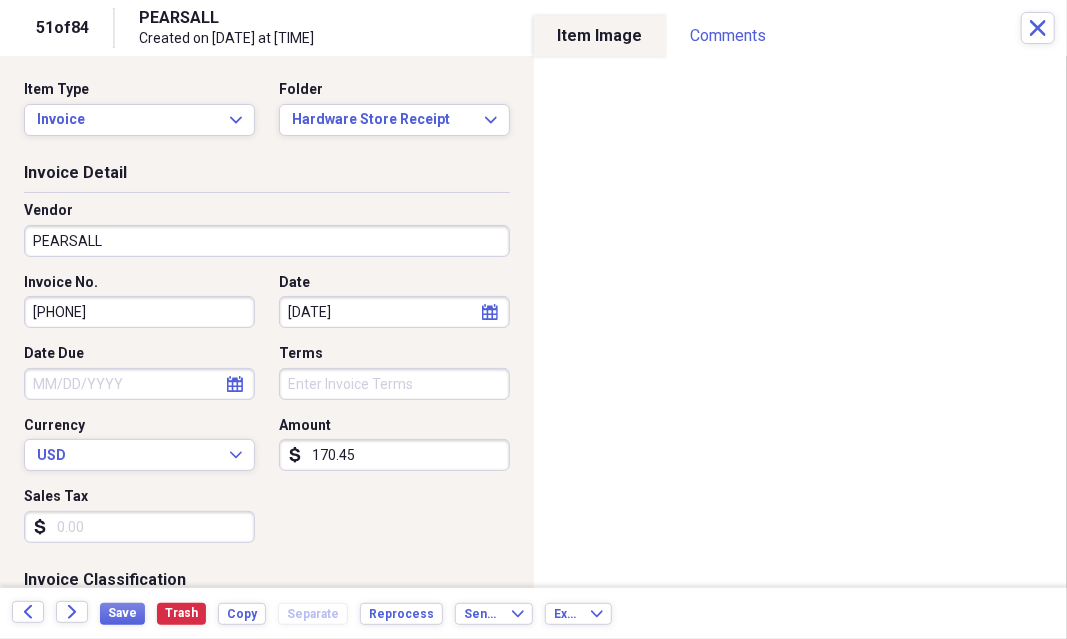 click on "PEARSALL" at bounding box center (267, 241) 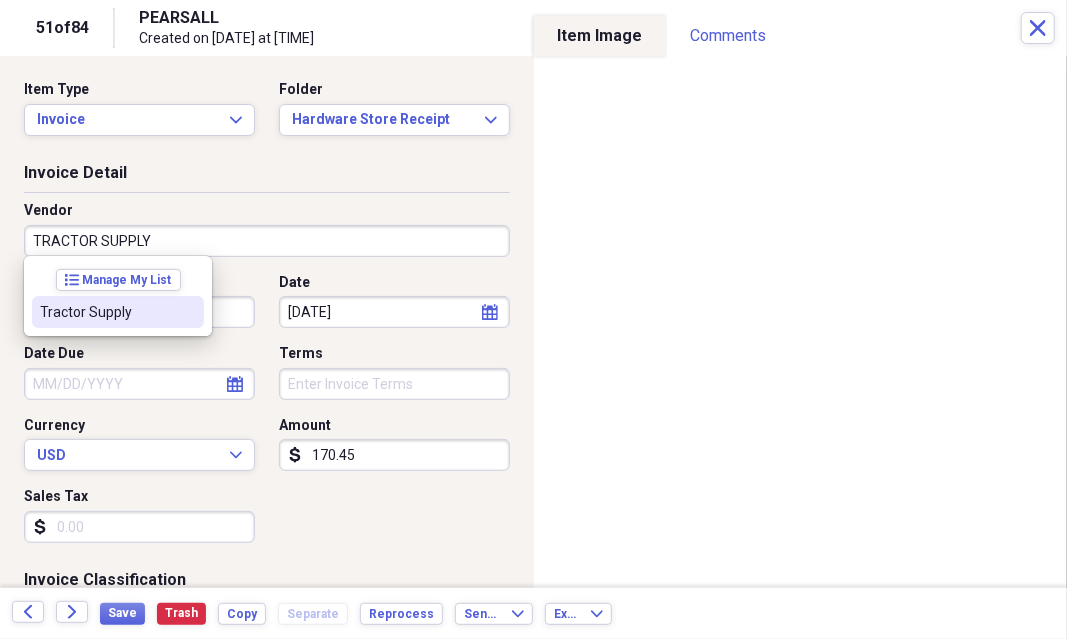 click on "Tractor Supply" at bounding box center [106, 312] 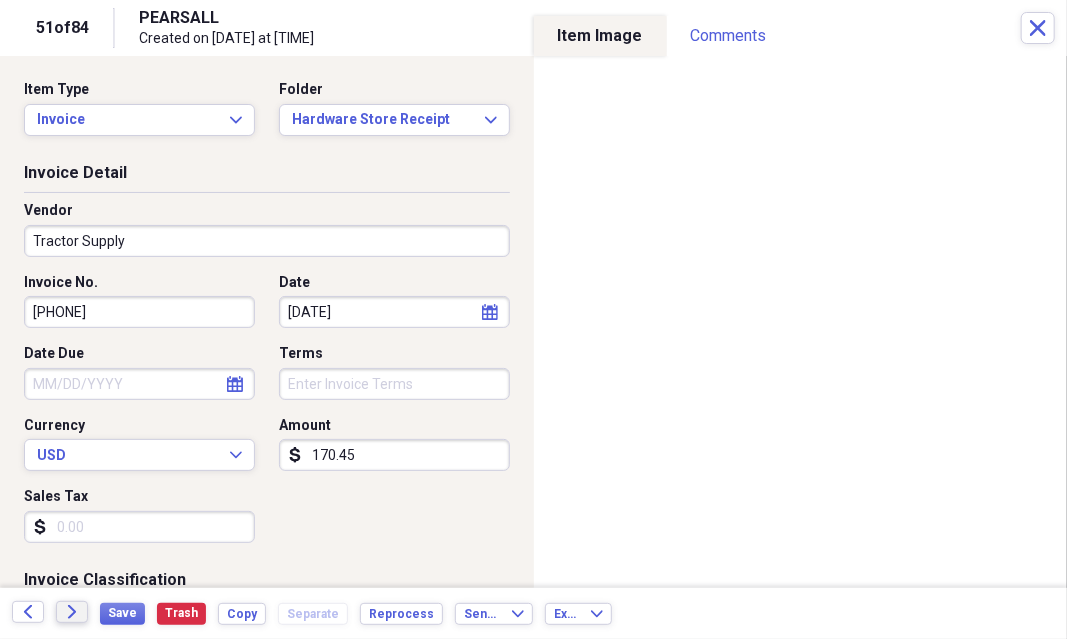 type on "Supply" 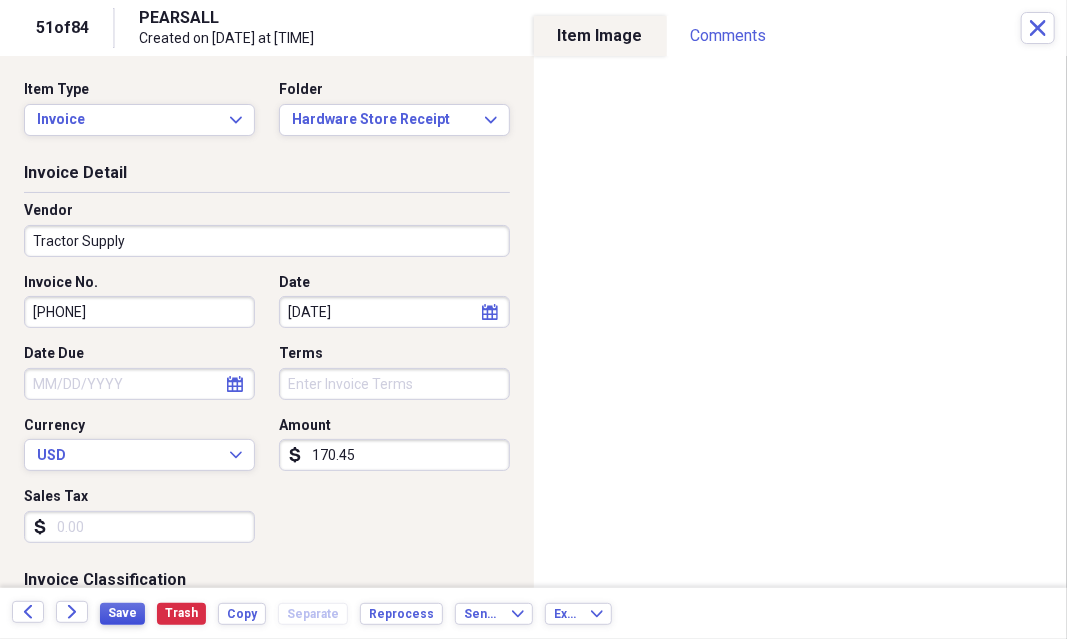 click on "Save" at bounding box center [122, 613] 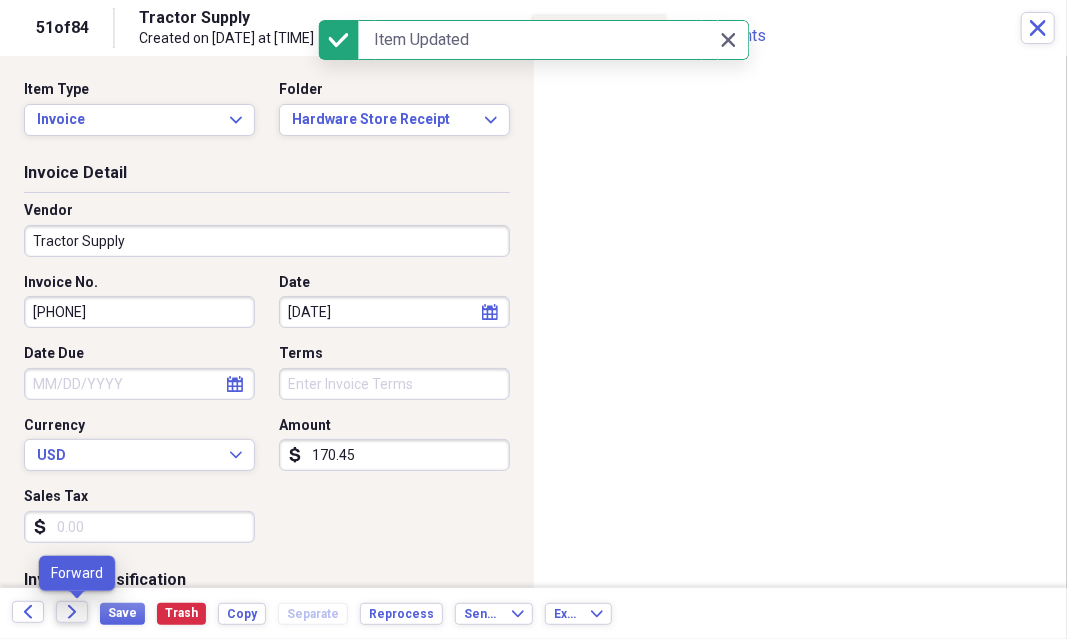 click on "Forward" 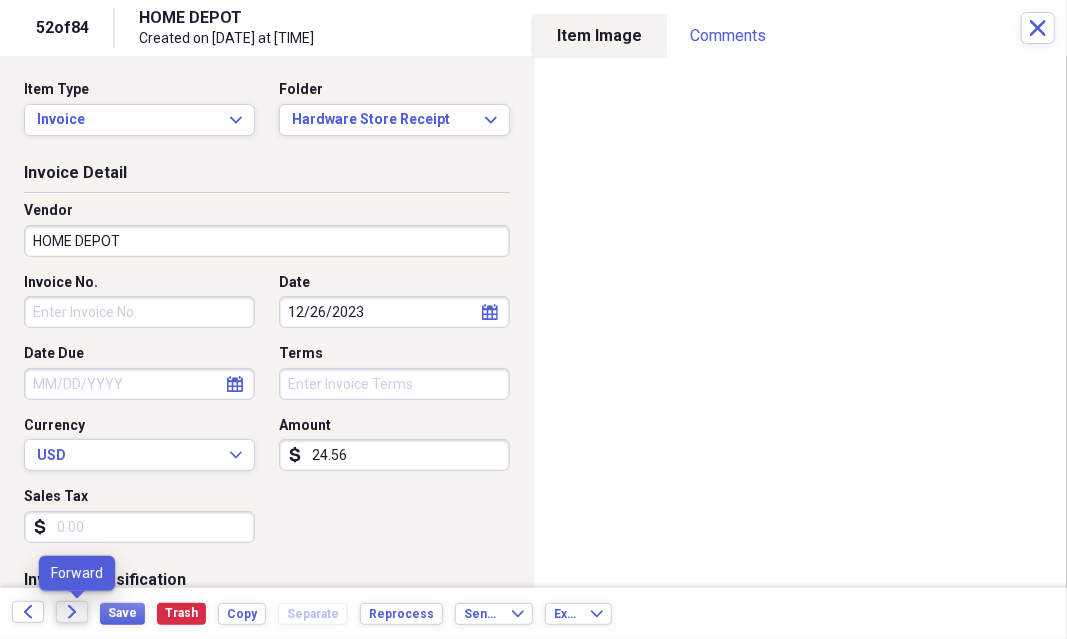 click on "Forward" 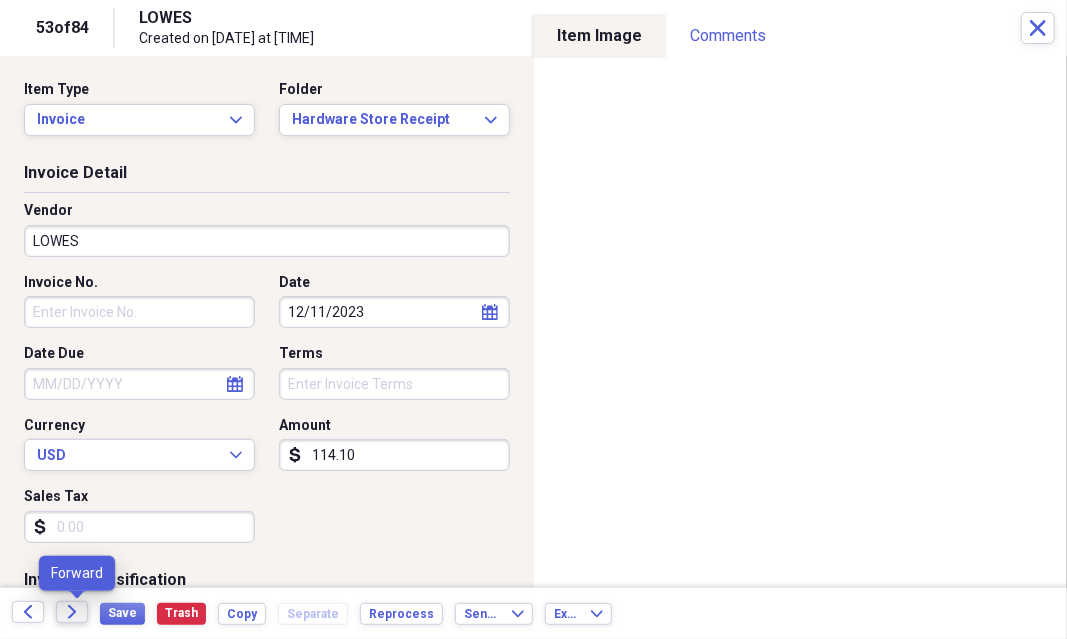 click on "Forward" 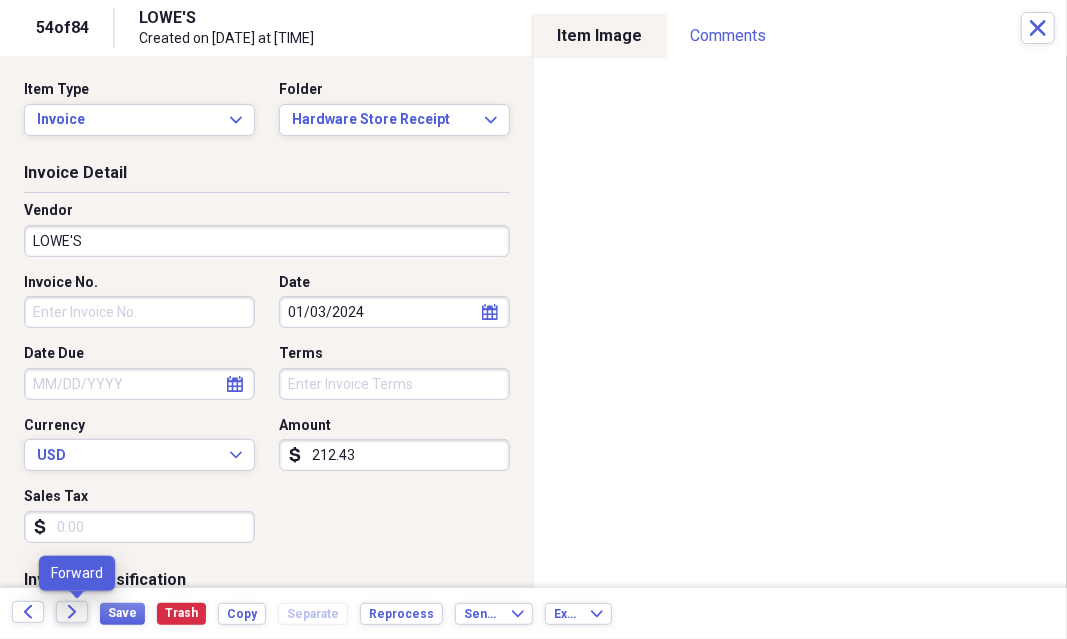 click on "Forward" 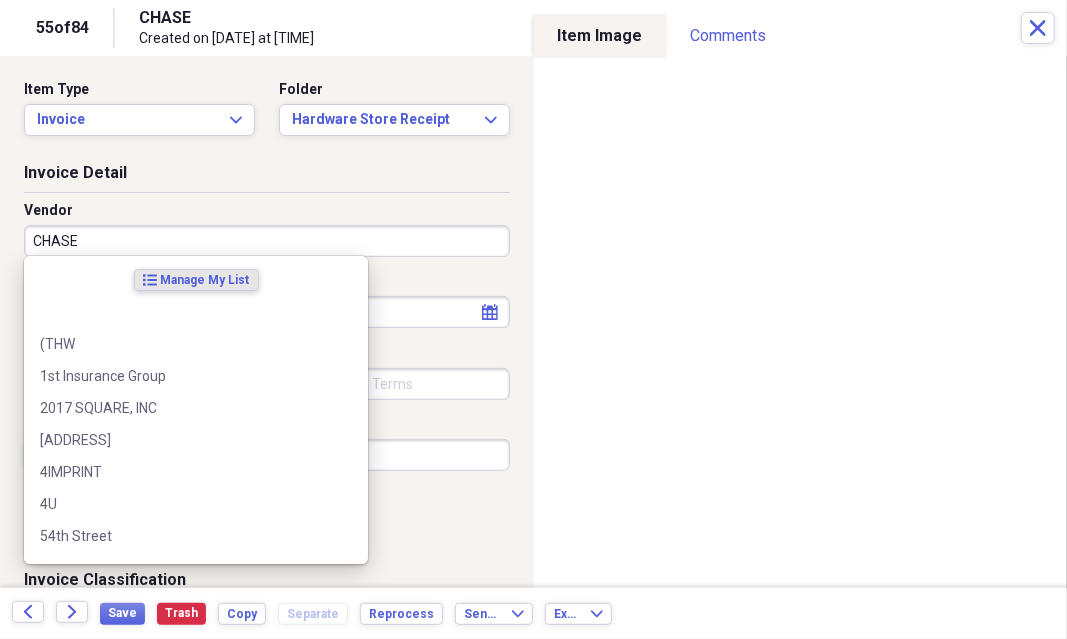 click on "CHASE" at bounding box center [267, 241] 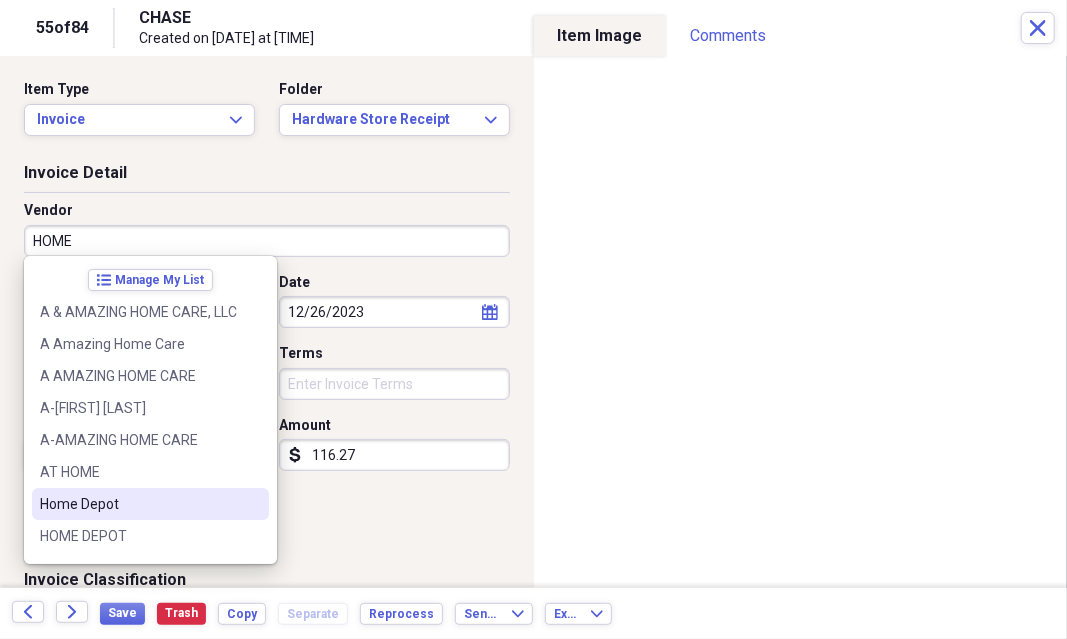 click on "Home Depot" at bounding box center [138, 504] 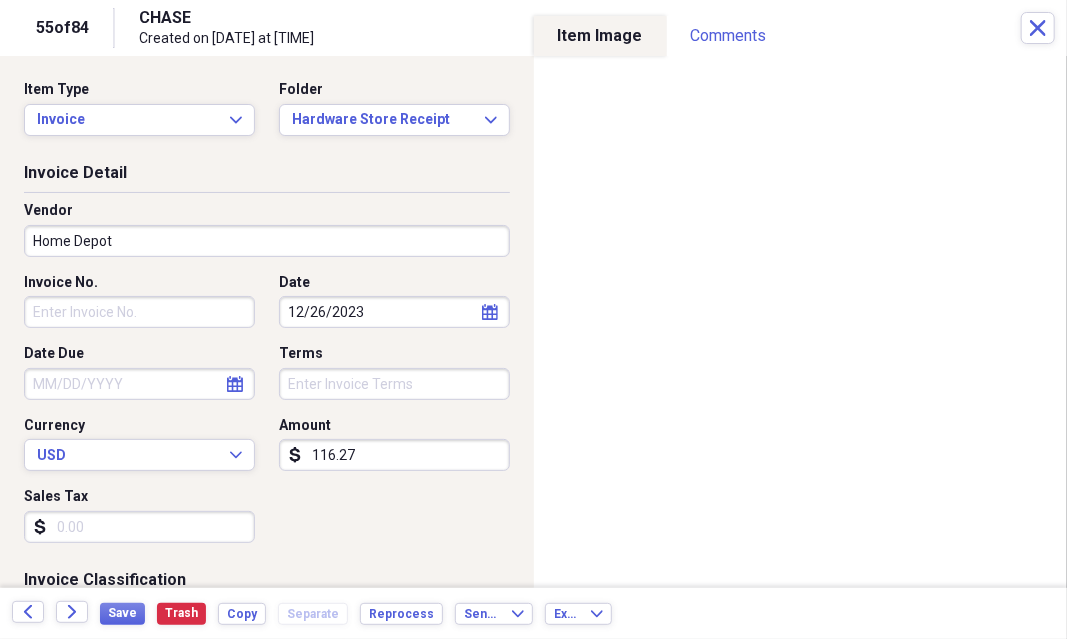 type on "Supply" 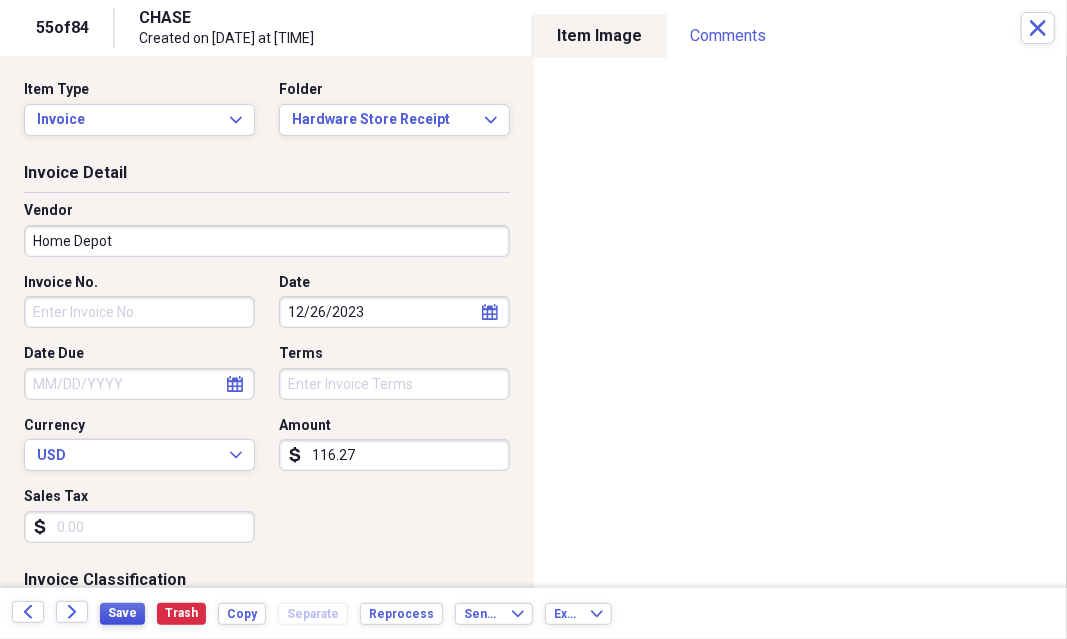 click on "Save" at bounding box center (122, 613) 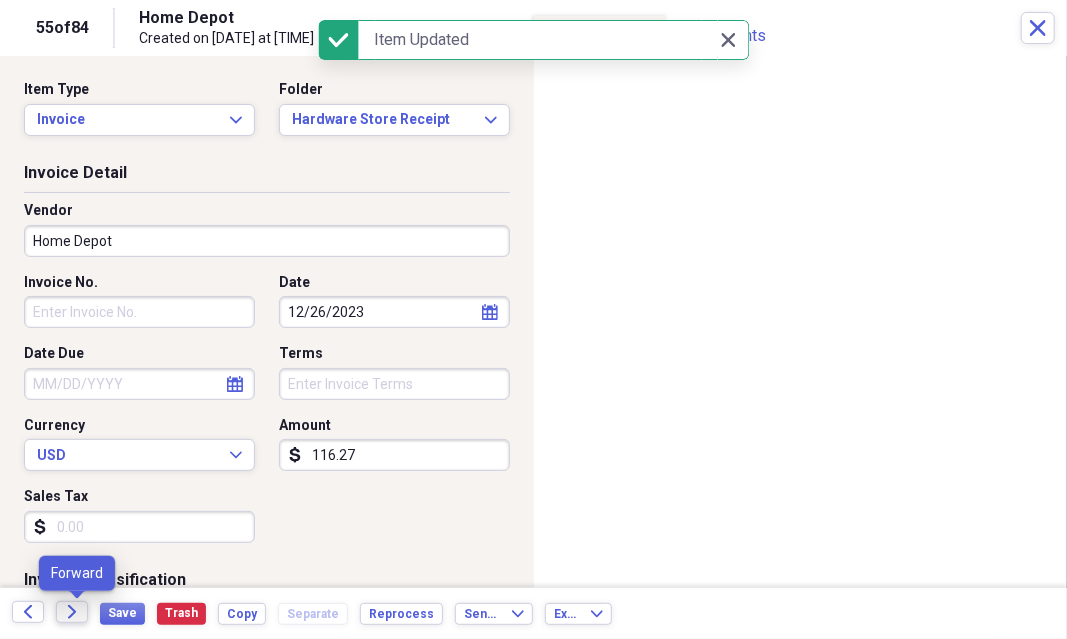 click 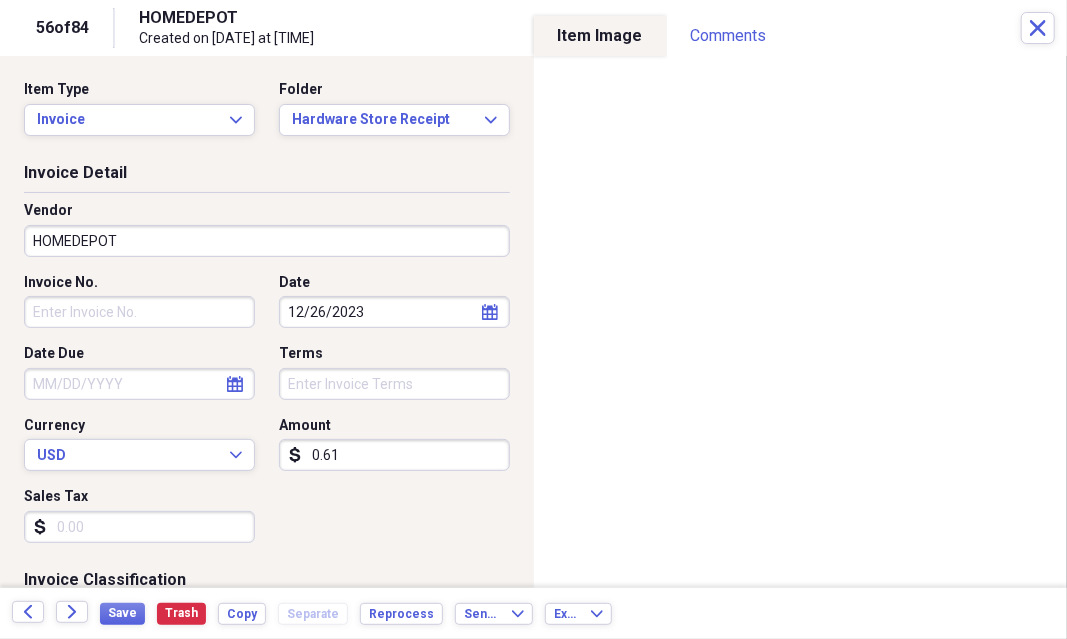 type on "0.06" 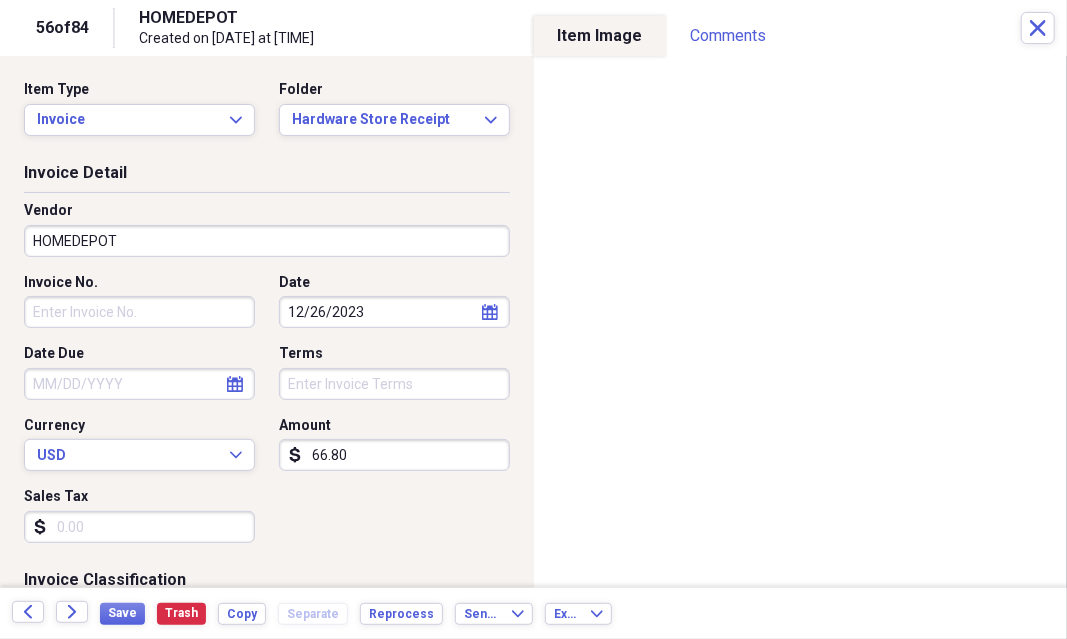 click on "66.80" at bounding box center (394, 455) 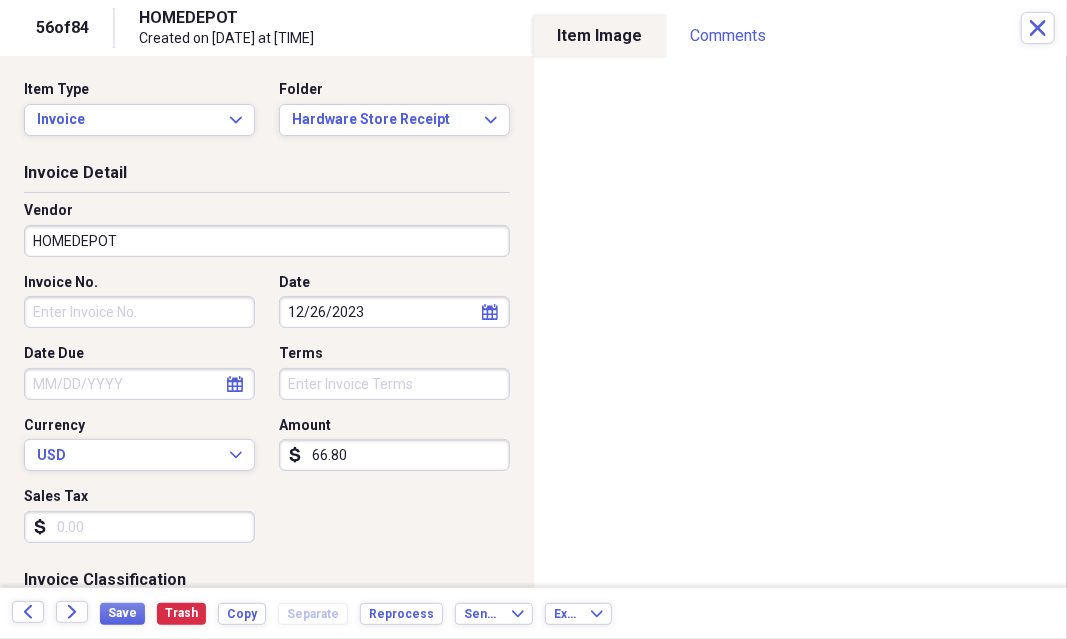 click on "66.80" at bounding box center (394, 455) 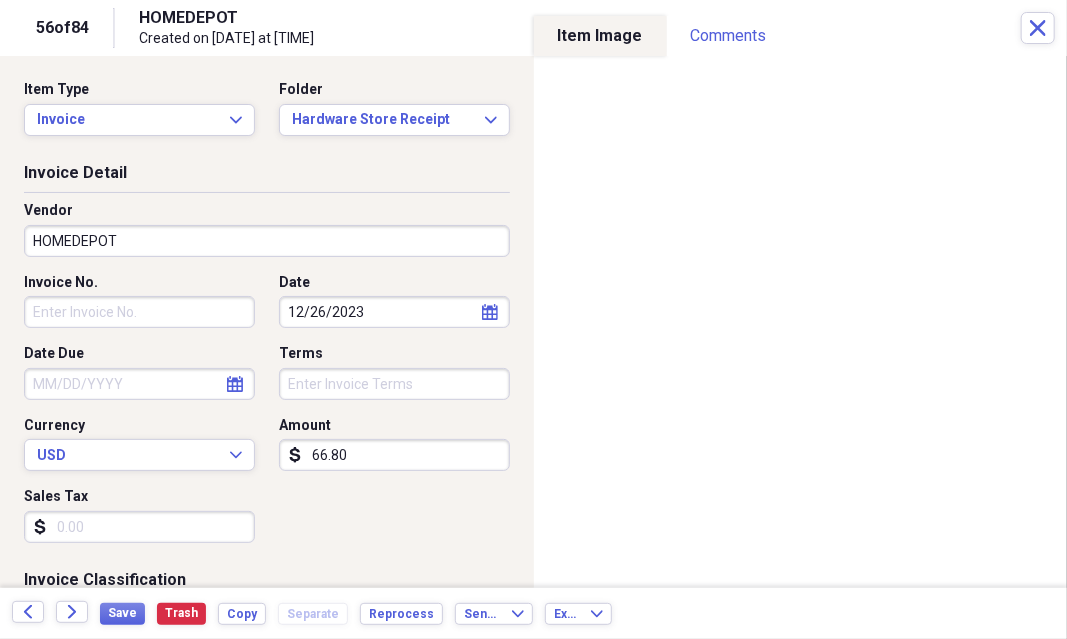 click on "66.80" at bounding box center (394, 455) 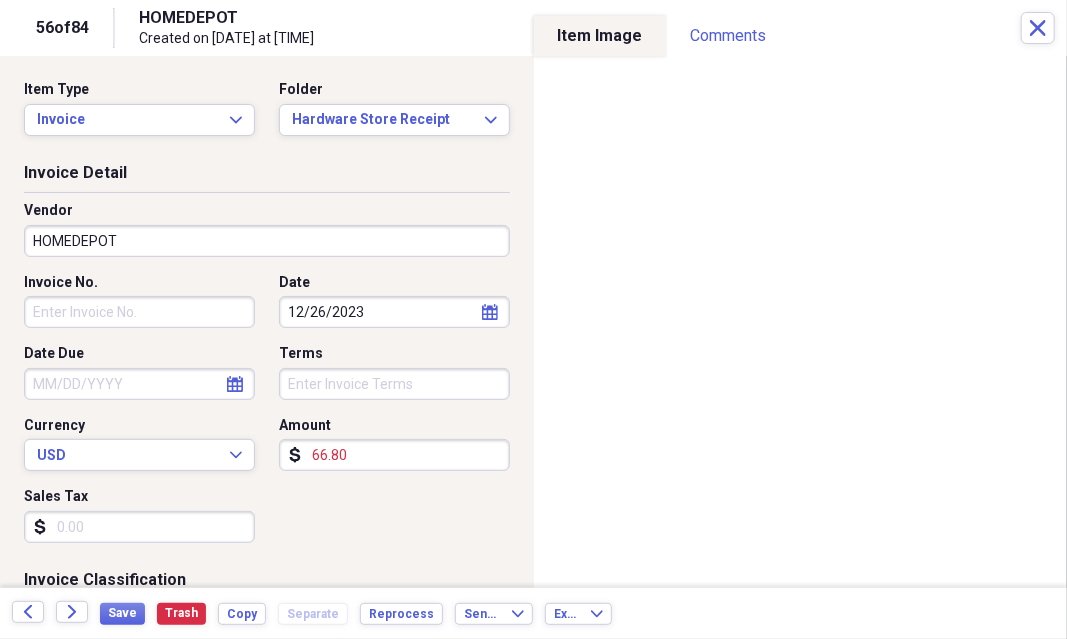 type on "(66.80)" 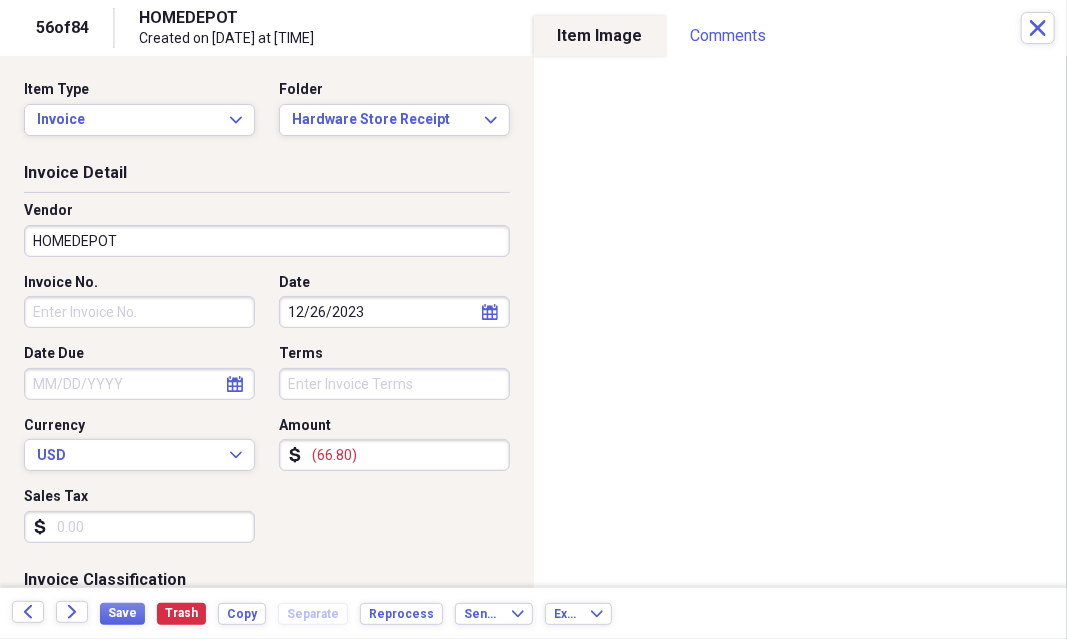 scroll, scrollTop: 100, scrollLeft: 0, axis: vertical 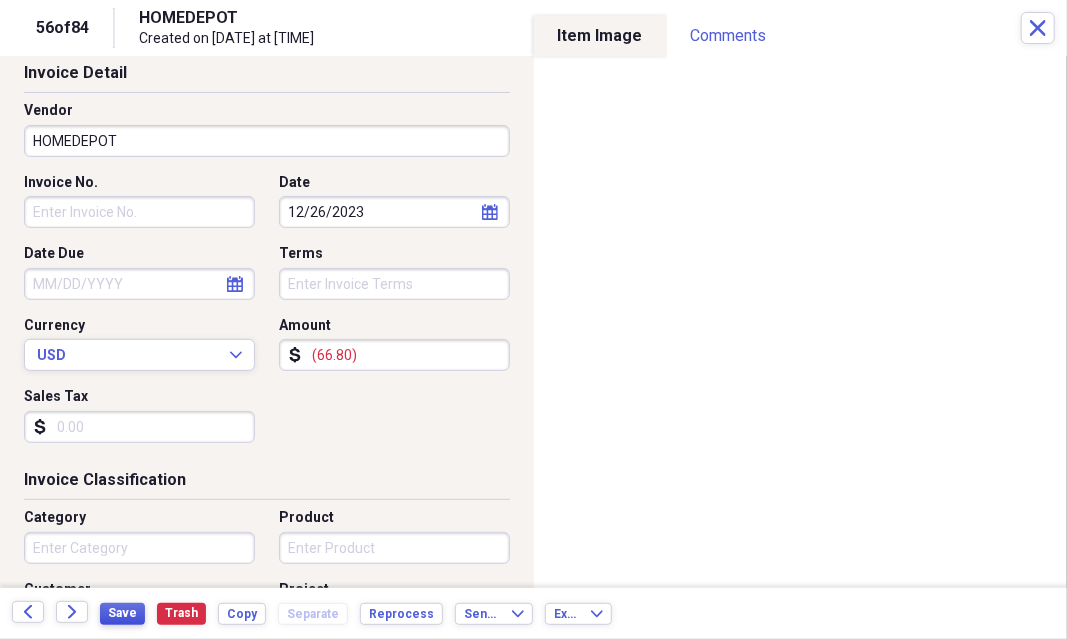 click on "Save" at bounding box center [122, 613] 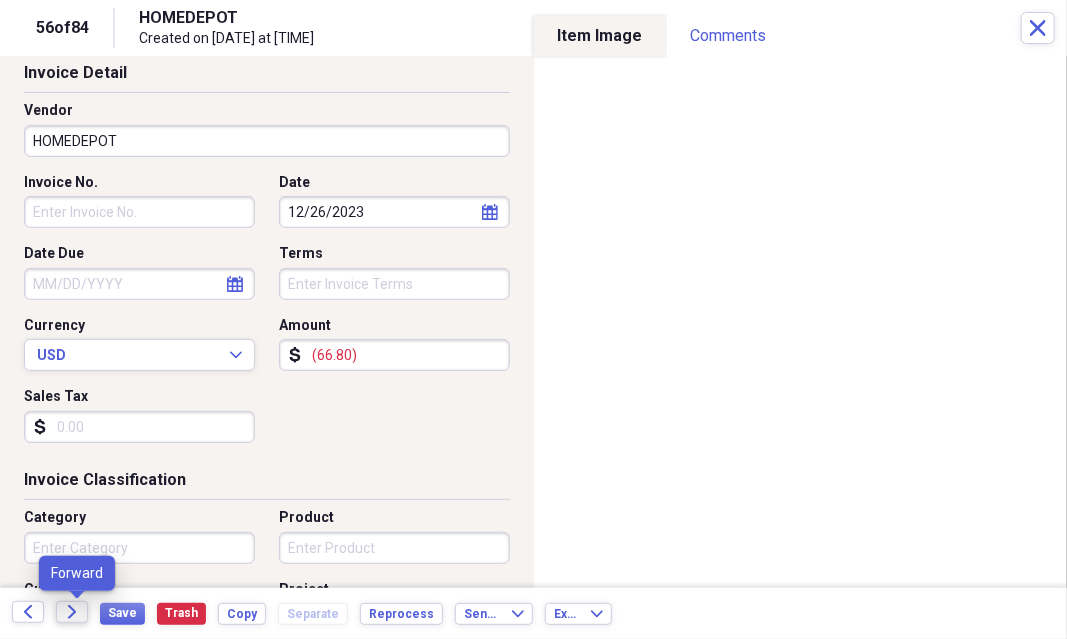 click 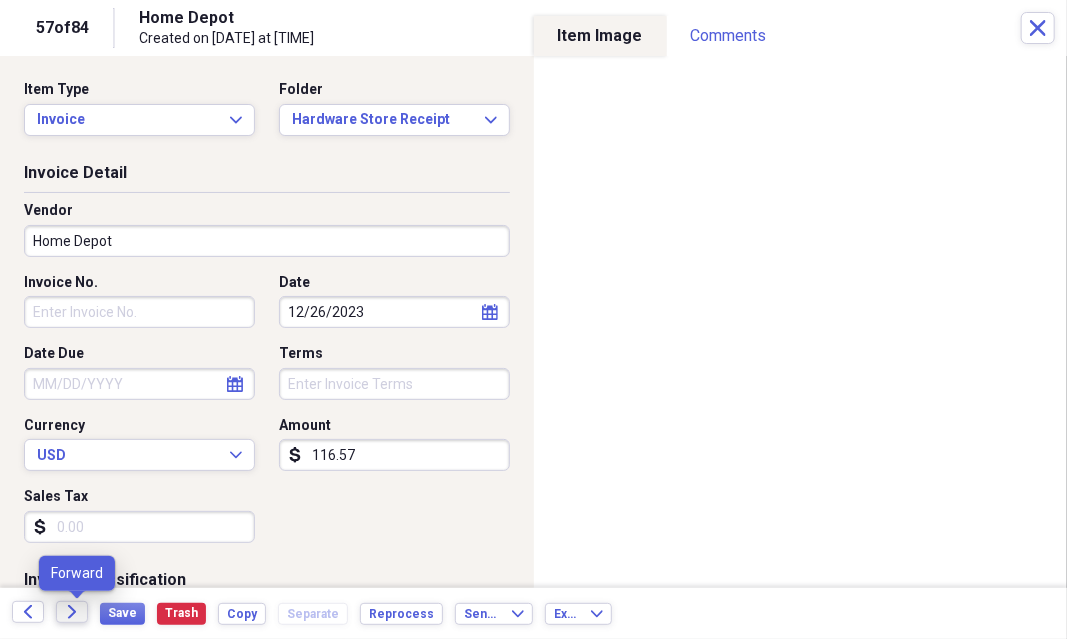 click on "Forward" 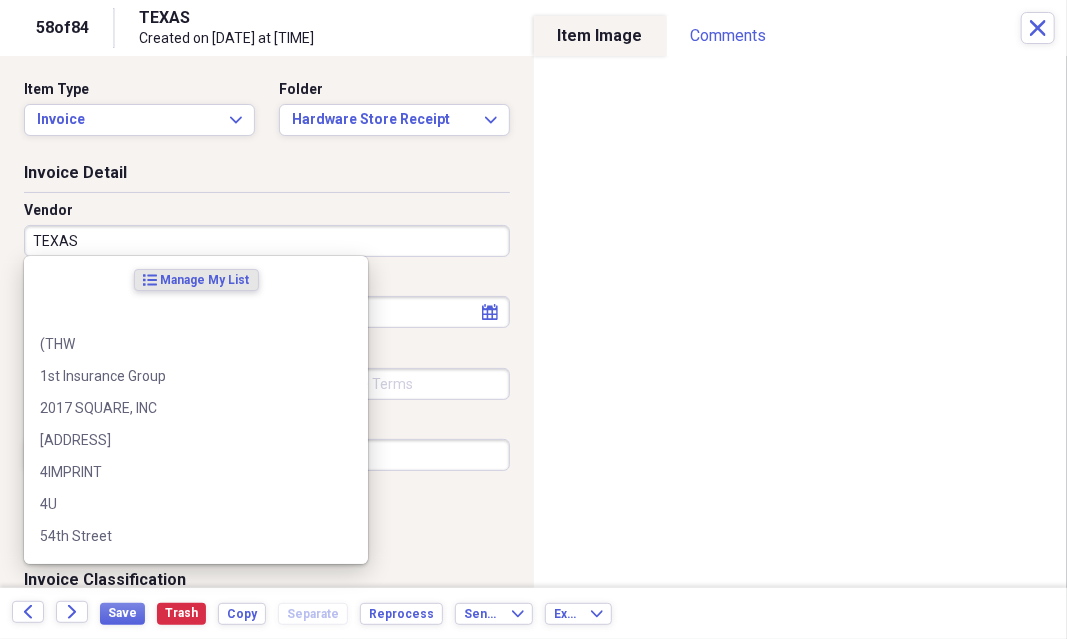 click on "TEXAS" at bounding box center (267, 241) 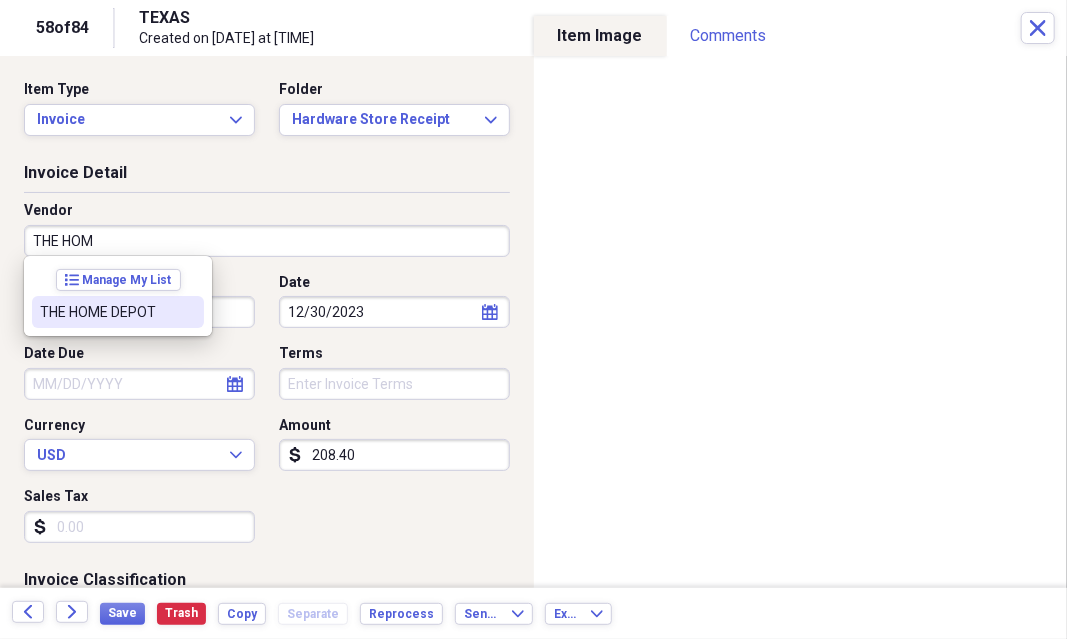 click on "THE HOME DEPOT" at bounding box center (106, 312) 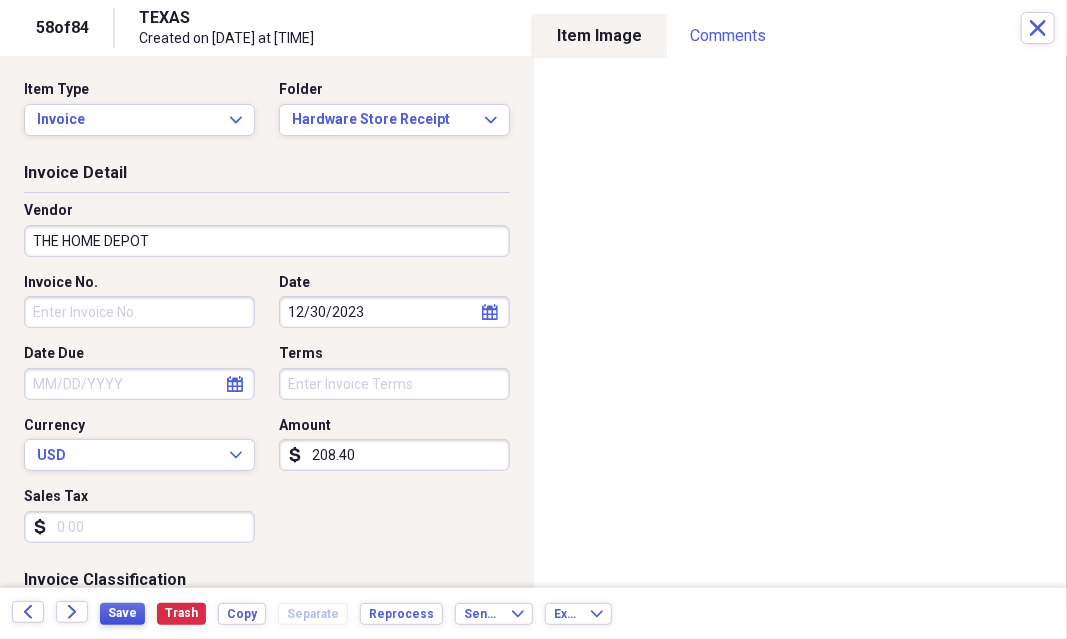click on "Save" at bounding box center (122, 613) 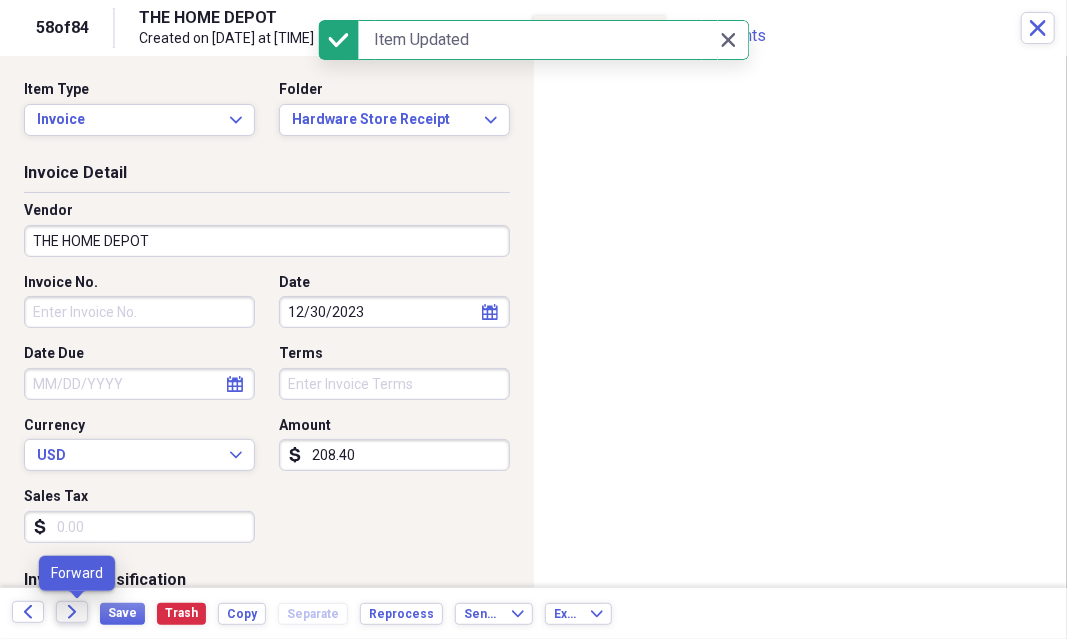 click on "Forward" 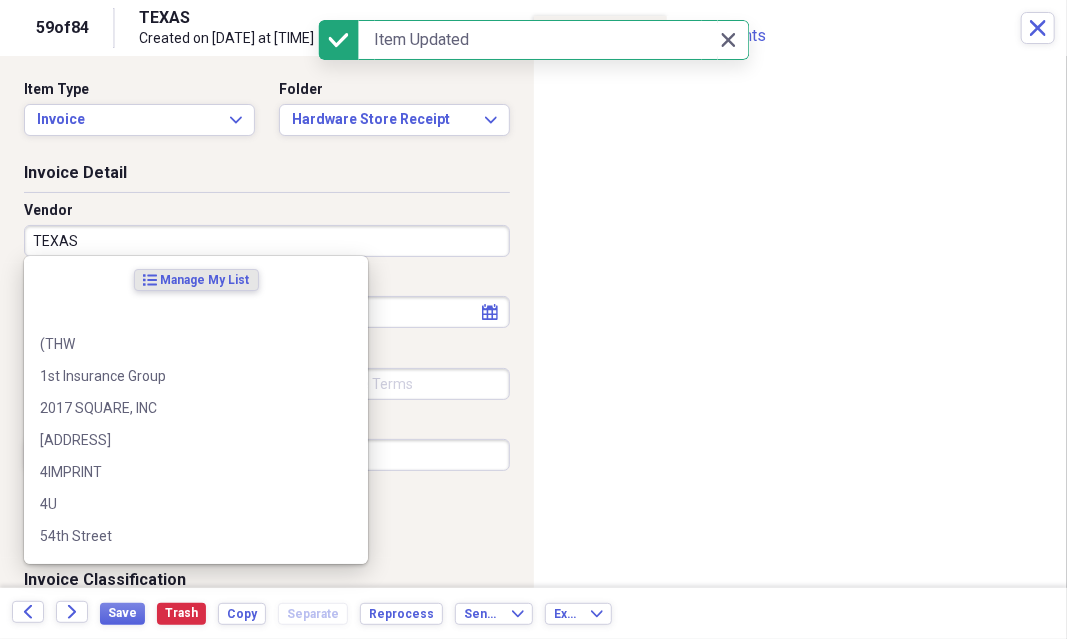click on "TEXAS" at bounding box center (267, 241) 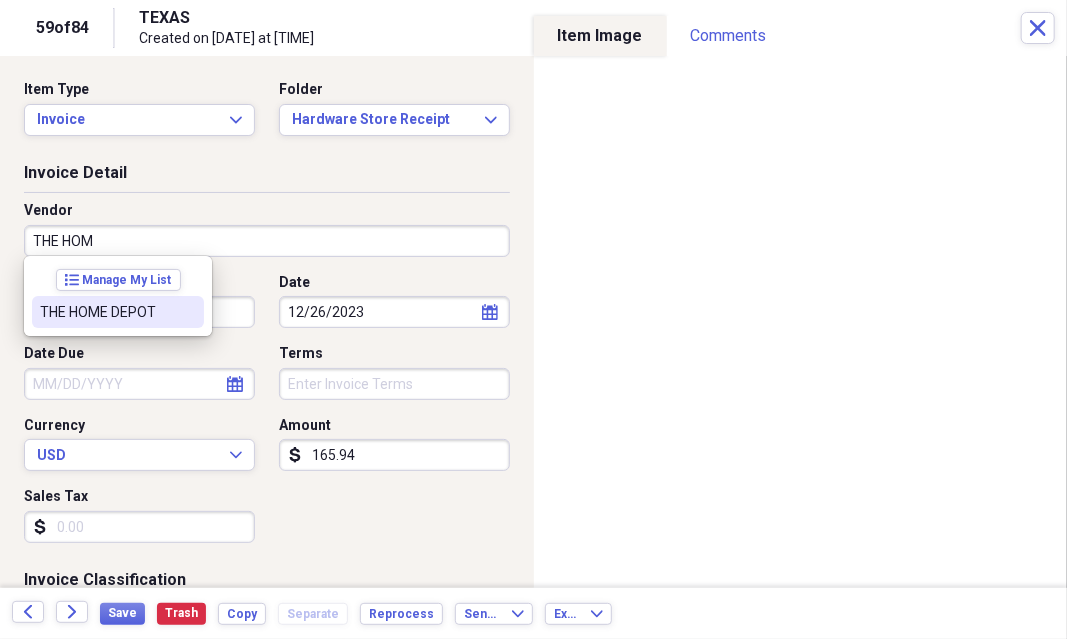 click on "THE HOME DEPOT" at bounding box center [106, 312] 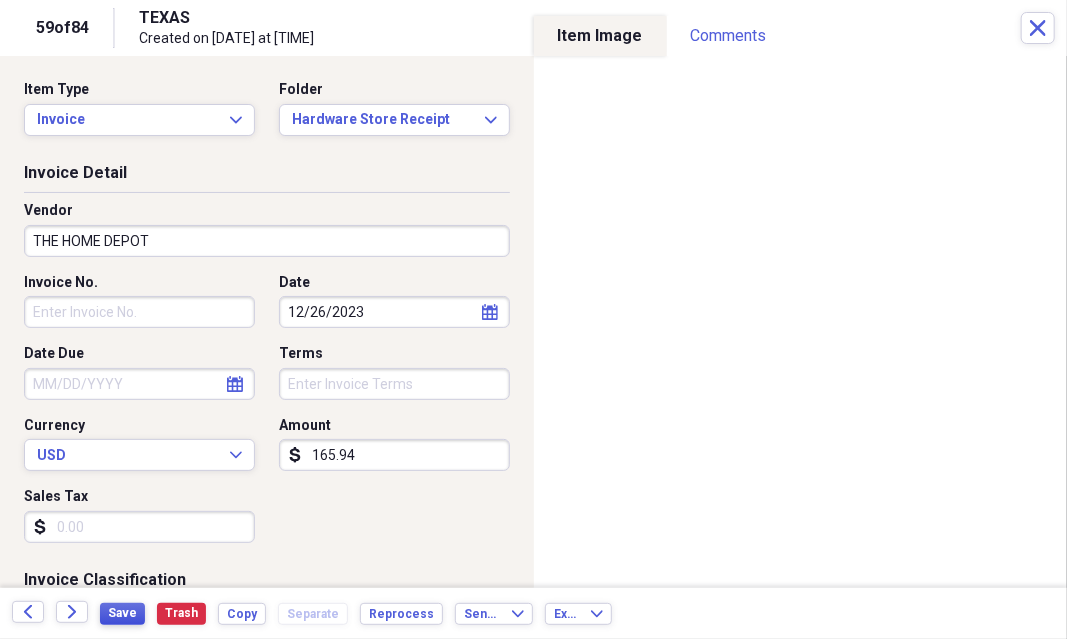 click on "Save" at bounding box center [122, 613] 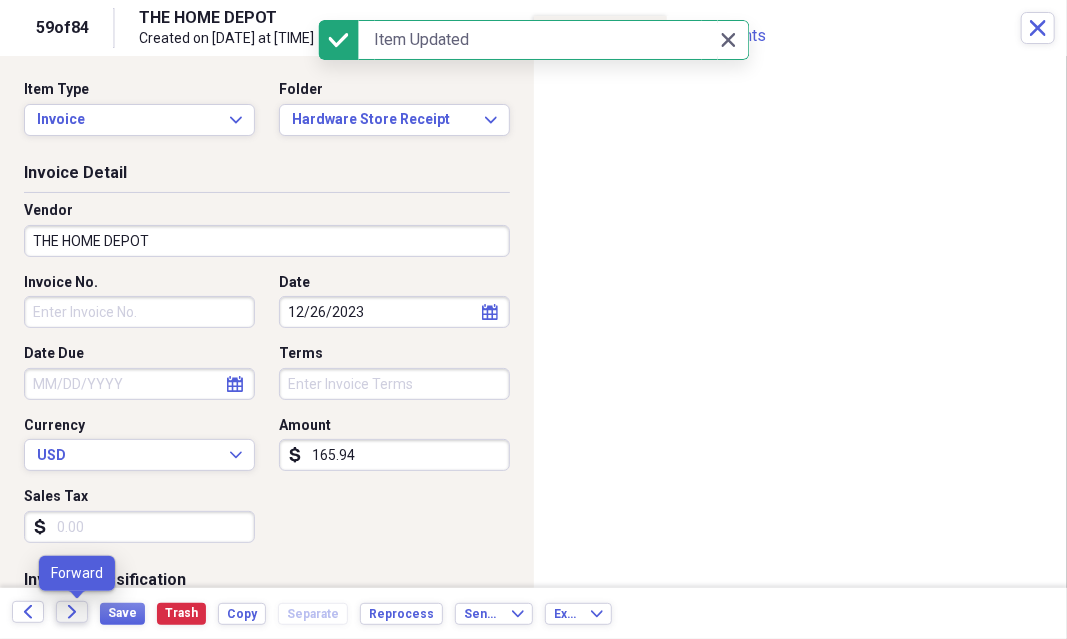 click on "Forward" 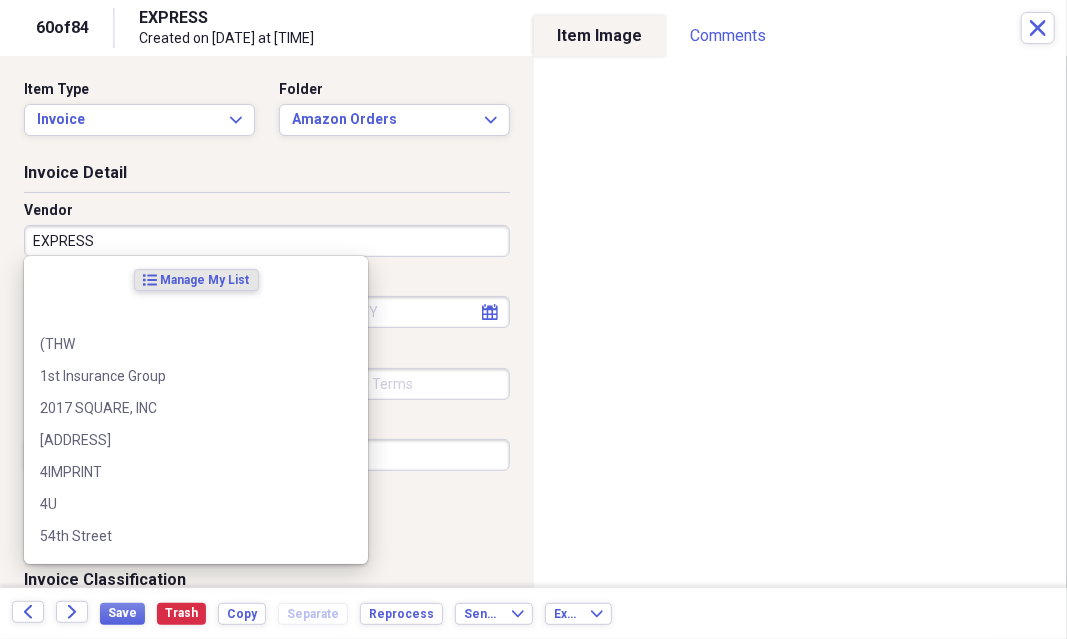 click on "EXPRESS" at bounding box center (267, 241) 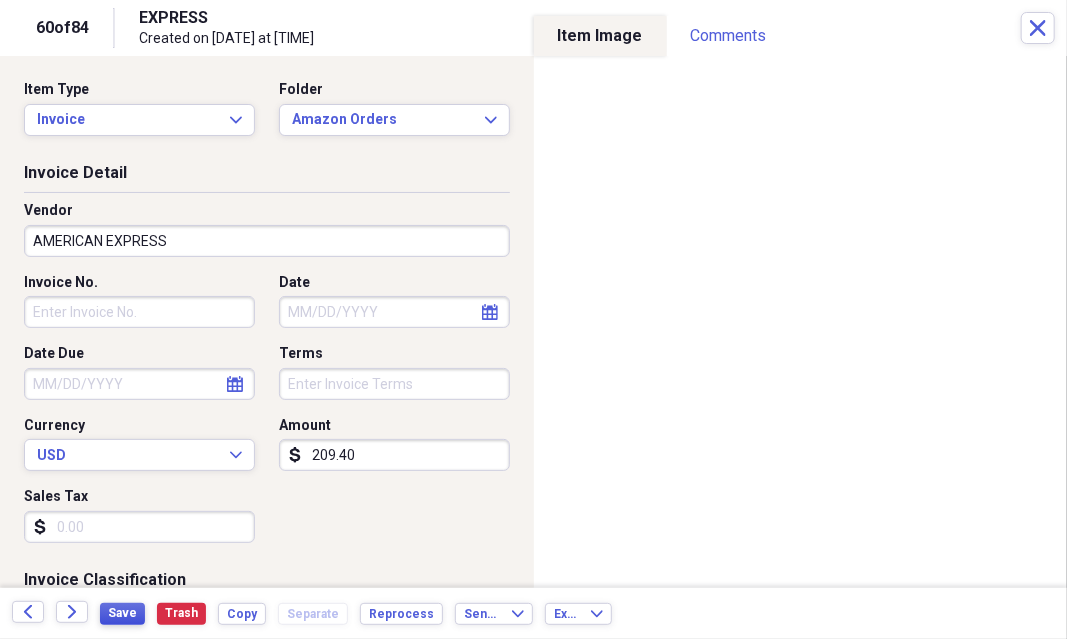 click on "Save" at bounding box center (122, 613) 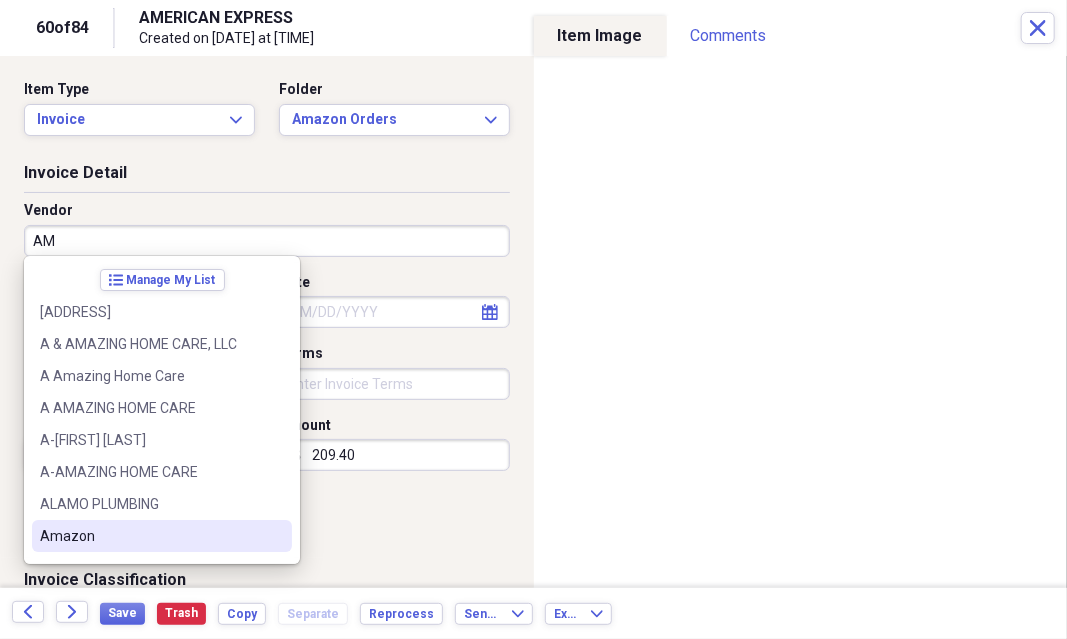 click on "Amazon" at bounding box center (150, 536) 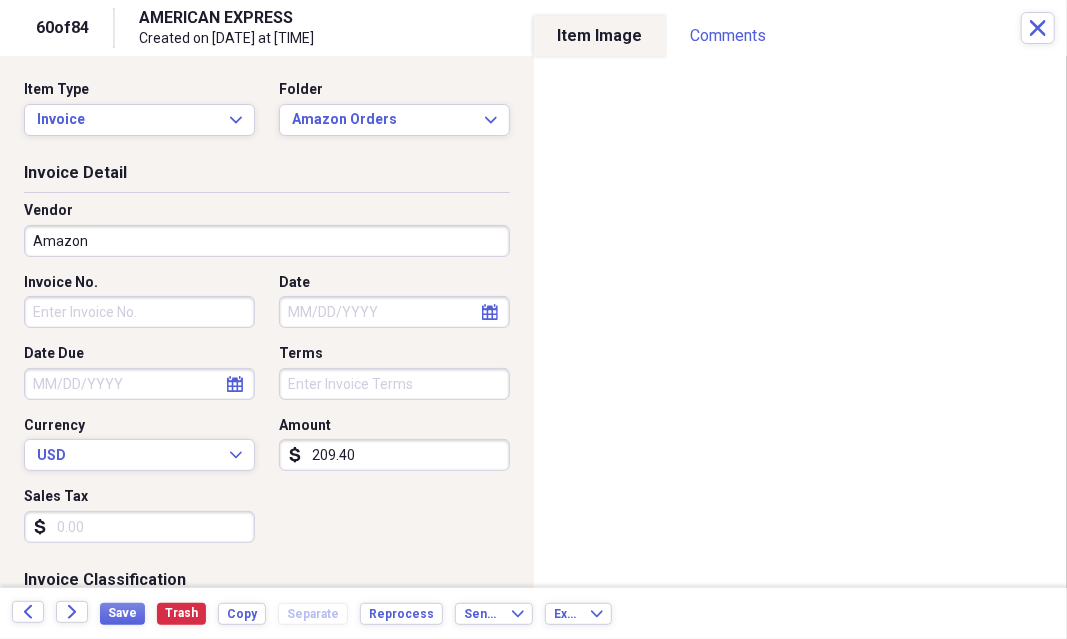 type on "Supply" 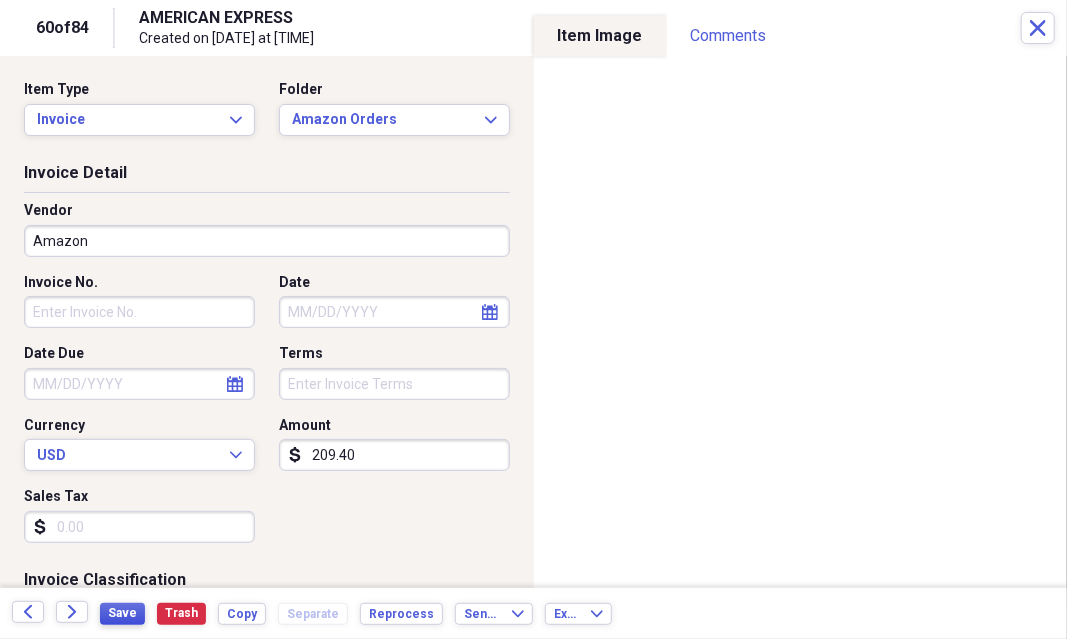 click on "Save" at bounding box center (122, 613) 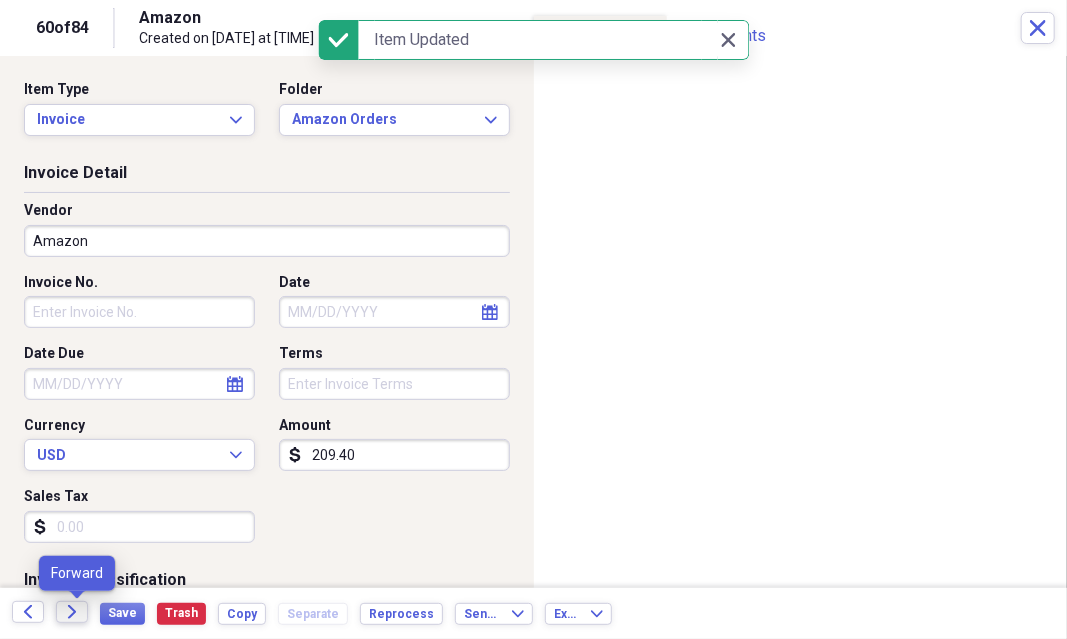 click 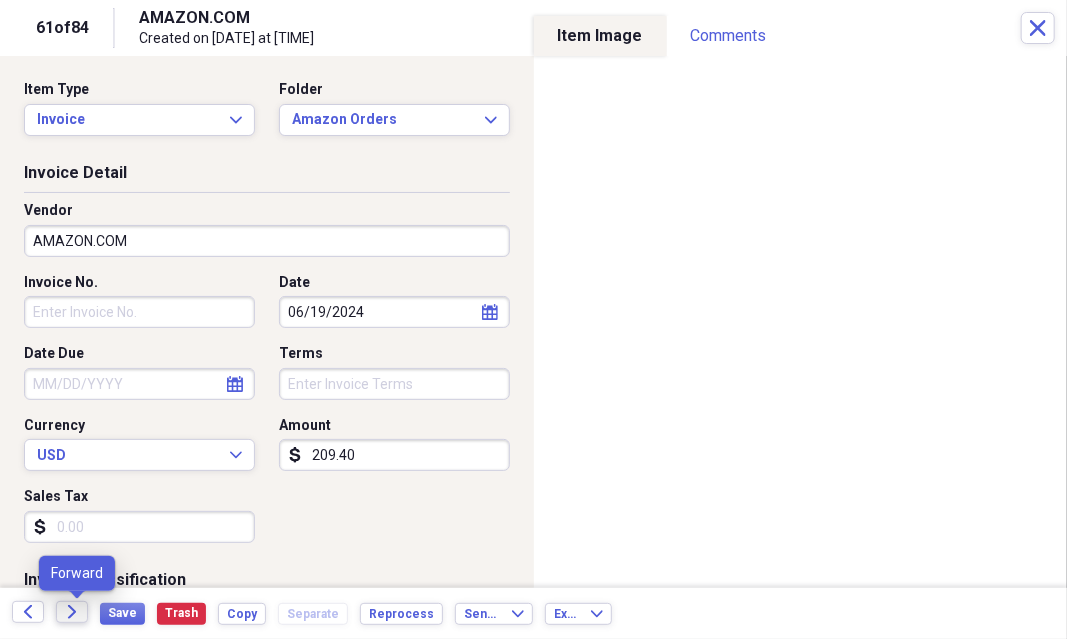 click 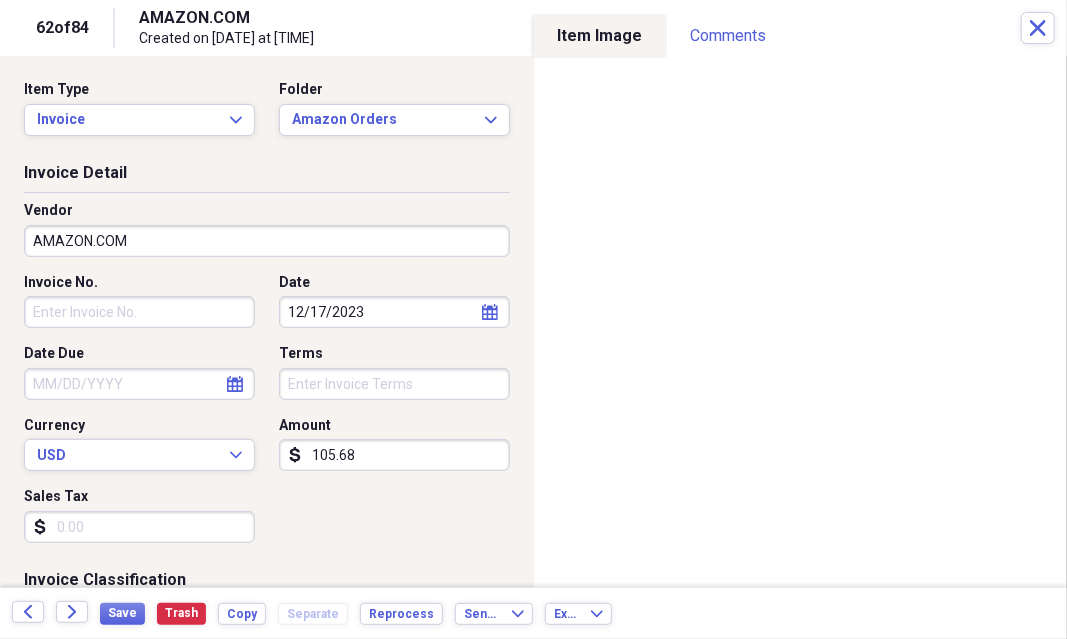 click on "105.68" at bounding box center [394, 455] 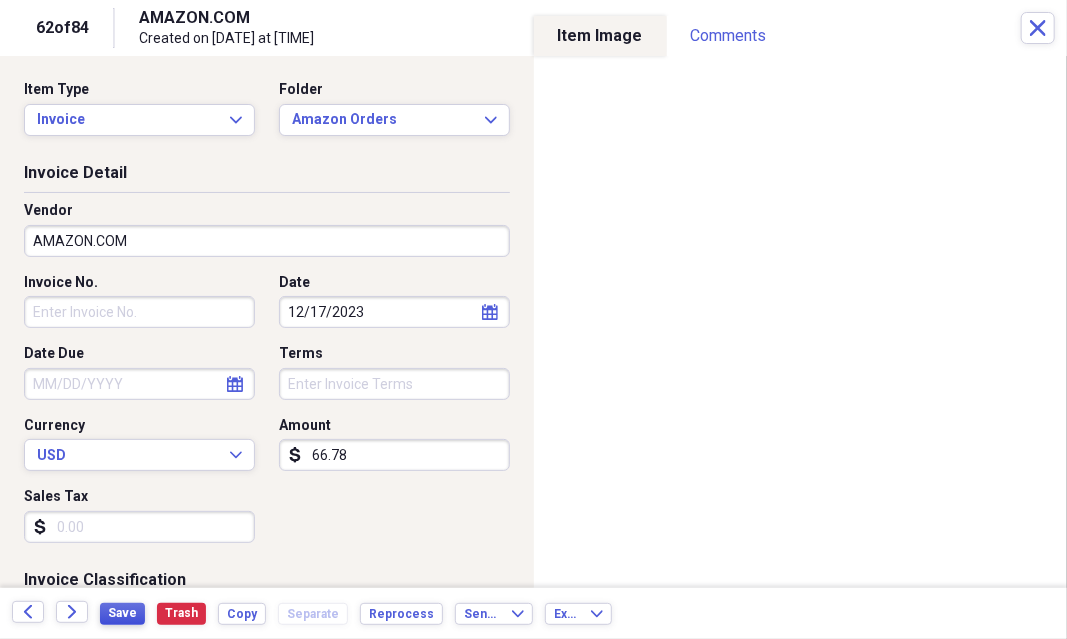 type on "66.78" 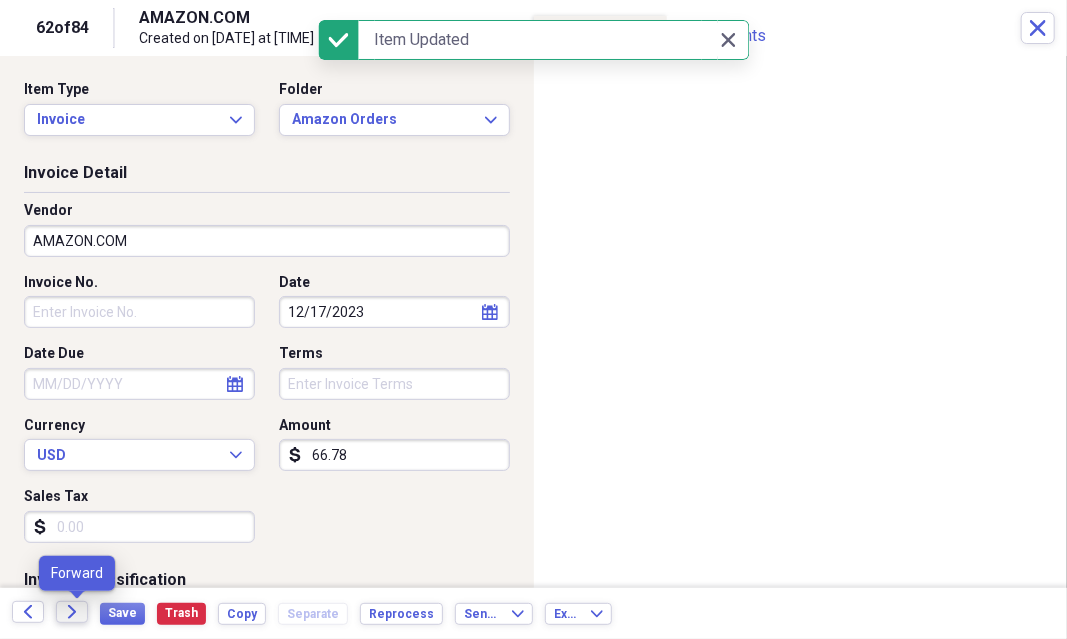 click 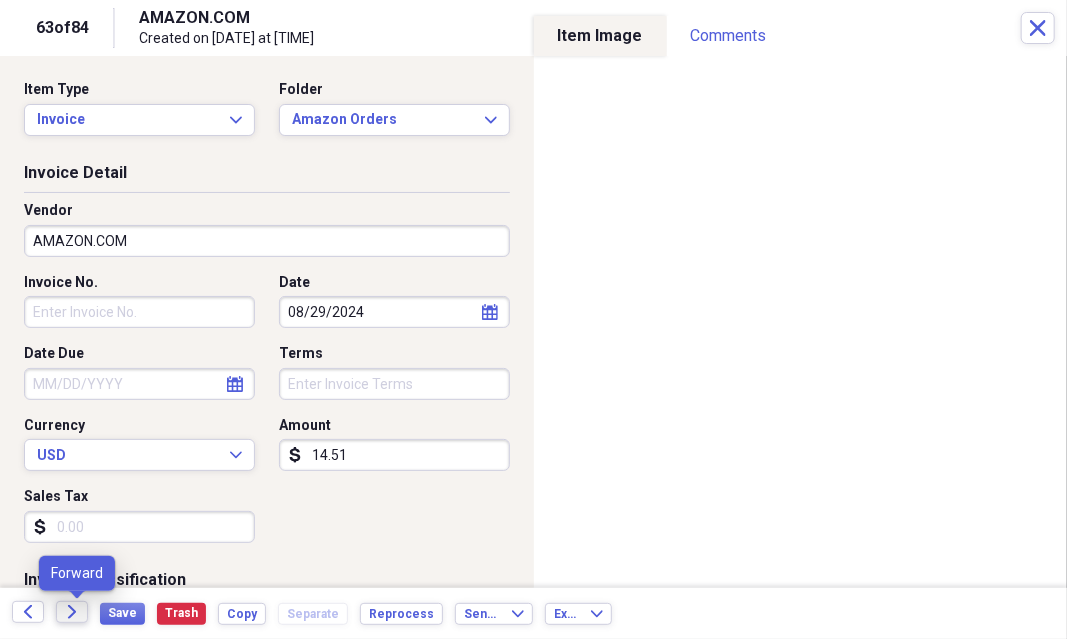 click 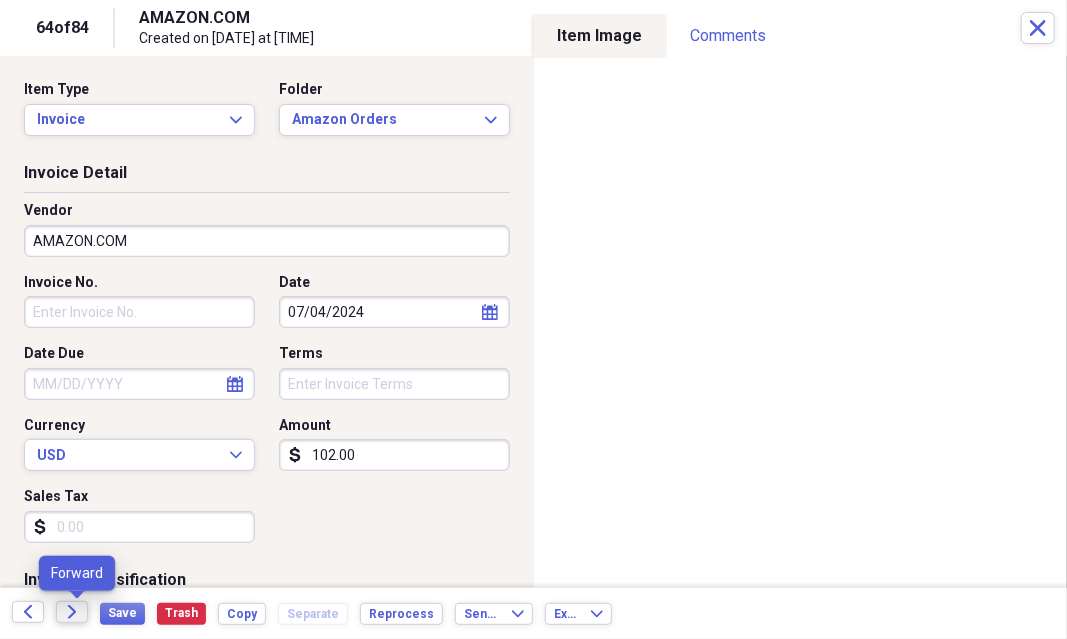 click 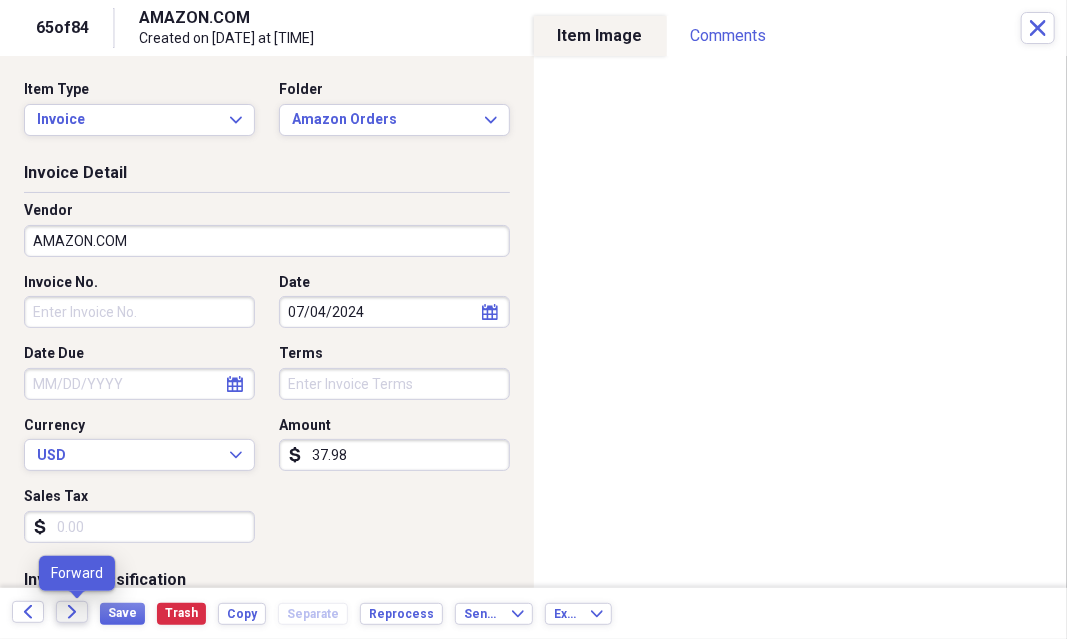 click 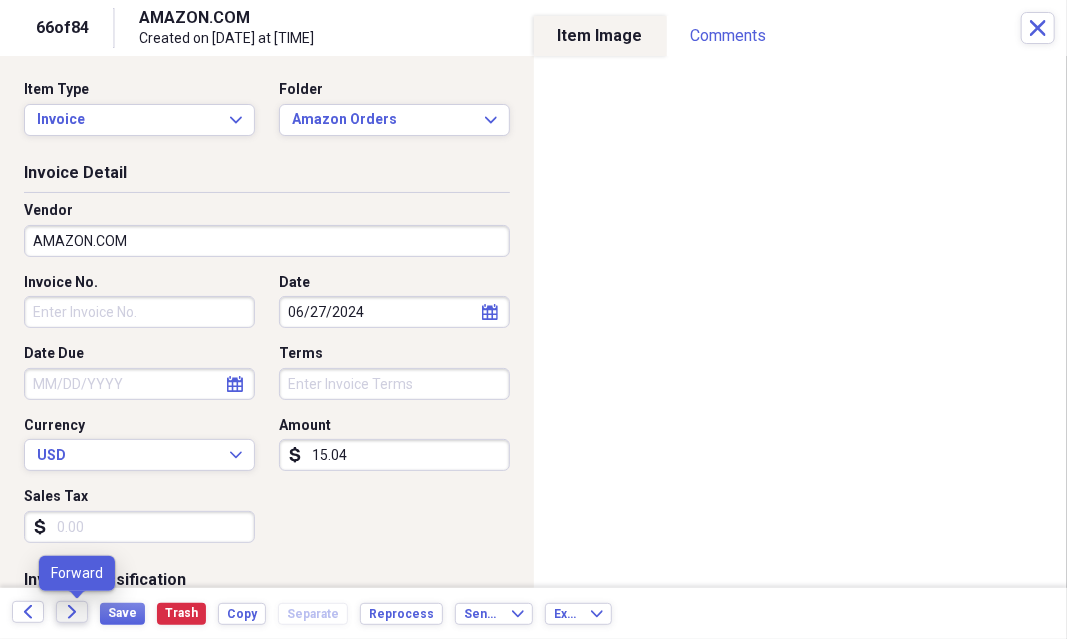 click 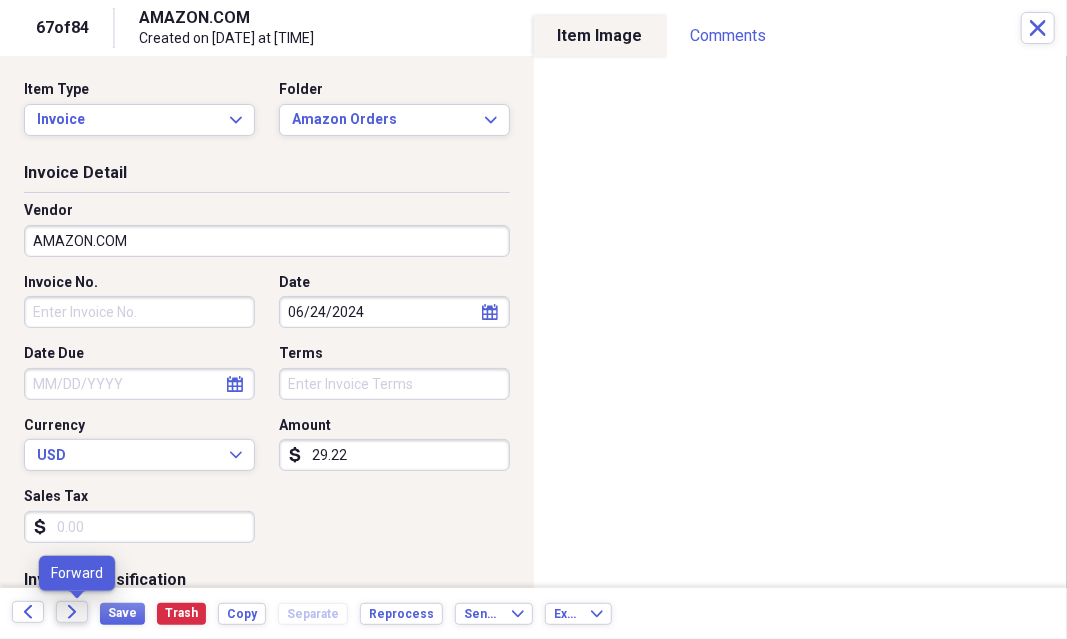 click 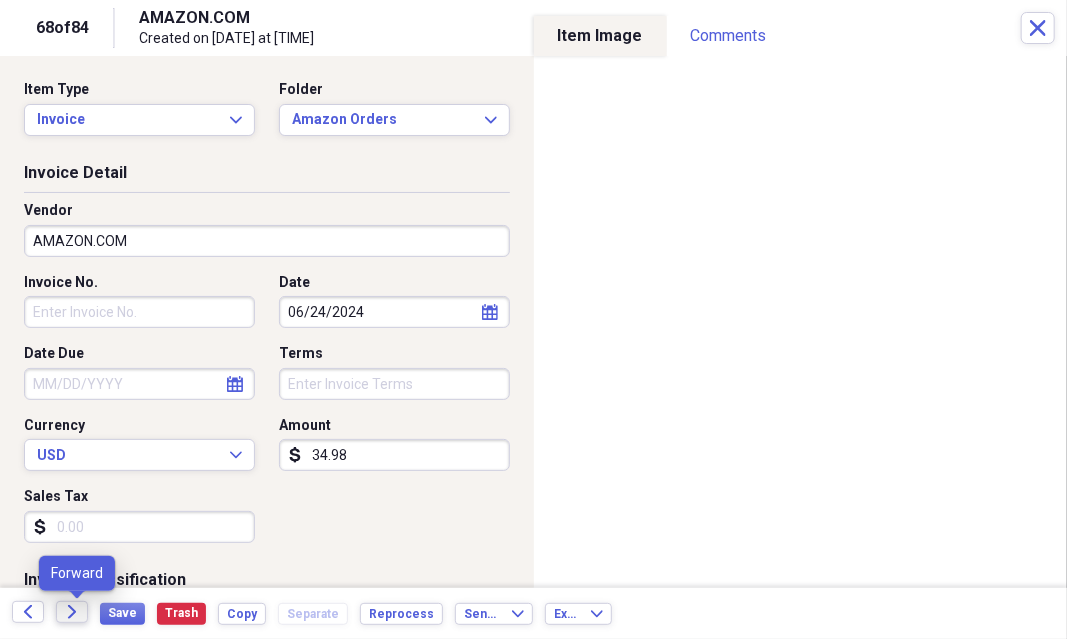 click 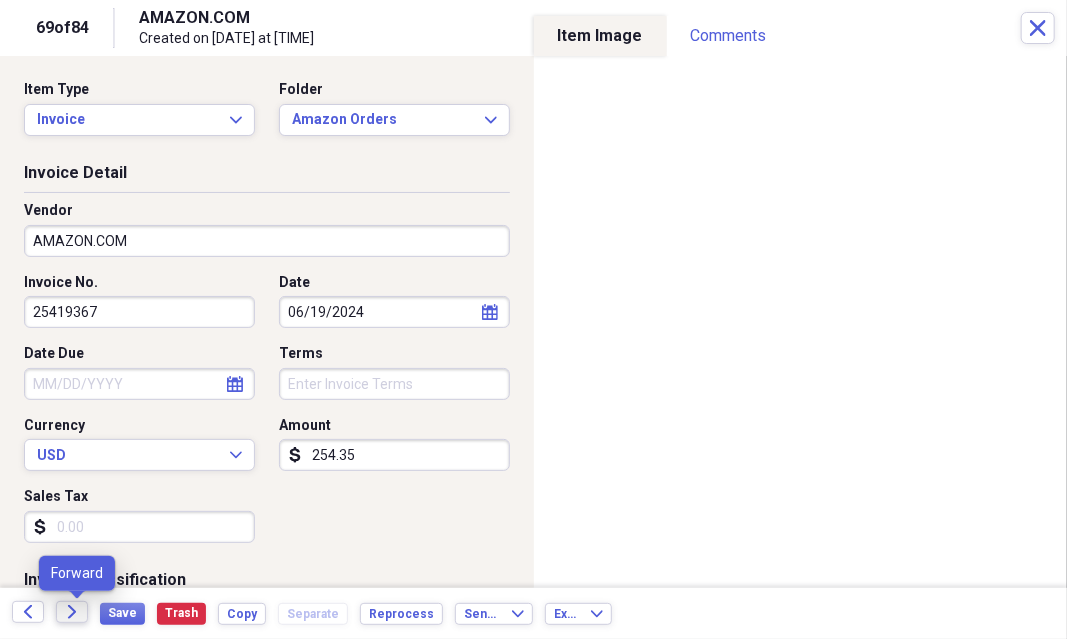 click 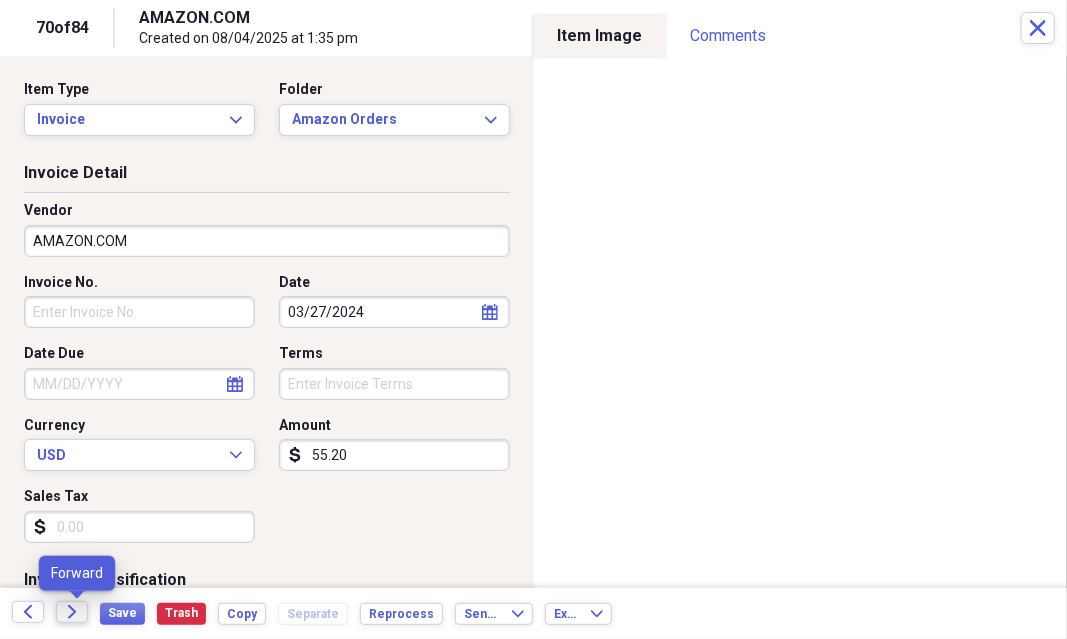 click 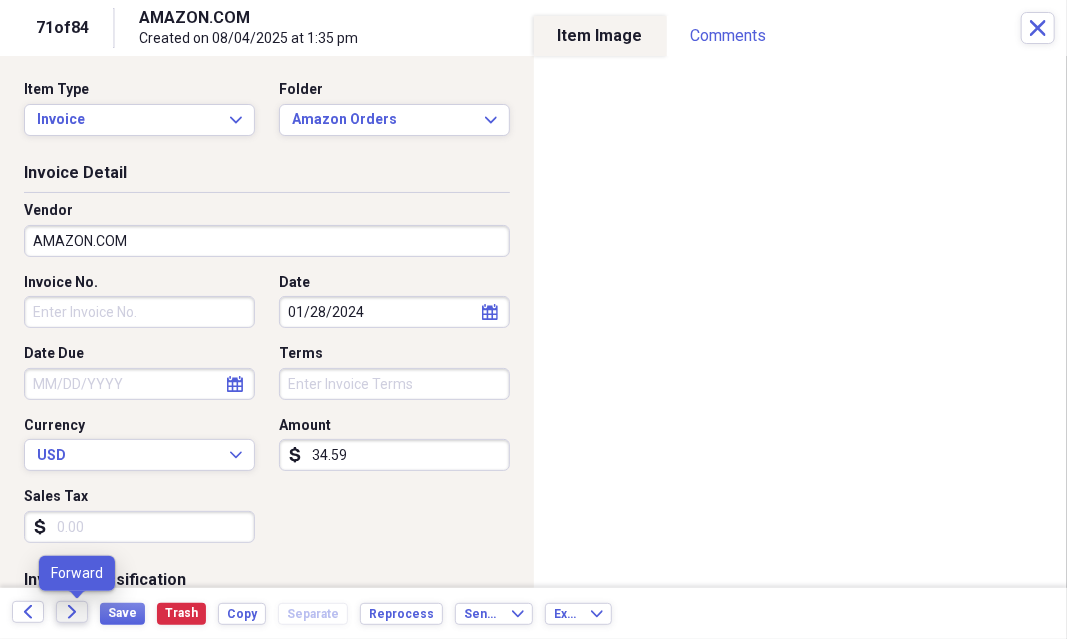 click 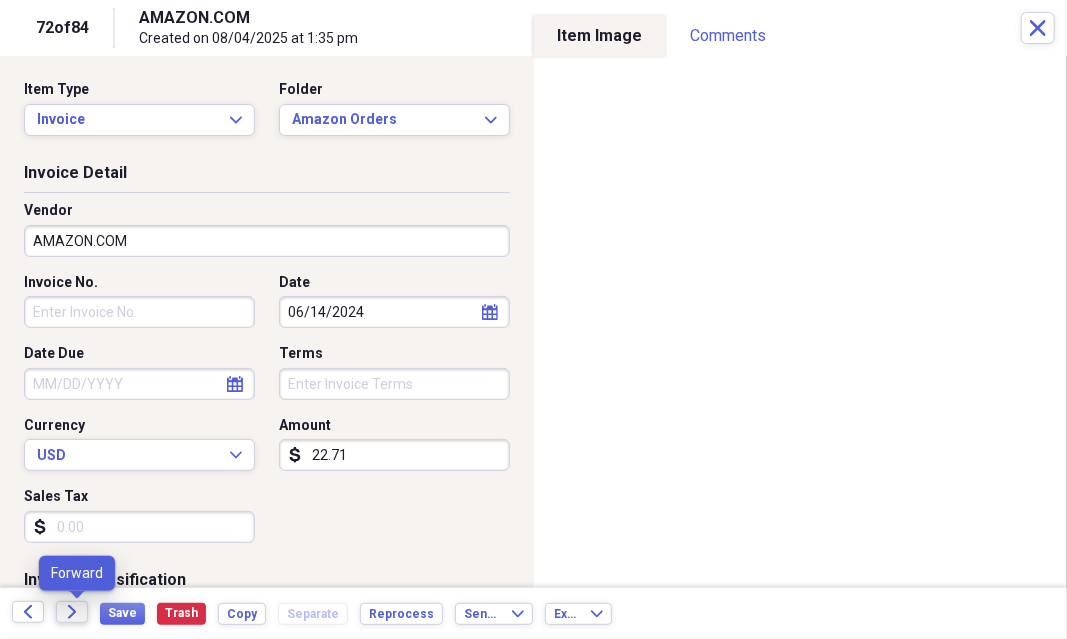 click 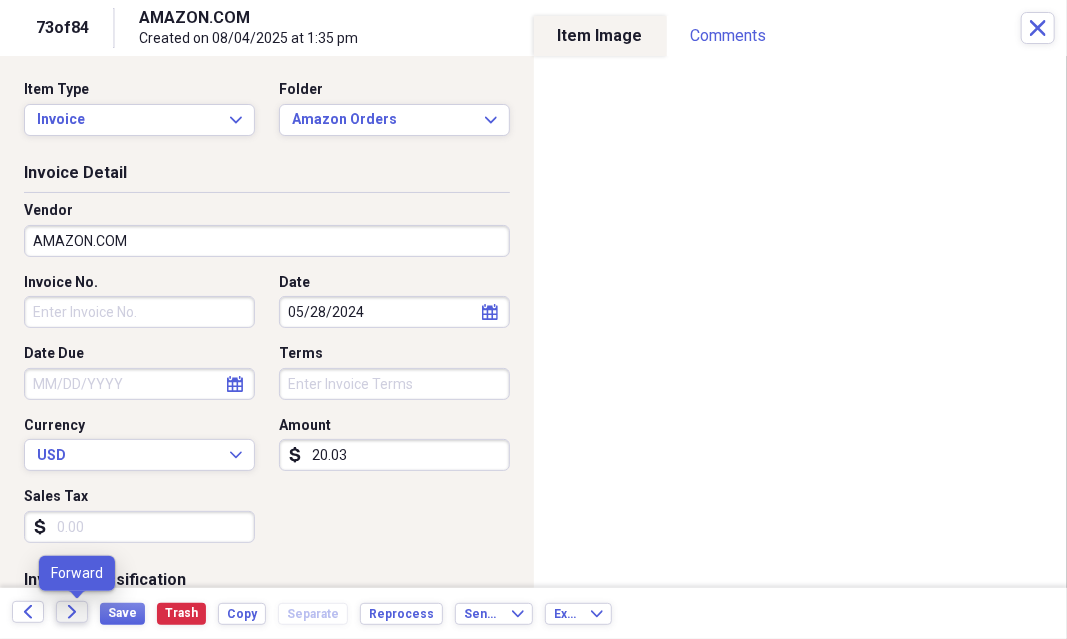 click 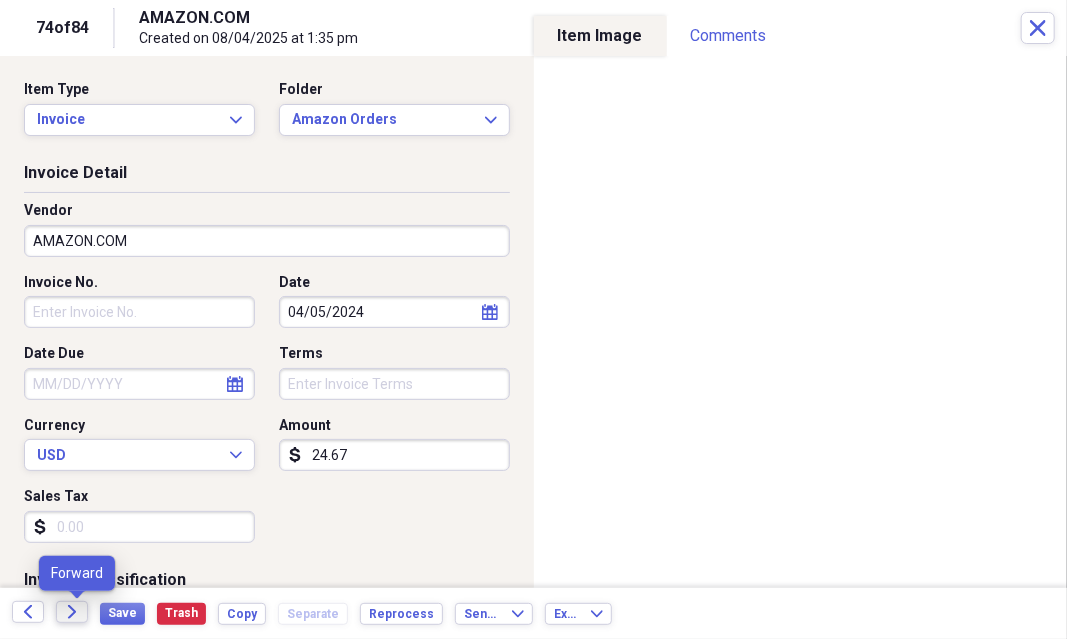 click 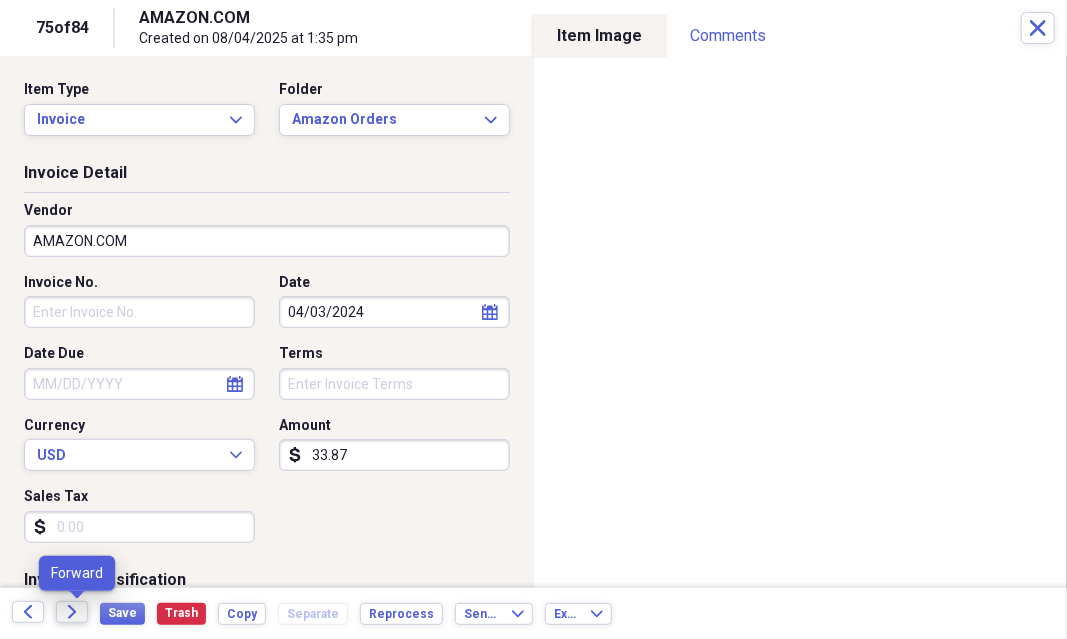 click 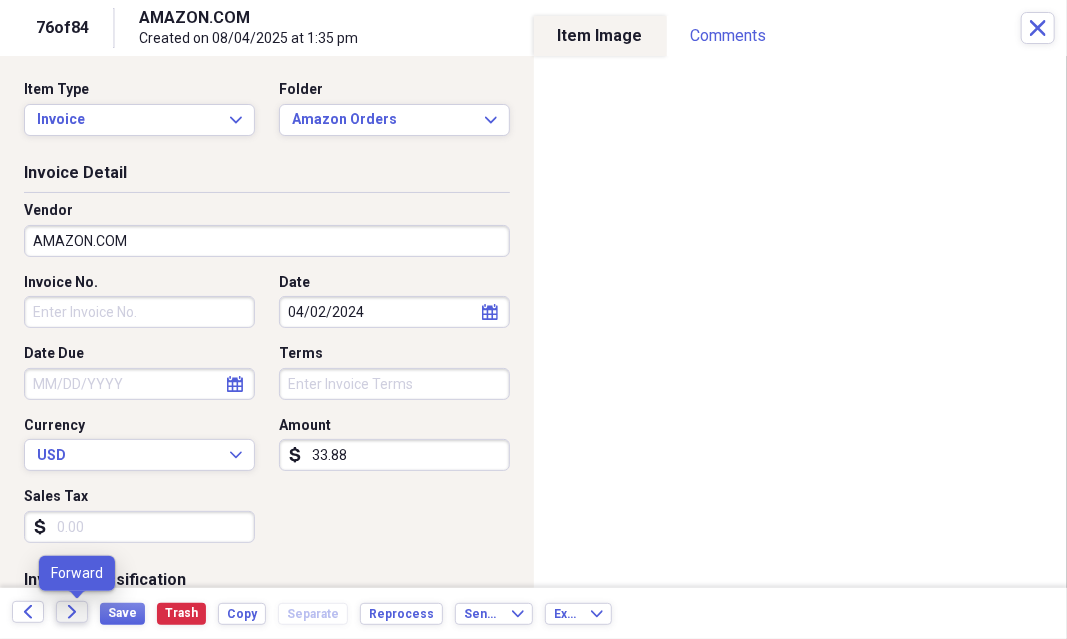 click 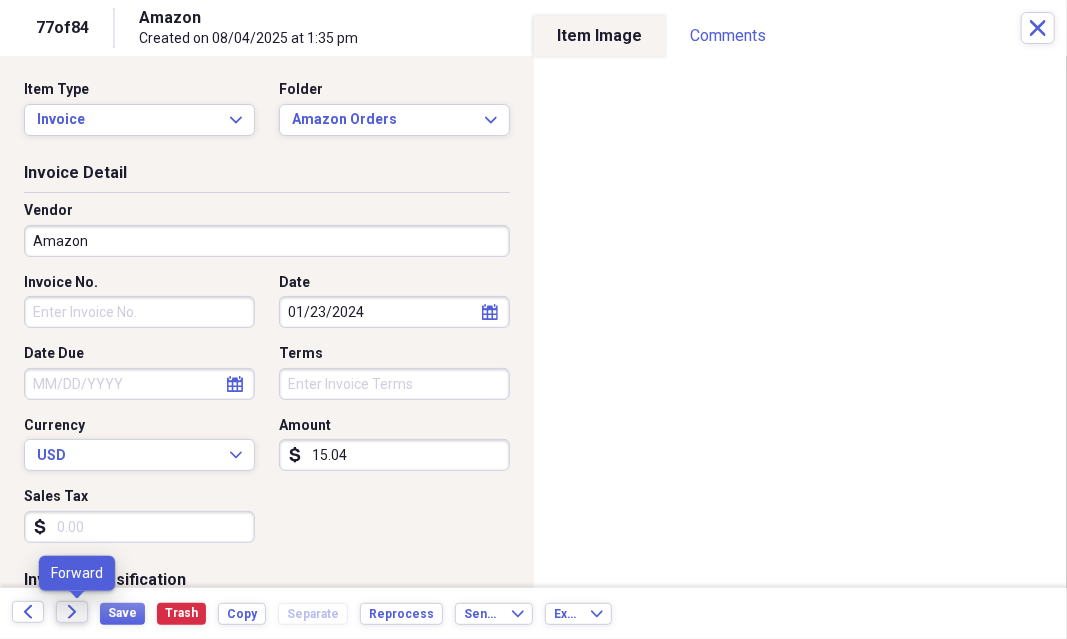click 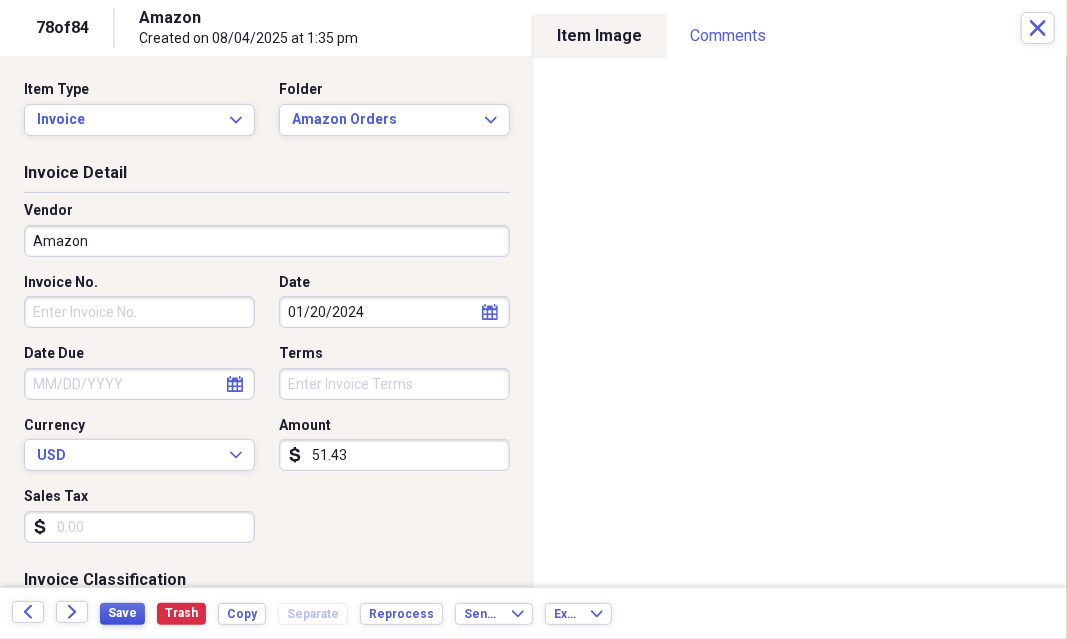 type on "51.43" 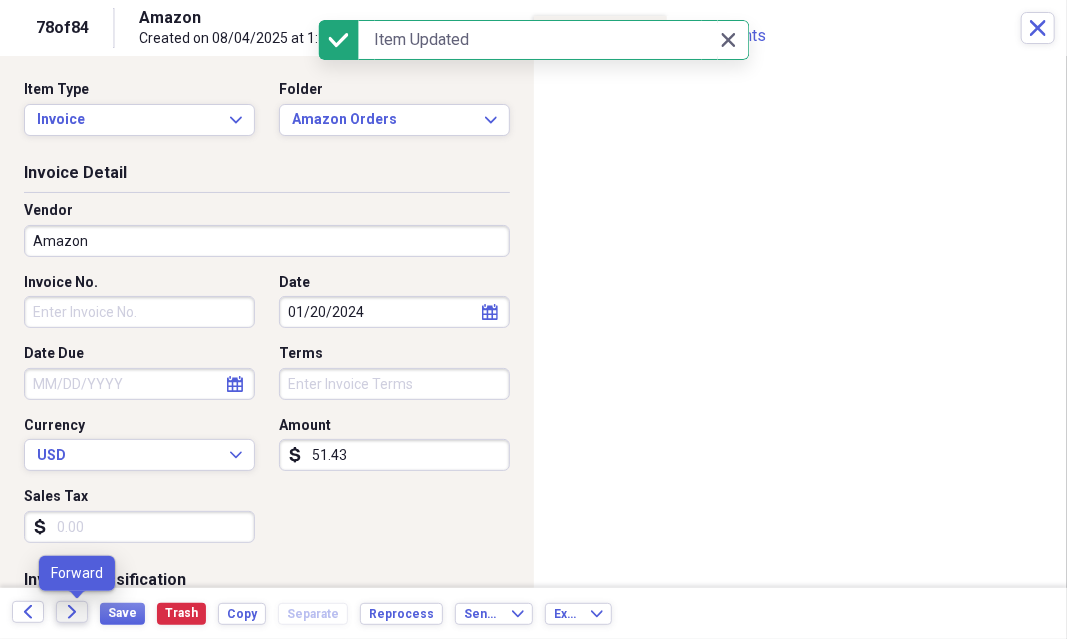 click on "Forward" 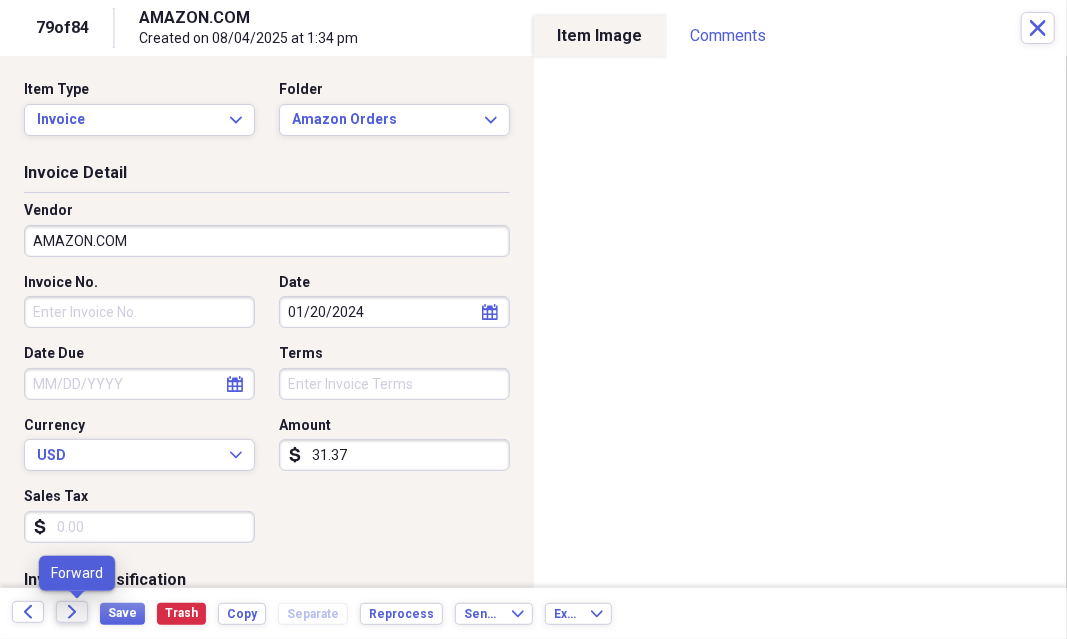 click 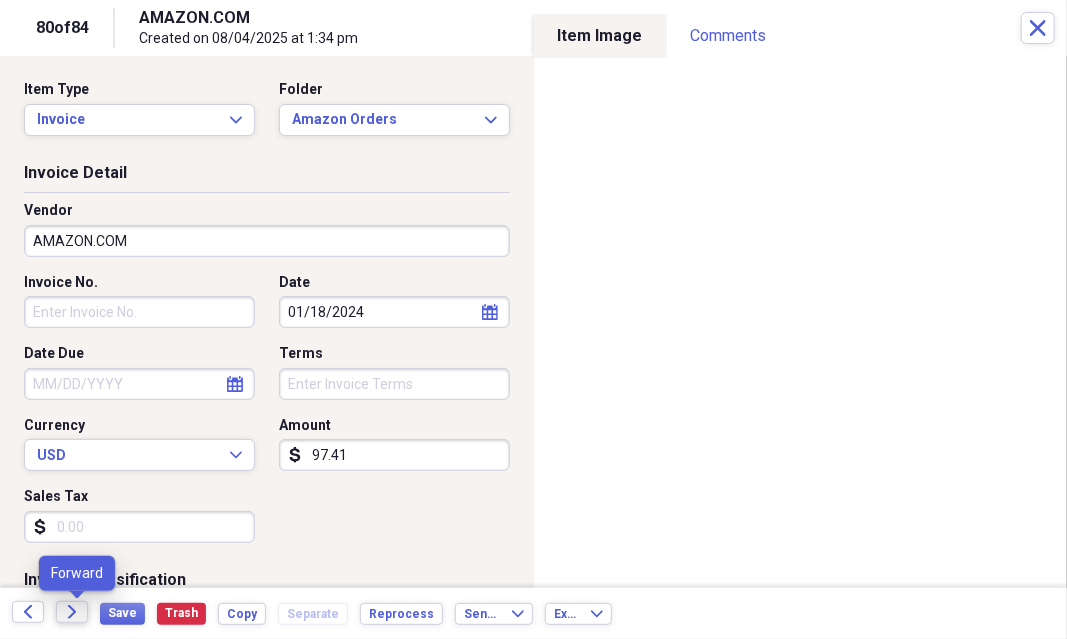 click 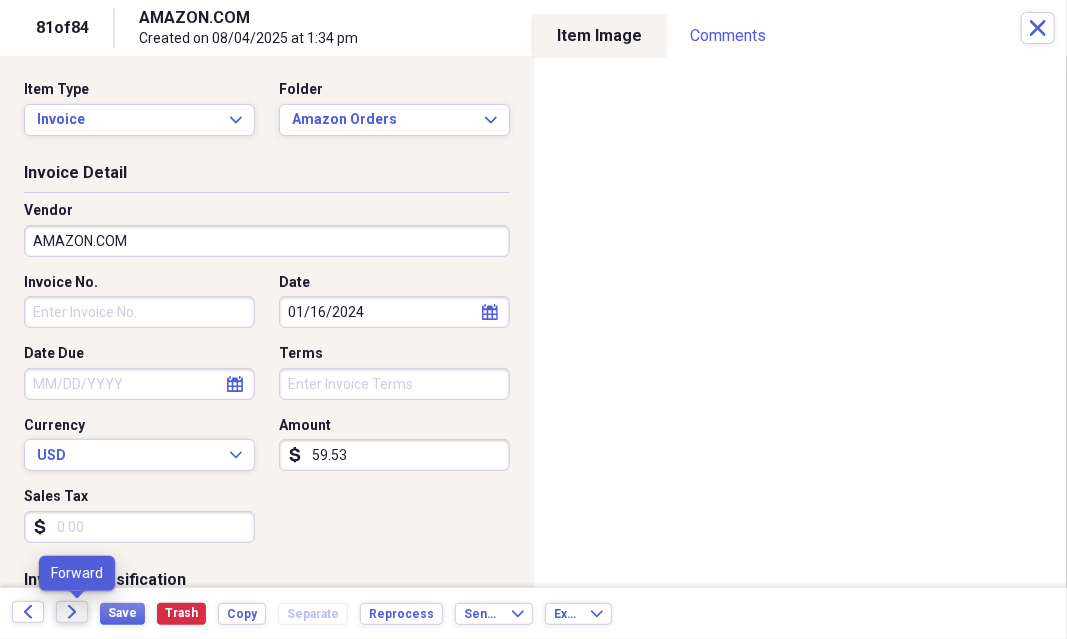 click 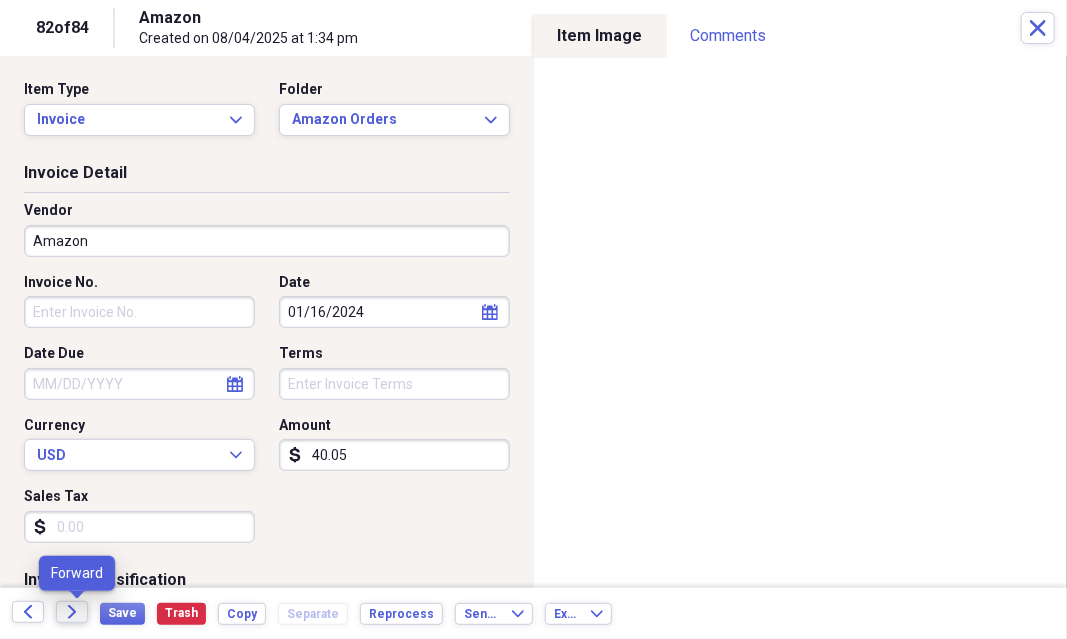 click 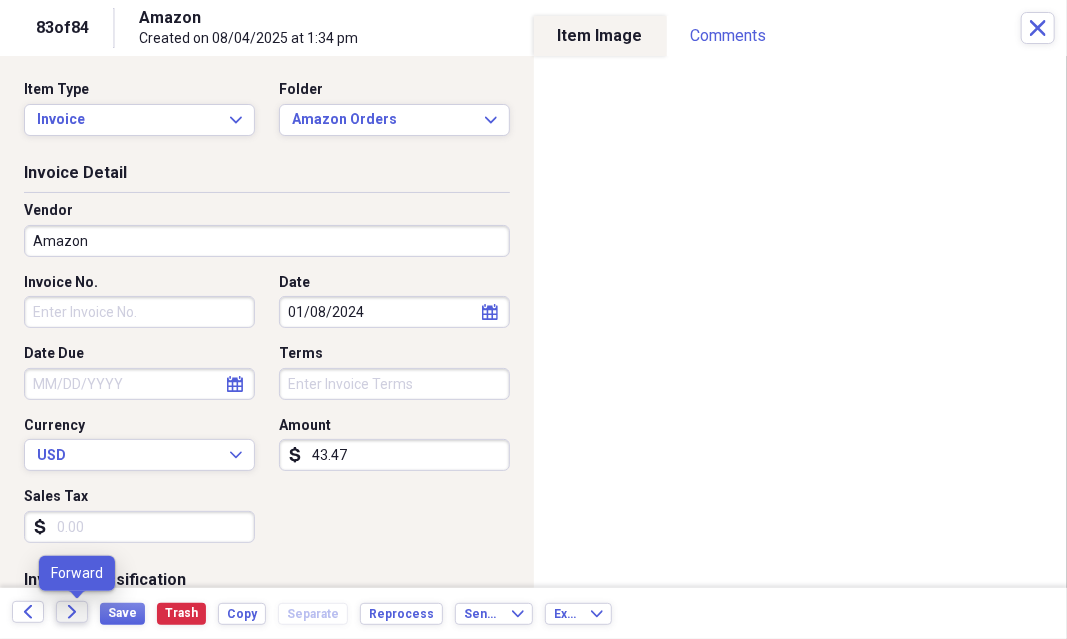 click 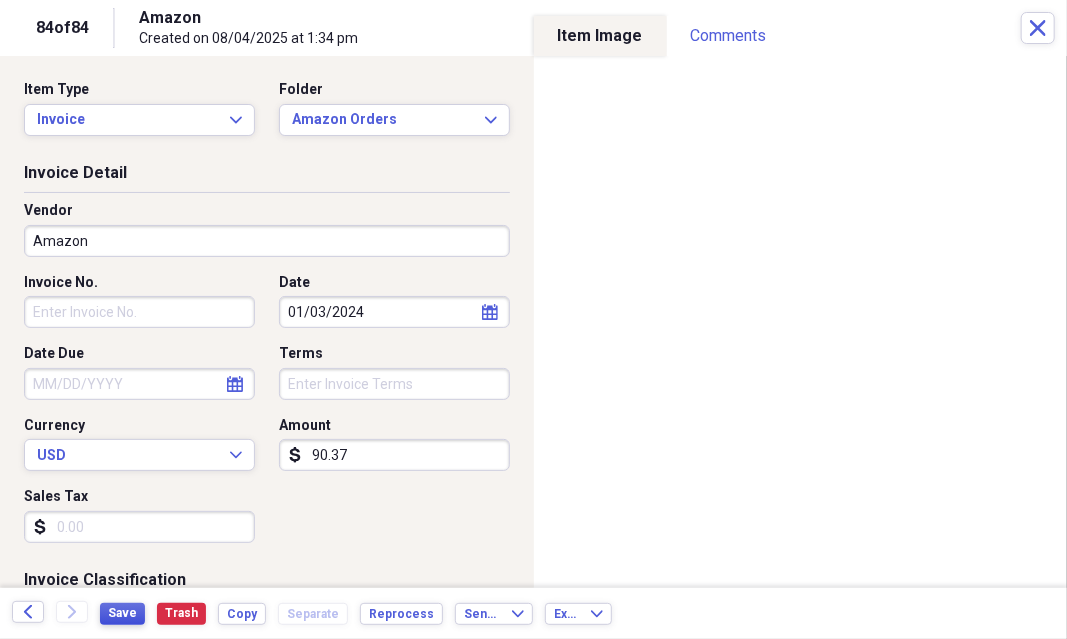 click on "Save" at bounding box center (122, 613) 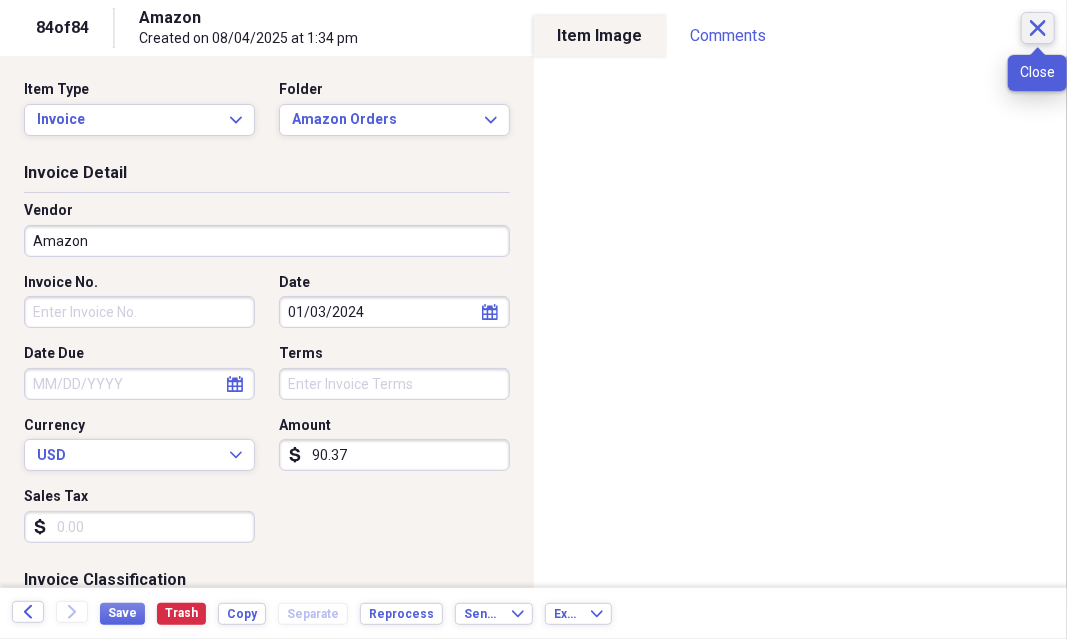 click on "Close" at bounding box center [1038, 28] 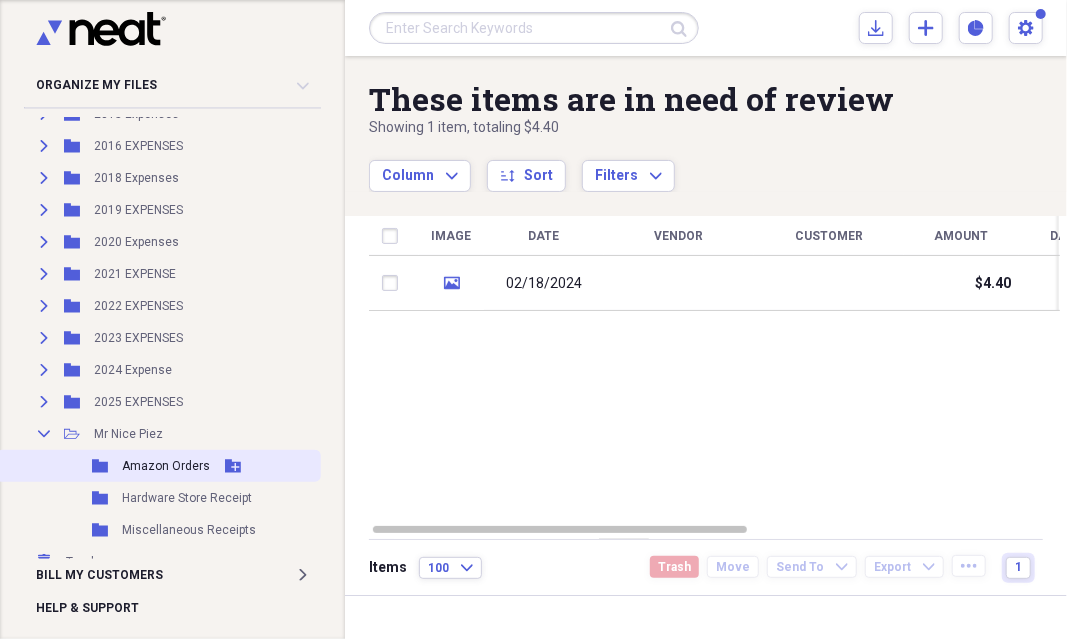 scroll, scrollTop: 196, scrollLeft: 0, axis: vertical 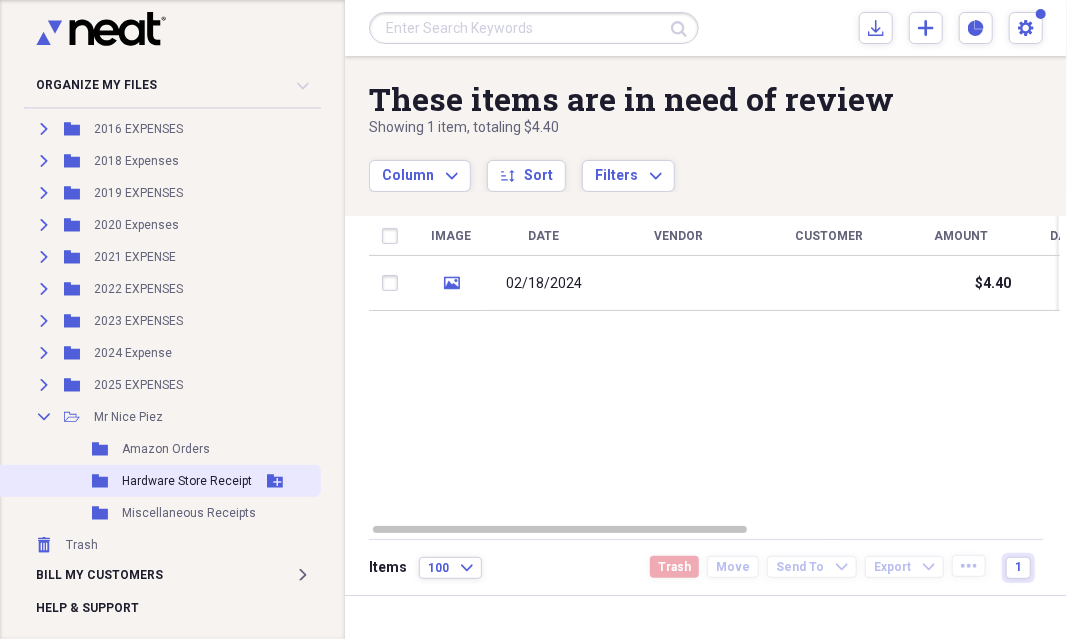 click on "Hardware Store Receipt" at bounding box center [187, 481] 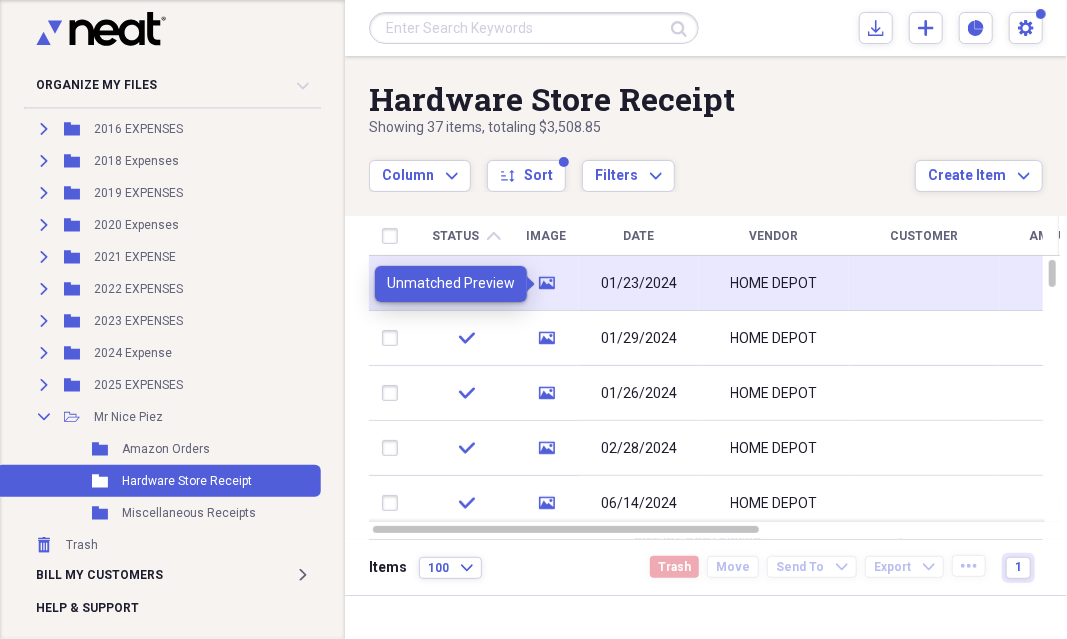 click 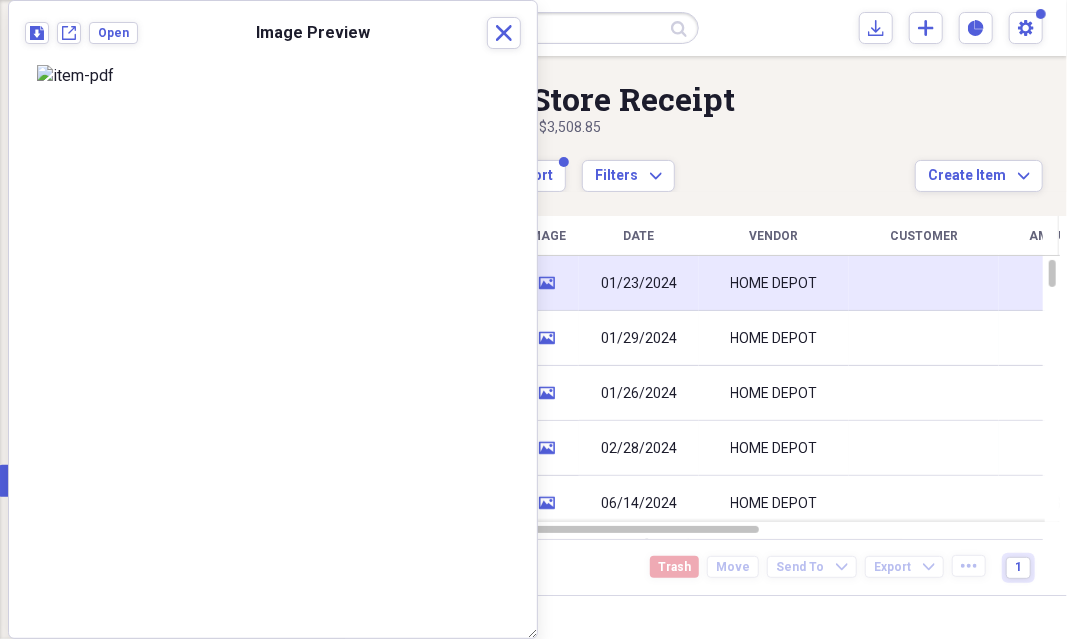 click on "HOME DEPOT" at bounding box center [774, 284] 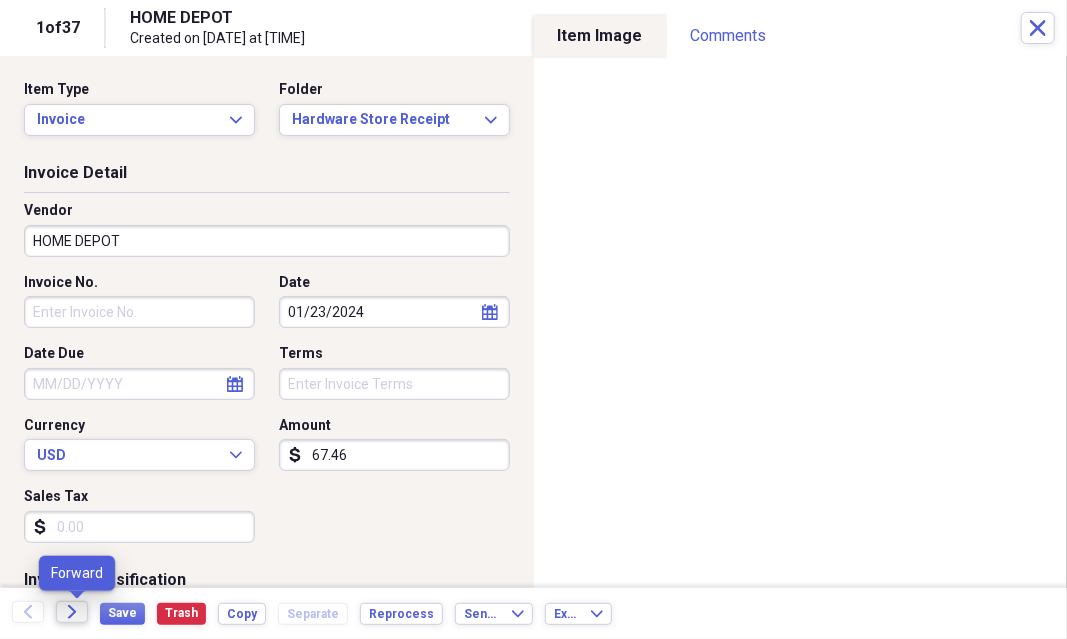click 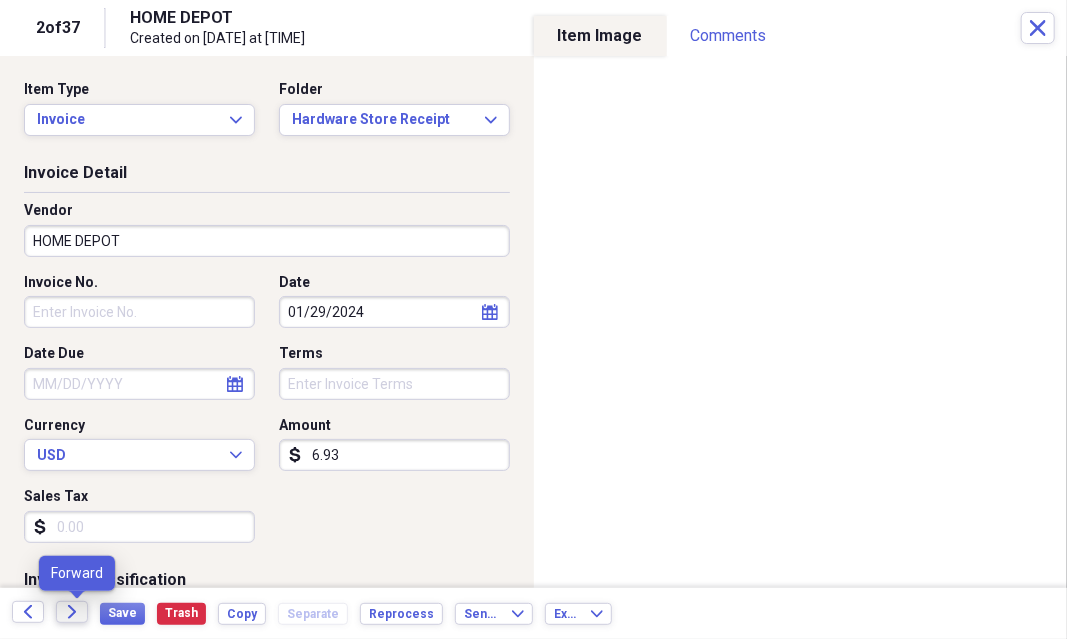 click 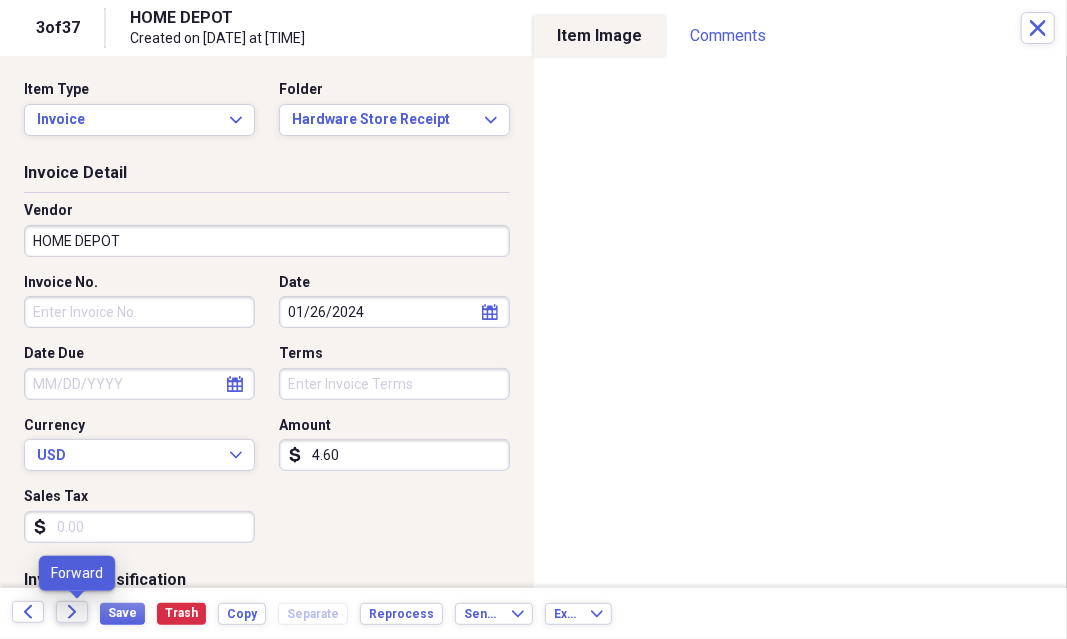 click 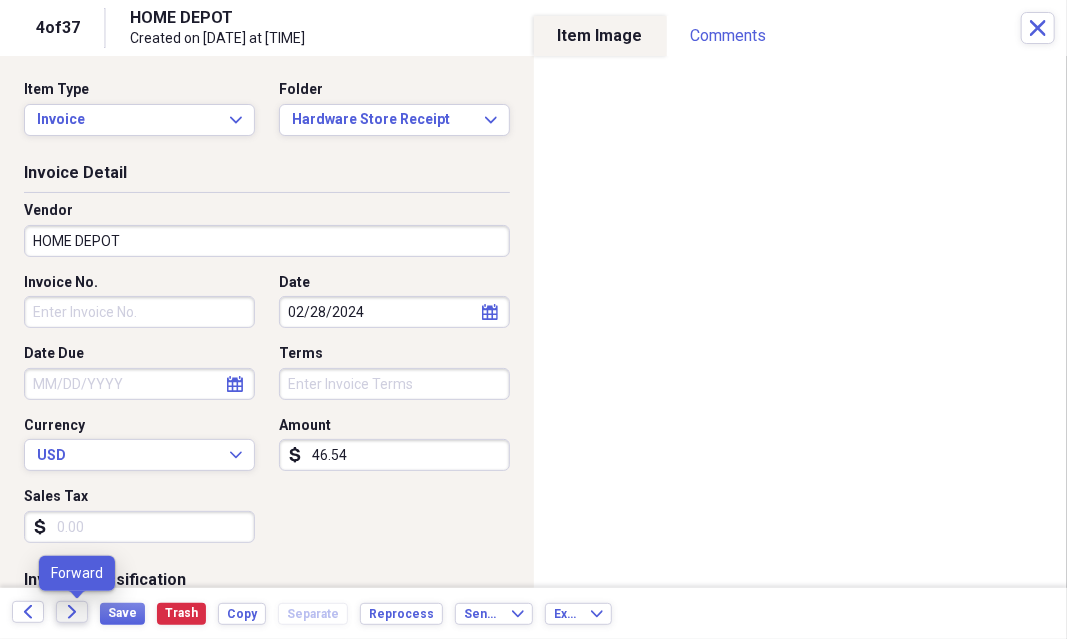 click 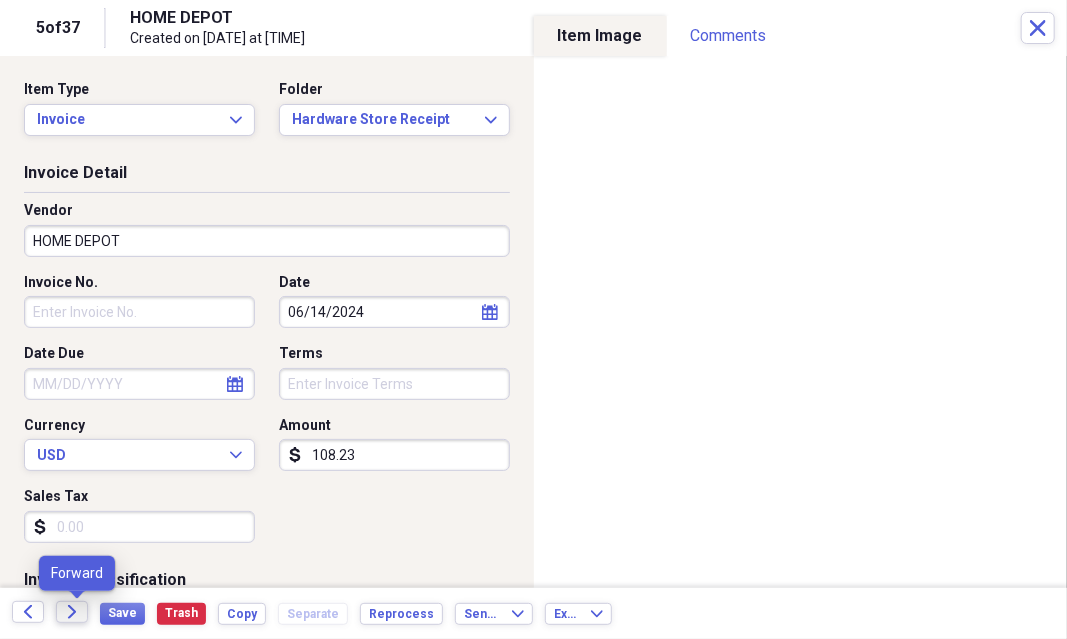 click 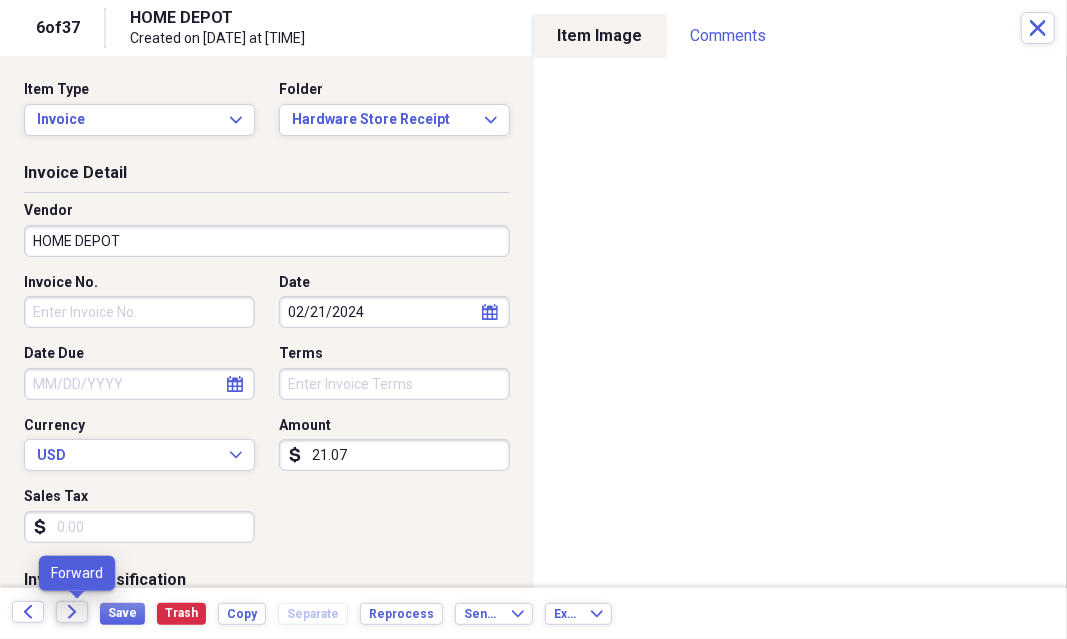 click 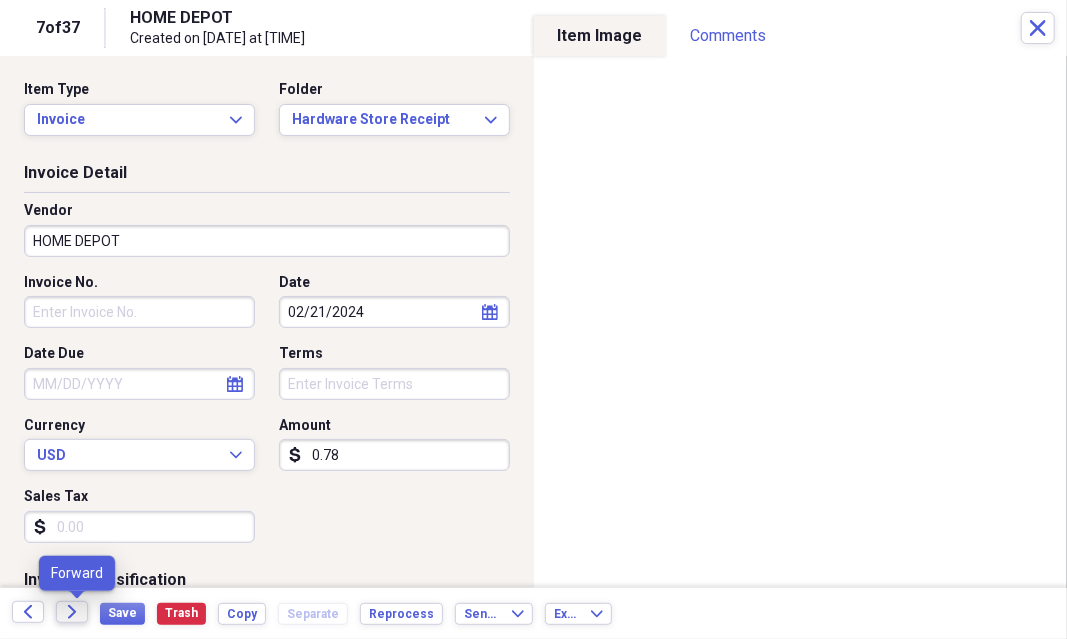 click 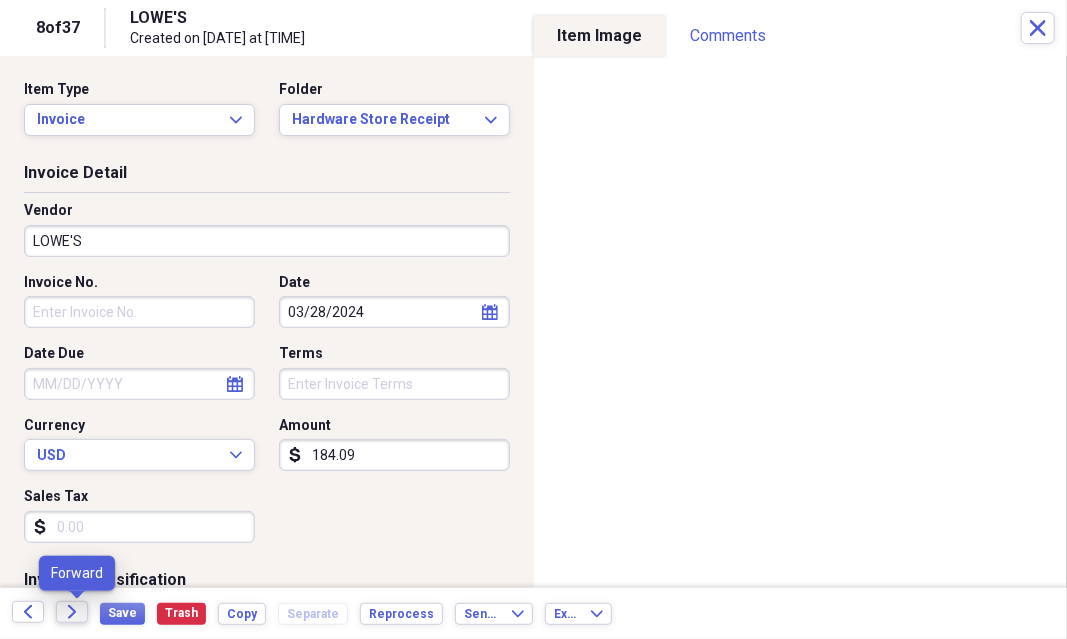 click 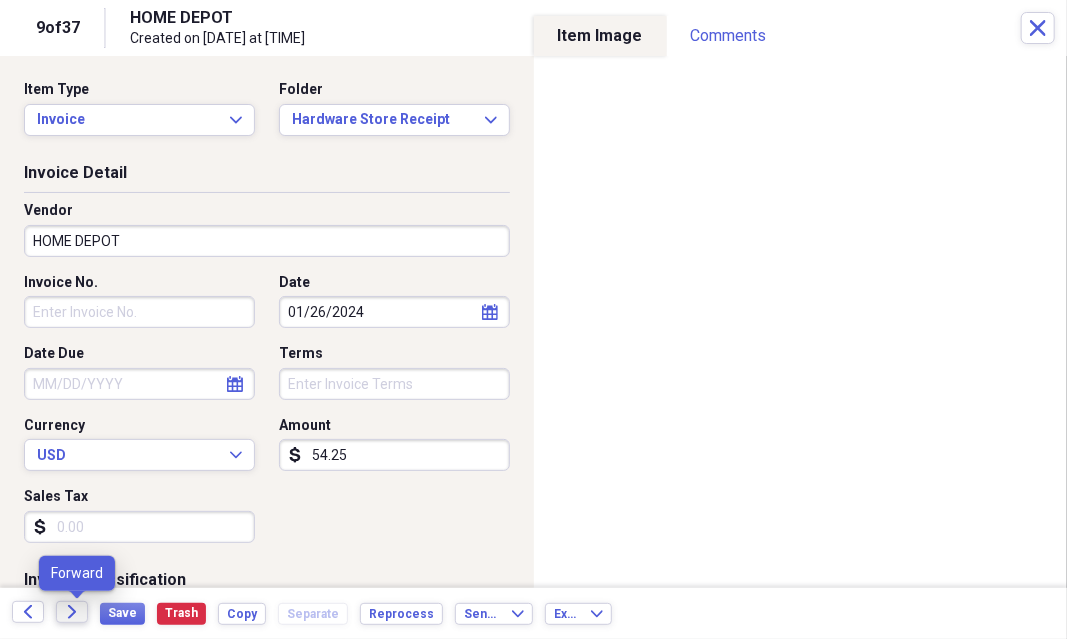 click 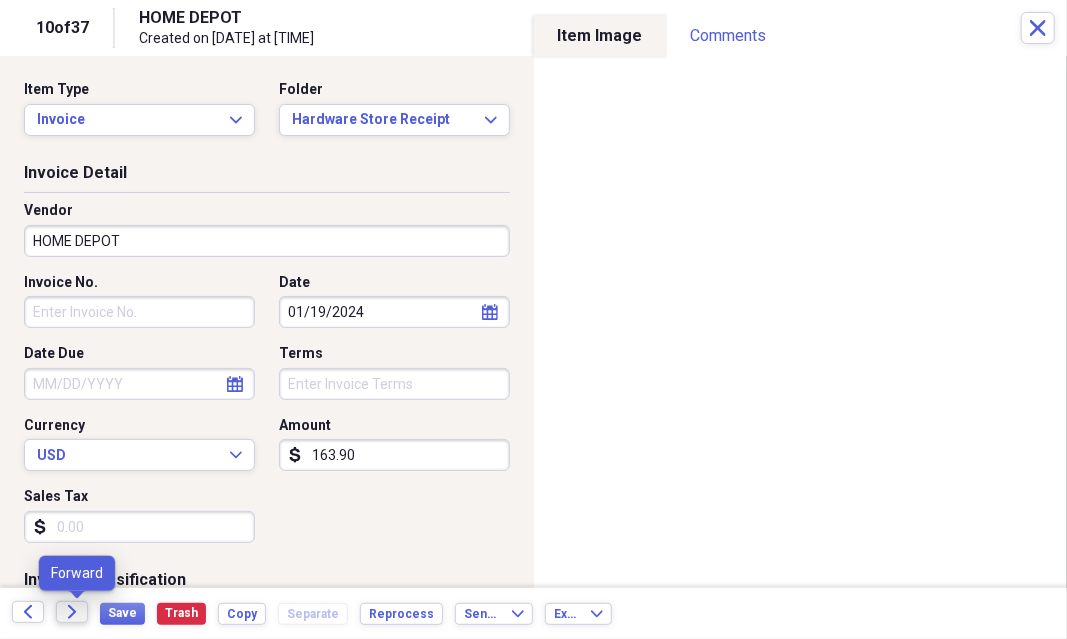 click 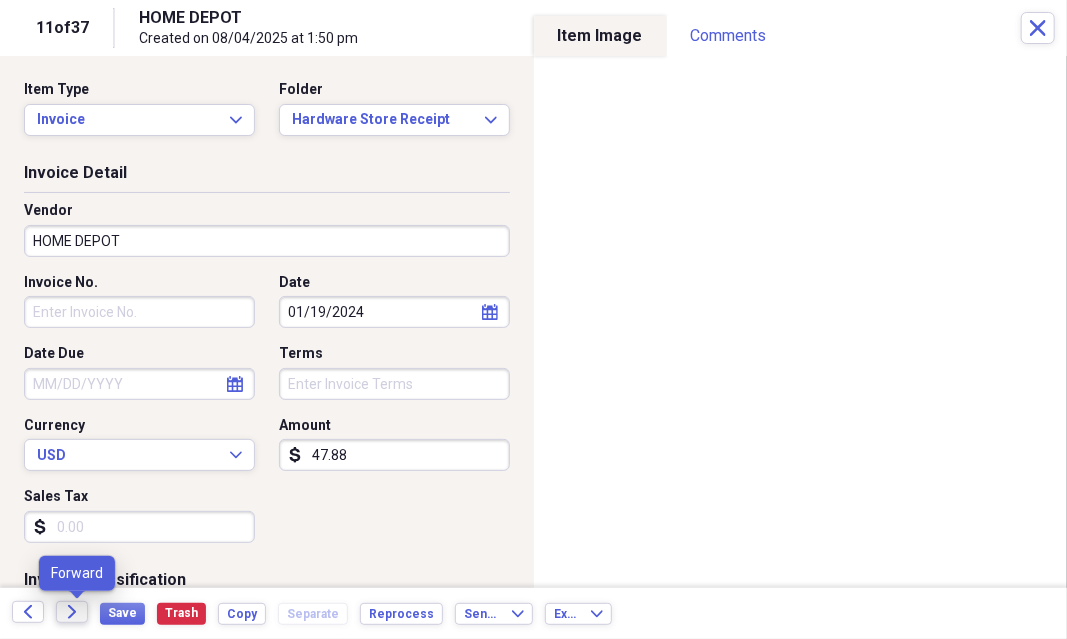click 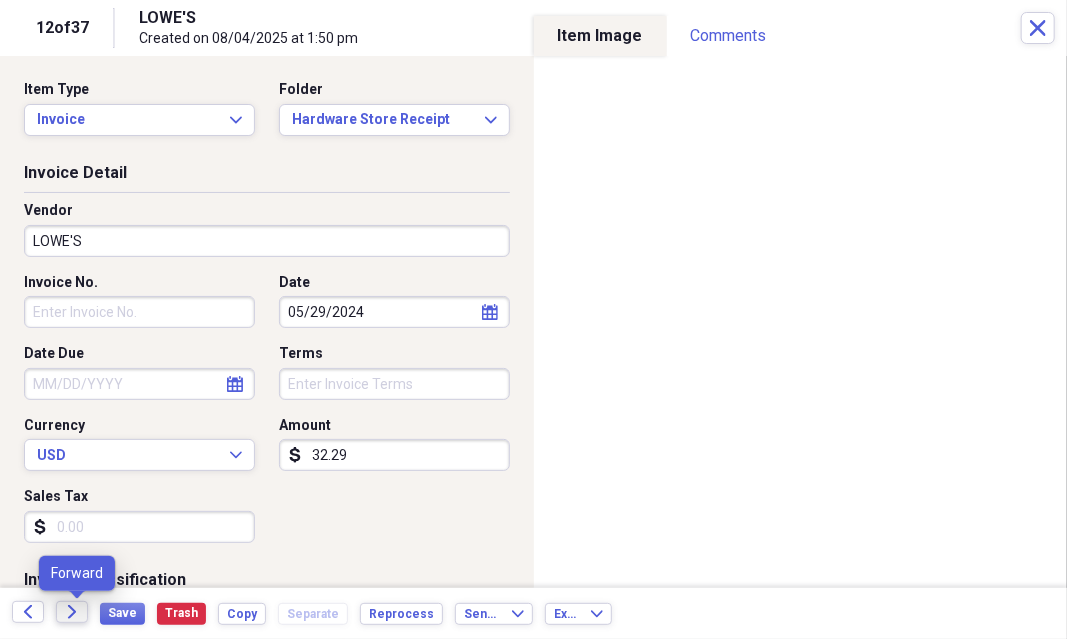 click 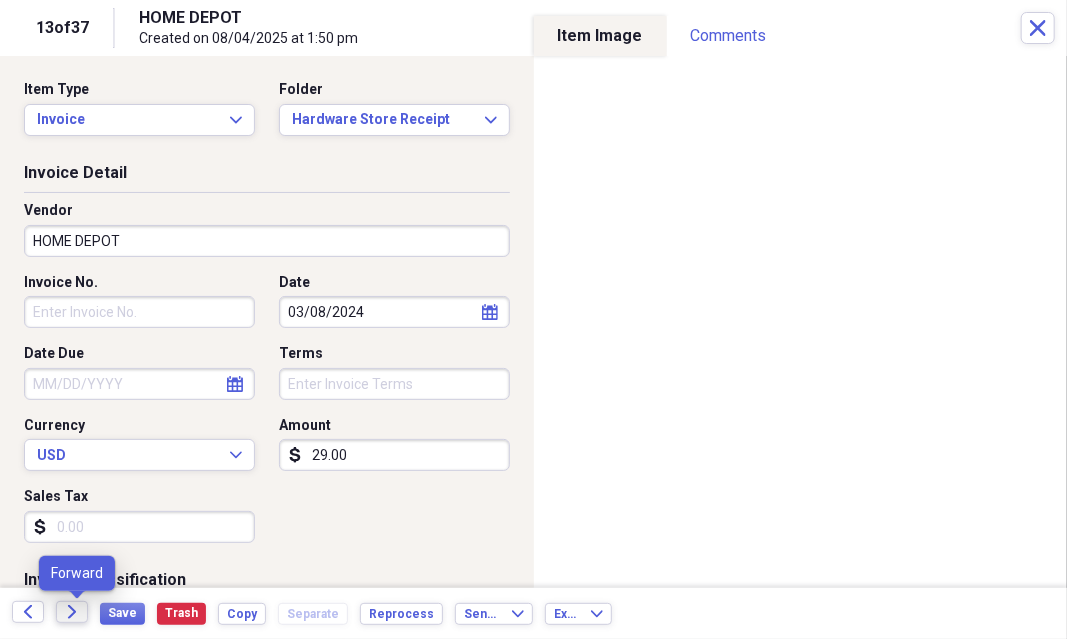 click 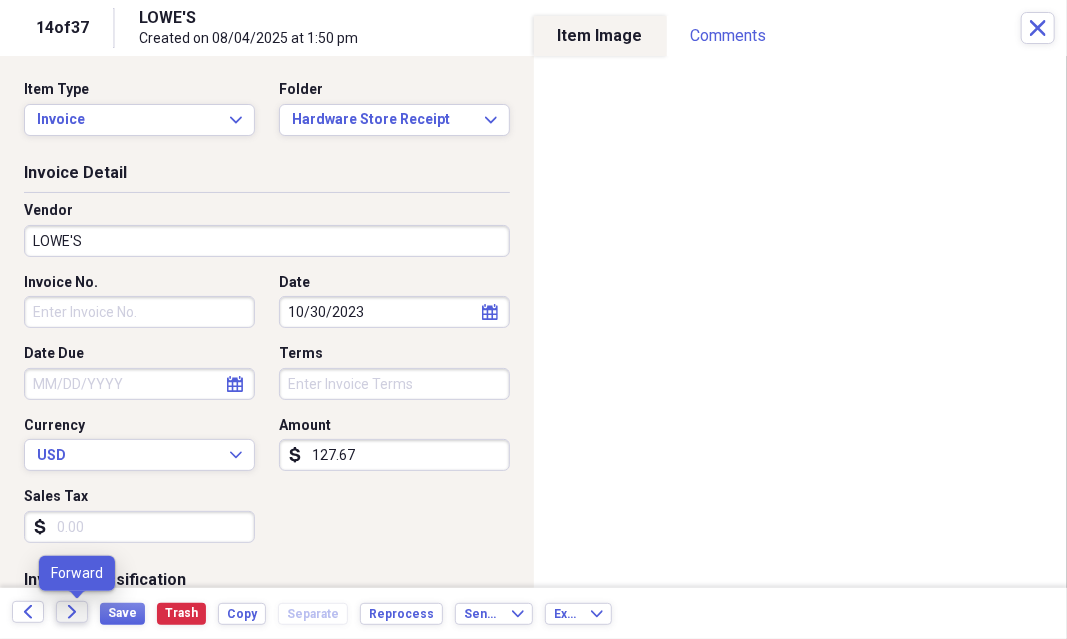 click 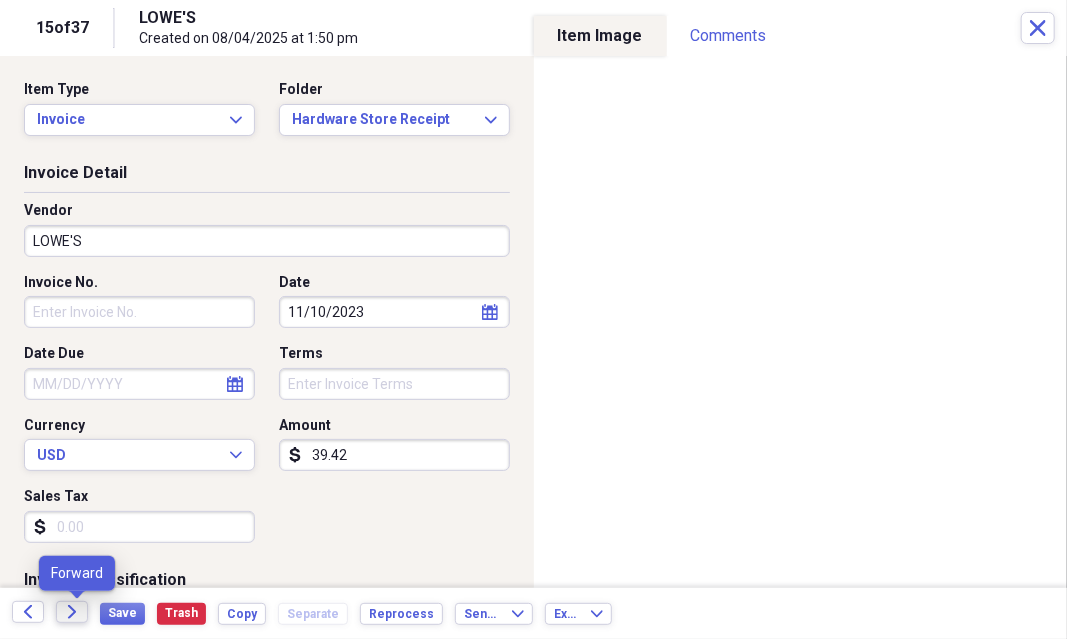 click 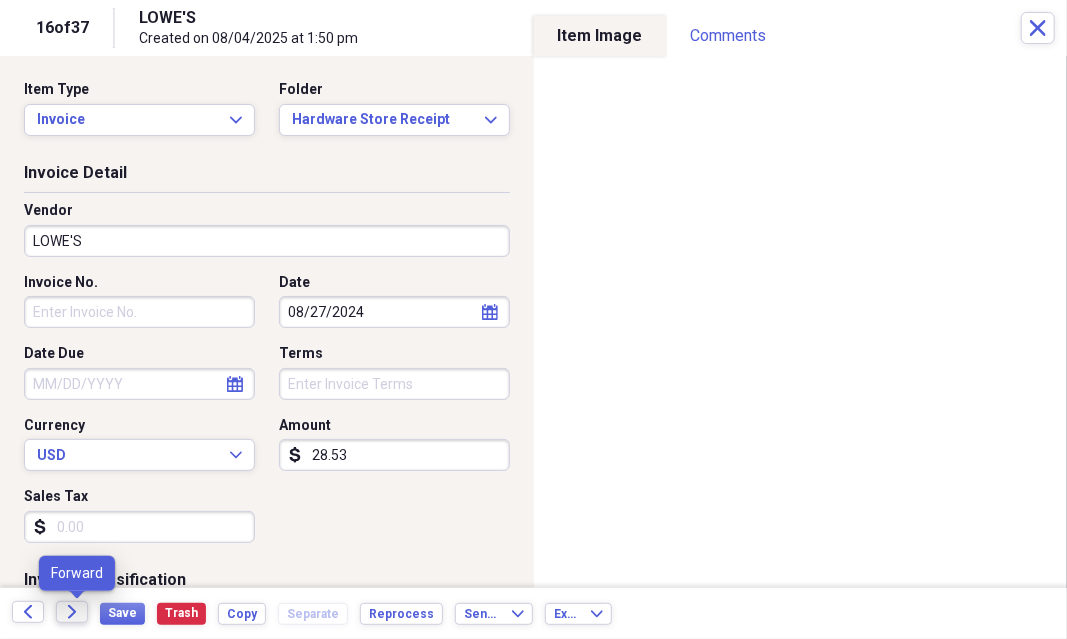 click 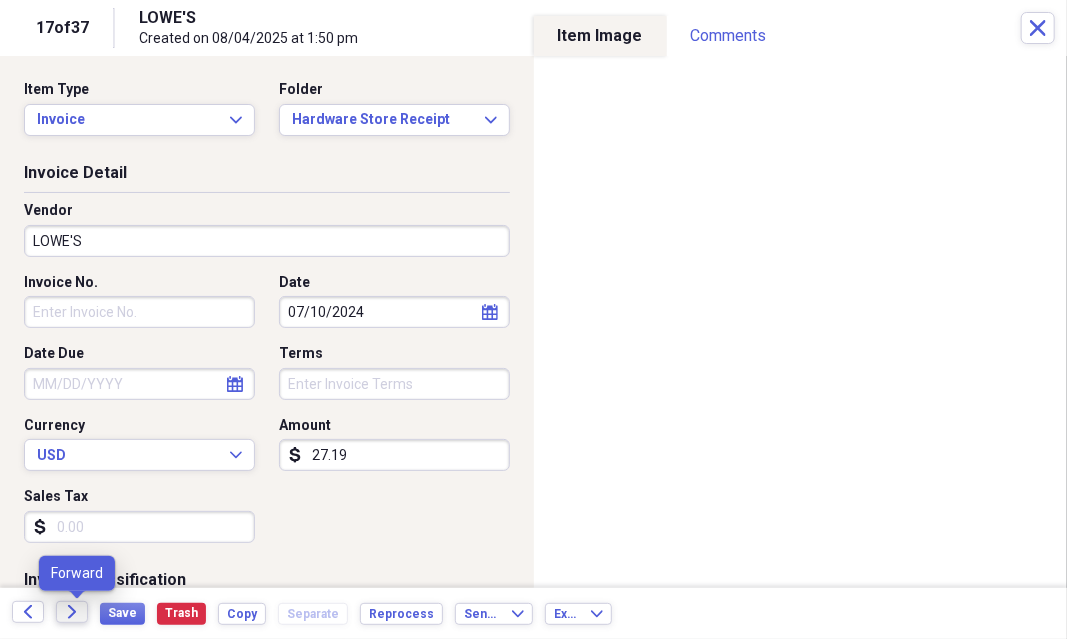 click 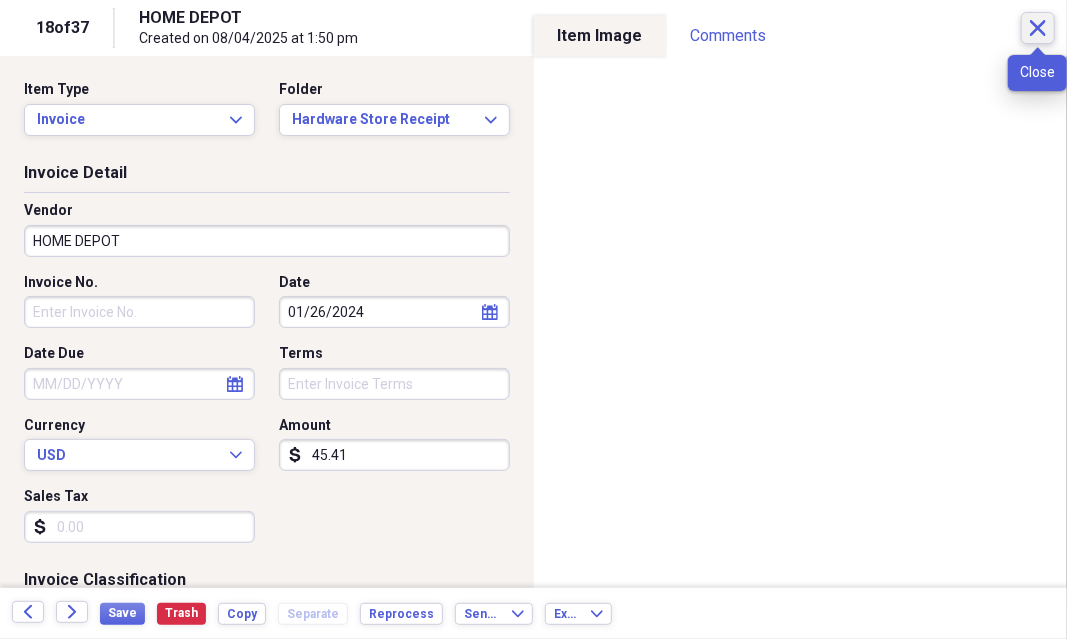 click on "Close" 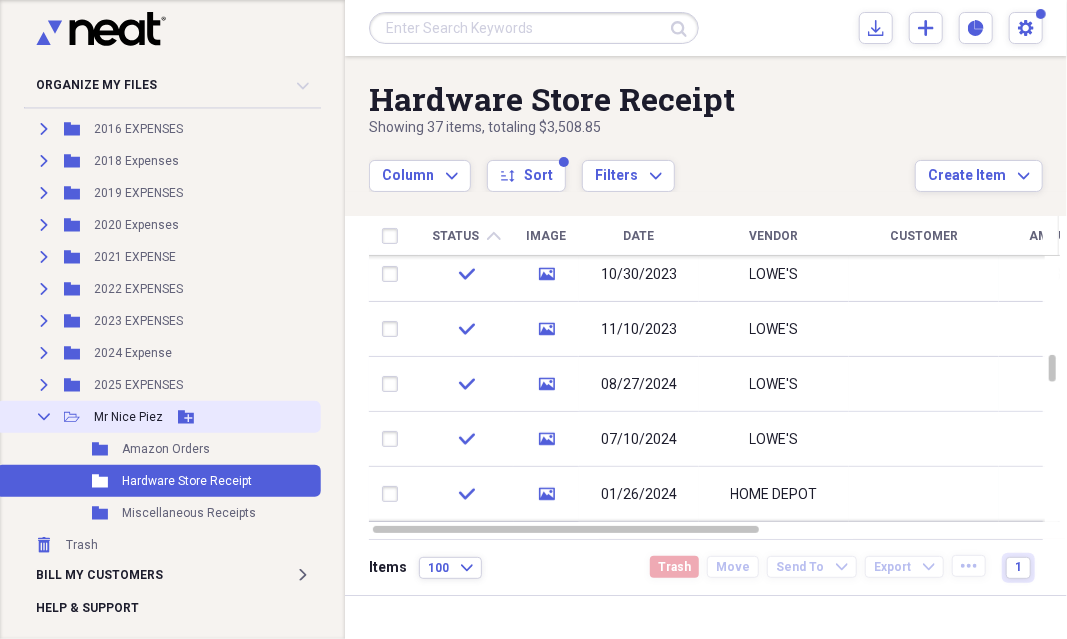 click on "Collapse" 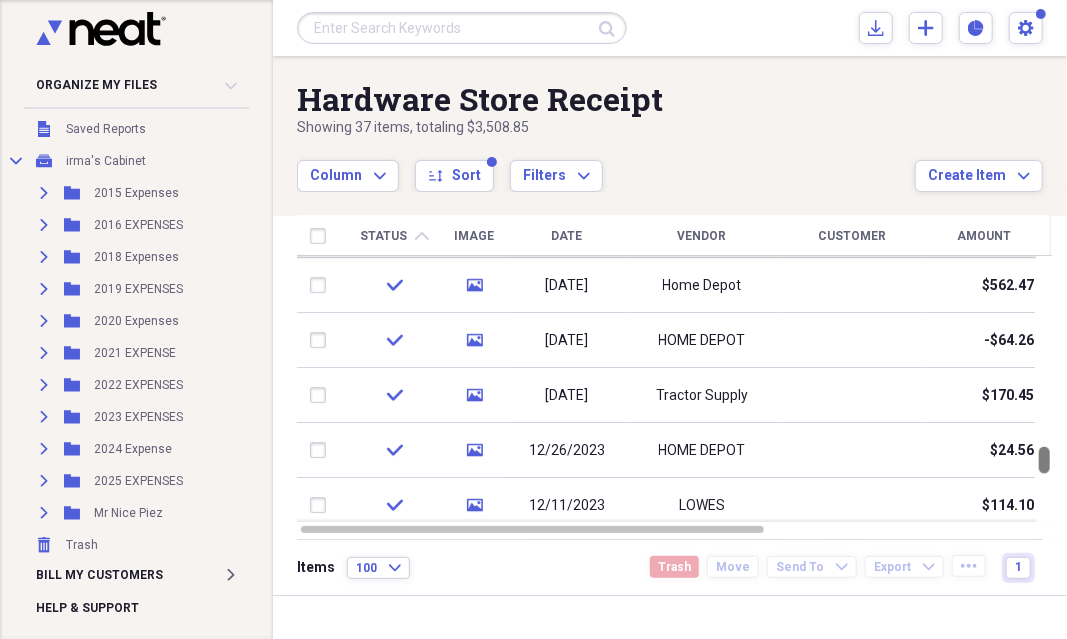 drag, startPoint x: 1066, startPoint y: 369, endPoint x: 1066, endPoint y: 460, distance: 91 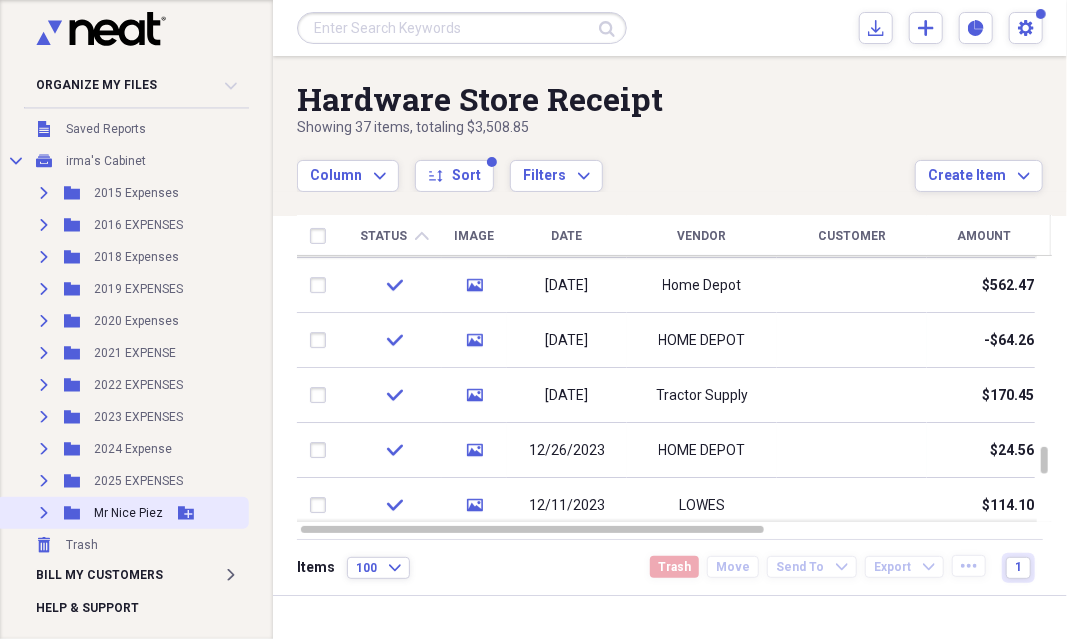 click on "Expand" 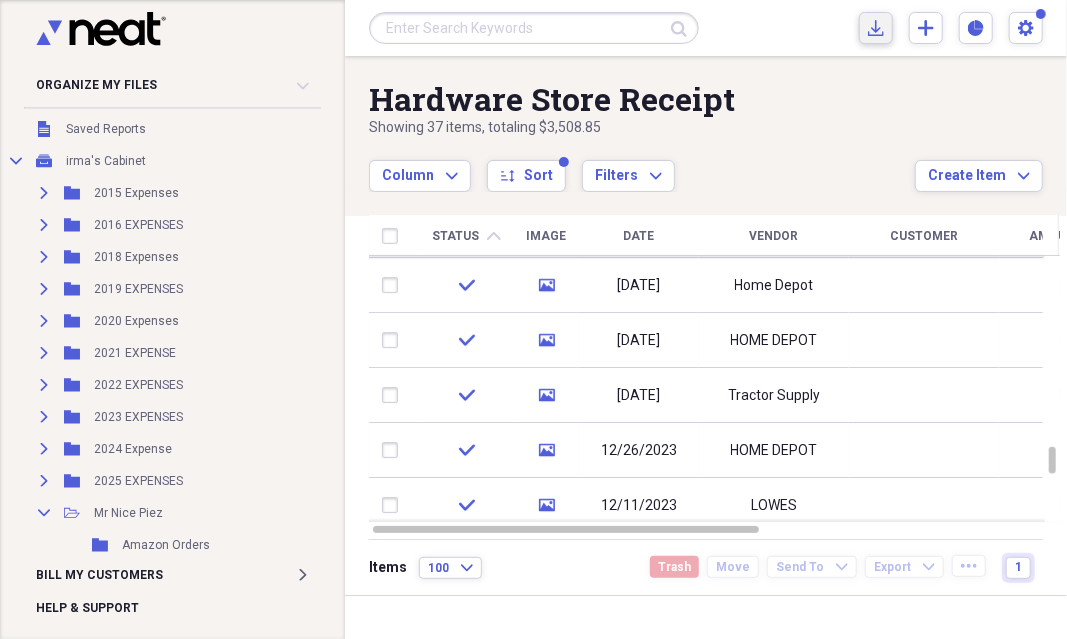 click on "Import" 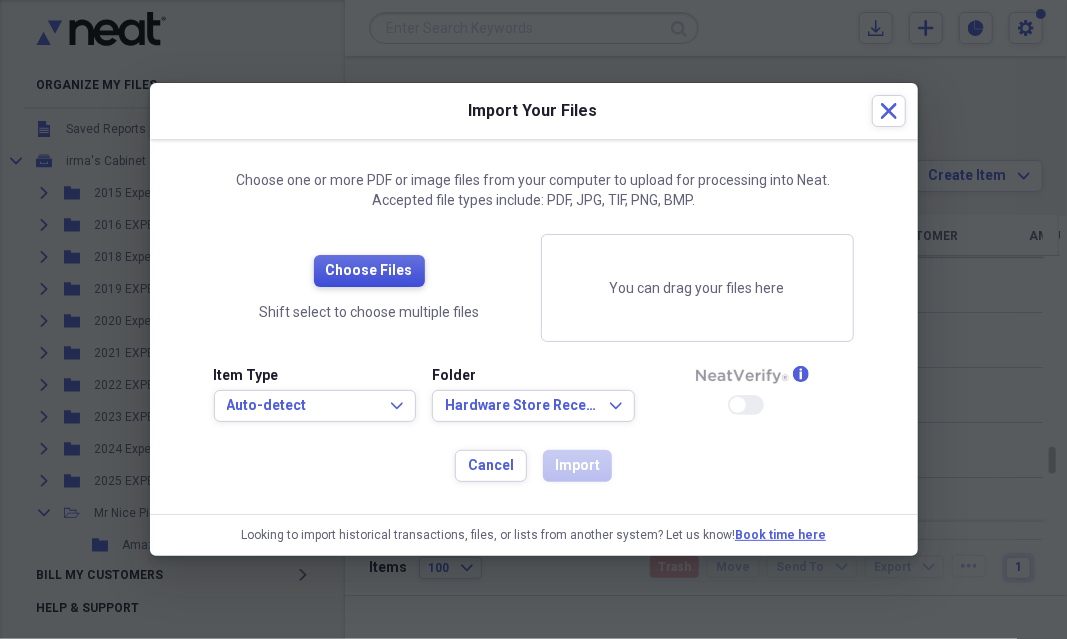 click on "Choose Files" at bounding box center (369, 271) 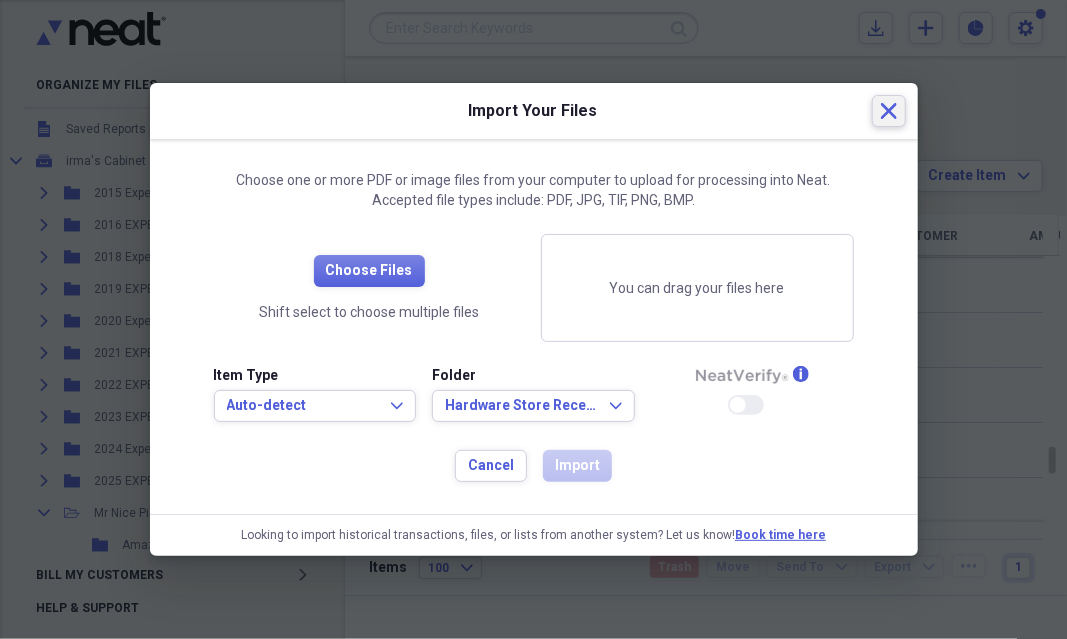 click 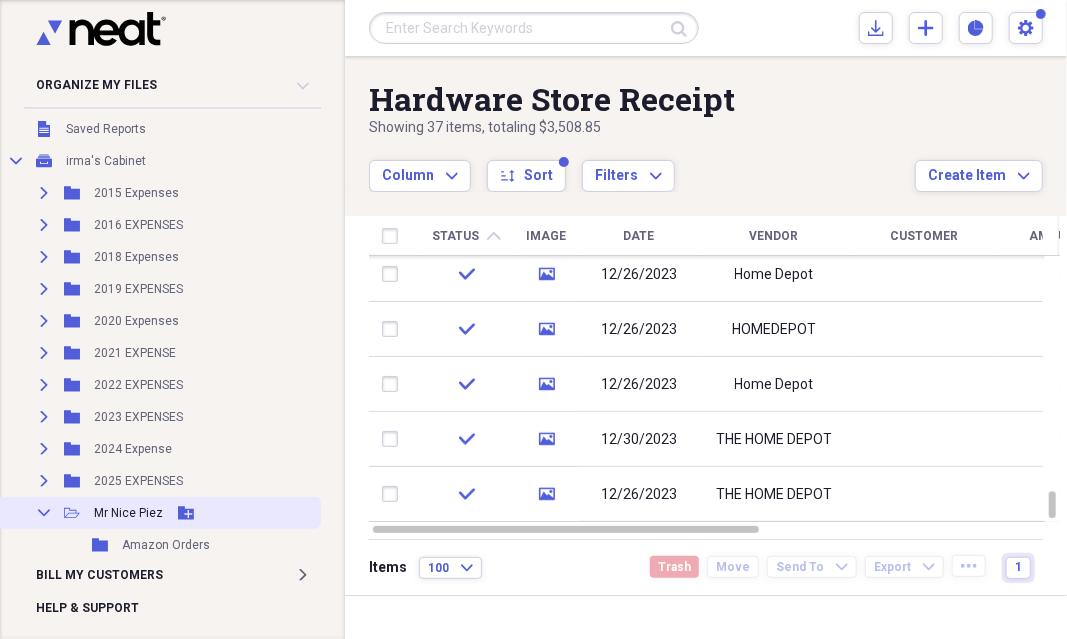 click 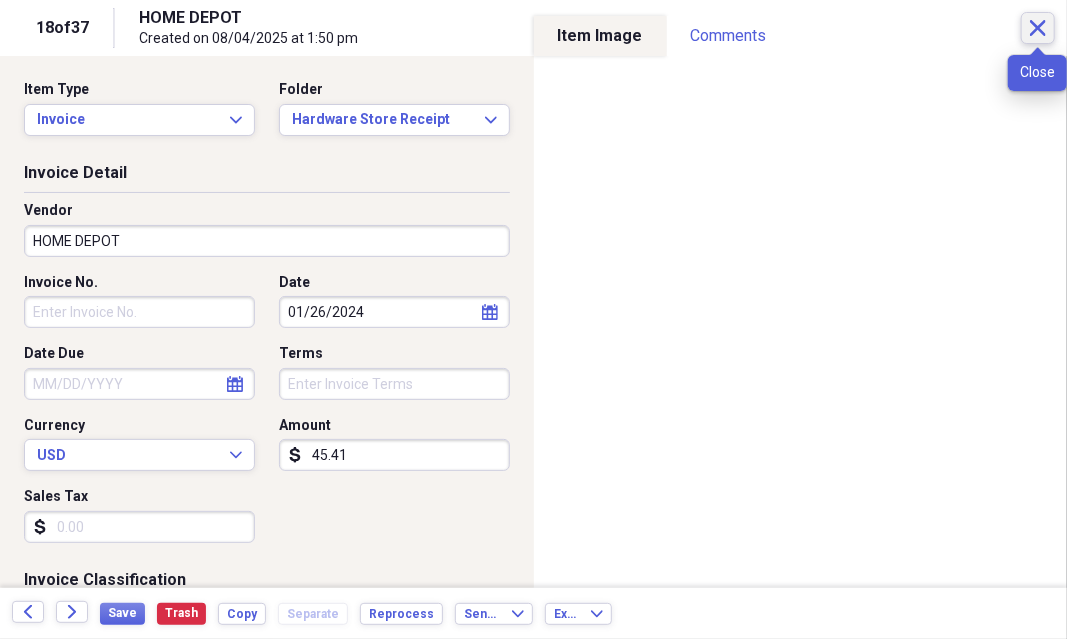 click on "Close" at bounding box center [1038, 28] 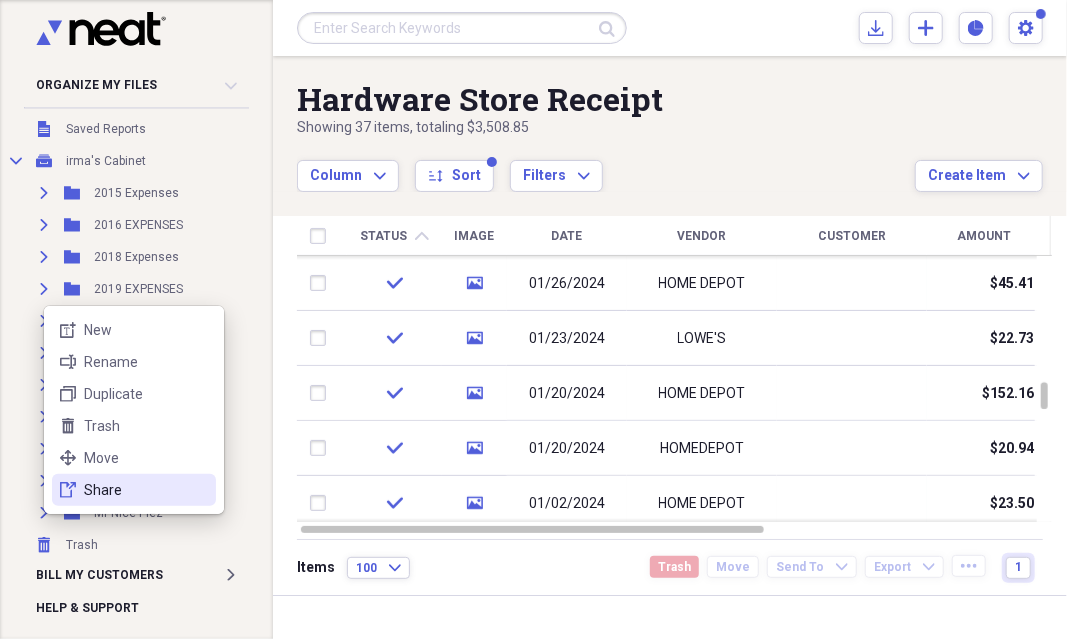 click on "Share" at bounding box center [146, 490] 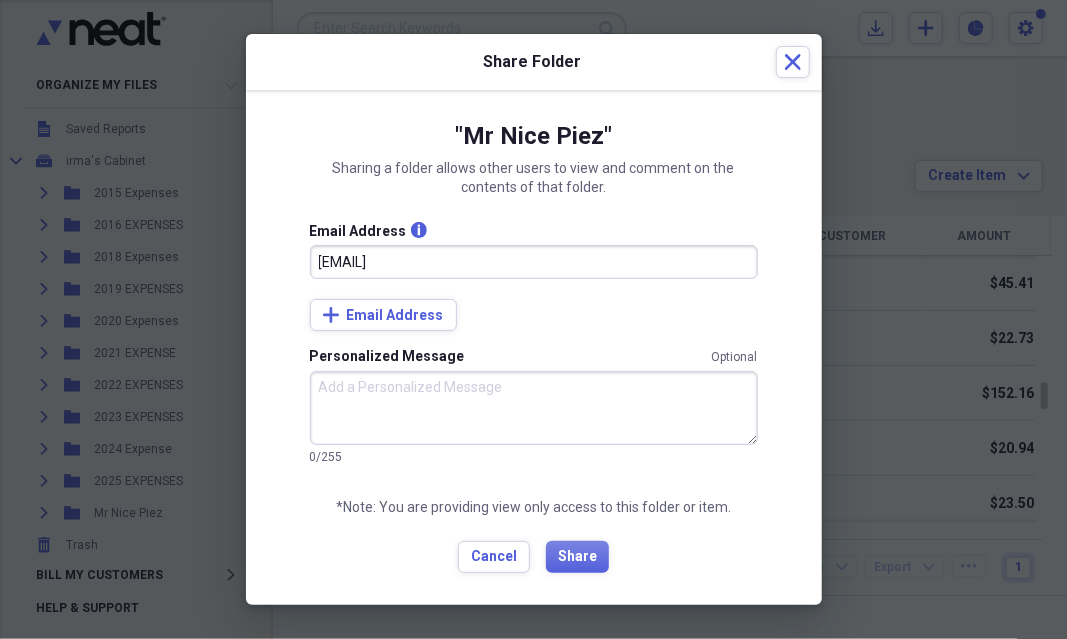 type on "[EMAIL]" 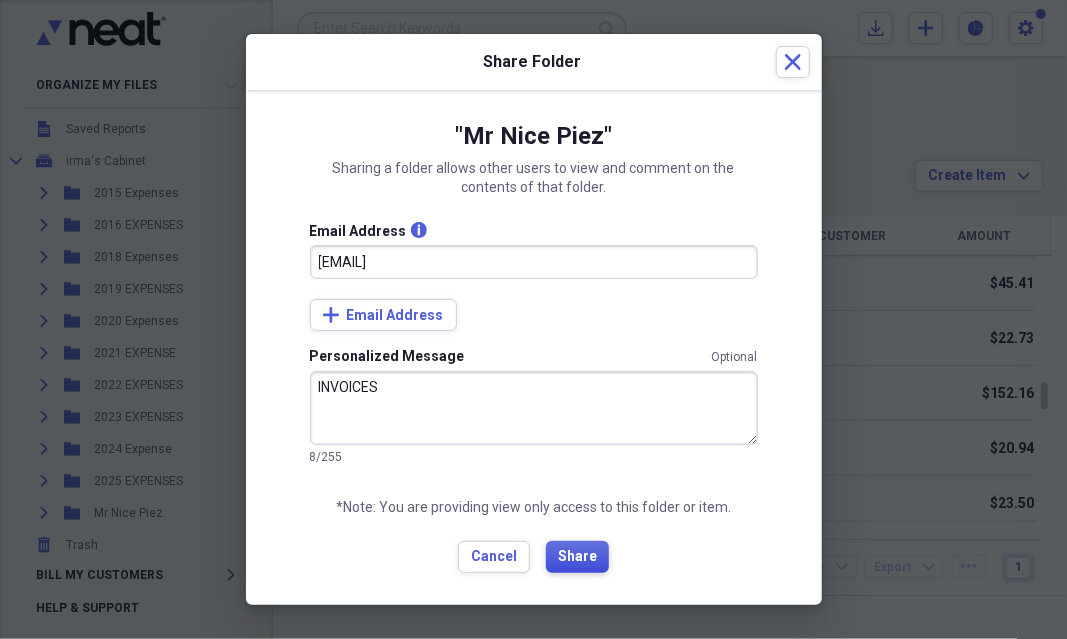 type on "INVOICES" 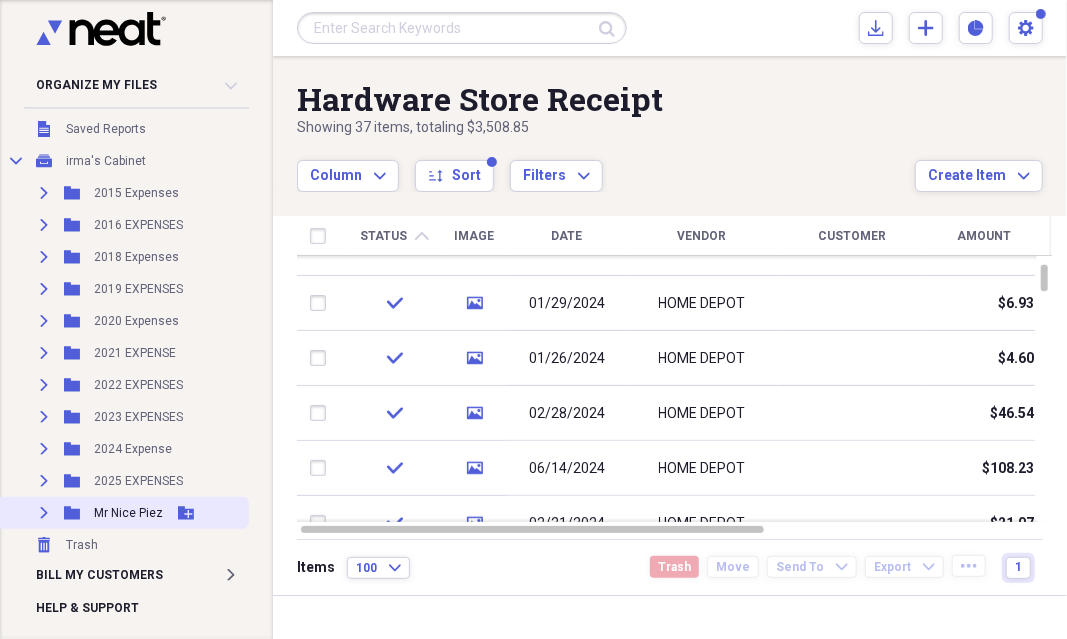 click 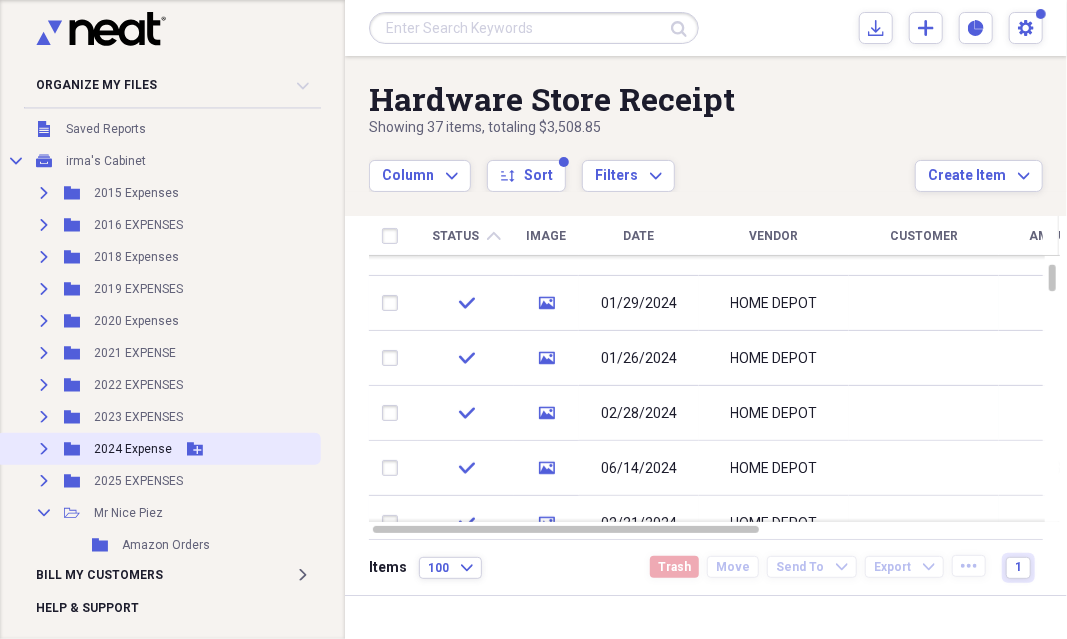 scroll, scrollTop: 196, scrollLeft: 0, axis: vertical 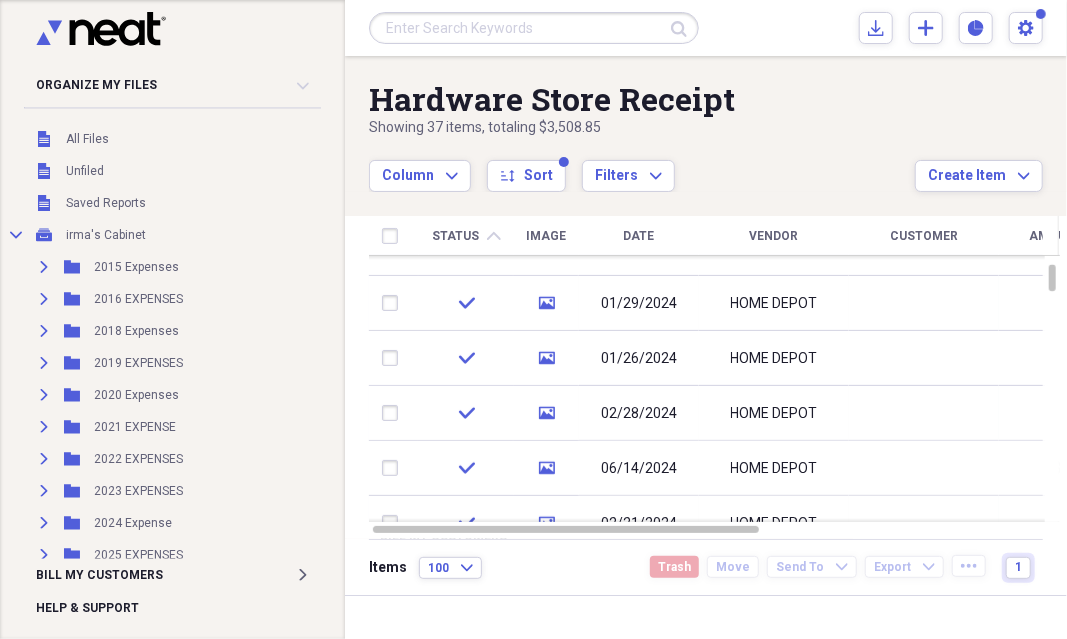 click on "Unfiled Needs Review 1 Unfiled All Files Unfiled Unfiled Unfiled Saved Reports Collapse My Cabinet irma's Cabinet Add Folder Expand Folder 2015 Expenses Add Folder Expand Folder 2016 EXPENSES Add Folder Expand Folder 2018 Expenses Add Folder Expand Folder 2019 EXPENSES Add Folder Expand Folder 2020 Expenses Add Folder Expand Folder 2021 EXPENSE Add Folder Expand Folder 2022 EXPENSES Add Folder Expand Folder 2023 EXPENSES Add Folder Expand Folder 2024 Expense Add Folder Expand Folder 2025 EXPENSES Add Folder Collapse Open Folder Mr Nice Piez Add Folder Folder Amazon Orders Add Folder Folder Hardware Store Receipt Add Folder Folder Miscellaneous Receipts Add Folder Trash Trash" at bounding box center (158, 338) 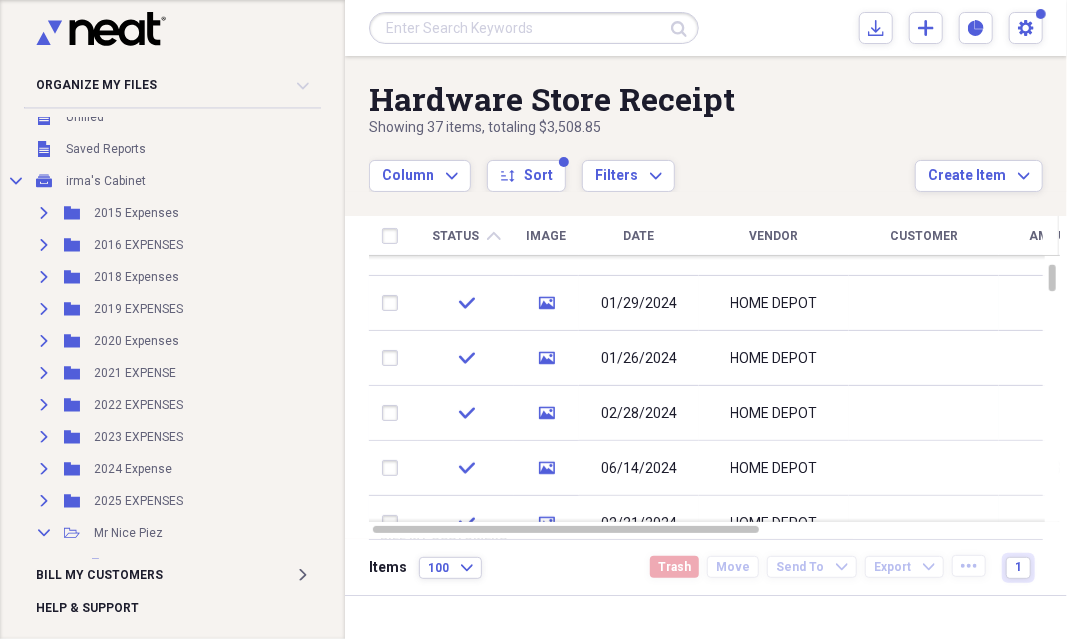 click on "Unfiled Needs Review 1 Unfiled All Files Unfiled Unfiled Unfiled Saved Reports Collapse My Cabinet irma's Cabinet Add Folder Expand Folder 2015 Expenses Add Folder Expand Folder 2016 EXPENSES Add Folder Expand Folder 2018 Expenses Add Folder Expand Folder 2019 EXPENSES Add Folder Expand Folder 2020 Expenses Add Folder Expand Folder 2021 EXPENSE Add Folder Expand Folder 2022 EXPENSES Add Folder Expand Folder 2023 EXPENSES Add Folder Expand Folder 2024 Expense Add Folder Expand Folder 2025 EXPENSES Add Folder Collapse Open Folder Mr Nice Piez Add Folder Folder Amazon Orders Add Folder Folder Hardware Store Receipt Add Folder Folder Miscellaneous Receipts Add Folder Trash Trash" at bounding box center [158, 338] 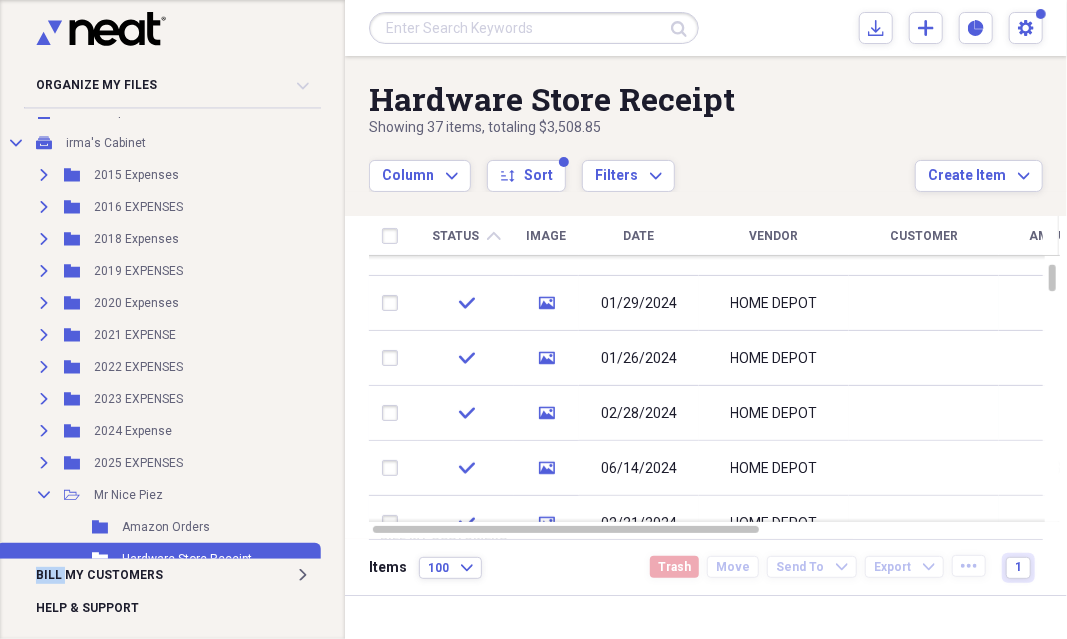 click on "Unfiled Needs Review 1 Unfiled All Files Unfiled Unfiled Unfiled Saved Reports Collapse My Cabinet irma's Cabinet Add Folder Expand Folder 2015 Expenses Add Folder Expand Folder 2016 EXPENSES Add Folder Expand Folder 2018 Expenses Add Folder Expand Folder 2019 EXPENSES Add Folder Expand Folder 2020 Expenses Add Folder Expand Folder 2021 EXPENSE Add Folder Expand Folder 2022 EXPENSES Add Folder Expand Folder 2023 EXPENSES Add Folder Expand Folder 2024 Expense Add Folder Expand Folder 2025 EXPENSES Add Folder Collapse Open Folder Mr Nice Piez Add Folder Folder Amazon Orders Add Folder Folder Hardware Store Receipt Add Folder Folder Miscellaneous Receipts Add Folder Trash Trash" at bounding box center (158, 338) 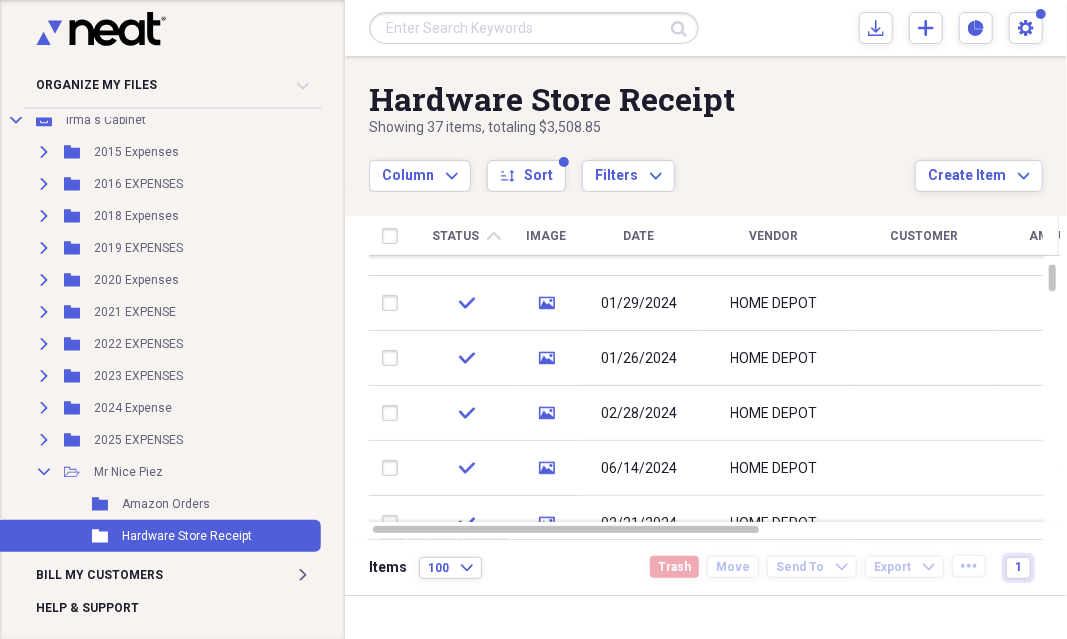 click on "Unfiled Needs Review 1 Unfiled All Files Unfiled Unfiled Unfiled Saved Reports Collapse My Cabinet irma's Cabinet Add Folder Expand Folder 2015 Expenses Add Folder Expand Folder 2016 EXPENSES Add Folder Expand Folder 2018 Expenses Add Folder Expand Folder 2019 EXPENSES Add Folder Expand Folder 2020 Expenses Add Folder Expand Folder 2021 EXPENSE Add Folder Expand Folder 2022 EXPENSES Add Folder Expand Folder 2023 EXPENSES Add Folder Expand Folder 2024 Expense Add Folder Expand Folder 2025 EXPENSES Add Folder Collapse Open Folder Mr Nice Piez Add Folder Folder Amazon Orders Add Folder Folder Hardware Store Receipt Add Folder Folder Miscellaneous Receipts Add Folder Trash Trash" at bounding box center [158, 338] 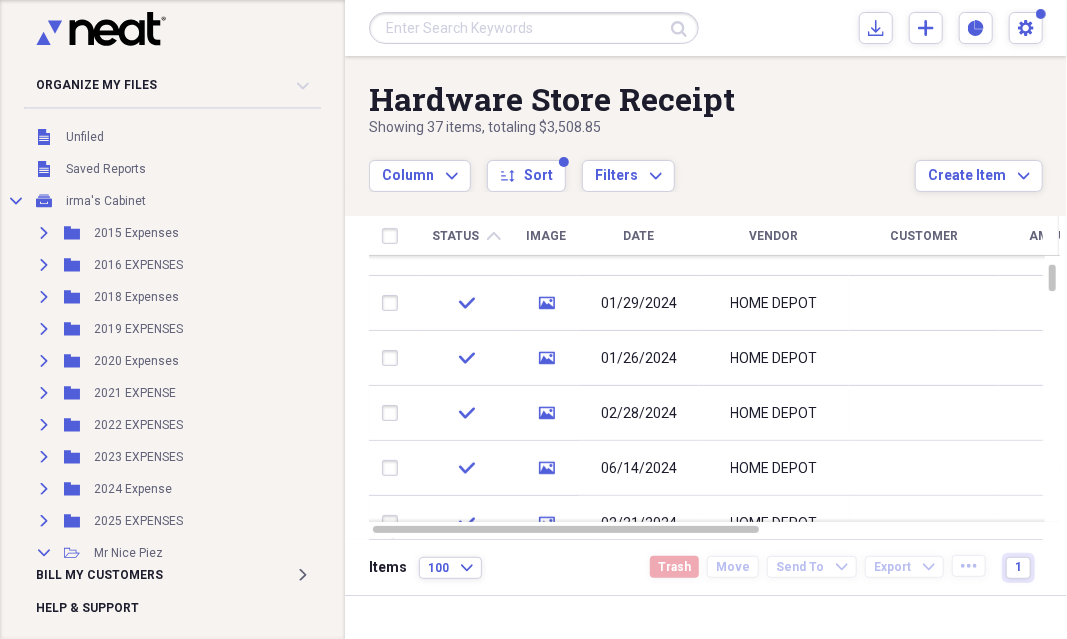 scroll, scrollTop: 0, scrollLeft: 0, axis: both 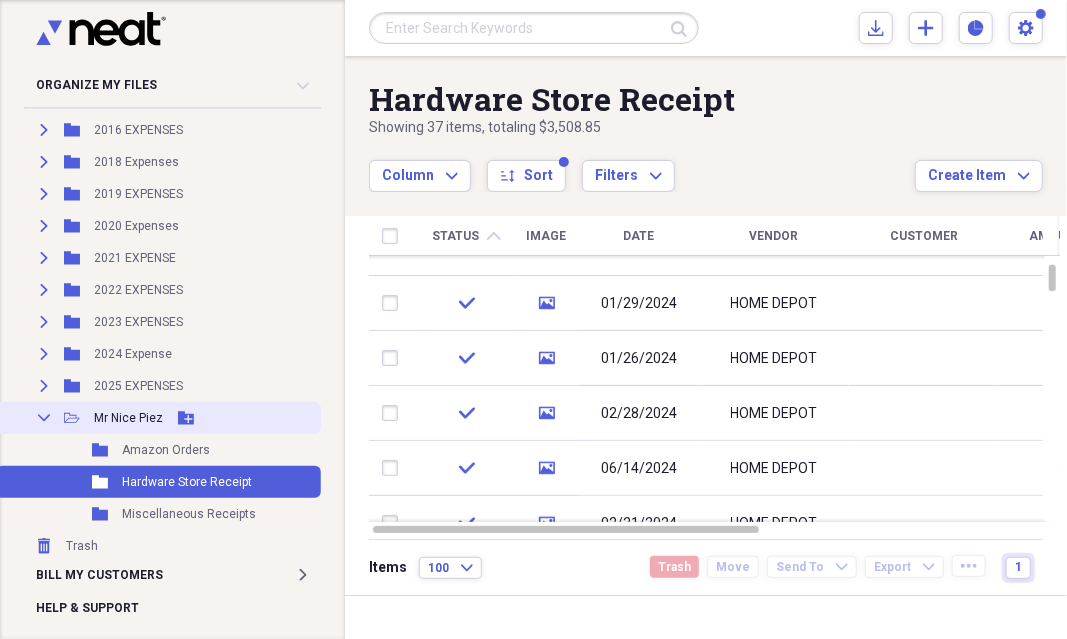 click on "Collapse" 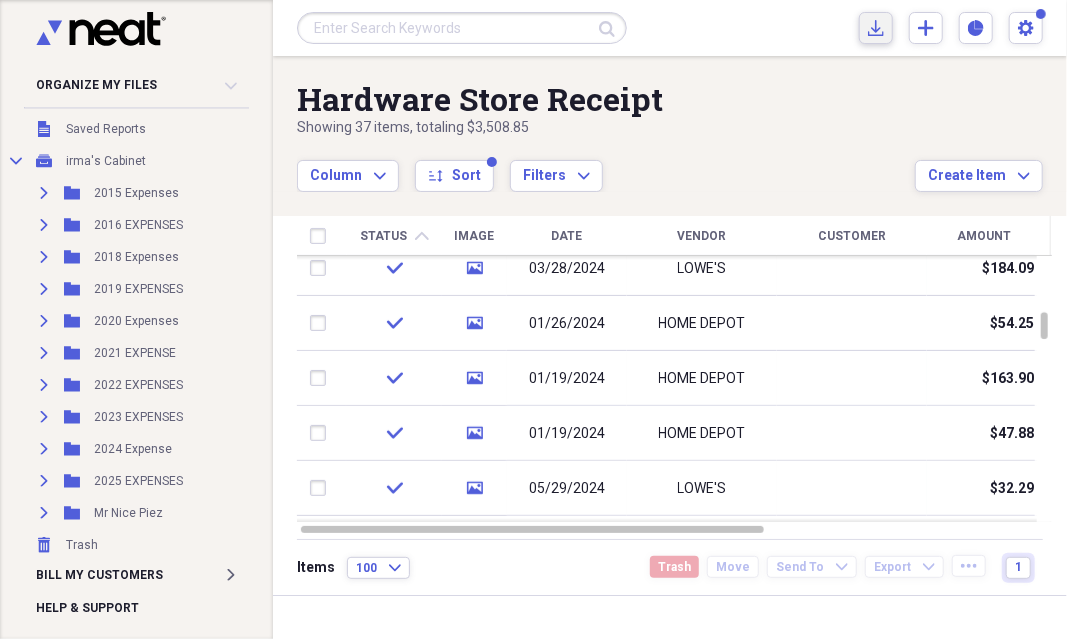 click on "Import" 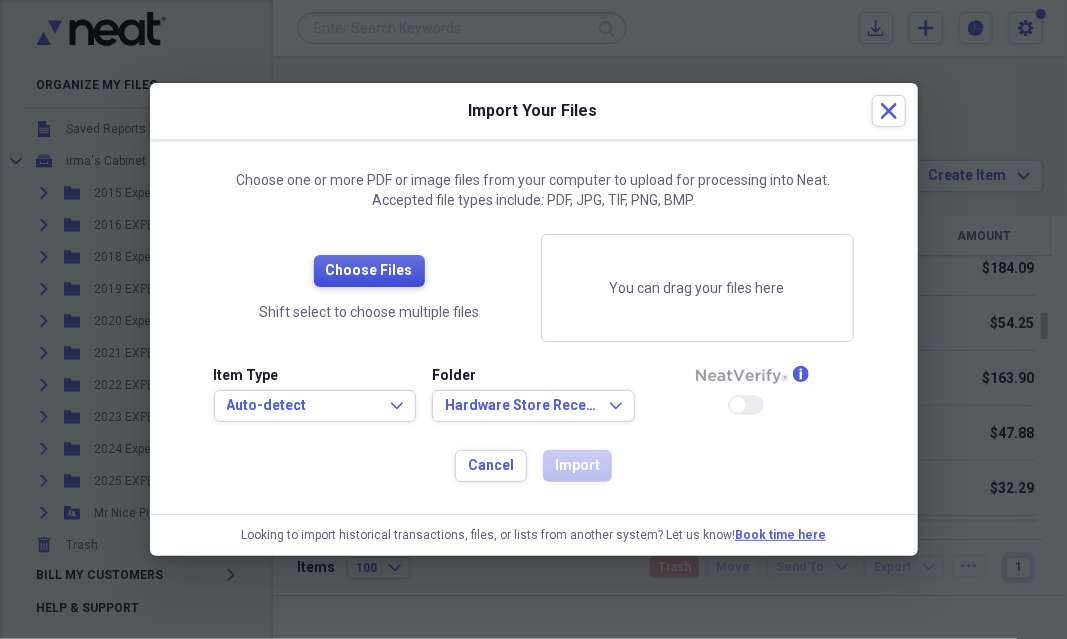 click on "Choose Files" at bounding box center (369, 271) 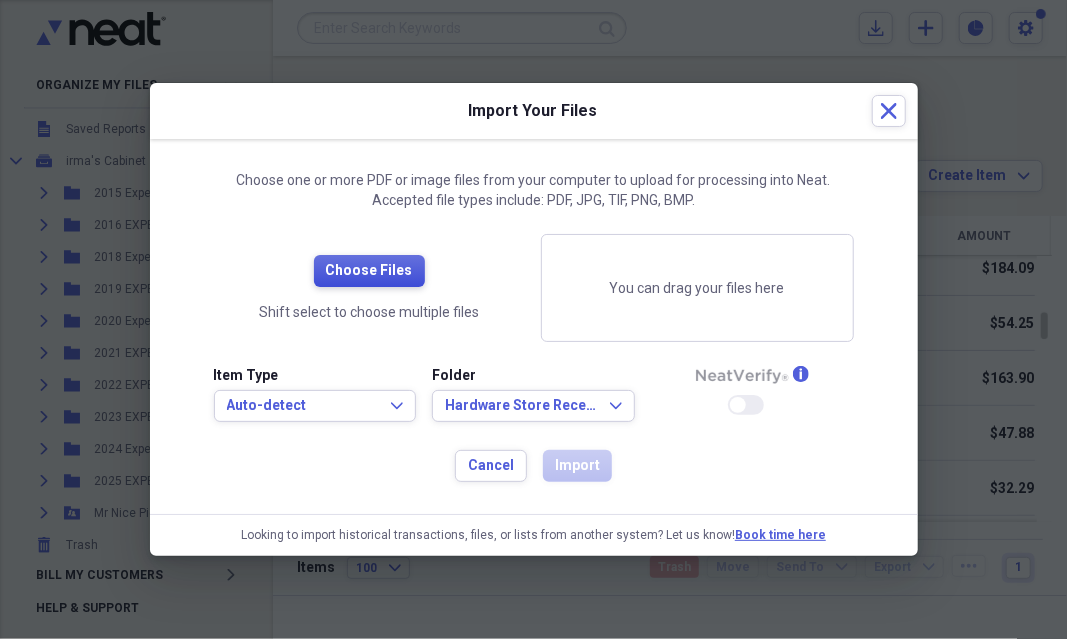 click on "Choose Files" at bounding box center [369, 271] 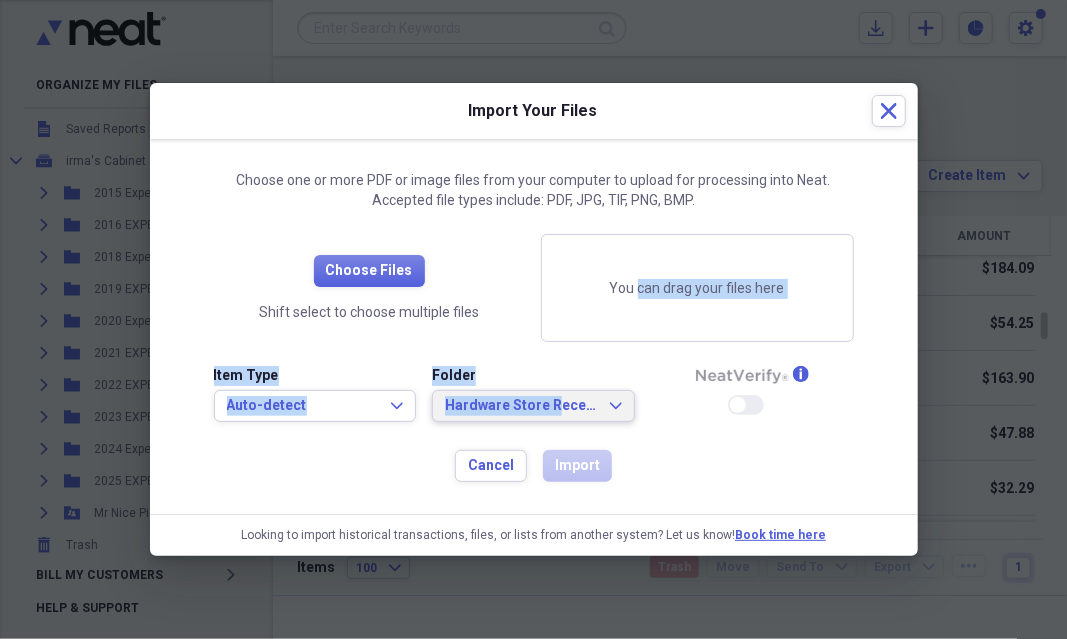 drag, startPoint x: 556, startPoint y: 405, endPoint x: 642, endPoint y: 250, distance: 177.25969 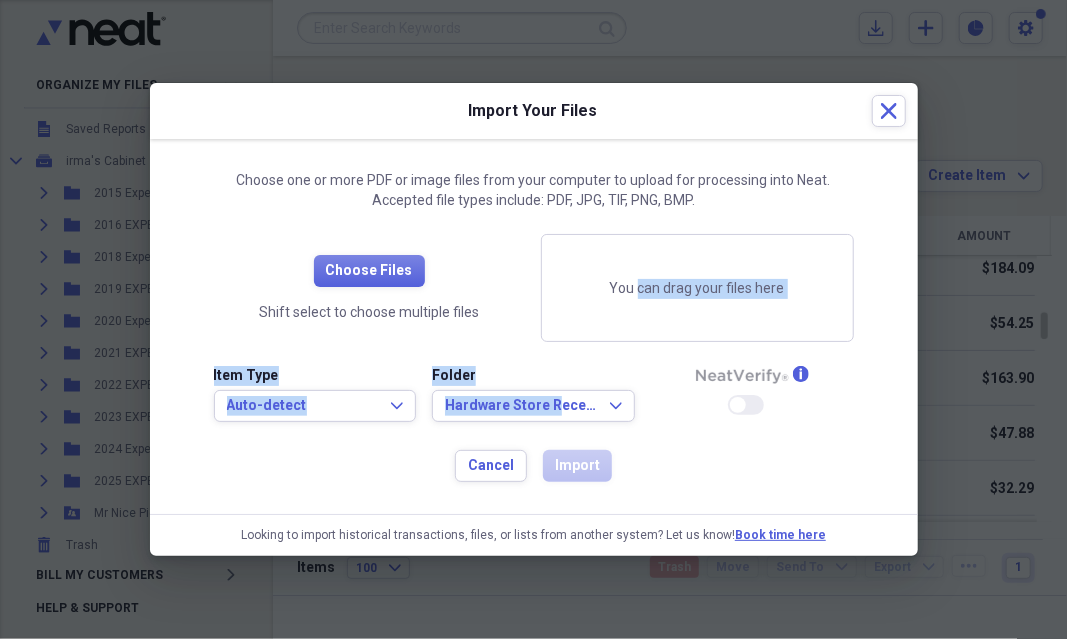 click on "You can drag your files here" at bounding box center (697, 288) 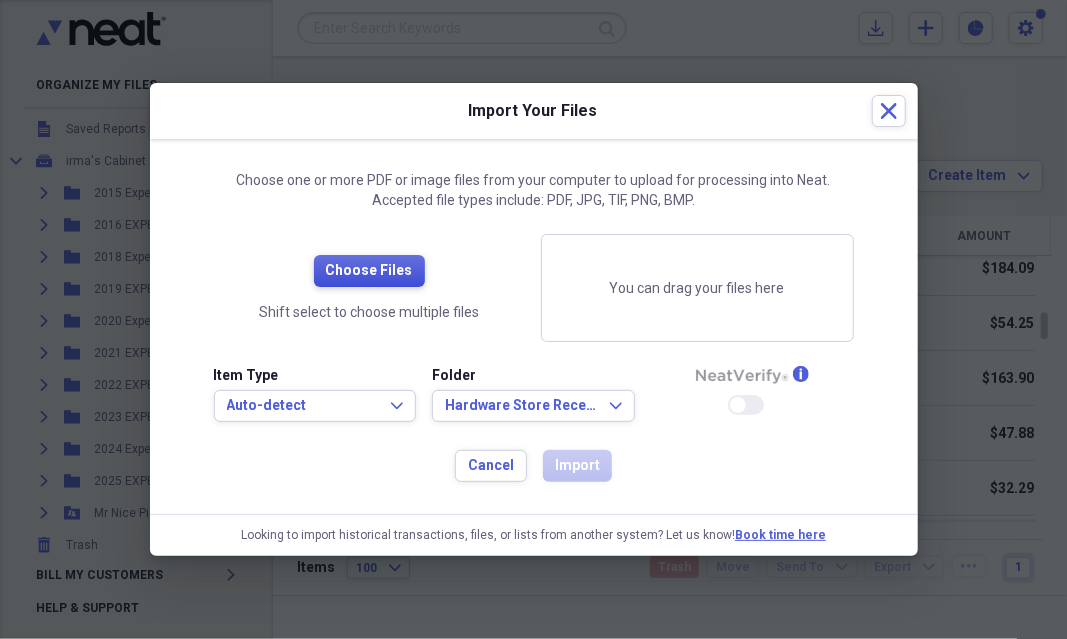 click on "Choose Files" at bounding box center (369, 271) 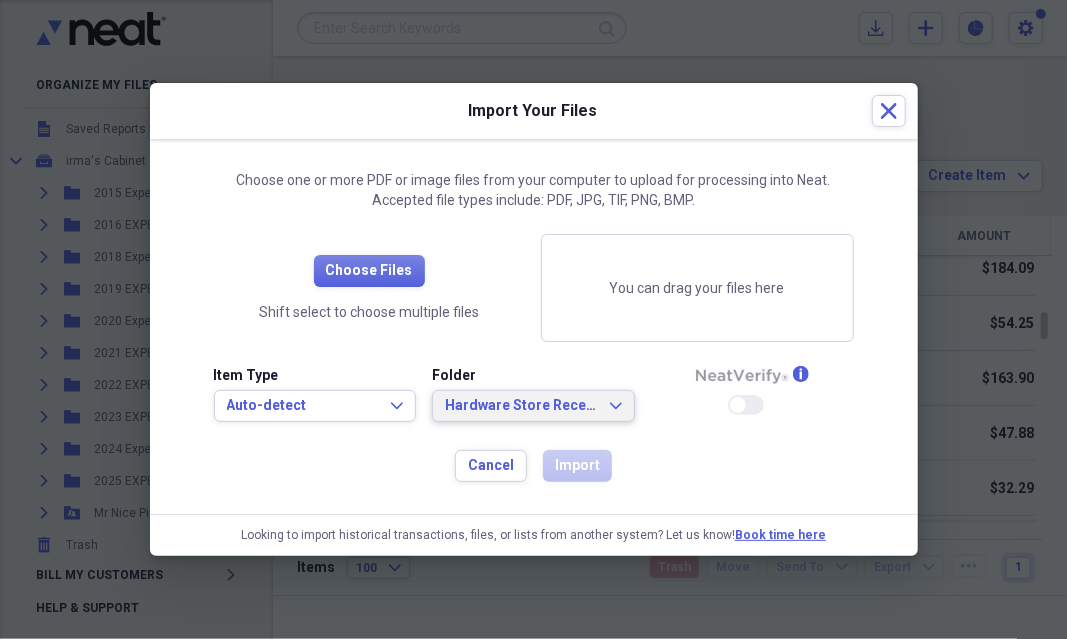 click on "Expand" 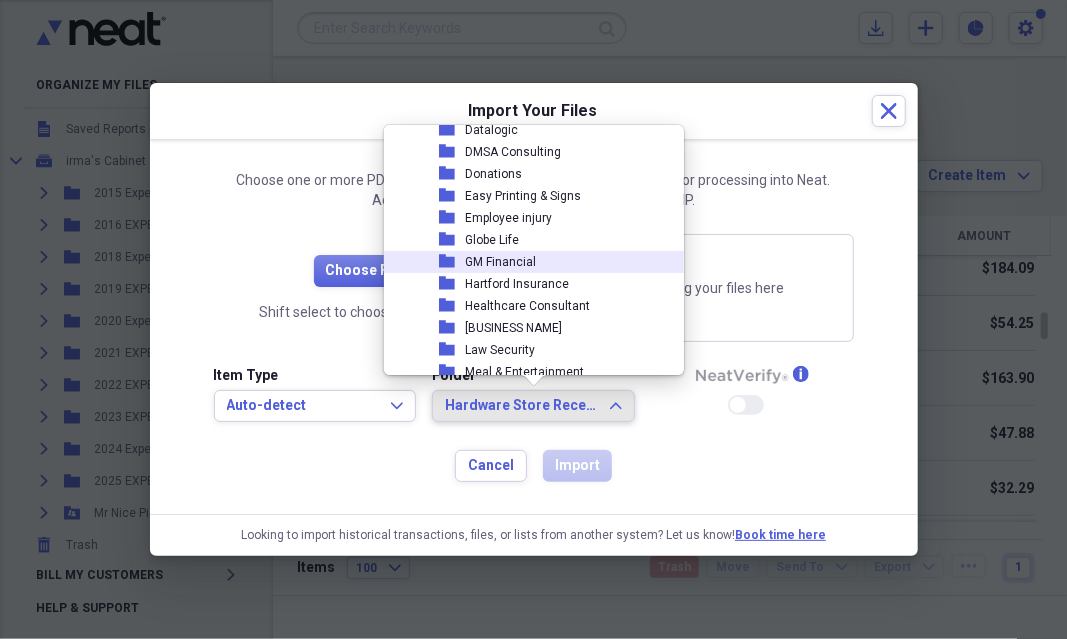 scroll, scrollTop: 117, scrollLeft: 0, axis: vertical 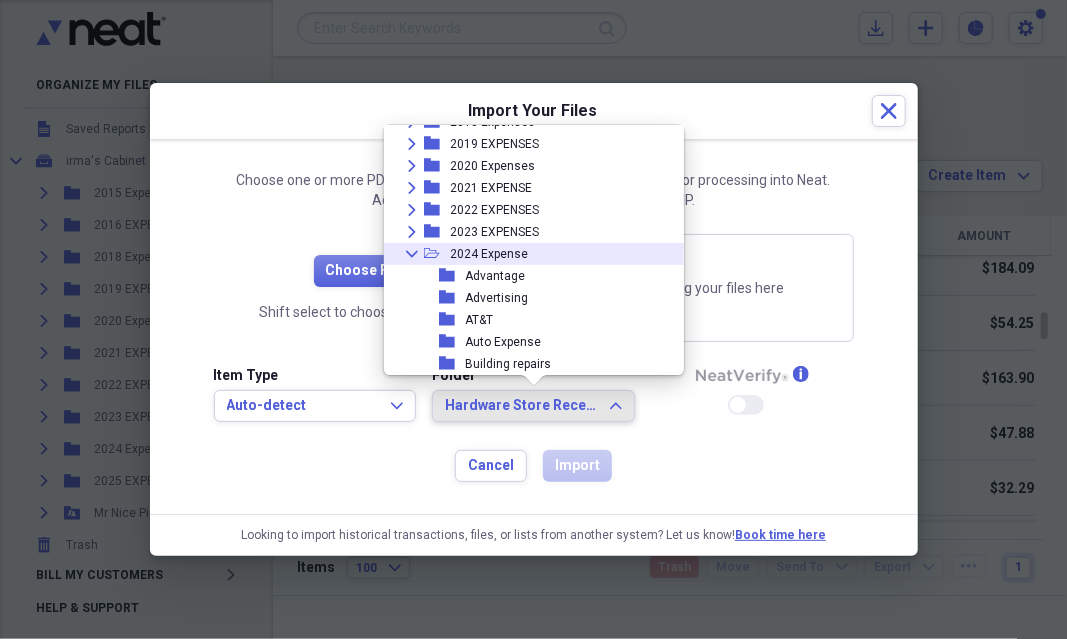 click 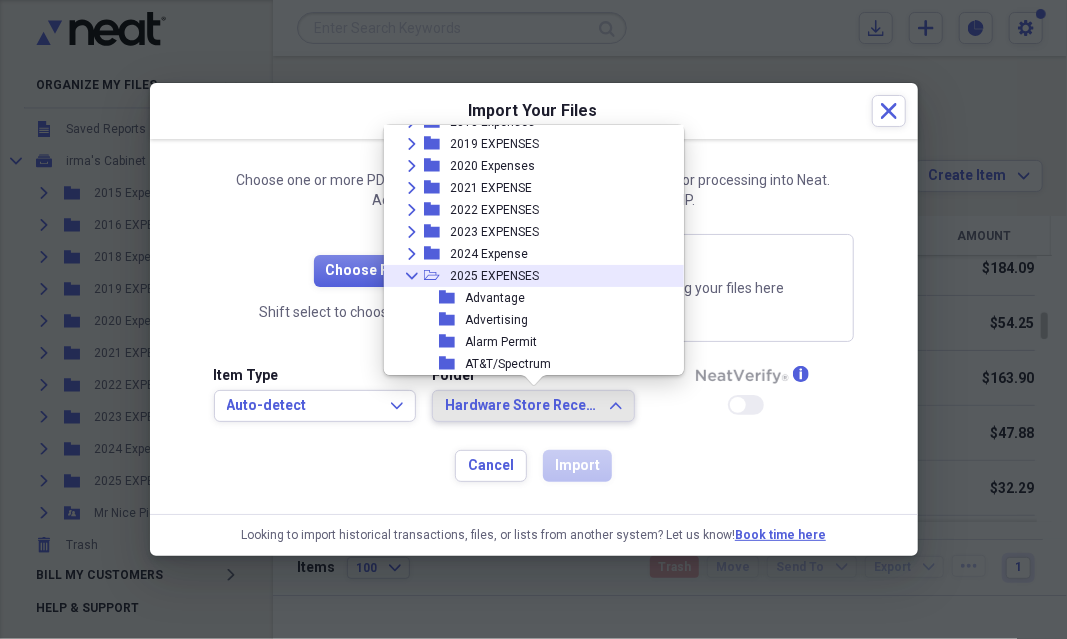click on "Collapse" at bounding box center (412, 276) 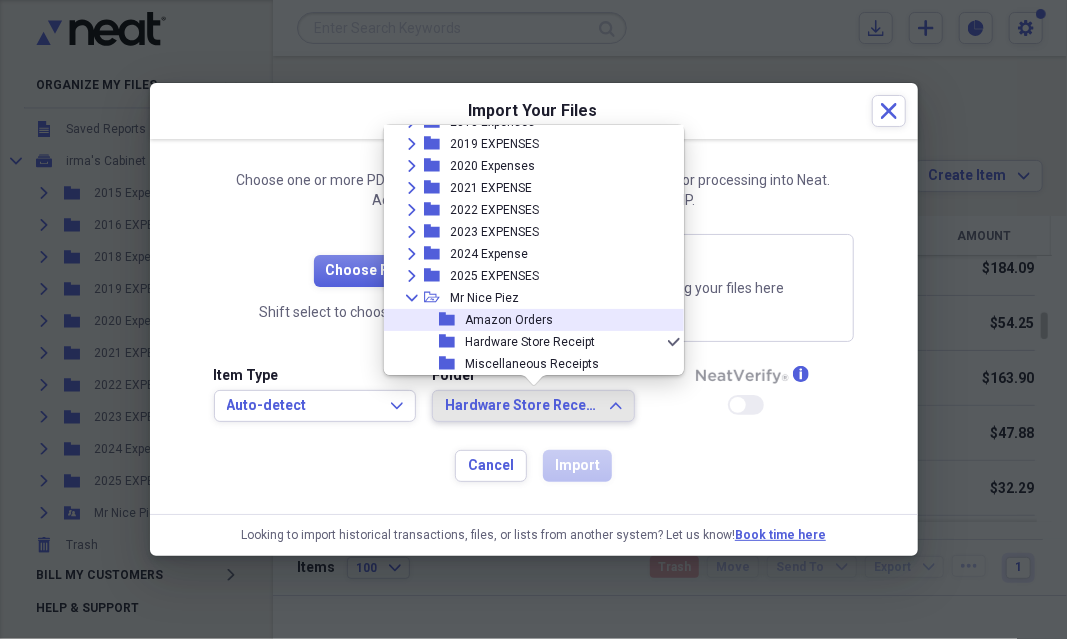 click 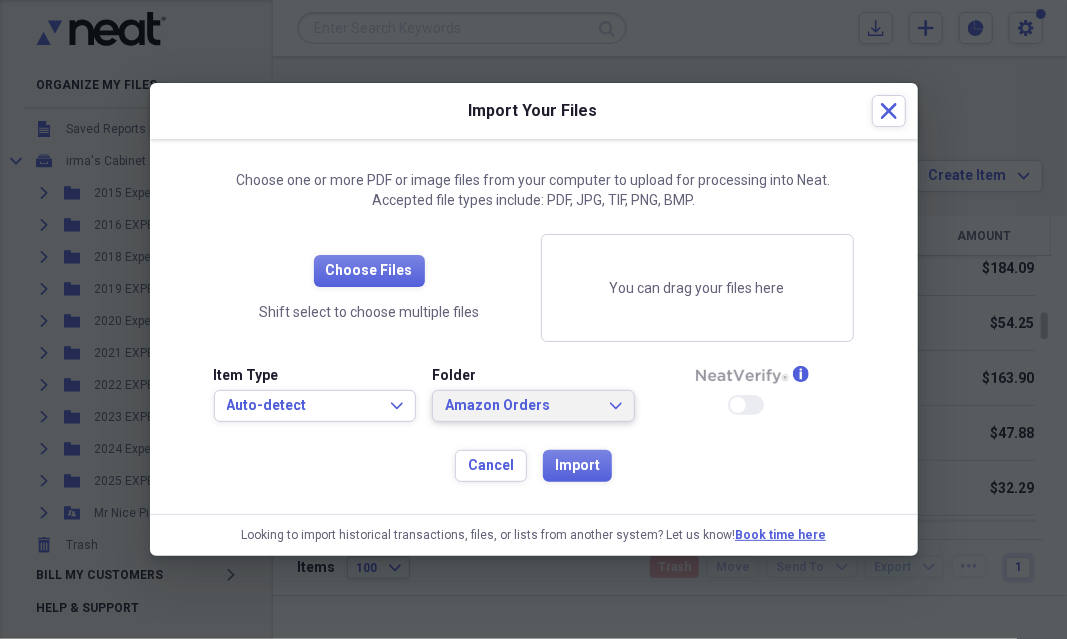 click on "Expand" 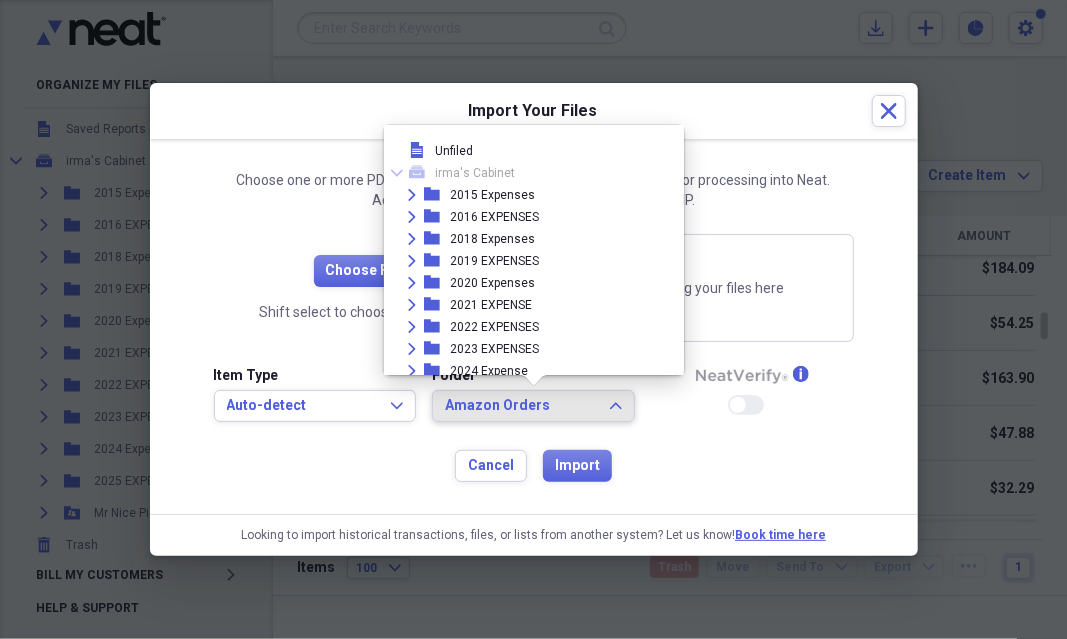 scroll, scrollTop: 117, scrollLeft: 0, axis: vertical 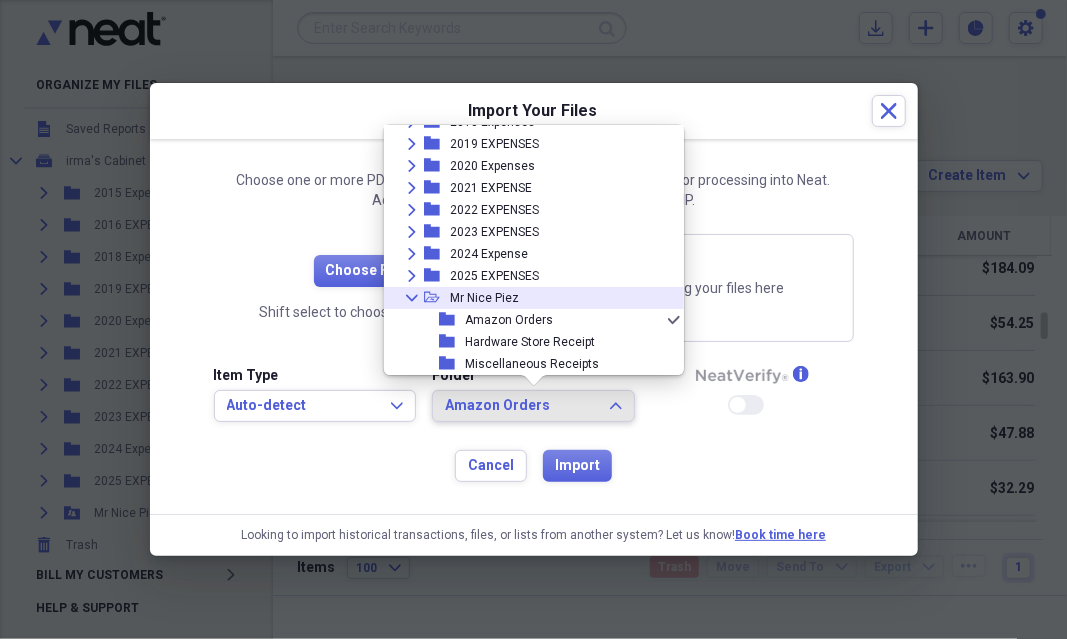 click on "Collapse" 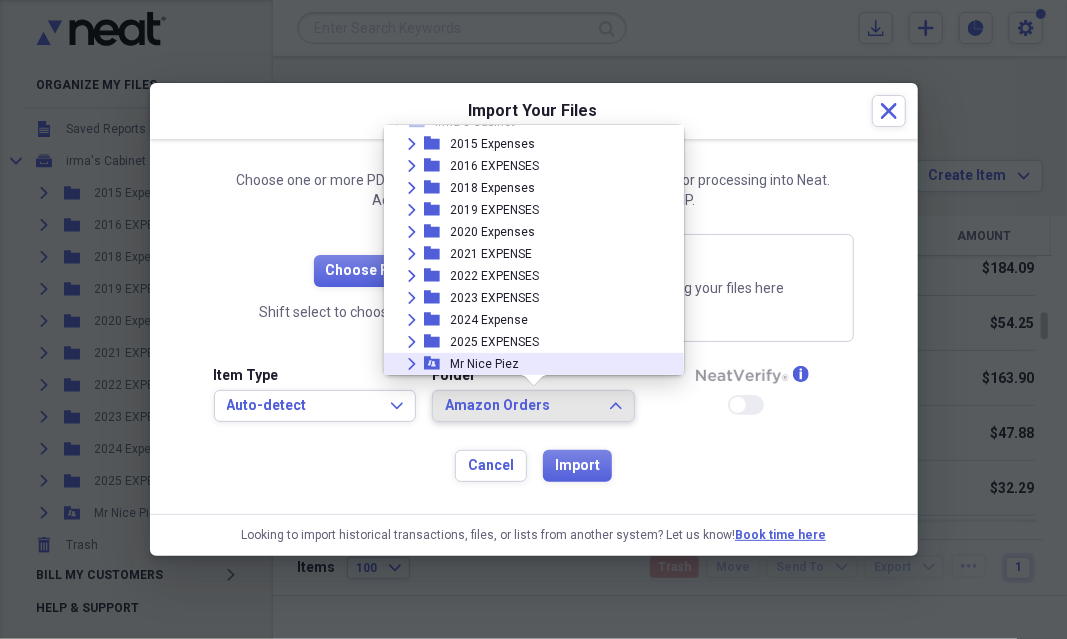 scroll, scrollTop: 51, scrollLeft: 0, axis: vertical 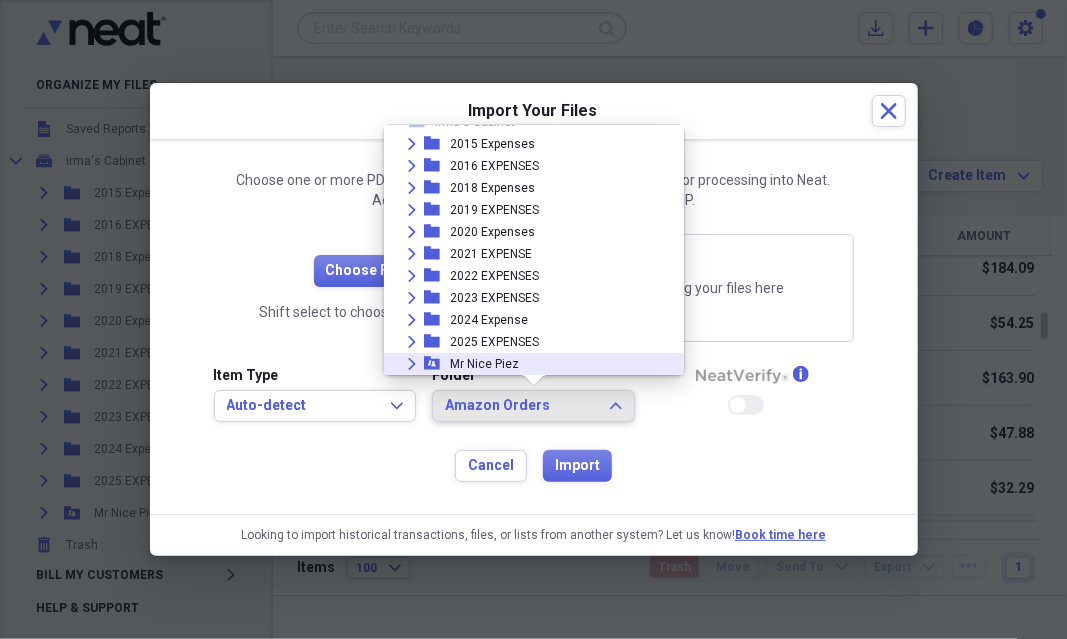 click on "closed-folder-shared" 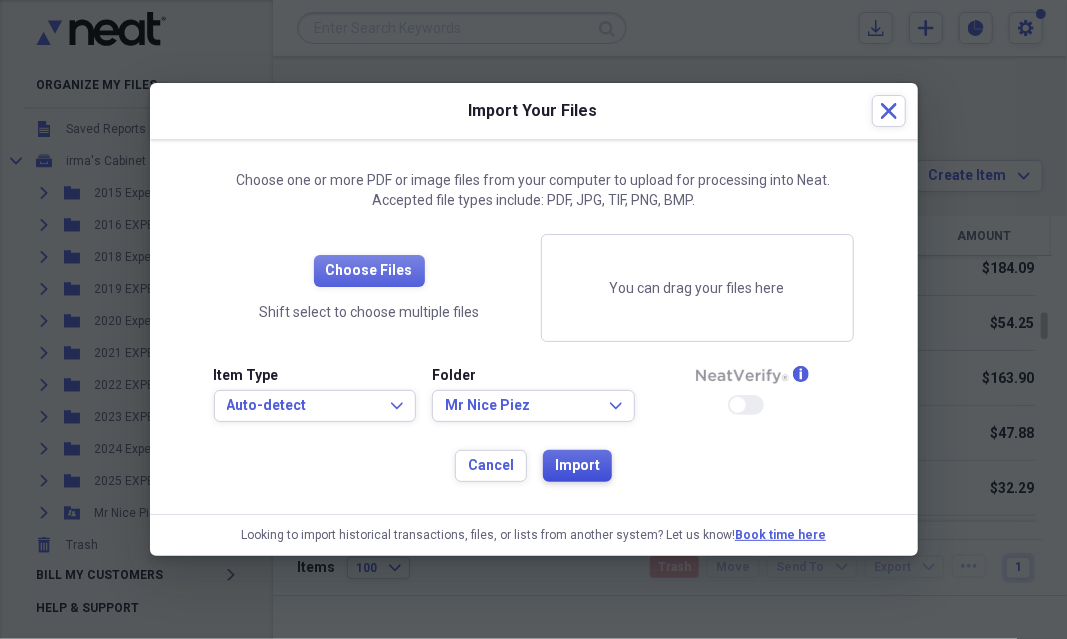 click on "Import" at bounding box center (577, 466) 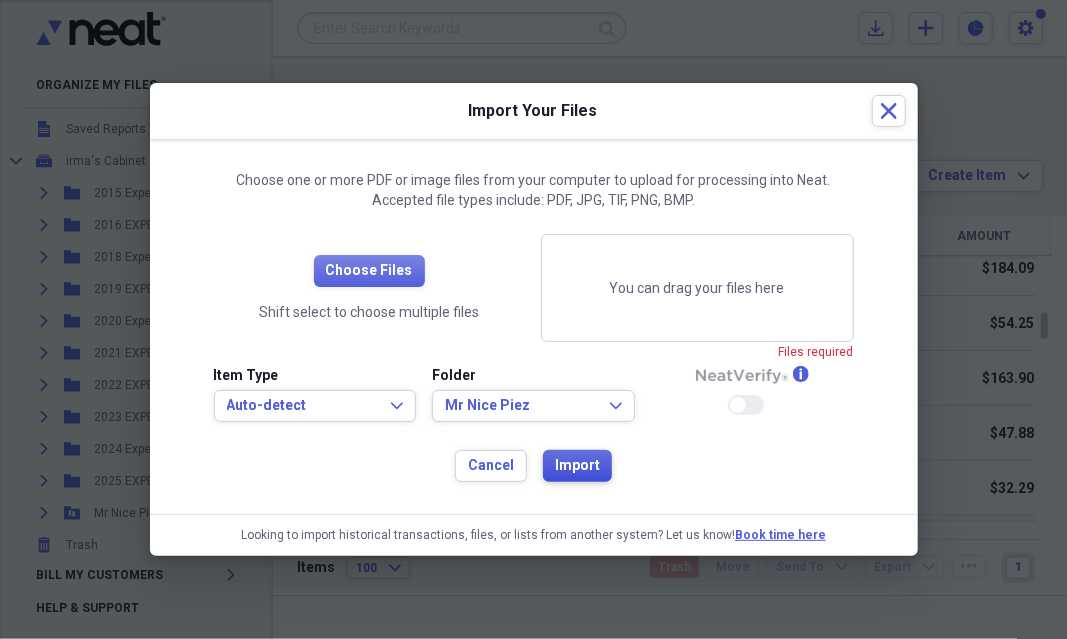 click on "Import" at bounding box center [577, 466] 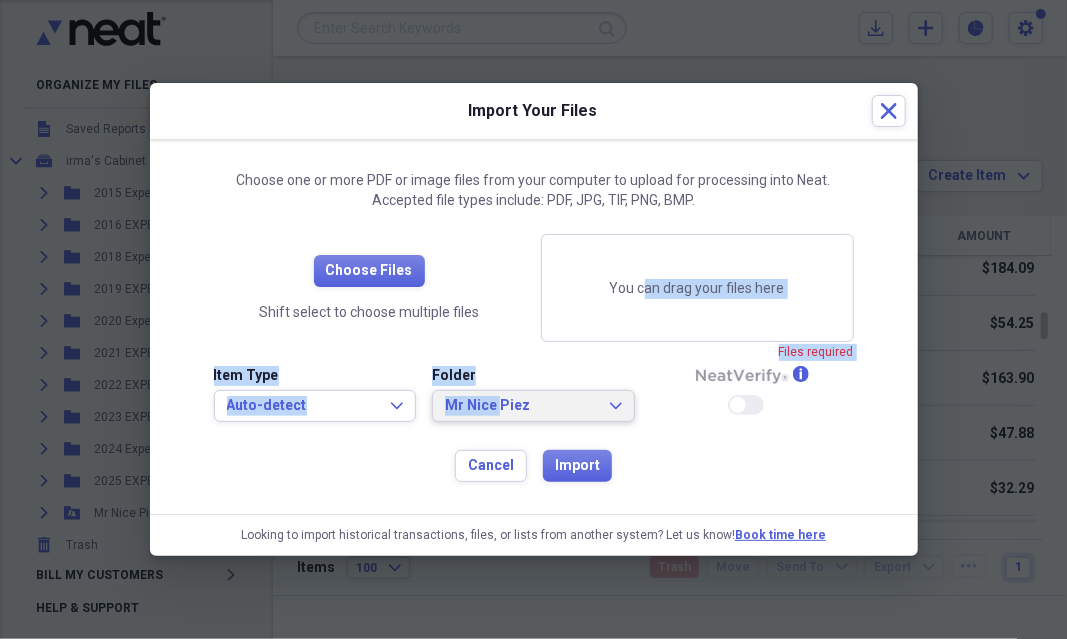 drag, startPoint x: 500, startPoint y: 408, endPoint x: 648, endPoint y: 251, distance: 215.76144 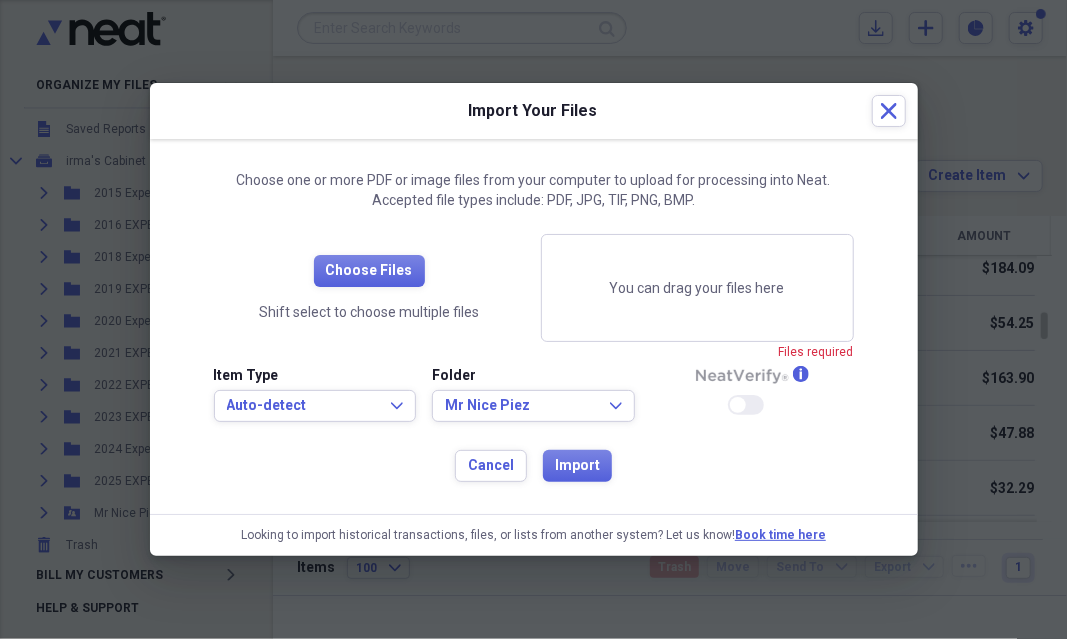 click on "Choose Files Shift select to choose multiple files You can drag your files here Files required Item Type Auto-detect Expand Folder Mr Nice Piez Expand info Enable Neat Verify Cancel Import" at bounding box center [534, 358] 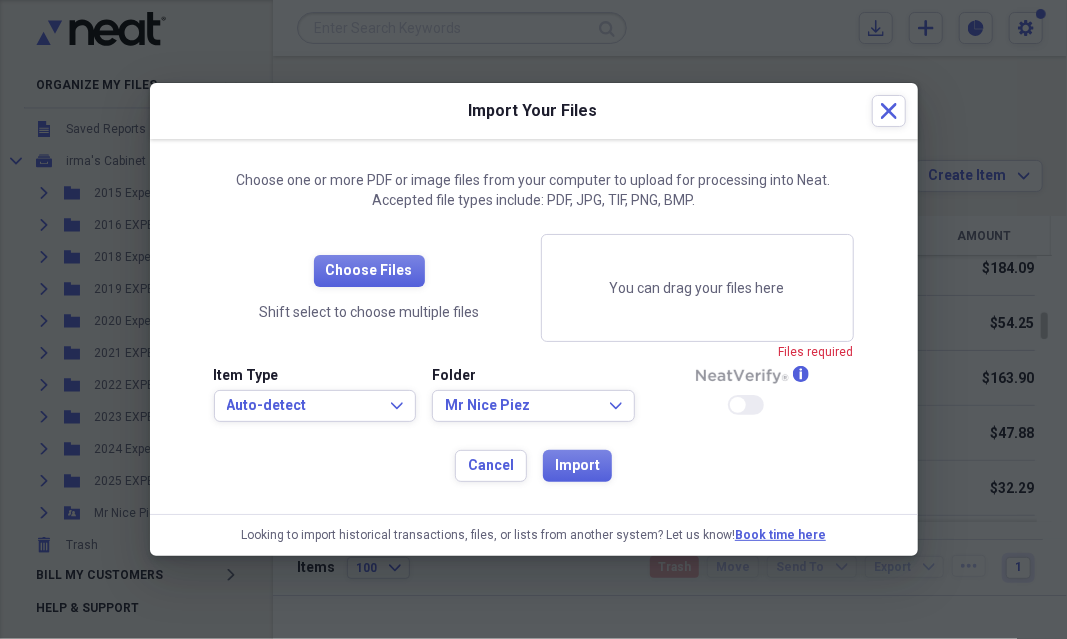 click on "Item Type Auto-detect Expand Folder Mr Nice Piez Expand info Enable Neat Verify" at bounding box center (534, 402) 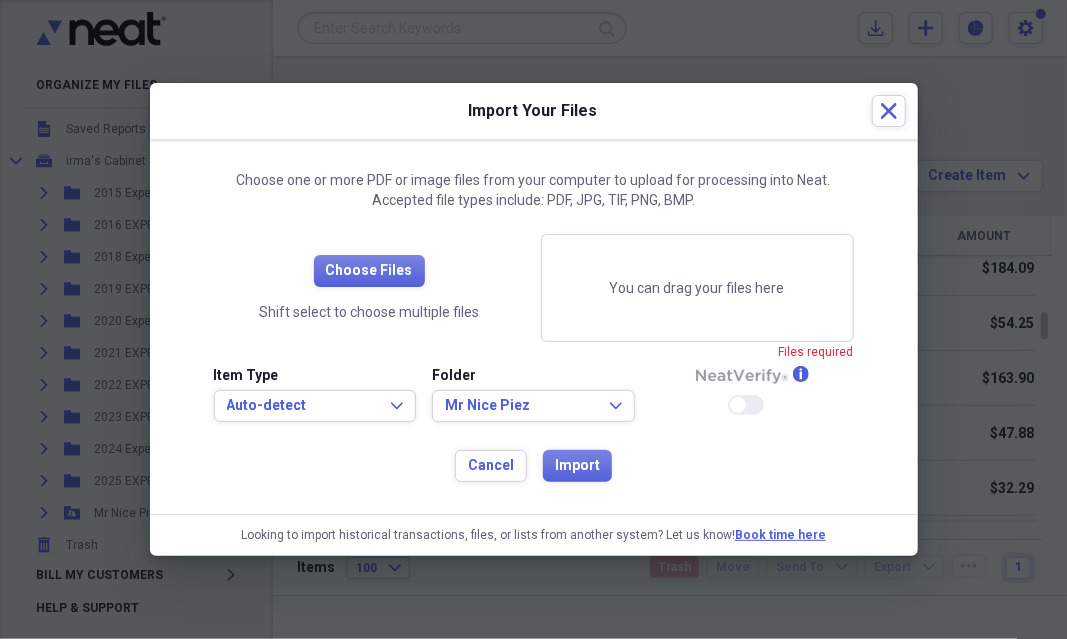 click on "Item Type Auto-detect Expand Folder Mr Nice Piez Expand info Enable Neat Verify" at bounding box center (534, 402) 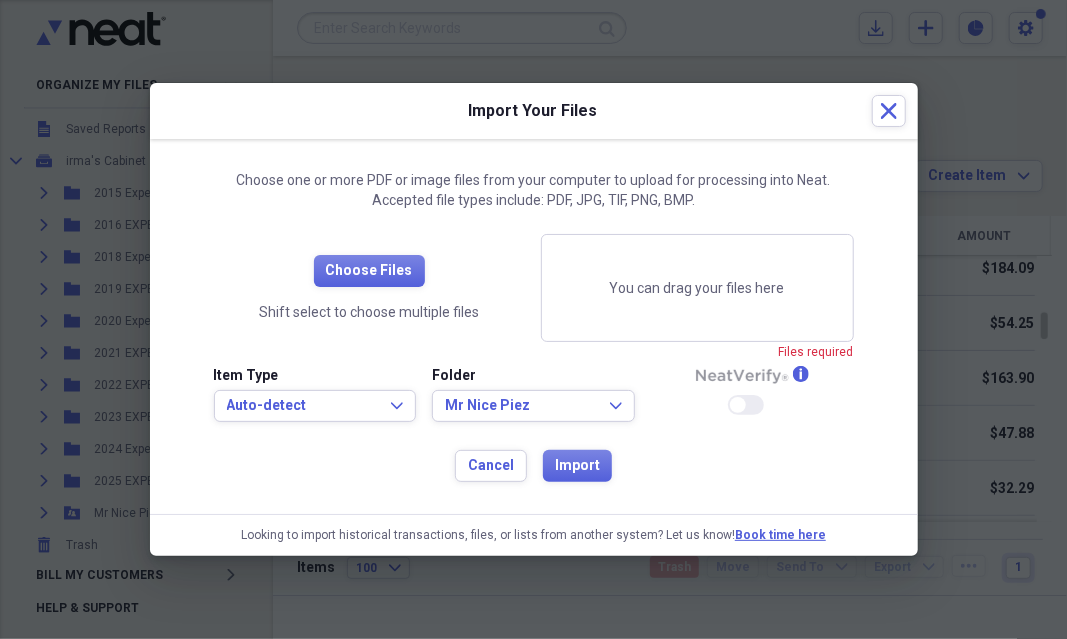 click on "You can drag your files here" at bounding box center (697, 288) 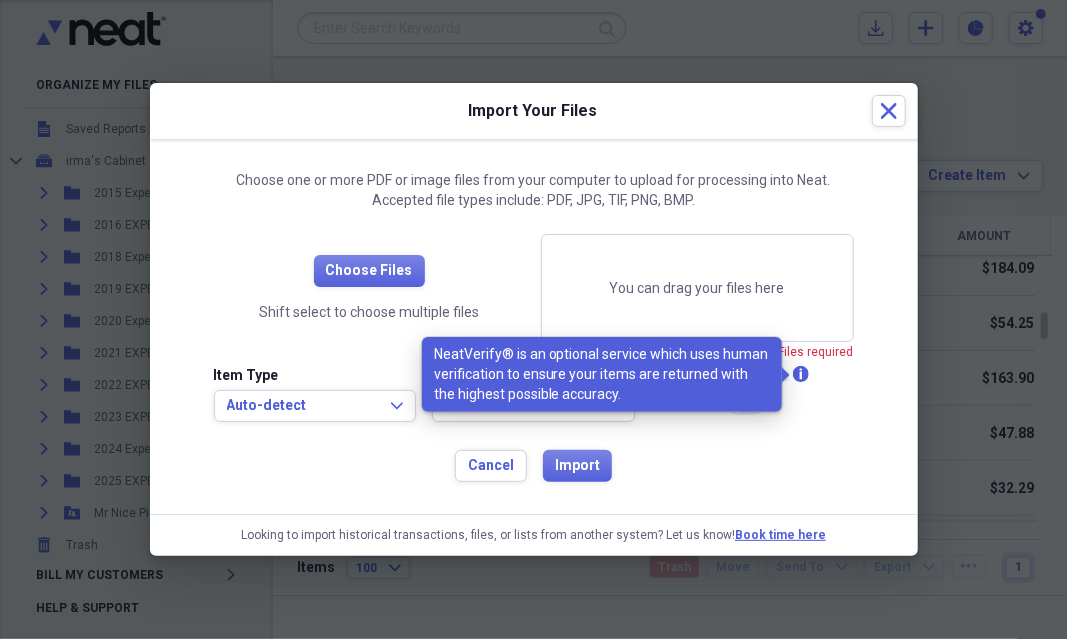 click on "info" 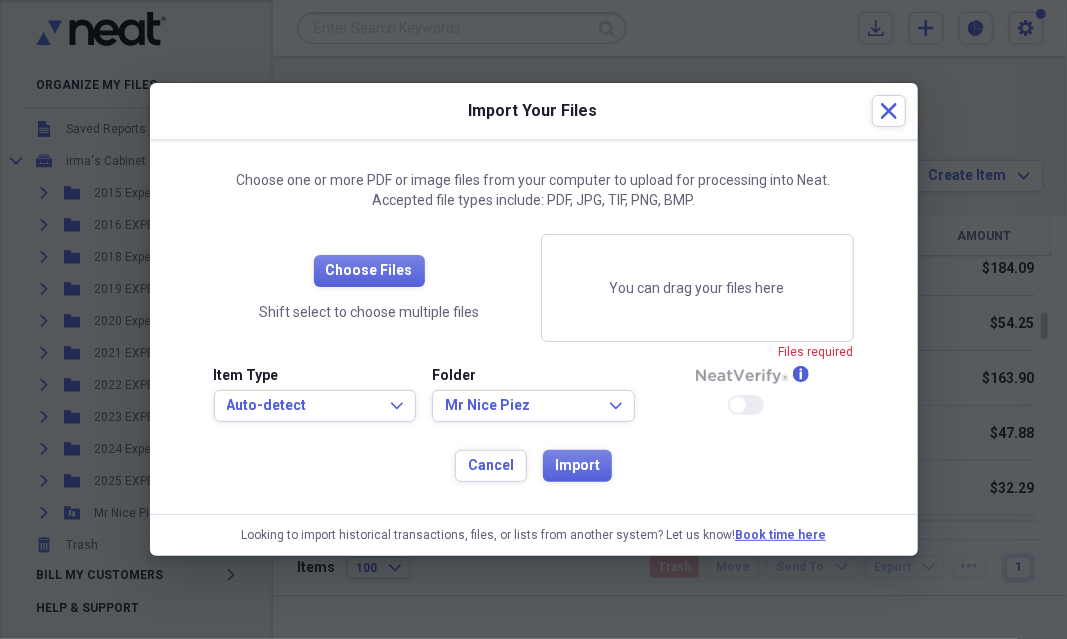 click at bounding box center [533, 319] 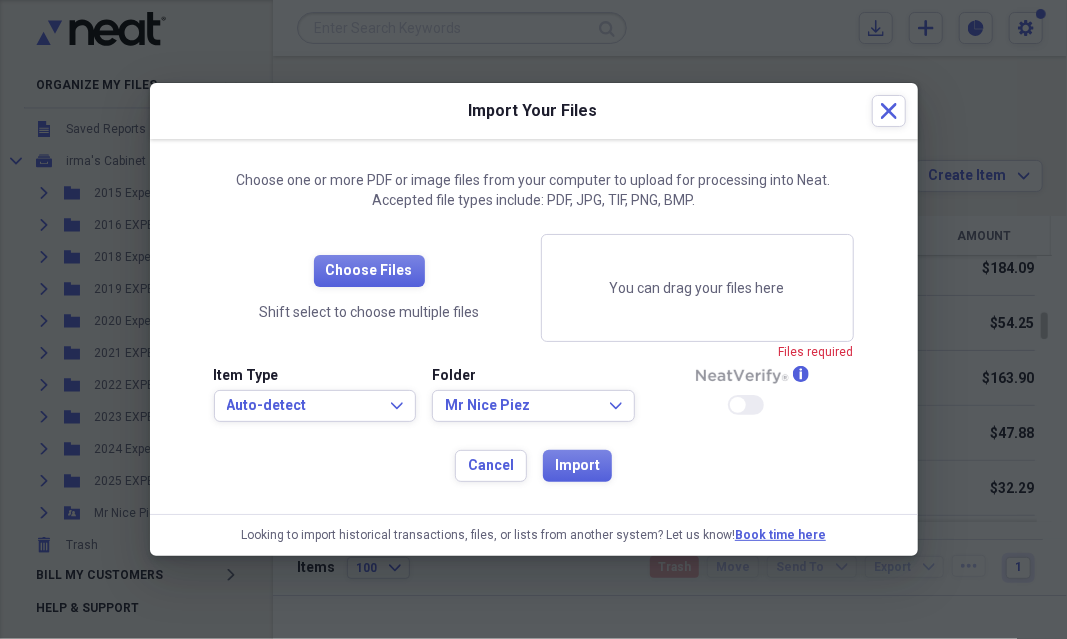 click on "Choose Files Shift select to choose multiple files" at bounding box center [369, 288] 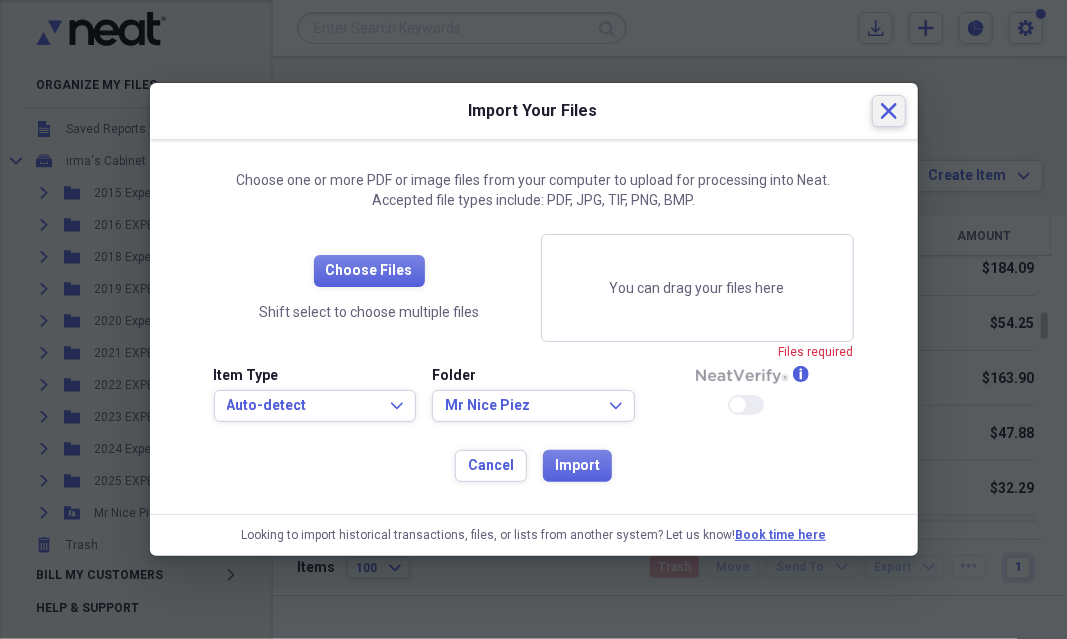 click on "Close" at bounding box center [889, 111] 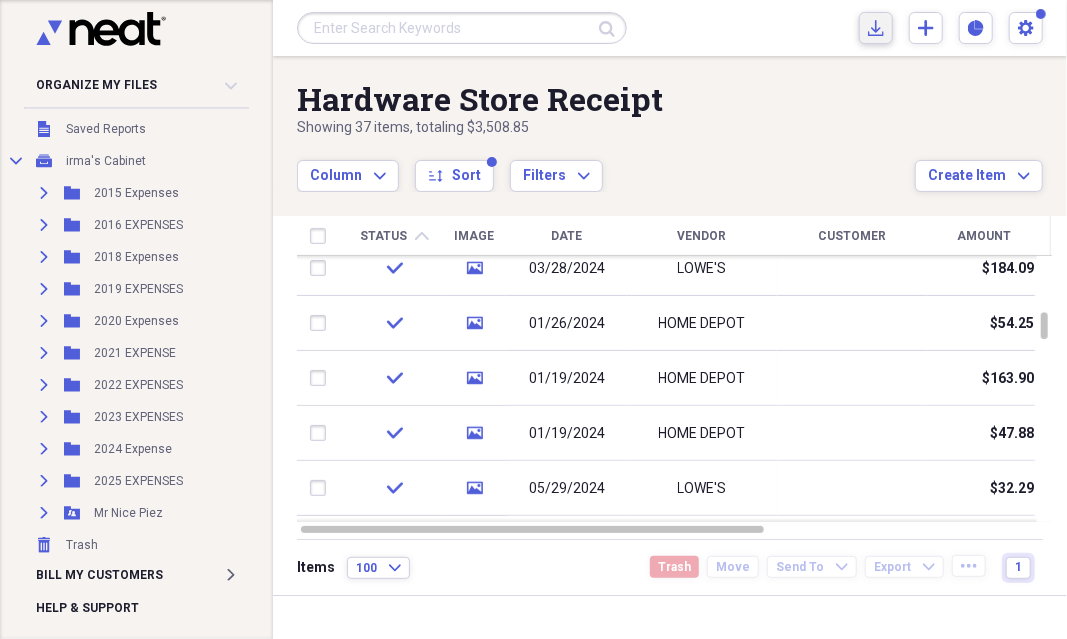 click 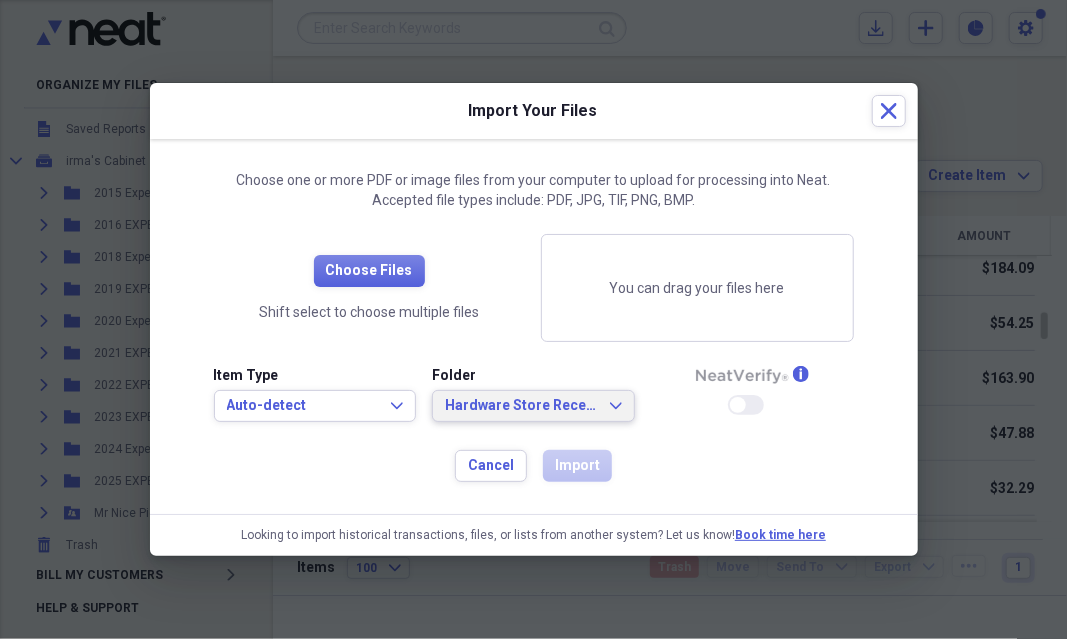 click on "Hardware Store Receipt" at bounding box center (521, 406) 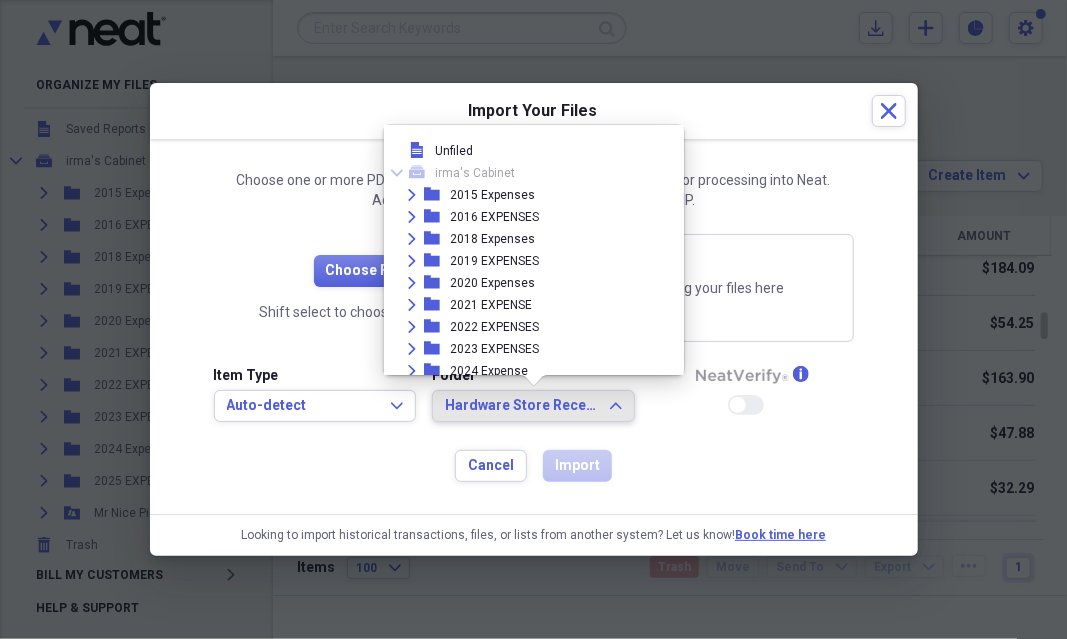 scroll, scrollTop: 117, scrollLeft: 0, axis: vertical 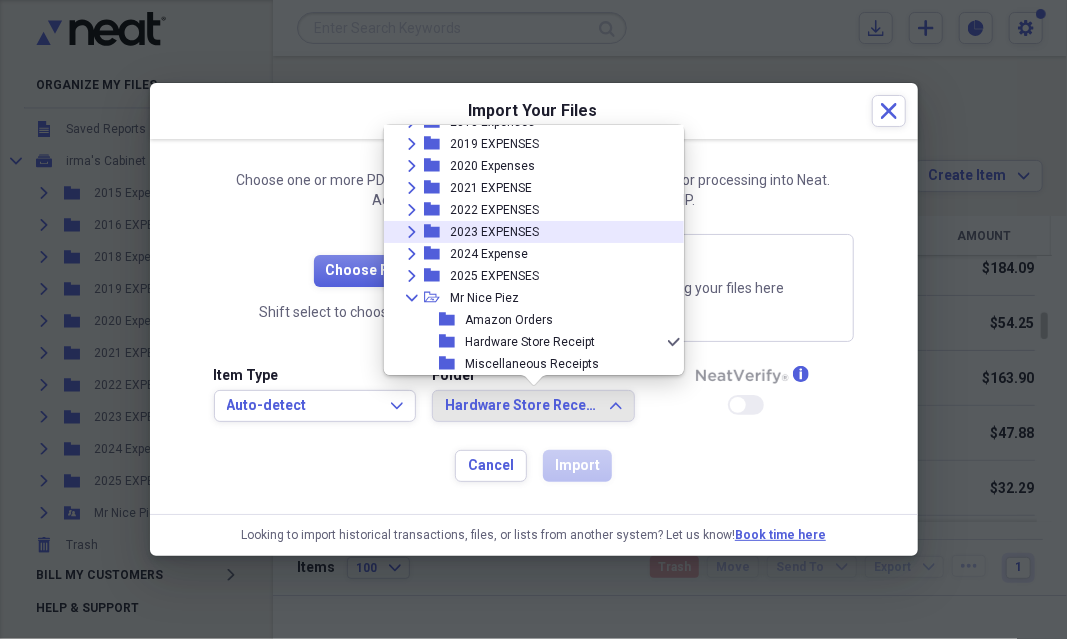 click on "Choose one or more PDF or image files from your computer to upload for processing into Neat. Accepted file types include: PDF, JPG, TIF, PNG, BMP. Choose Files Shift select to choose multiple files You can drag your files here Item Type Auto-detect Expand Folder Hardware Store Receipt Expand info Enable Neat Verify Cancel Import" at bounding box center (534, 326) 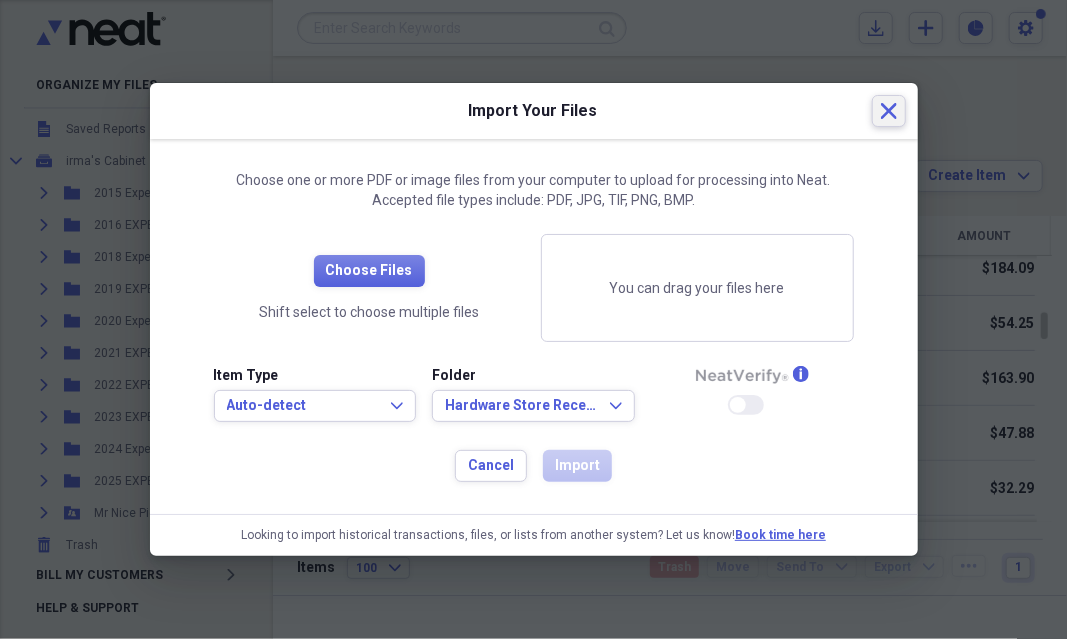 drag, startPoint x: 880, startPoint y: 125, endPoint x: 889, endPoint y: 120, distance: 10.29563 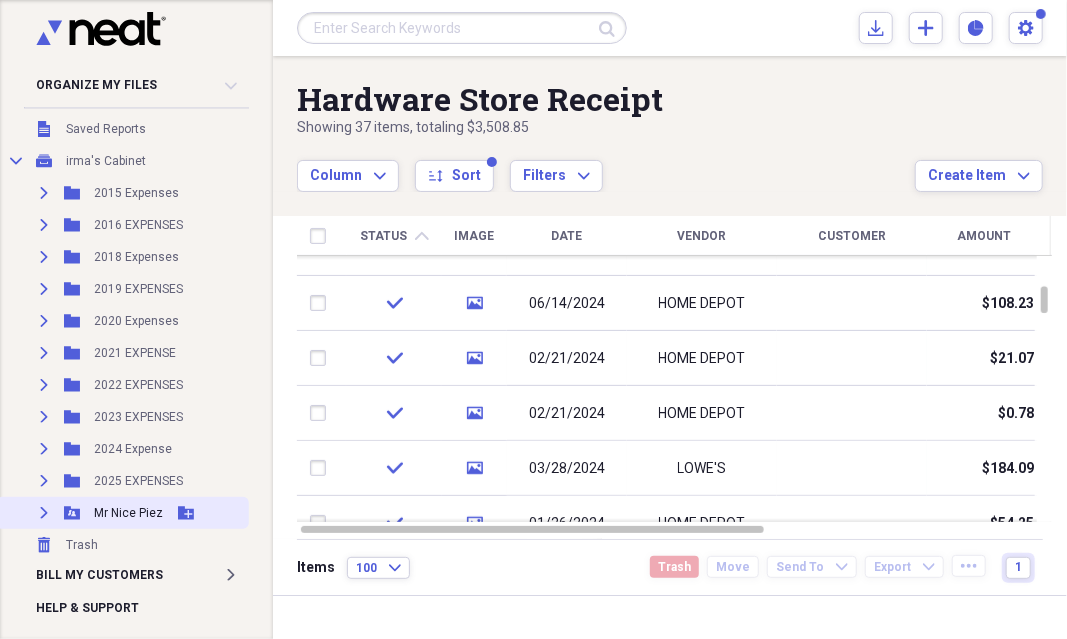 click on "Expand" 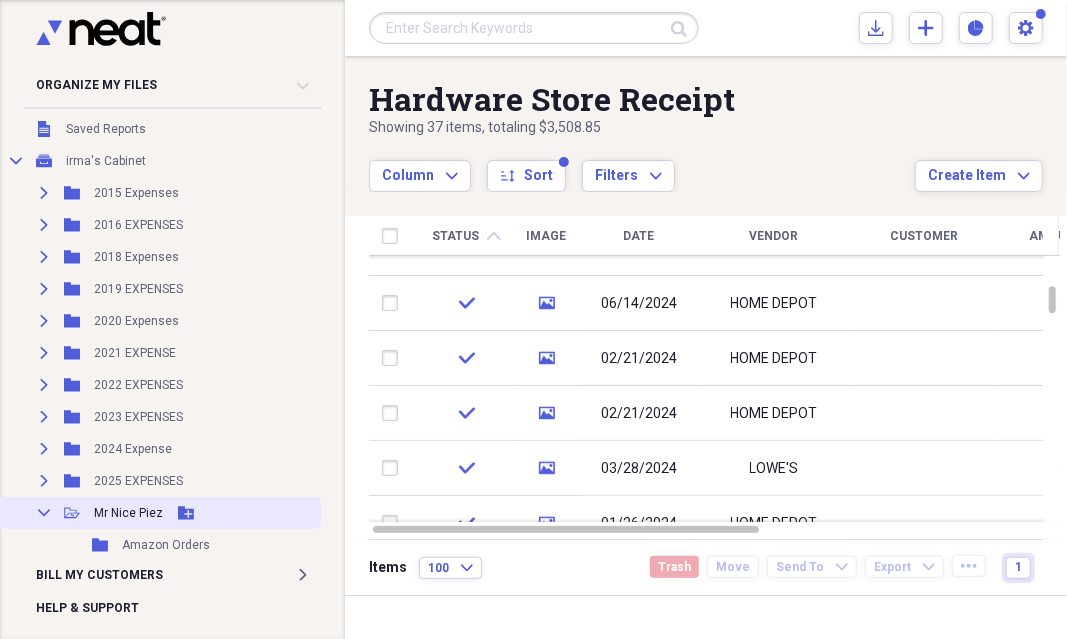 click on "Collapse" 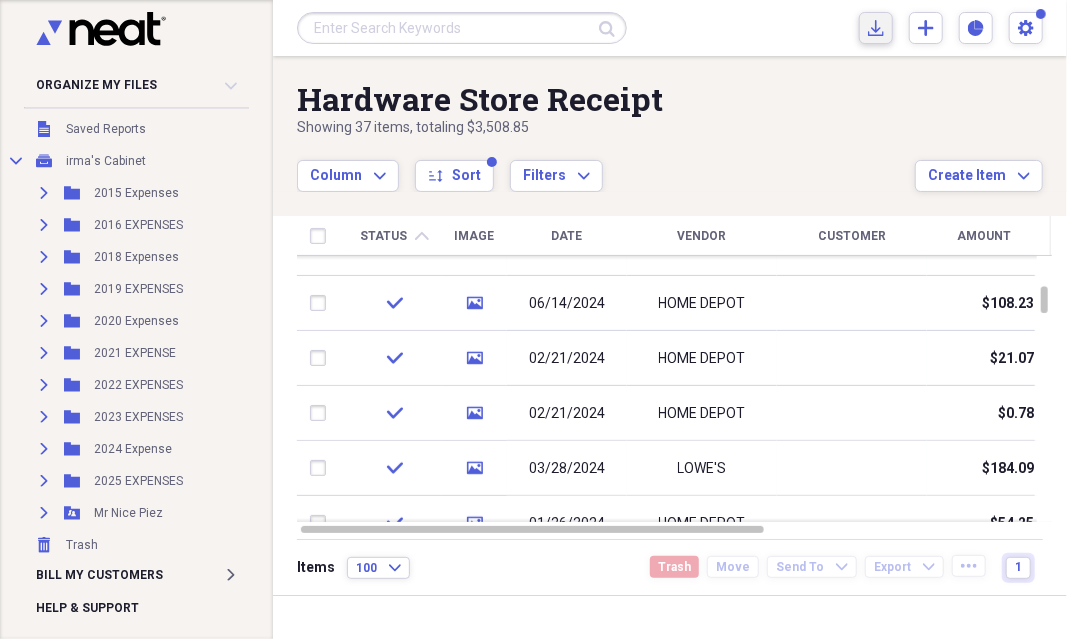 click 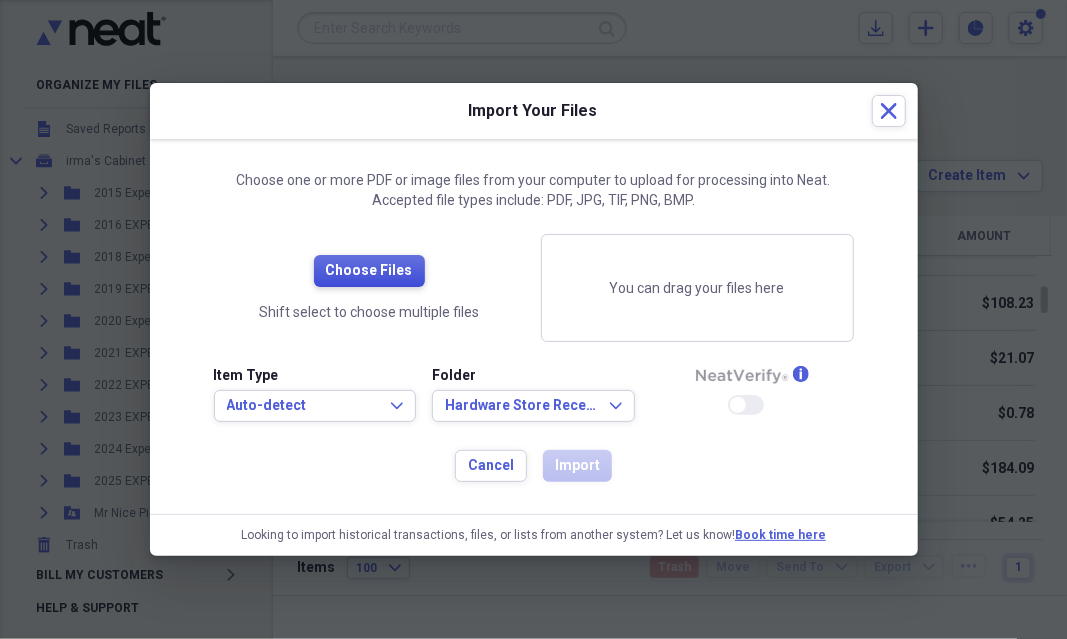 click on "Choose Files" at bounding box center (369, 271) 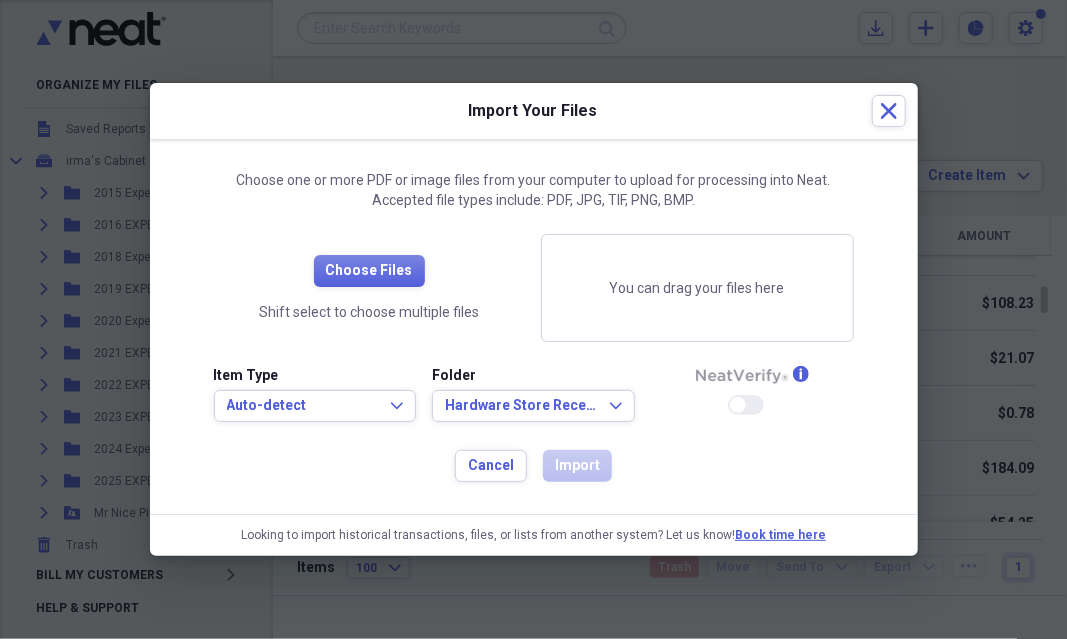 click on "Choose Files Shift select to choose multiple files" at bounding box center [369, 288] 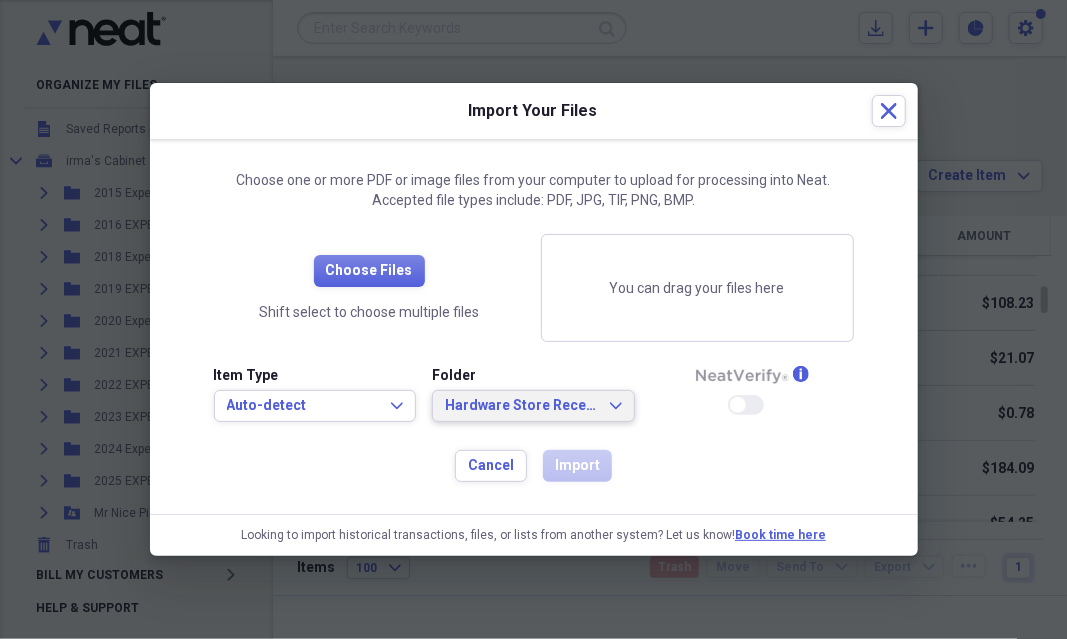 click on "Hardware Store Receipt" at bounding box center [521, 406] 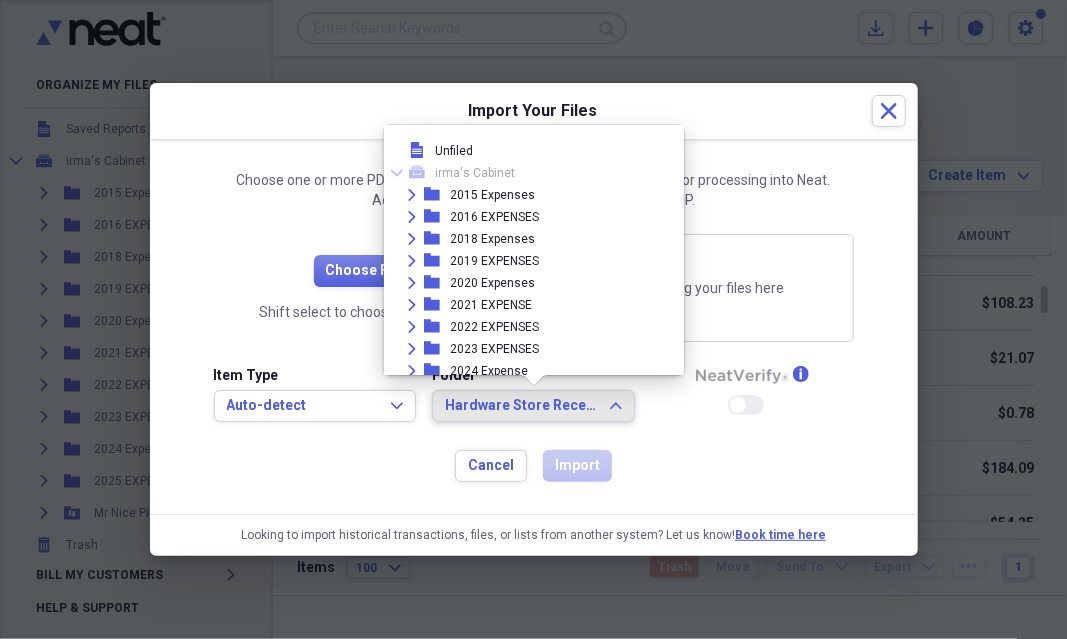 scroll, scrollTop: 117, scrollLeft: 0, axis: vertical 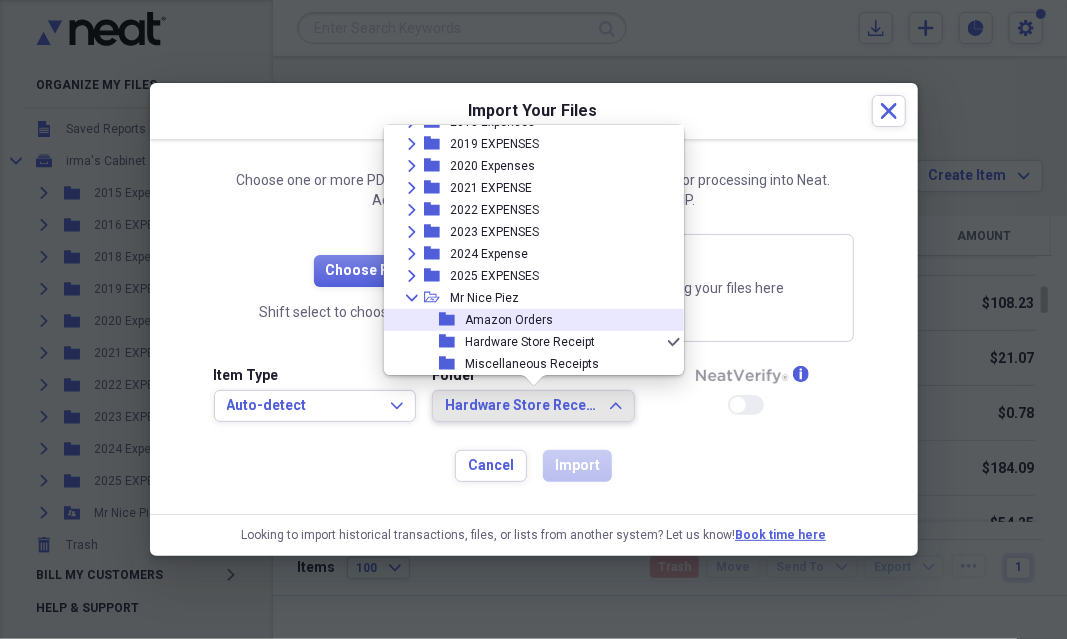 click on "folder" at bounding box center [452, 320] 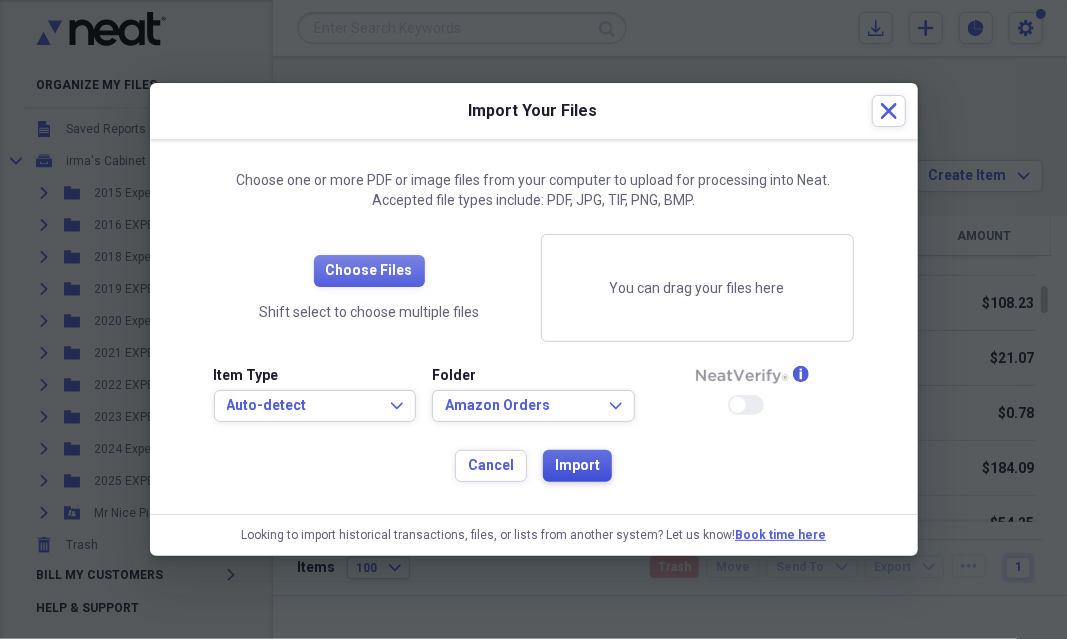 click on "Import" at bounding box center (577, 466) 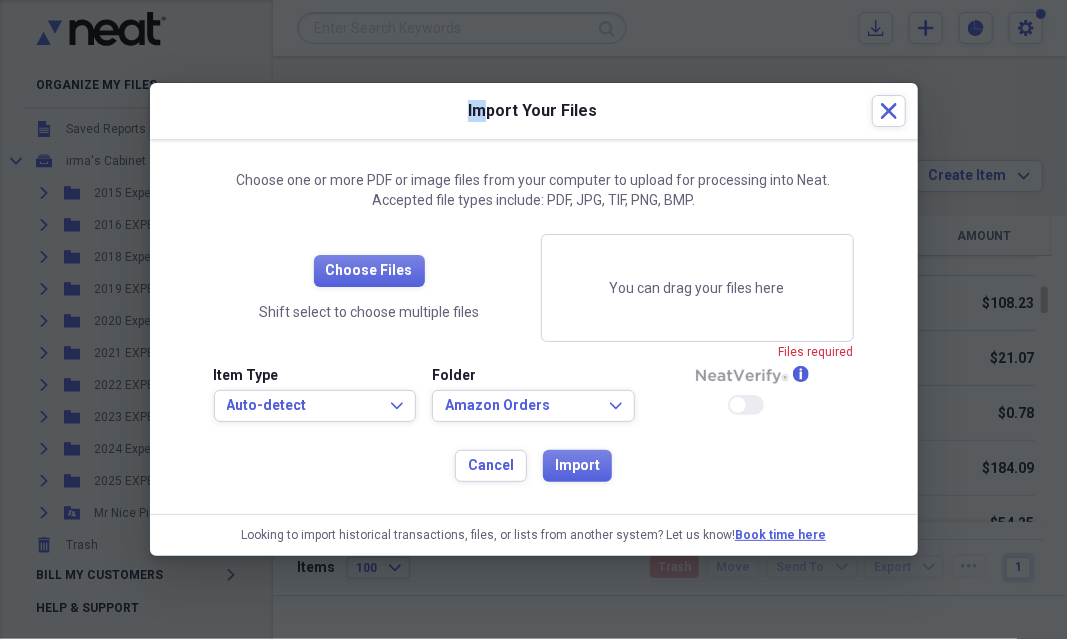 drag, startPoint x: 489, startPoint y: 115, endPoint x: 790, endPoint y: 73, distance: 303.9161 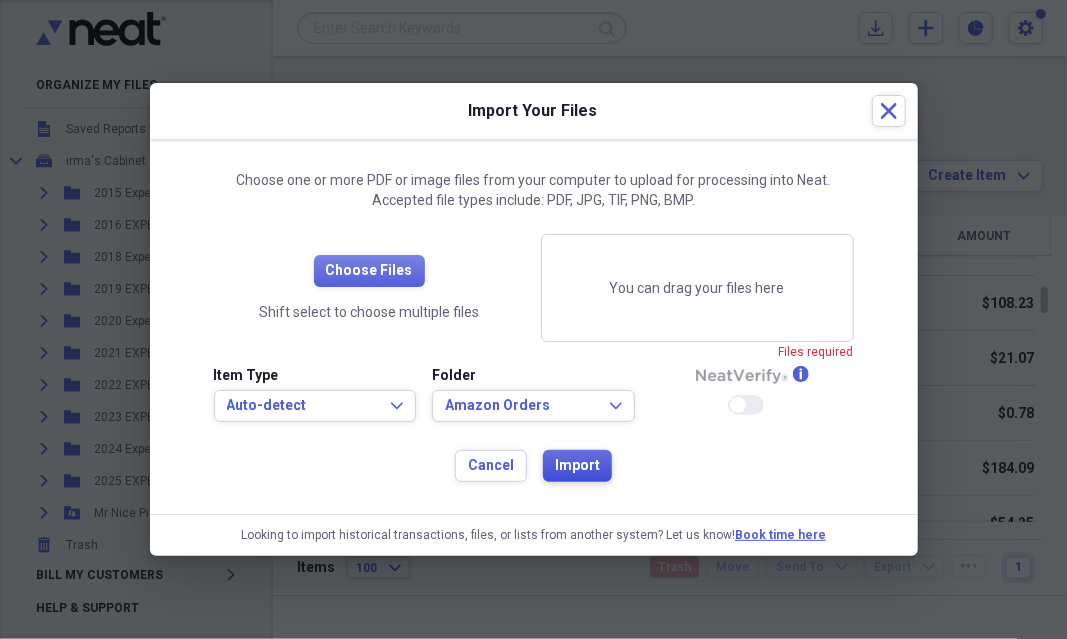 click on "Import" at bounding box center (577, 466) 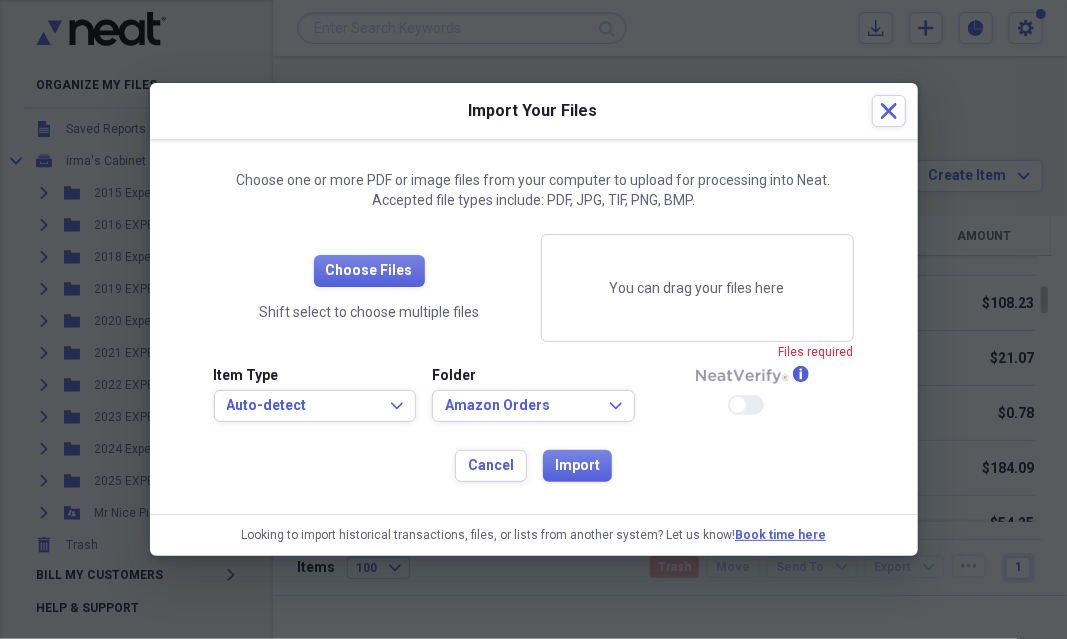 drag, startPoint x: 824, startPoint y: 382, endPoint x: 813, endPoint y: 383, distance: 11.045361 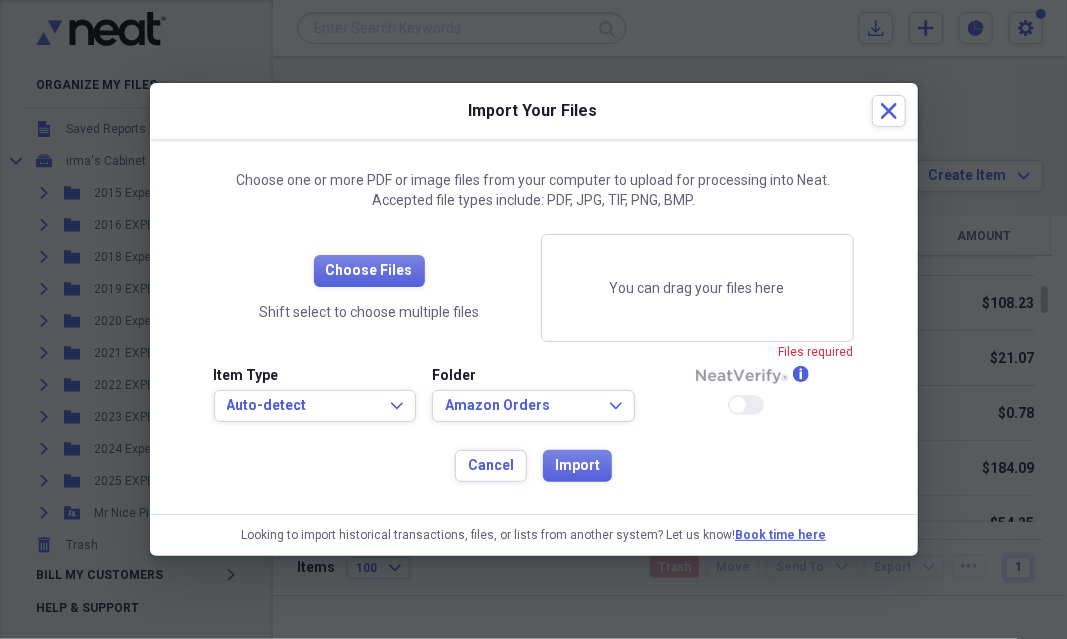 click on "info Enable Neat Verify" at bounding box center [752, 394] 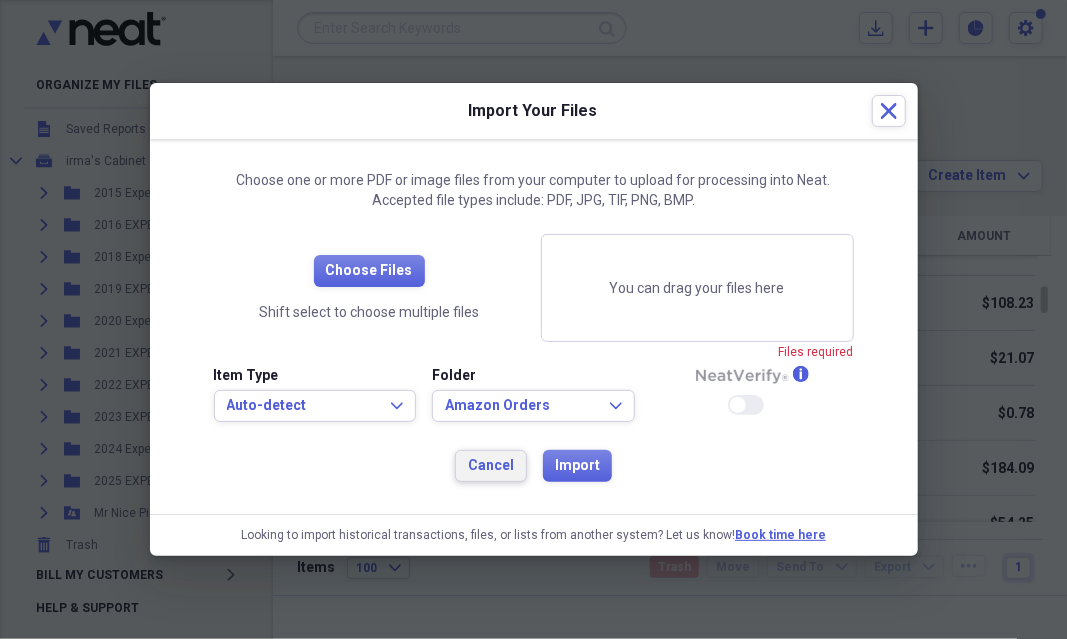 click on "Cancel" at bounding box center [491, 466] 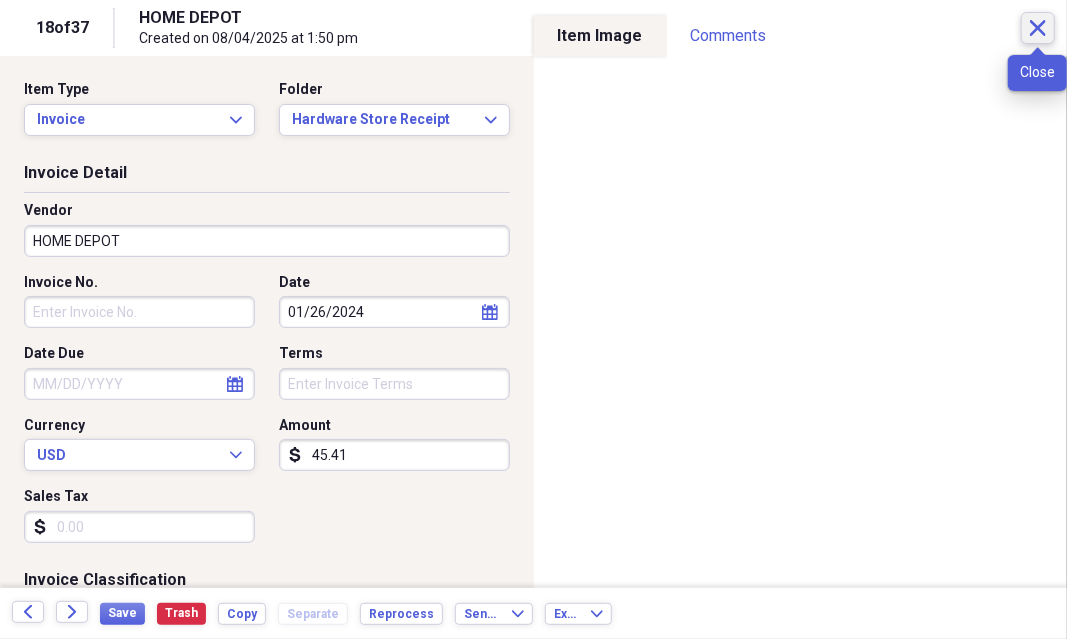 click on "Close" 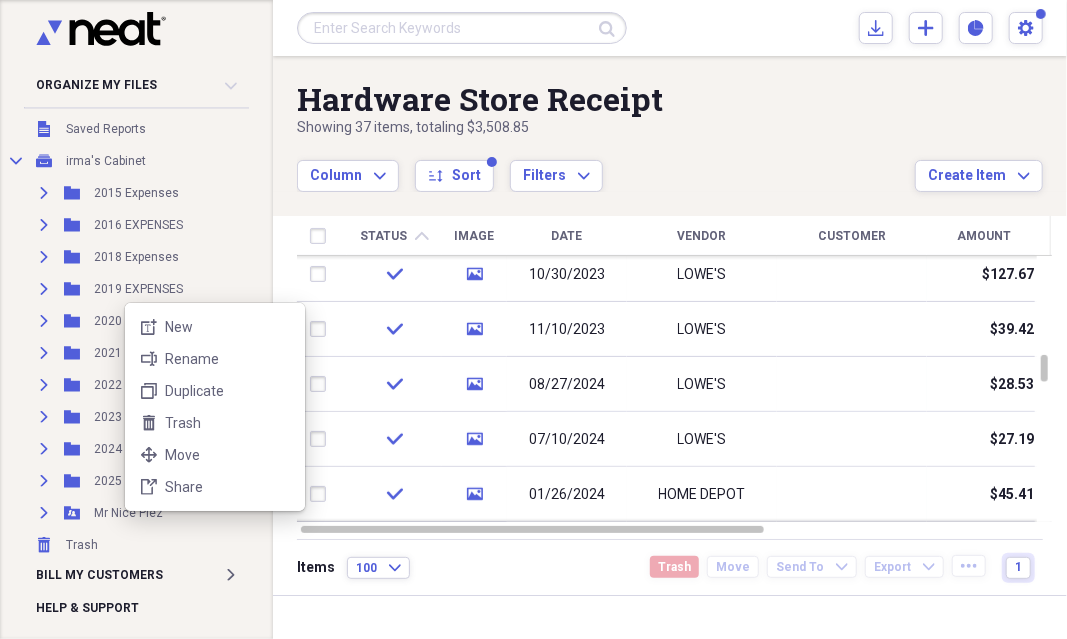 click on "new-textbox New rename Rename duplicate Duplicate trash Trash move Move share-file Share" at bounding box center [215, 407] 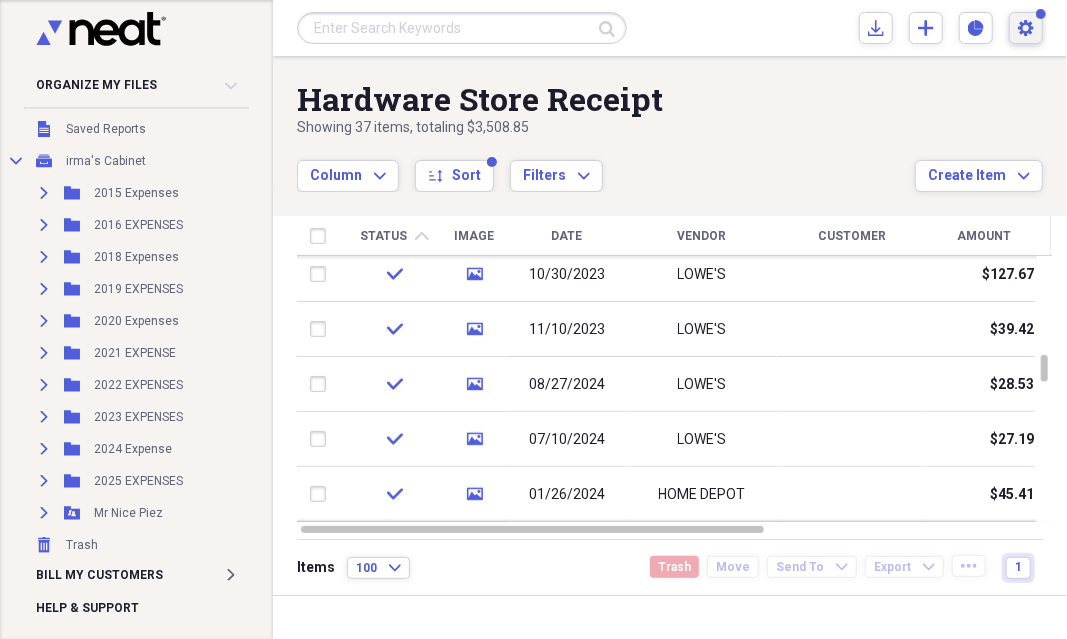 click 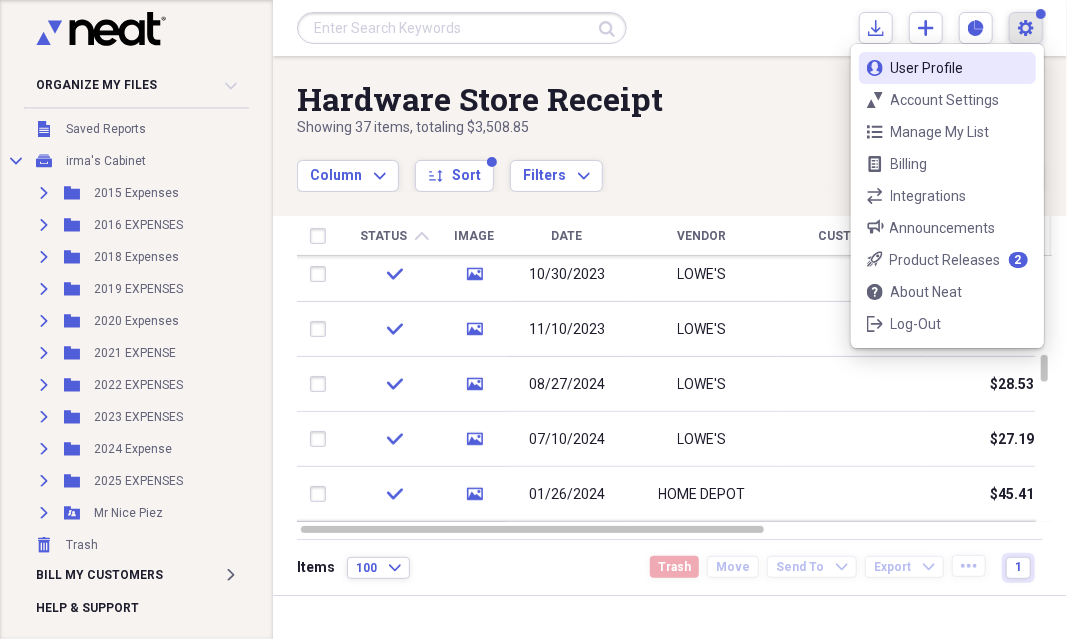 click at bounding box center [1041, 14] 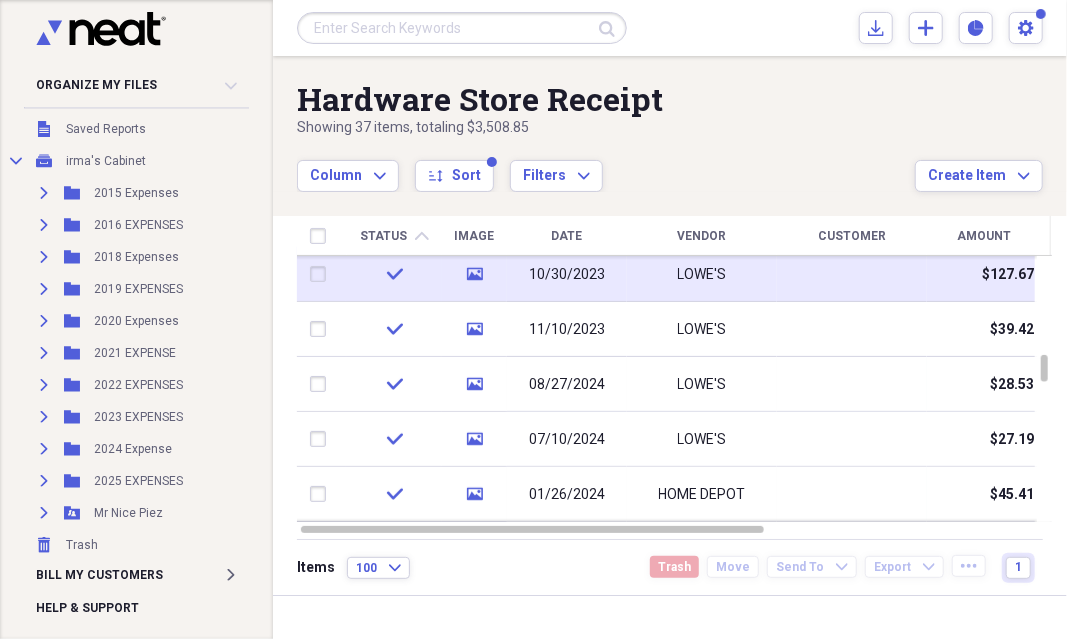 click at bounding box center [322, 274] 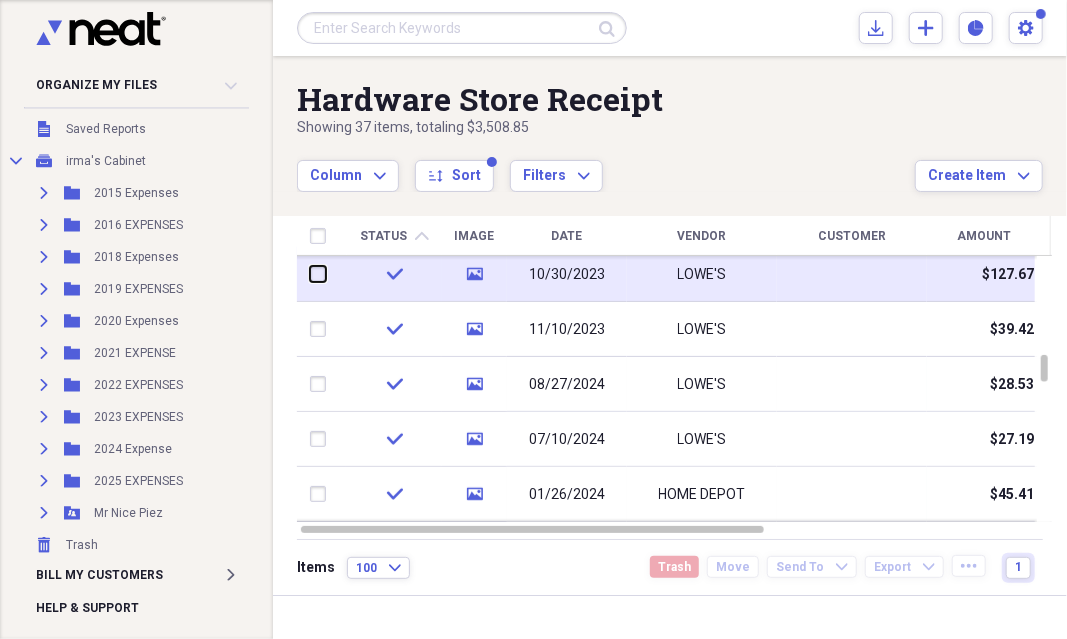 click at bounding box center (310, 274) 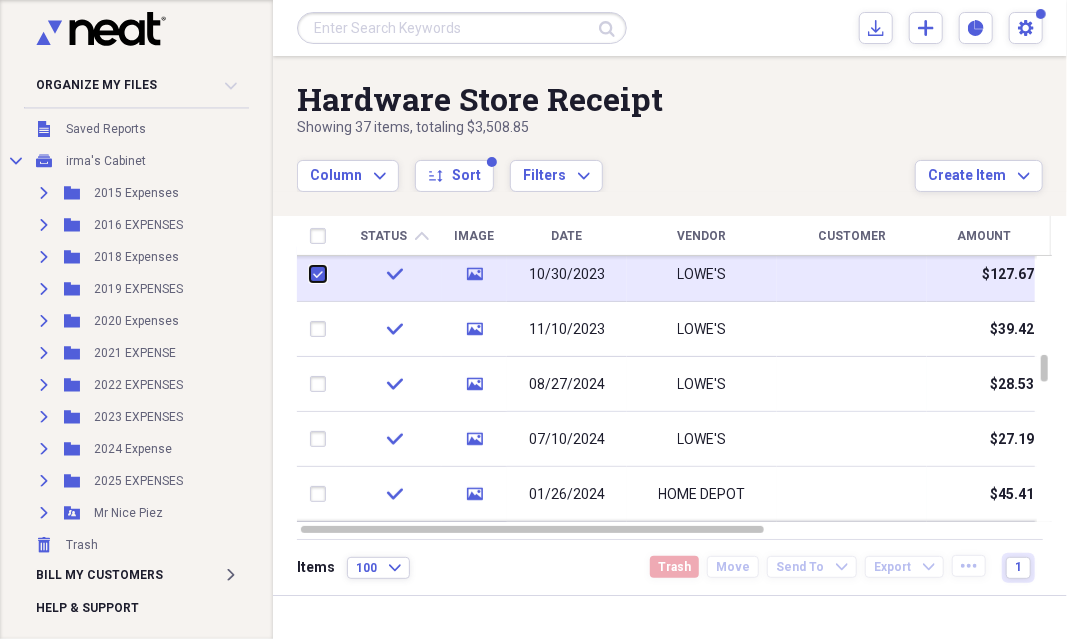 checkbox on "true" 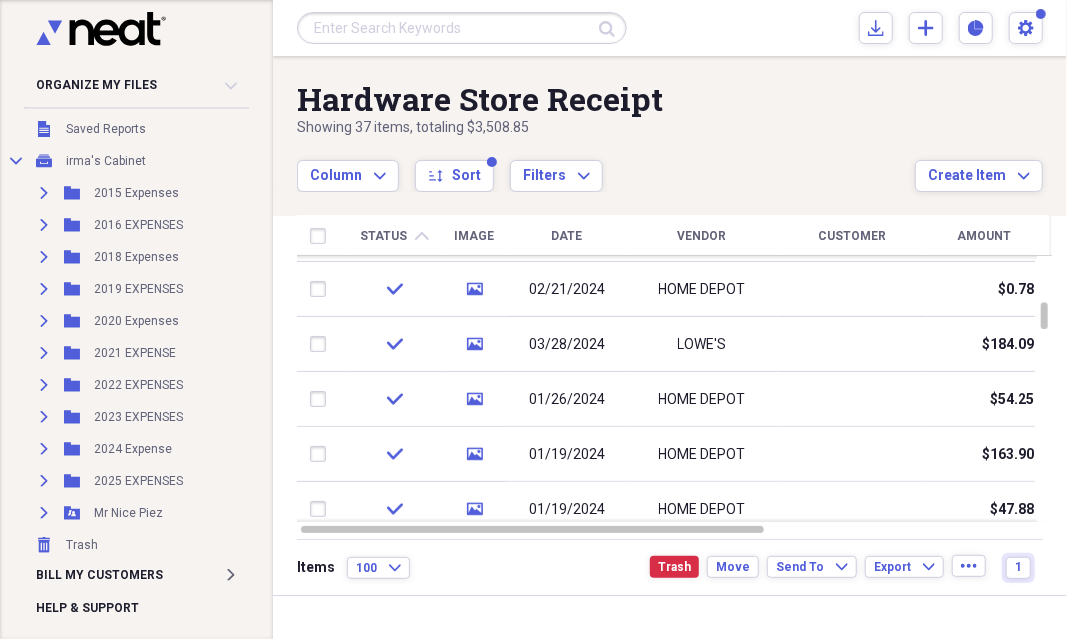 checkbox on "false" 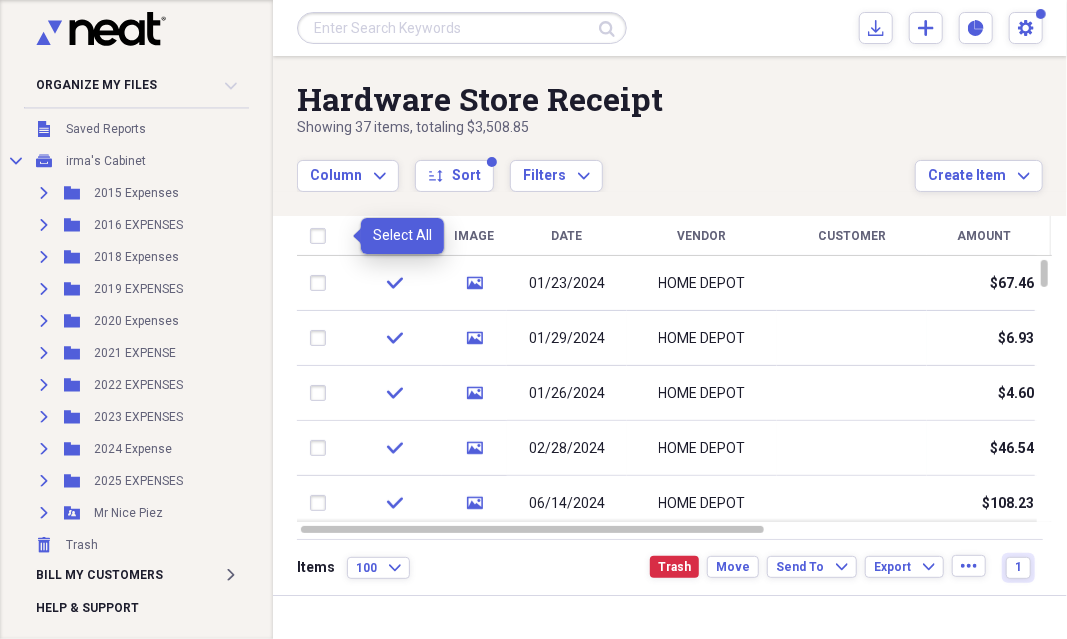 click at bounding box center [322, 236] 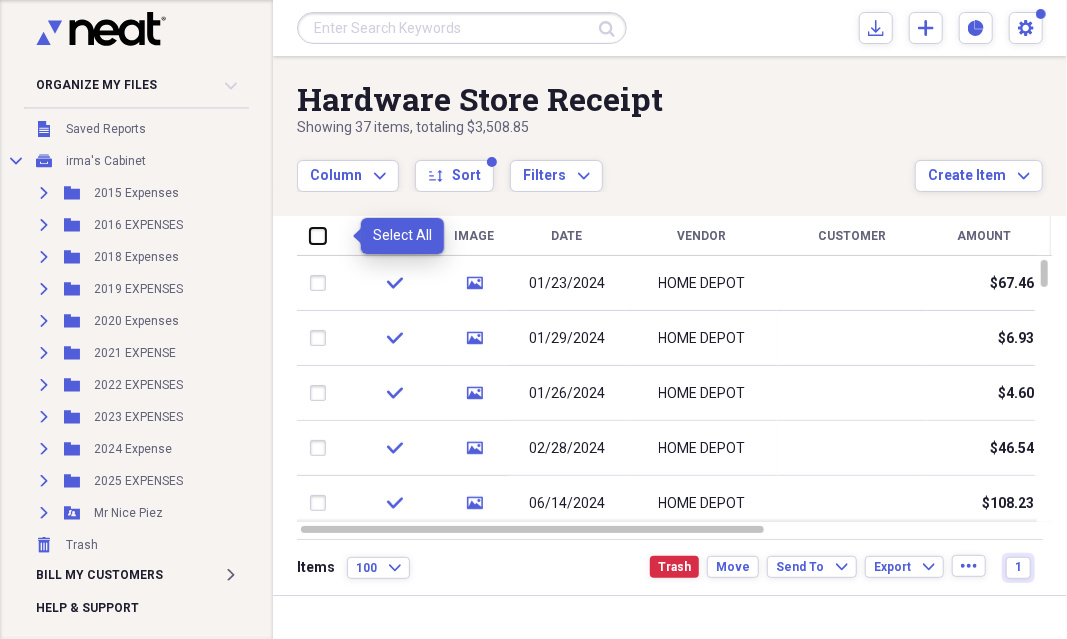 click at bounding box center [310, 235] 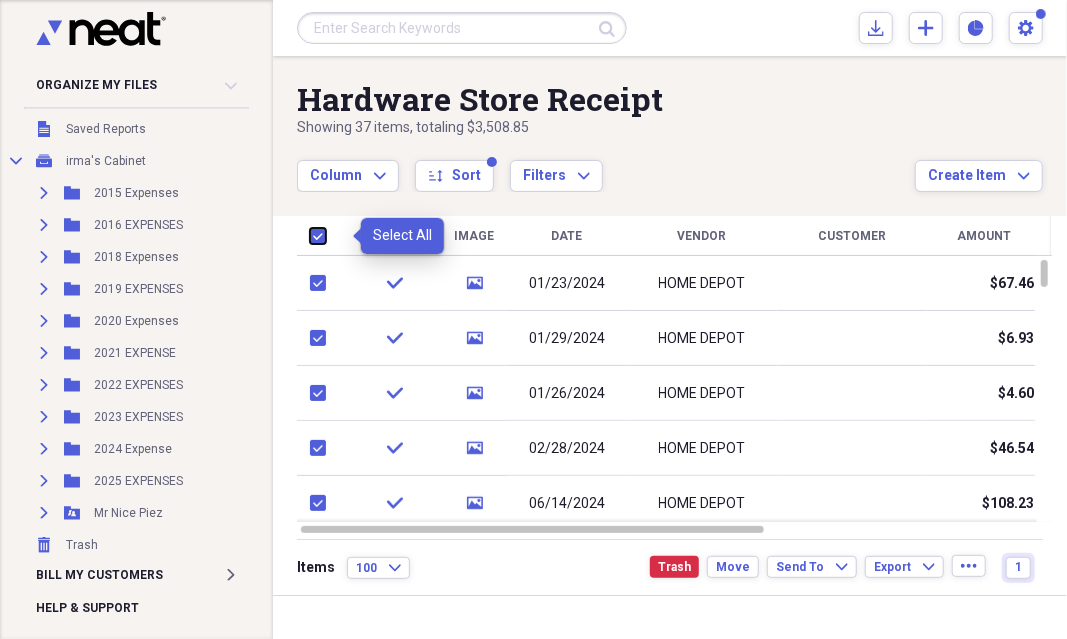 checkbox on "true" 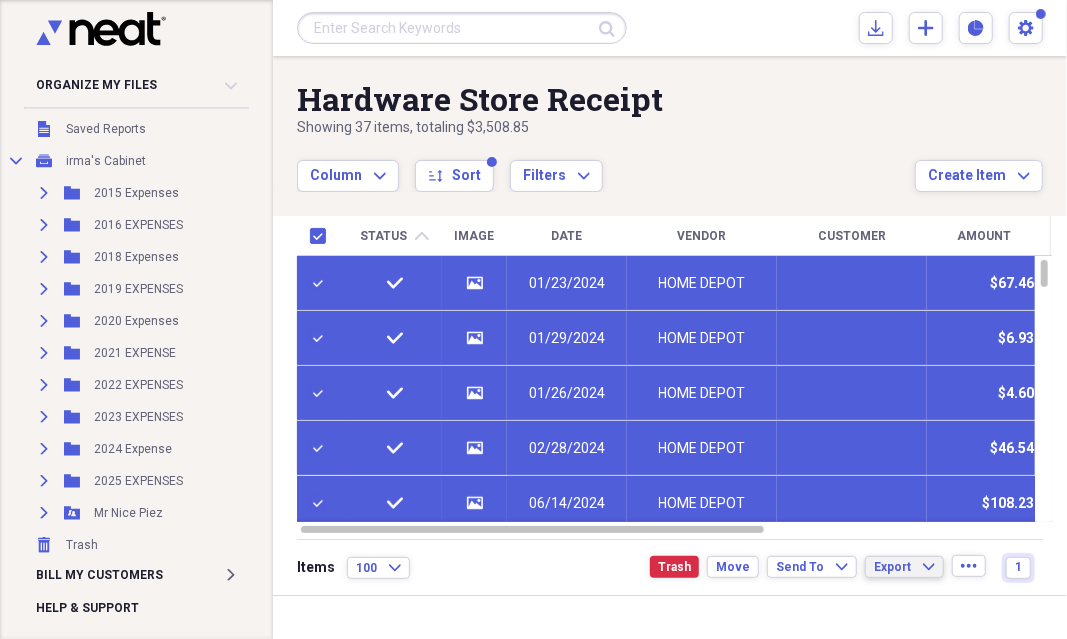 click on "Export Expand" at bounding box center [904, 567] 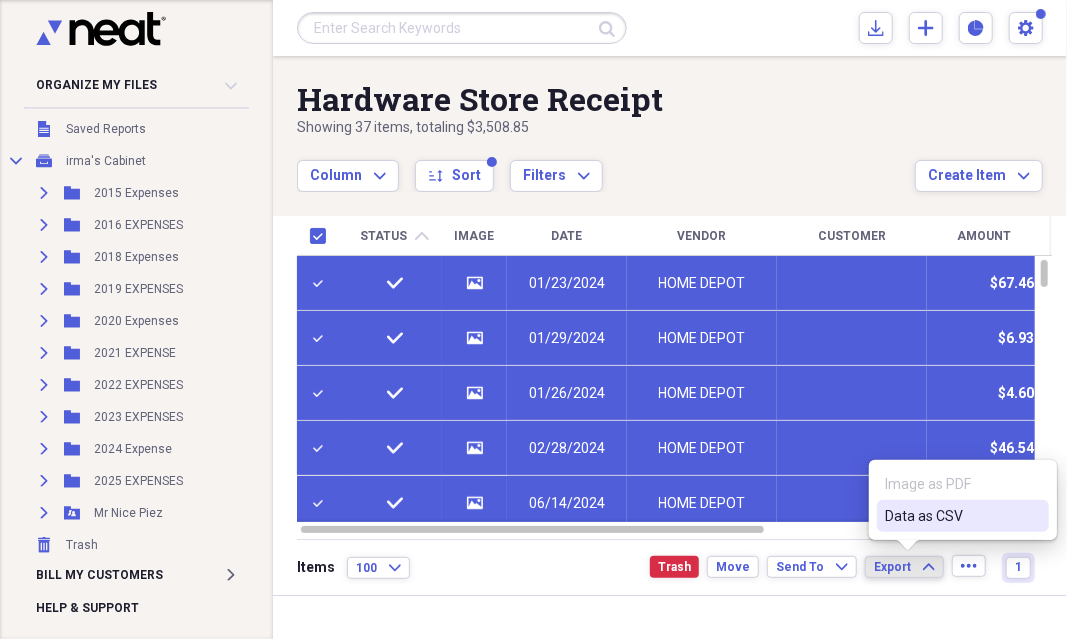 click on "Items 100 Expand Trash Move Send To Expand Export Expand more 1" at bounding box center [670, 567] 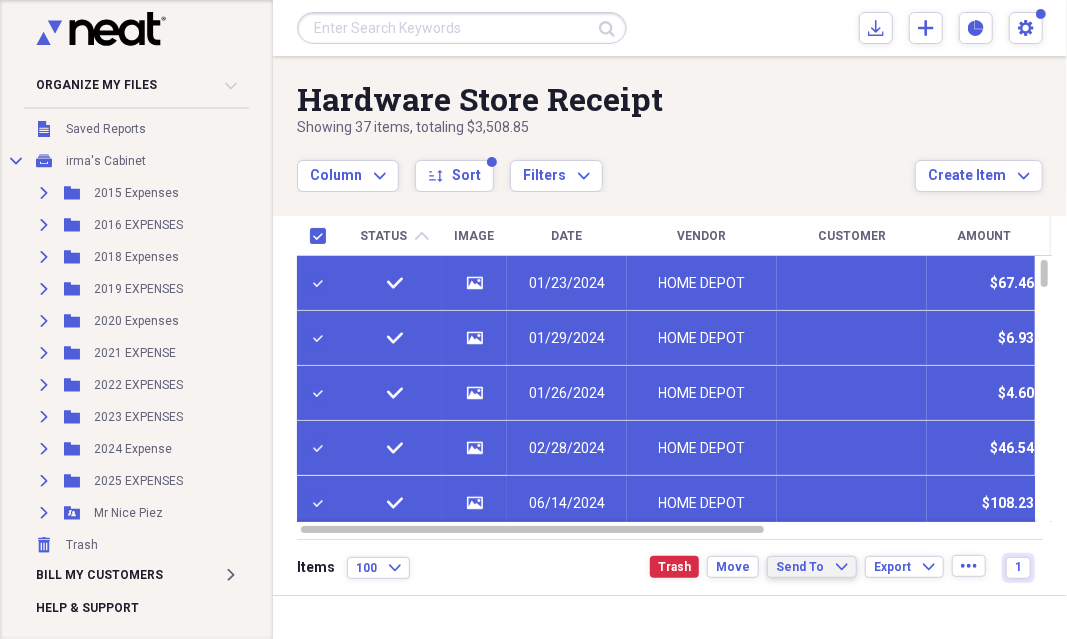 click on "Expand" 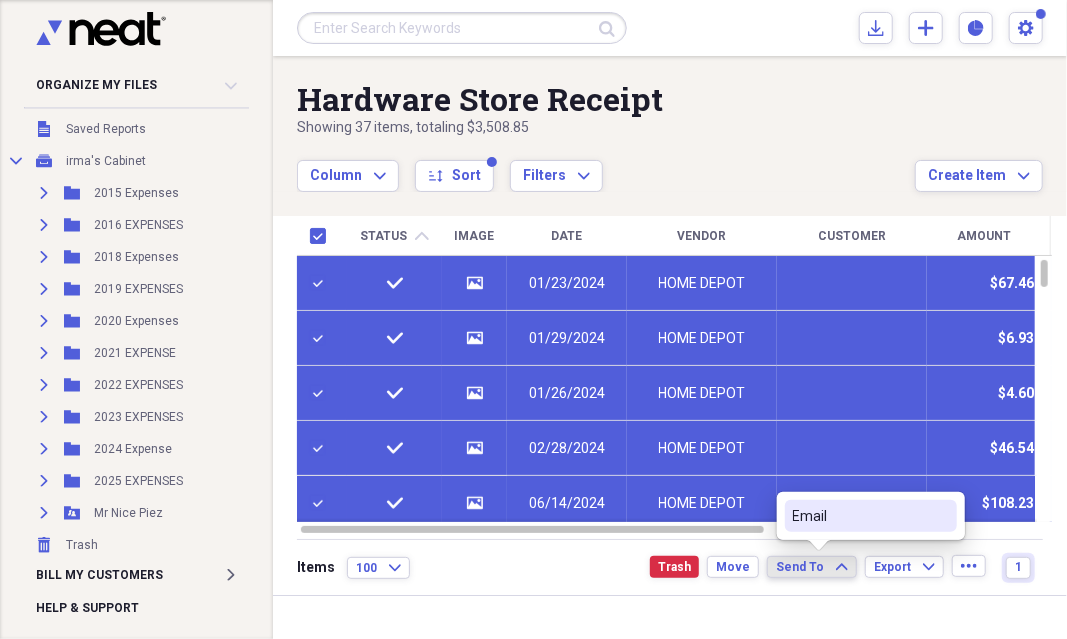 click on "Email" at bounding box center (859, 516) 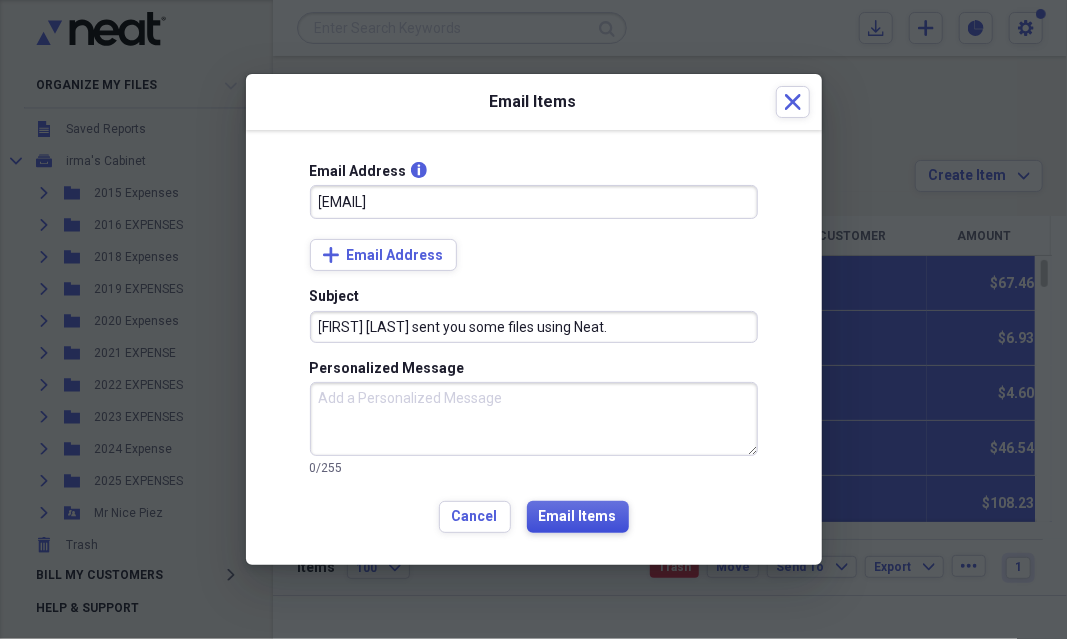 type on "[EMAIL]" 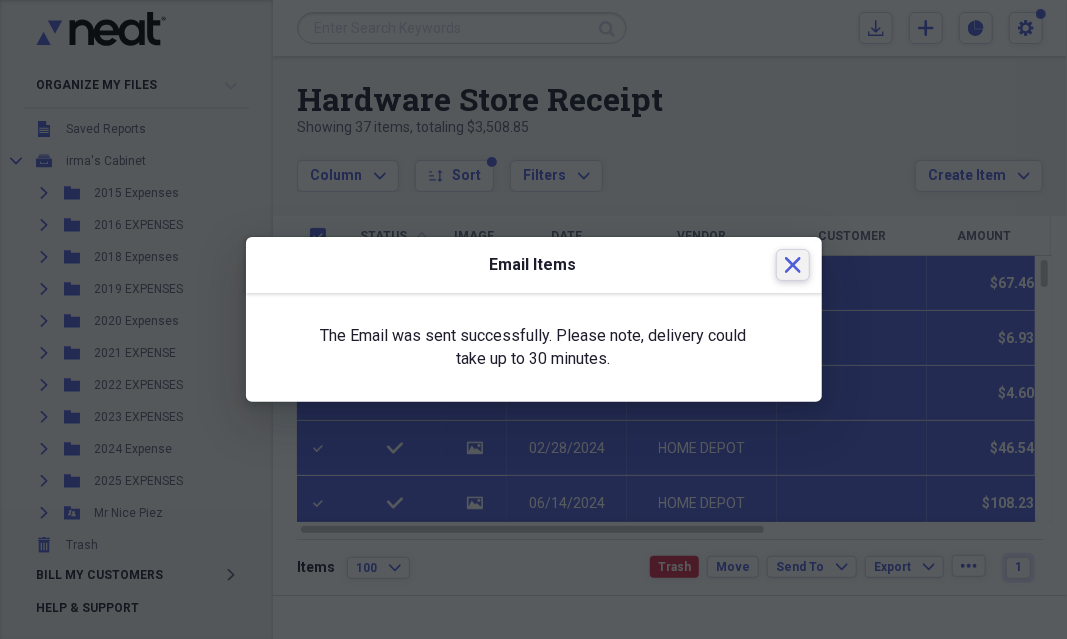 click on "Close" 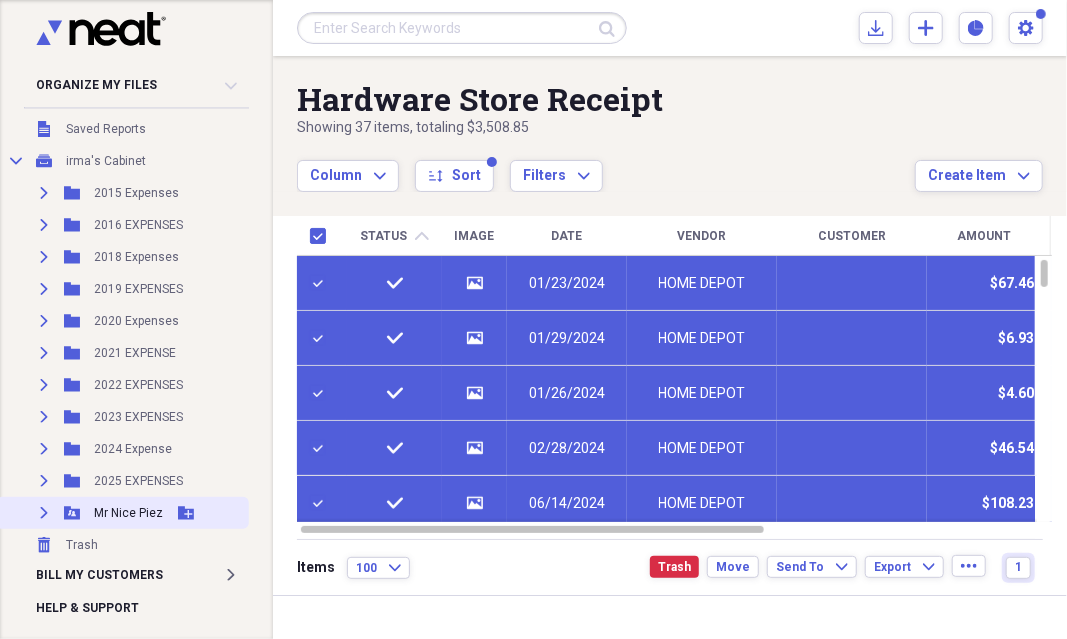click on "Mr Nice Piez" at bounding box center (128, 513) 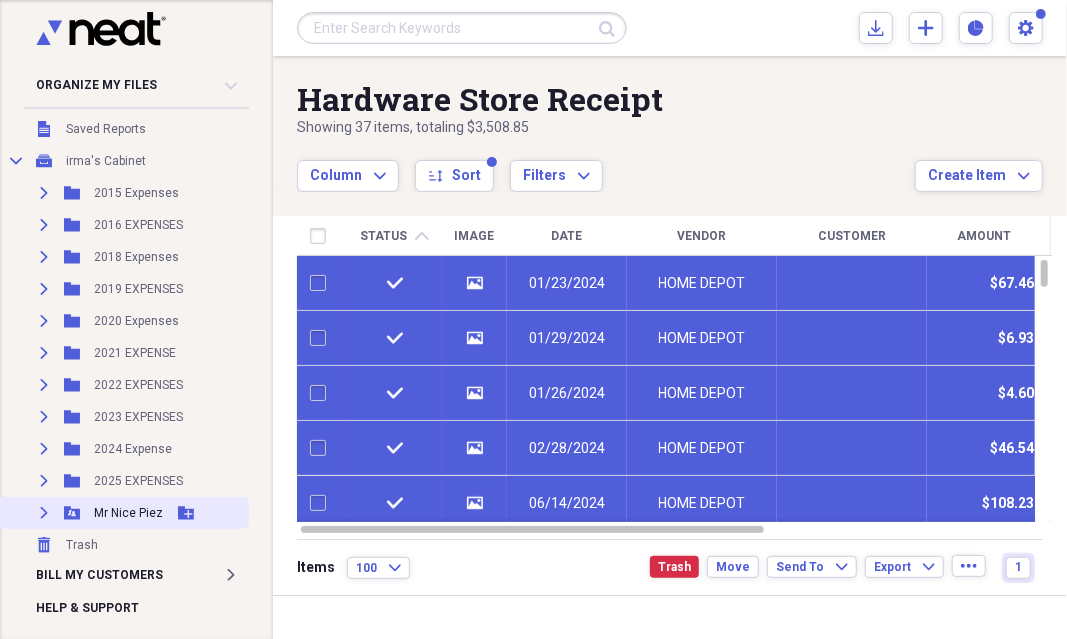 checkbox on "false" 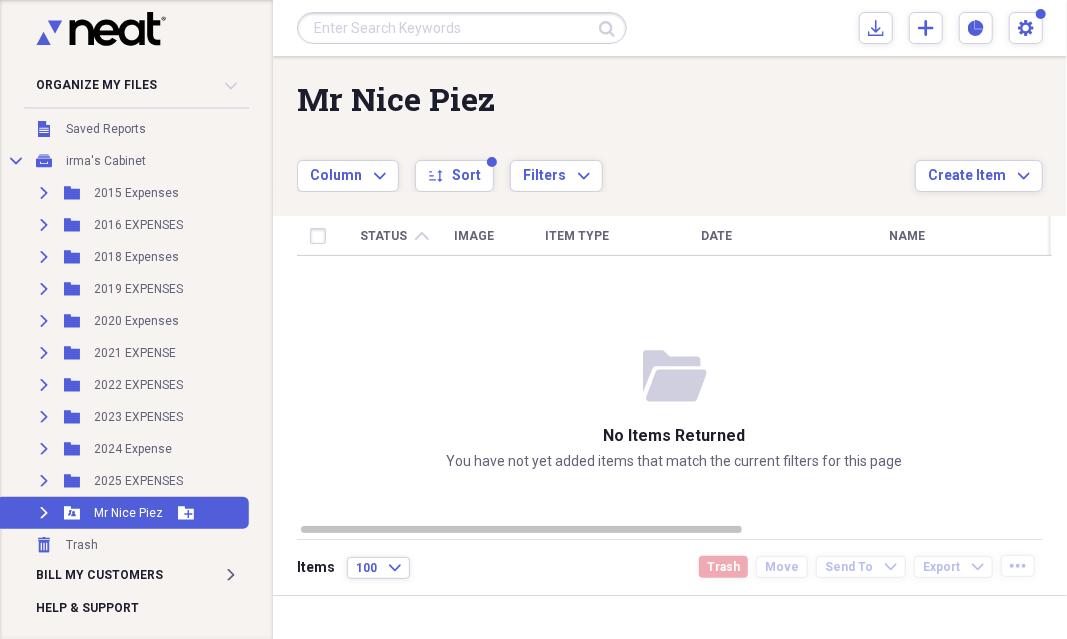 click on "Mr Nice Piez" at bounding box center (128, 513) 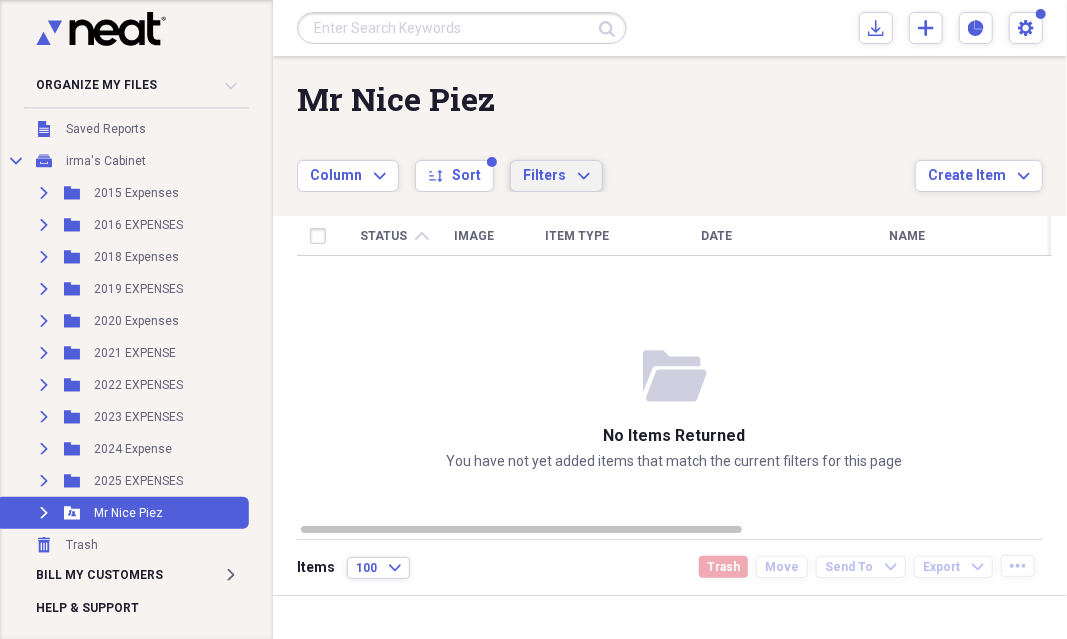 click on "Expand" 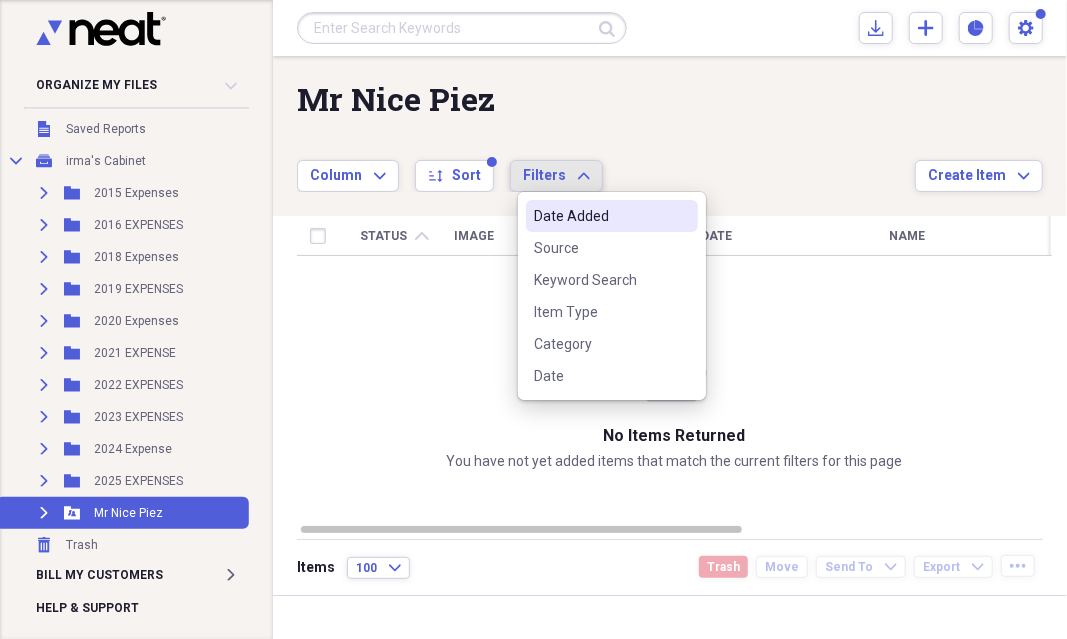 click on "Expand" 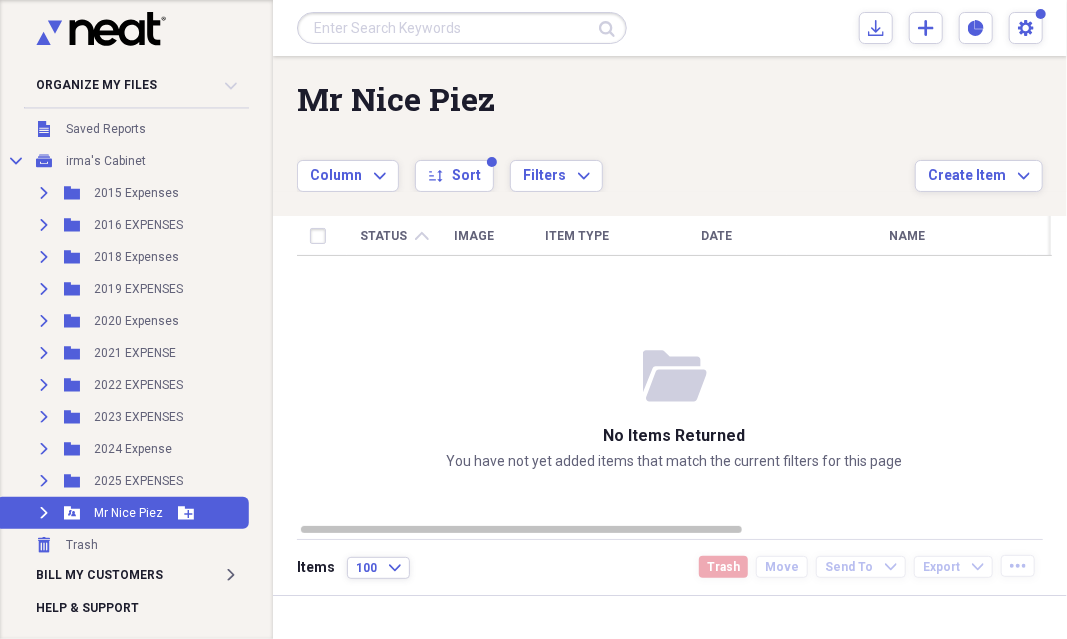 click on "Expand" 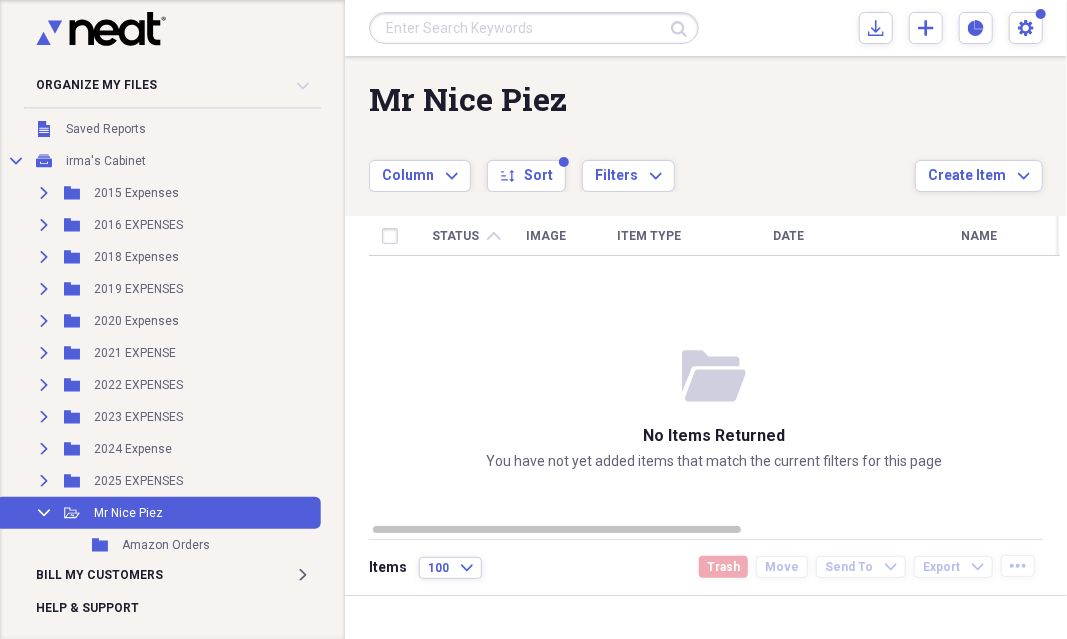 scroll, scrollTop: 196, scrollLeft: 0, axis: vertical 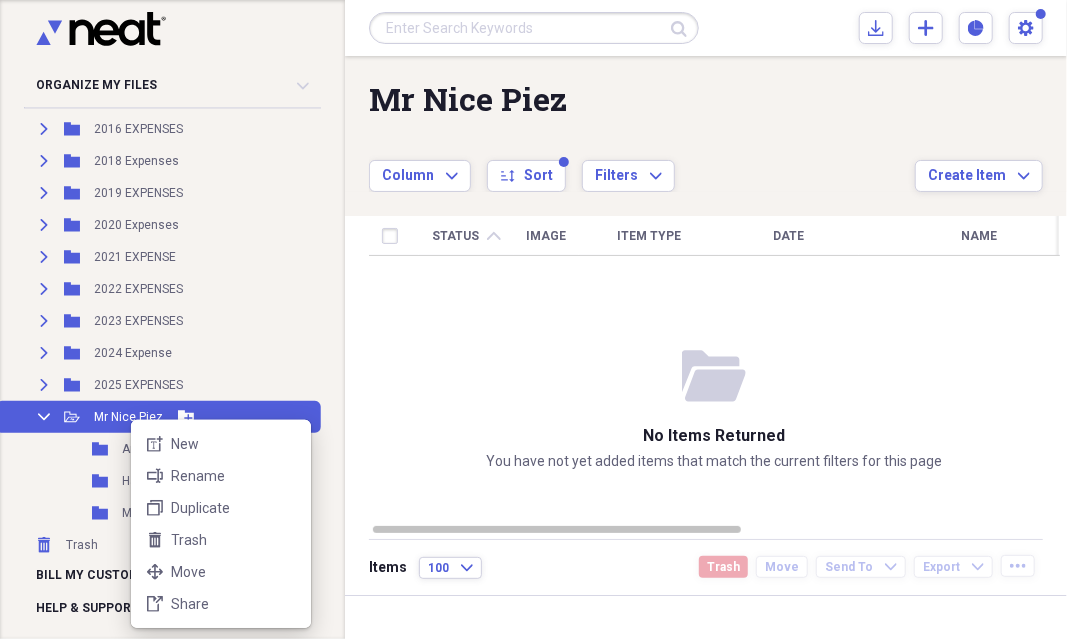 click on "Organize My Files 1 Collapse Unfiled Needs Review 1 Unfiled All Files Unfiled Unfiled Unfiled Saved Reports Collapse My Cabinet irma's Cabinet Add Folder Expand Folder 2015 Expenses Add Folder Expand Folder 2016 EXPENSES Add Folder Expand Folder 2018 Expenses Add Folder Expand Folder 2019 EXPENSES Add Folder Expand Folder 2020 Expenses Add Folder Expand Folder 2021 EXPENSE Add Folder Expand Folder 2022 EXPENSES Add Folder Expand Folder 2023 EXPENSES Add Folder Expand Folder 2024 Expense Add Folder Expand Folder 2025 EXPENSES Add Folder Collapse Open Shared Folder Mr Nice Piez Add Folder Folder Amazon Orders Add Folder Folder Hardware Store Receipt Add Folder Folder Miscellaneous Receipts Add Folder Trash Trash Bill My Customers Expand Help & Support Submit Import Import Add Create Expand Reports Reports Settings irma Expand Mr Nice Piez Showing 0 items Column Expand sort Sort Filters Expand Create Item Expand Status chevron-up Image Item Type Date Name Category Amount Source Date Added folder-open Items 100" at bounding box center (533, 319) 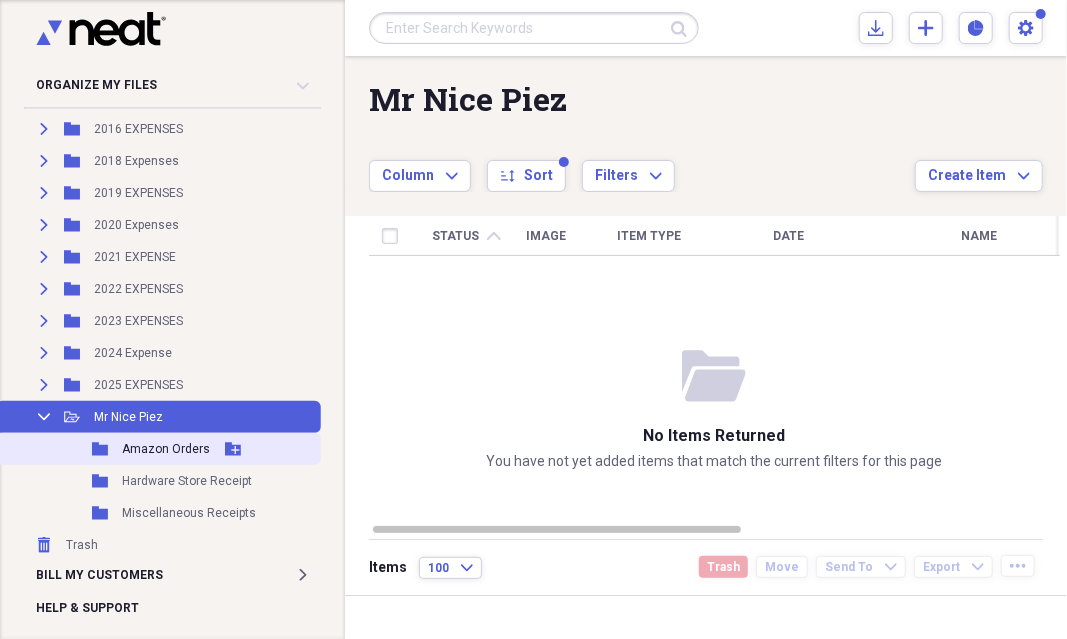 click on "Amazon Orders" at bounding box center (166, 449) 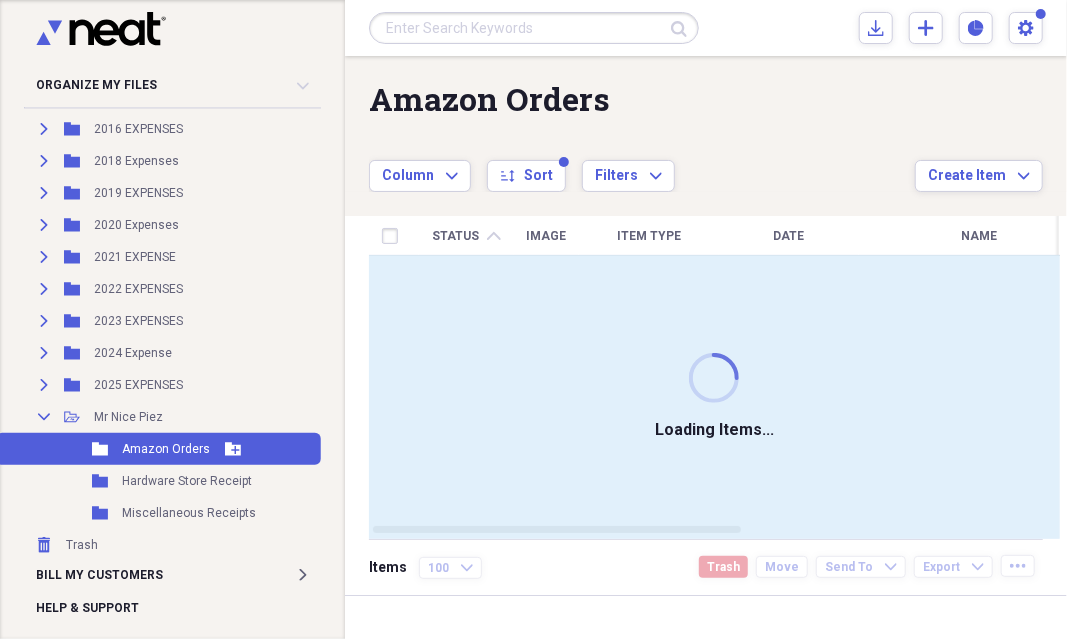 click on "Amazon Orders" at bounding box center (166, 449) 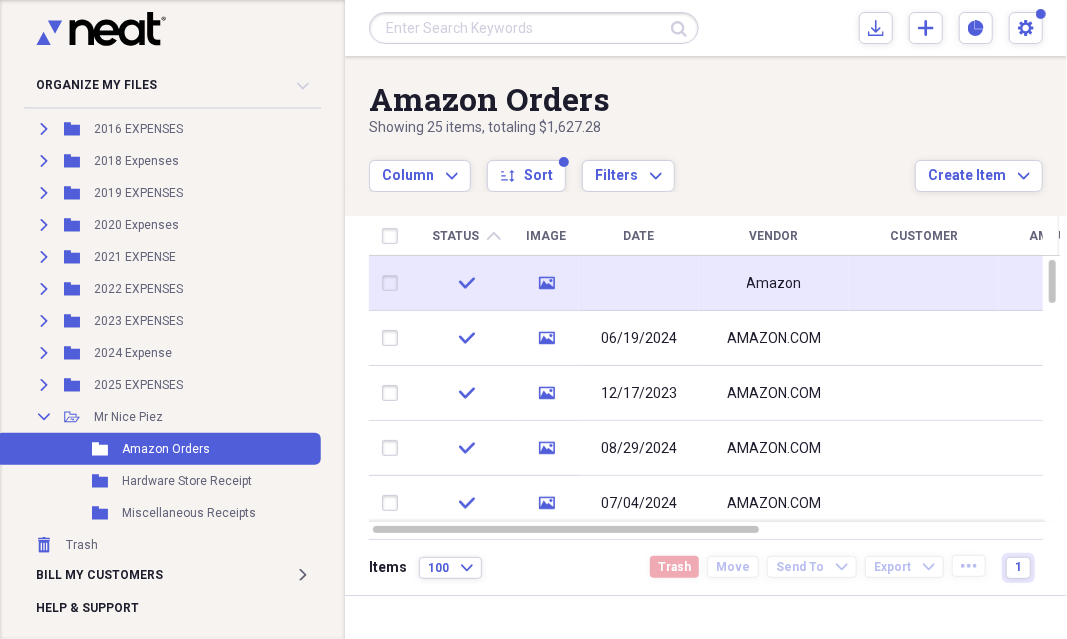click at bounding box center [394, 283] 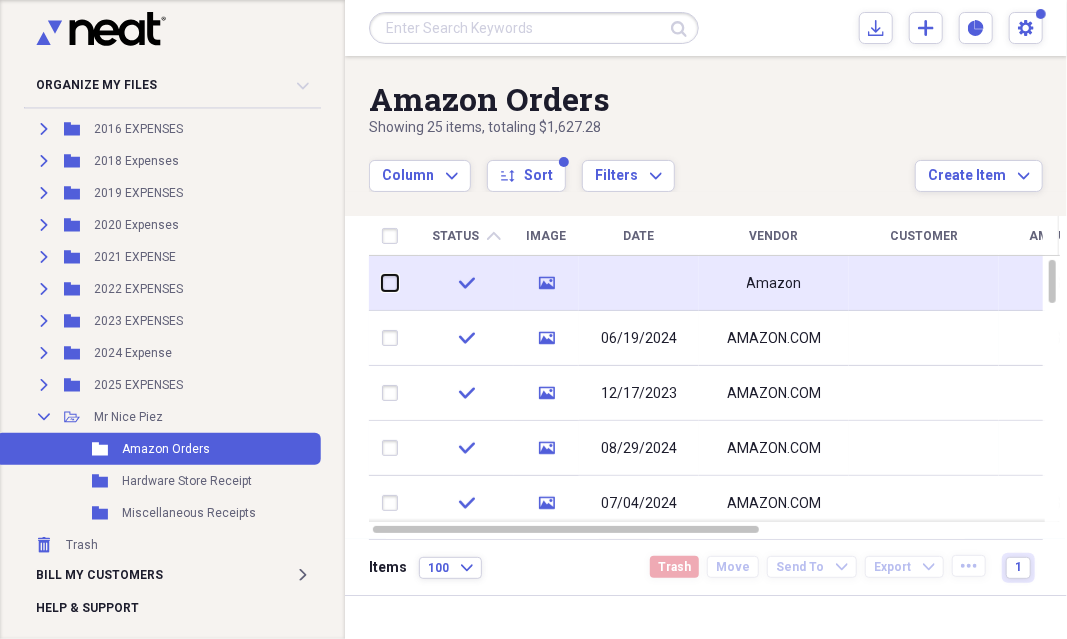 click at bounding box center (382, 283) 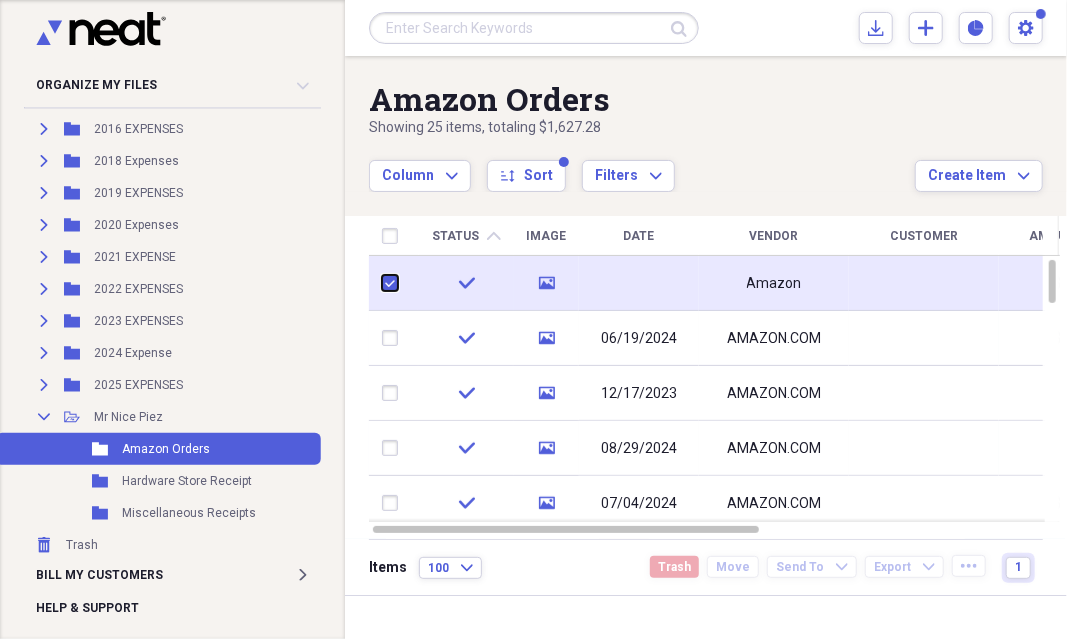 checkbox on "true" 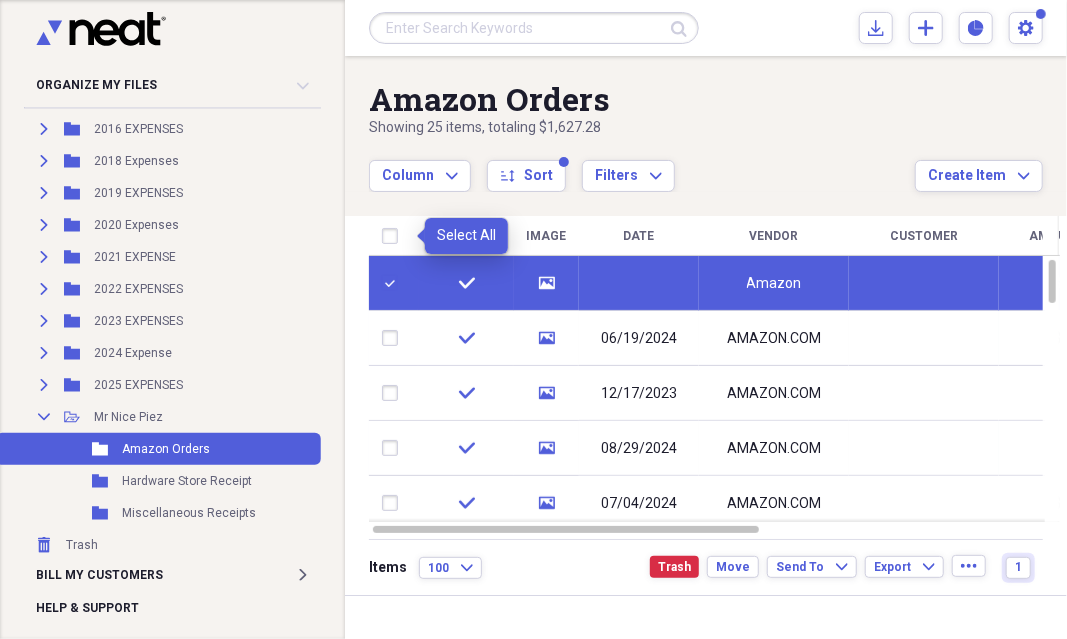 click at bounding box center (394, 236) 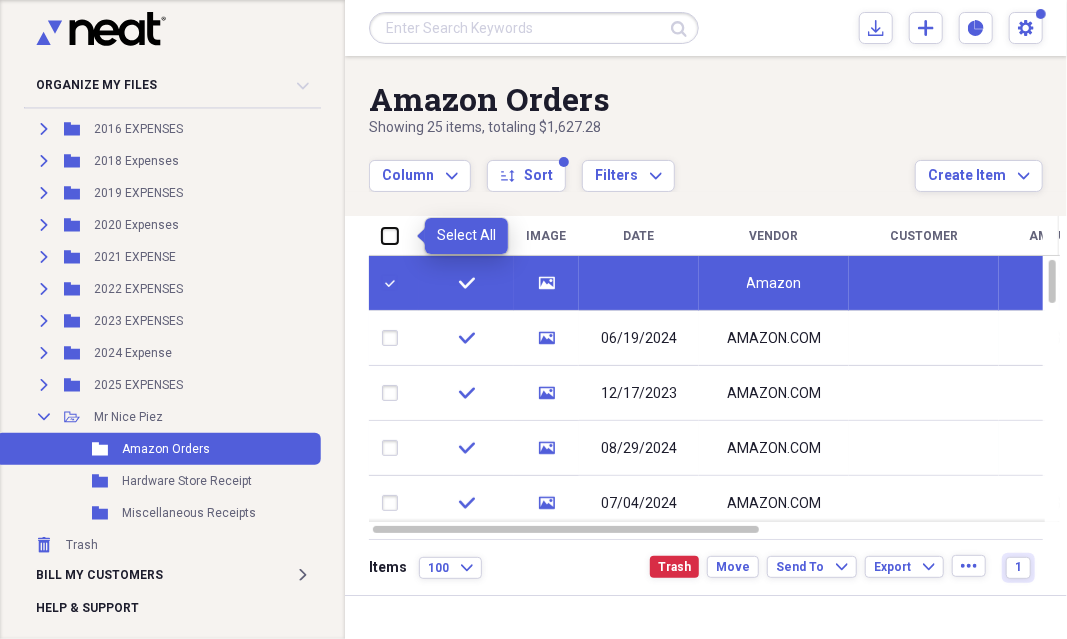 click at bounding box center (382, 235) 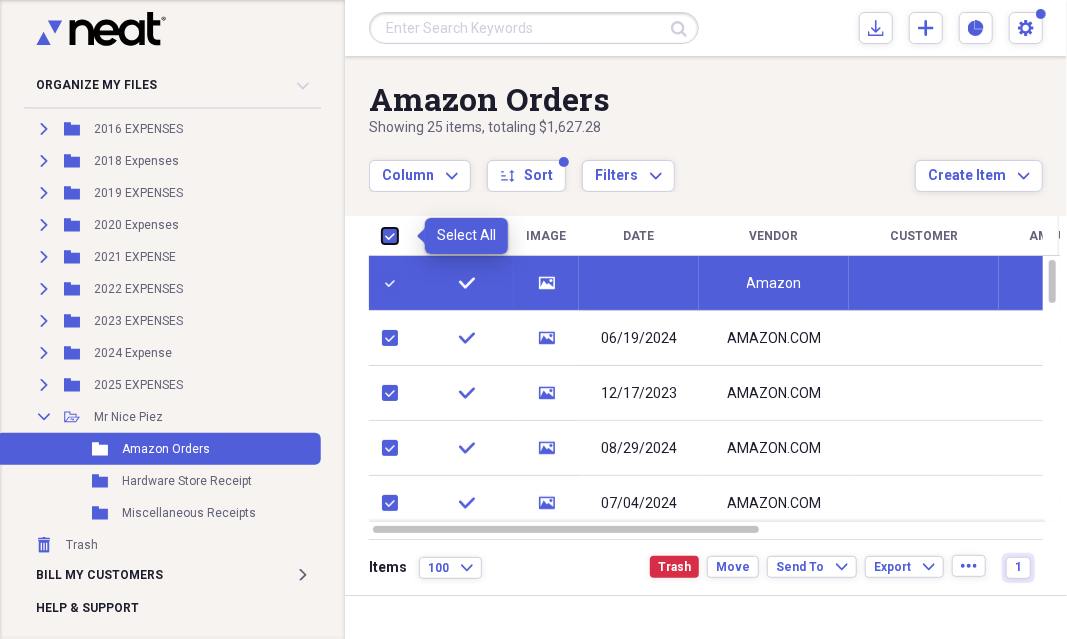 checkbox on "true" 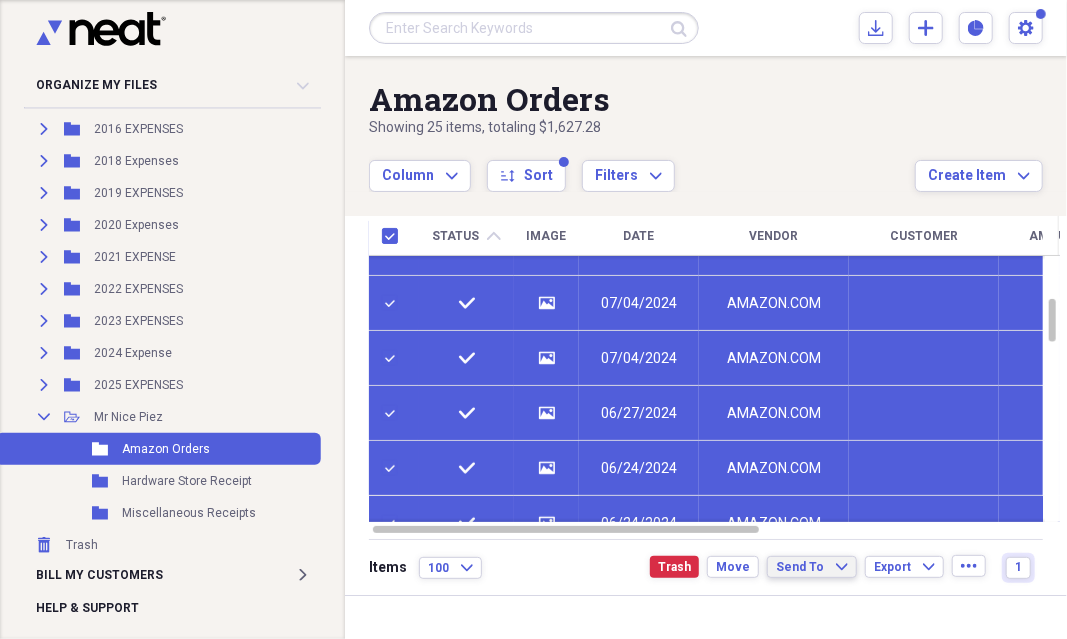 click on "Expand" 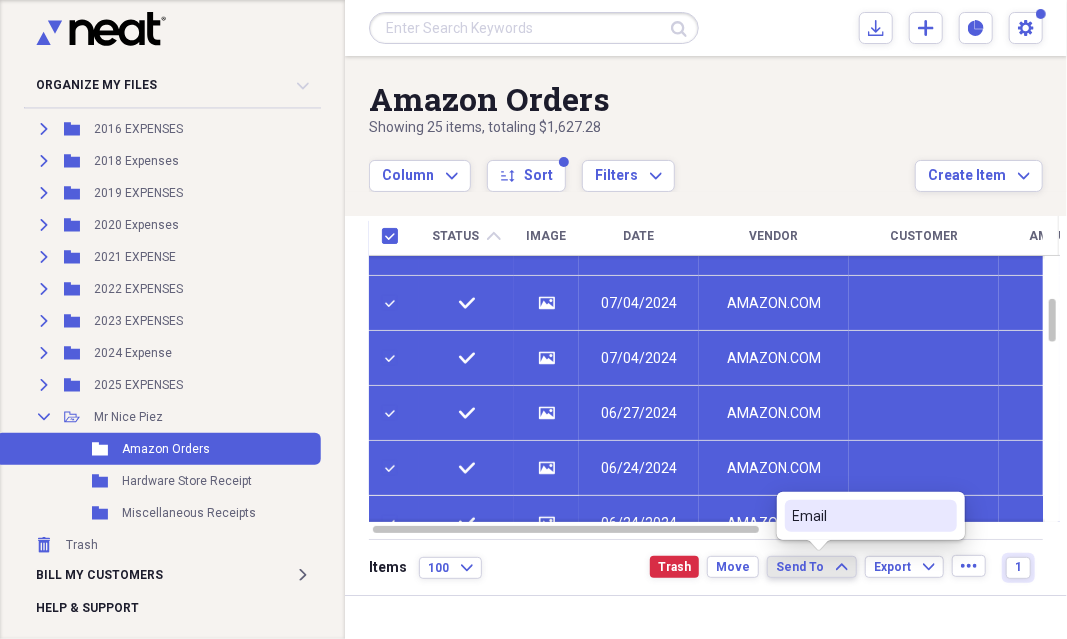 click on "Email" at bounding box center (859, 516) 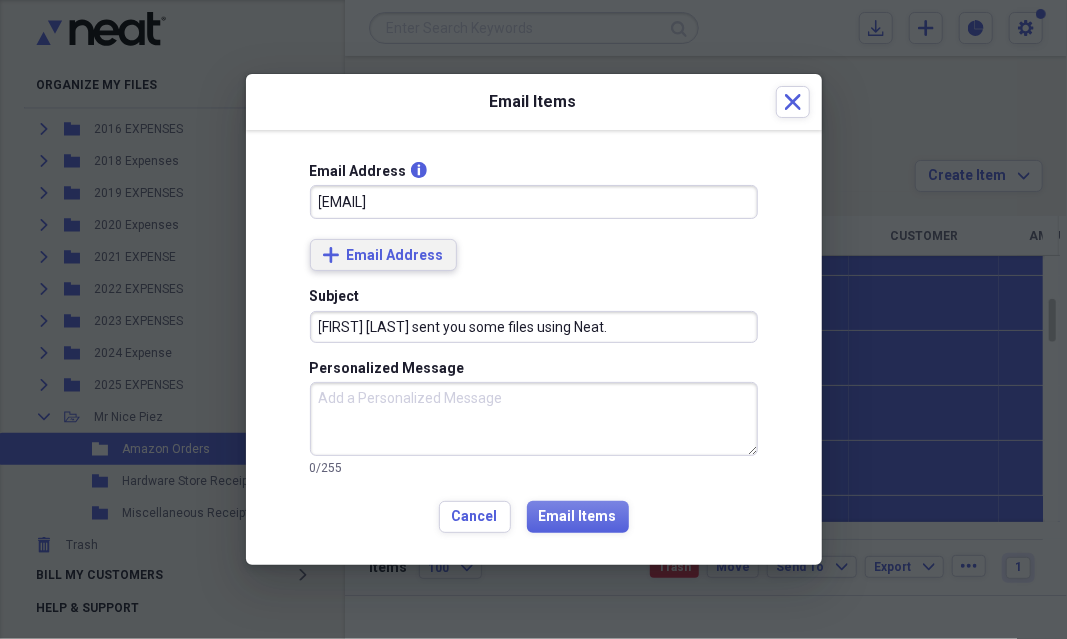 type on "[EMAIL]" 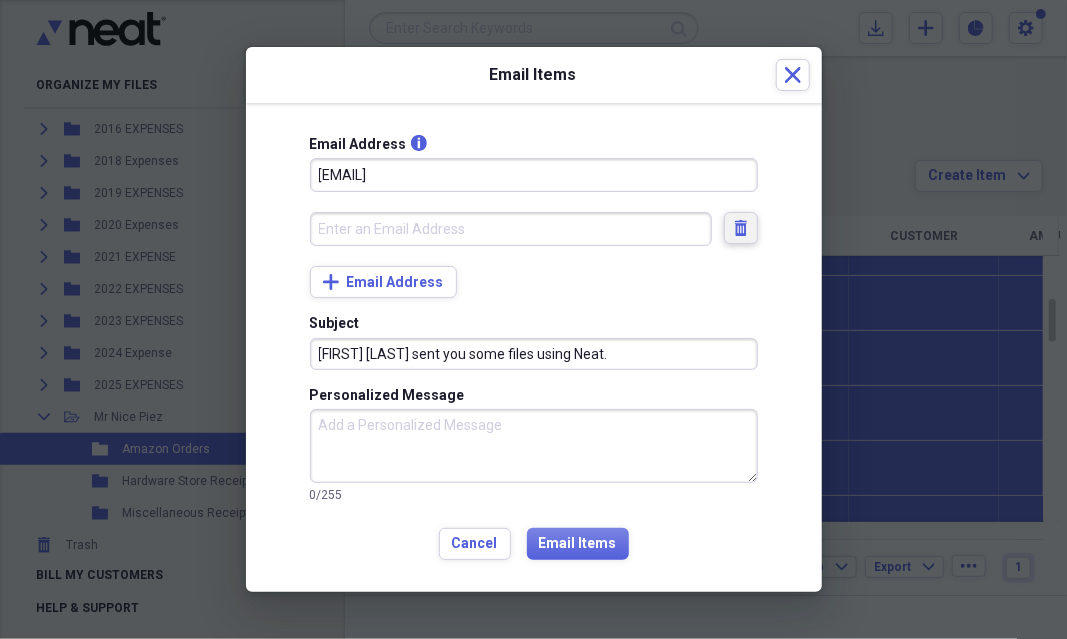 click 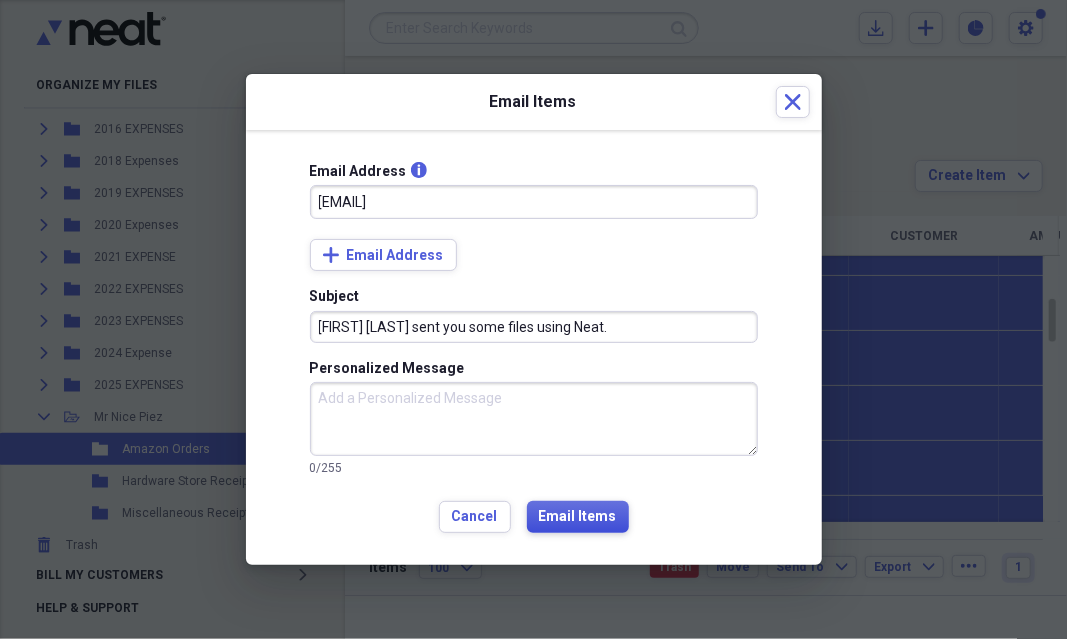 click on "Email Items" at bounding box center (578, 517) 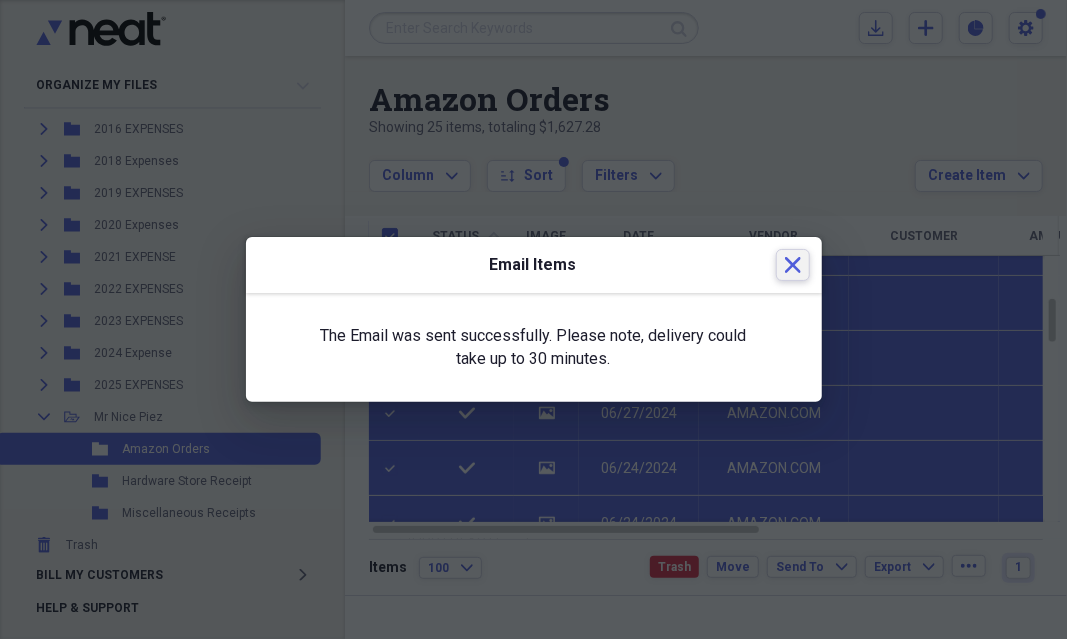 click on "Close" 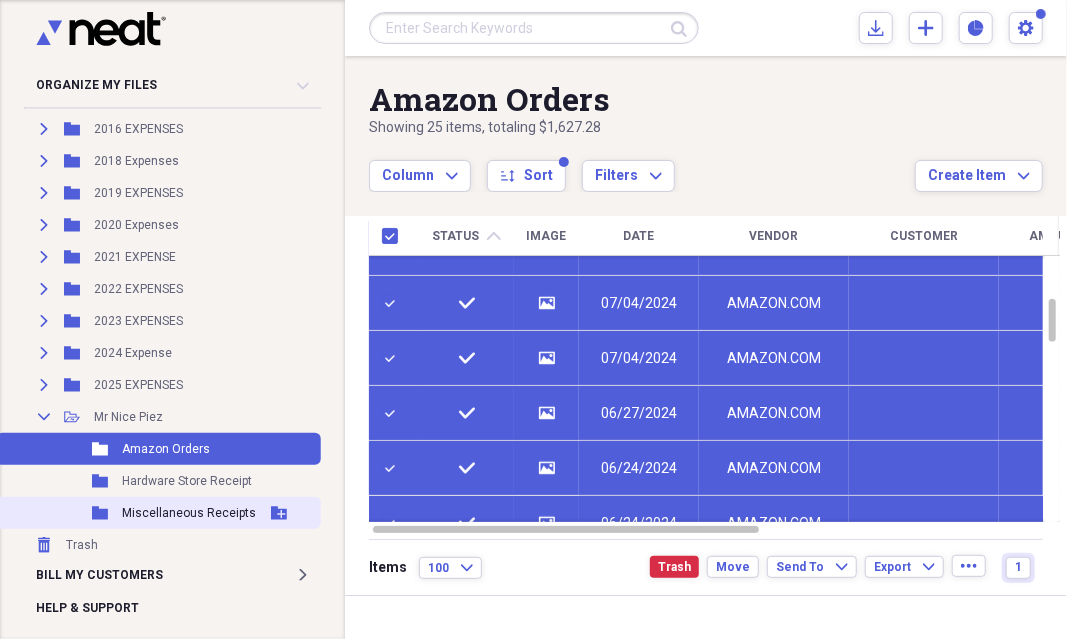 click 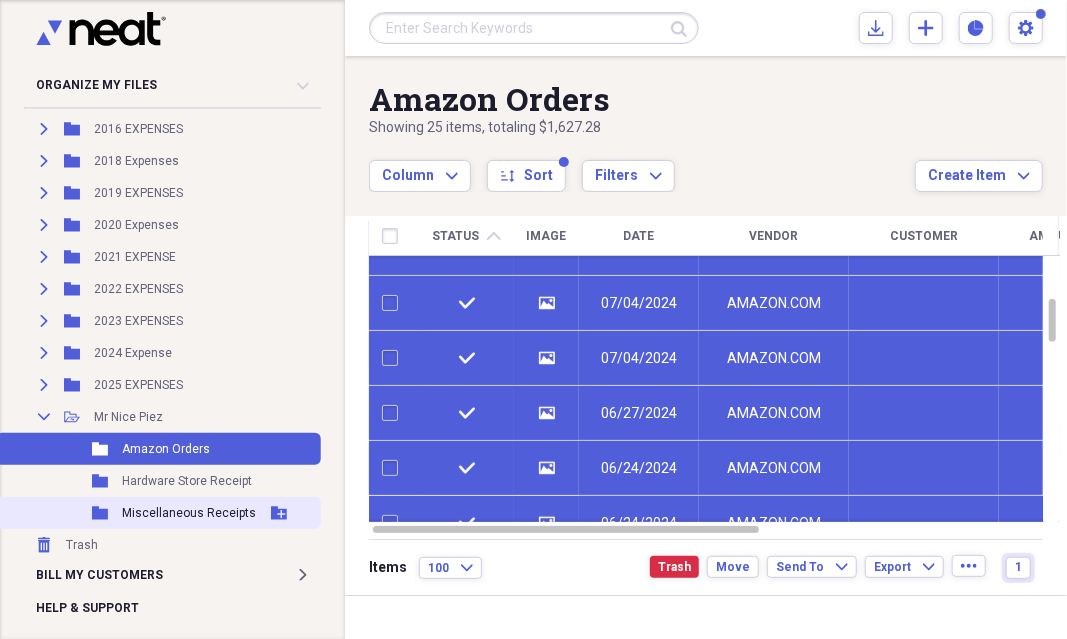 checkbox on "false" 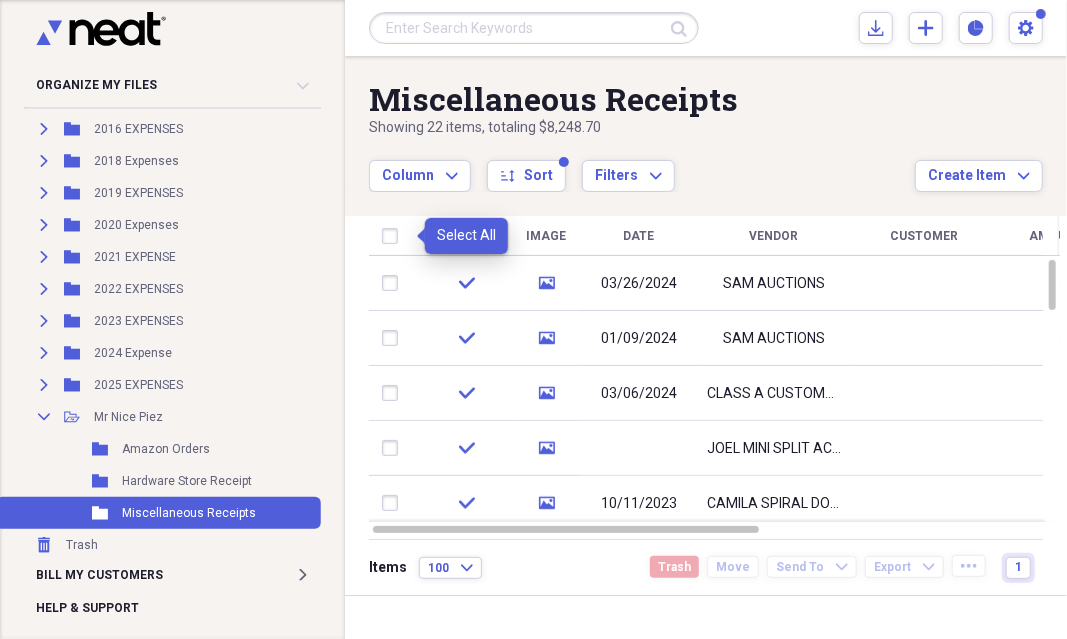 click at bounding box center [394, 236] 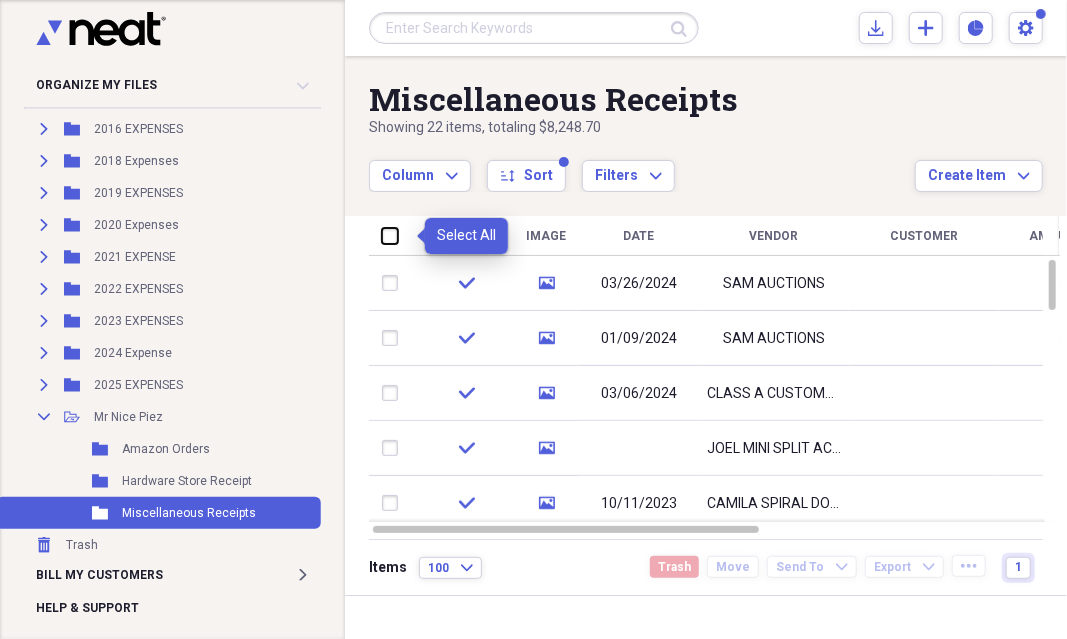 click at bounding box center (382, 235) 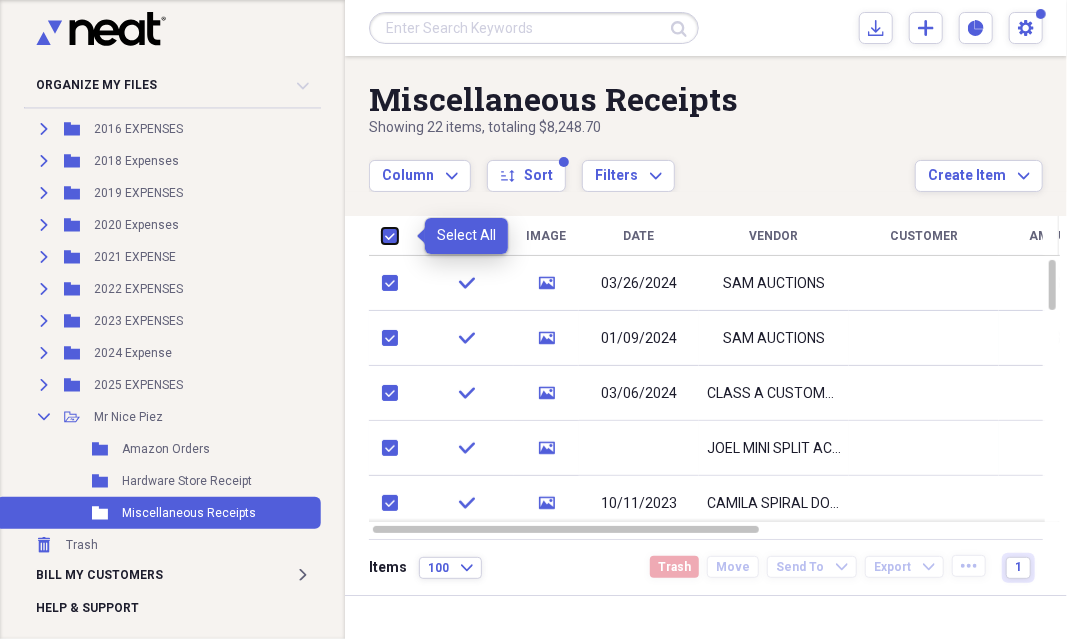 checkbox on "true" 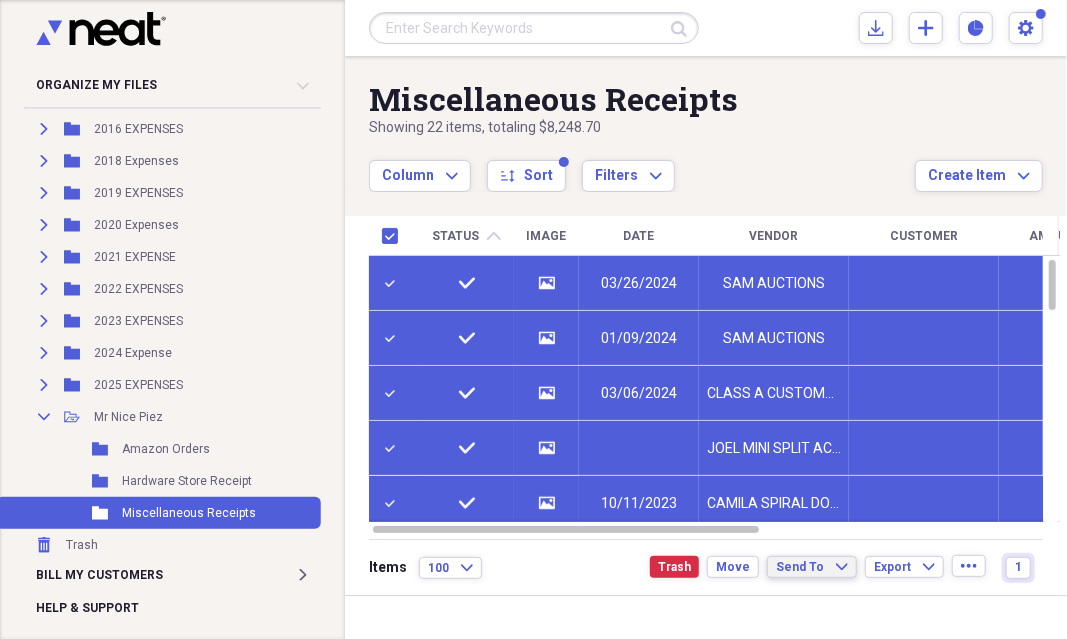 click on "Expand" 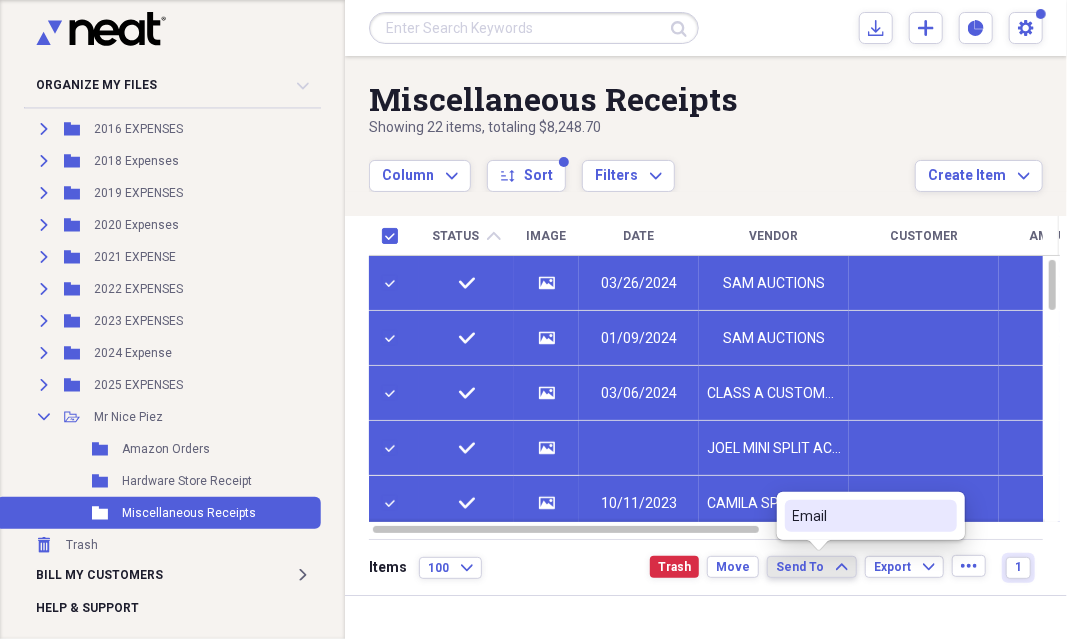click on "Email" at bounding box center (859, 516) 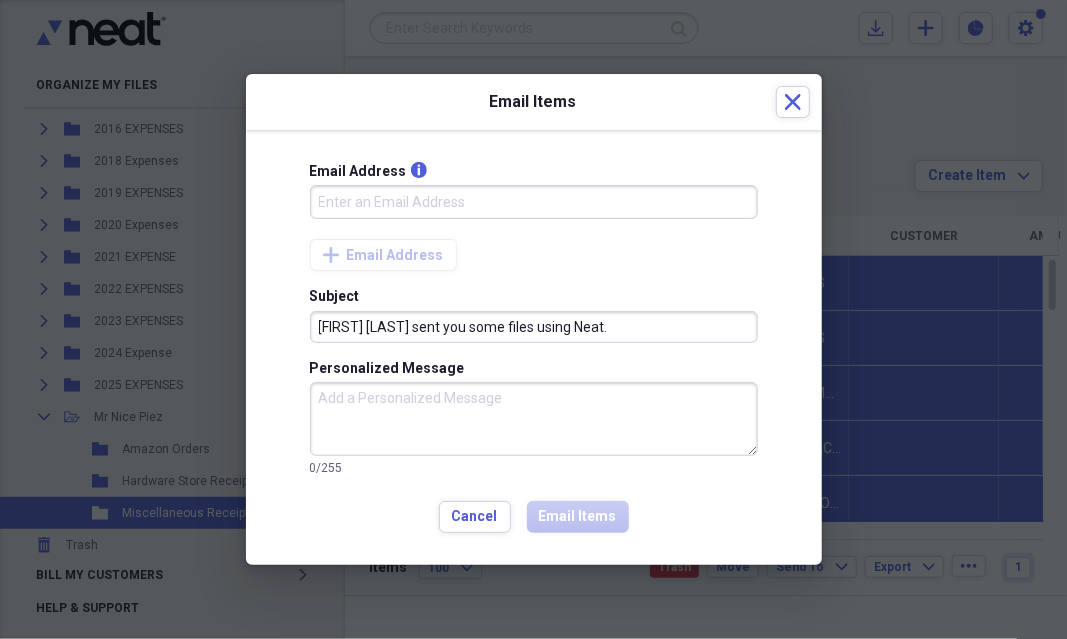 click on "Email Address info" at bounding box center (534, 202) 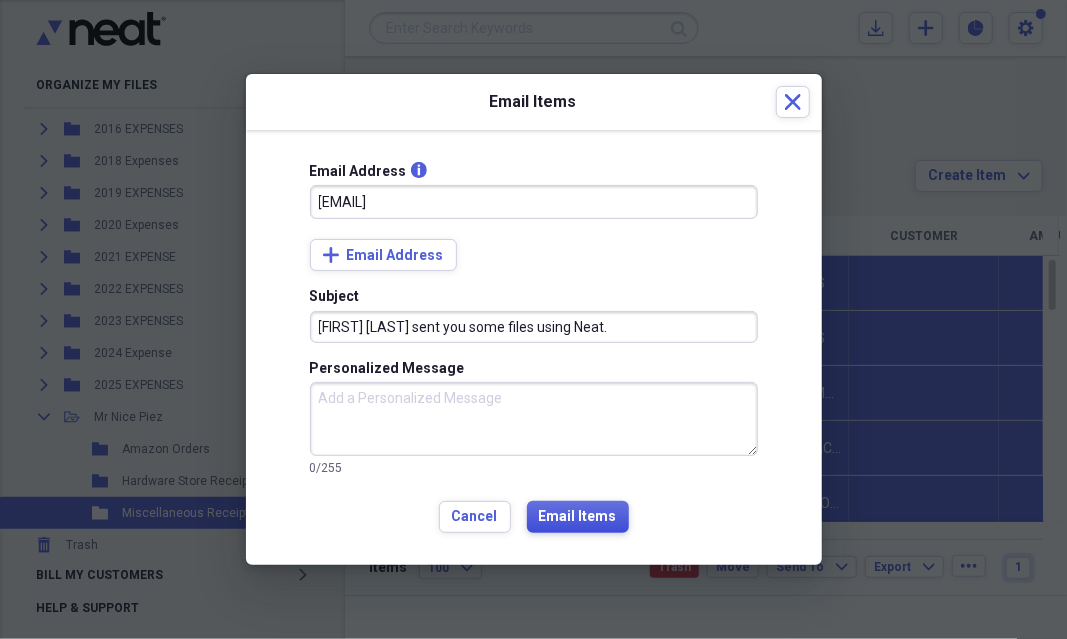 type on "[EMAIL]" 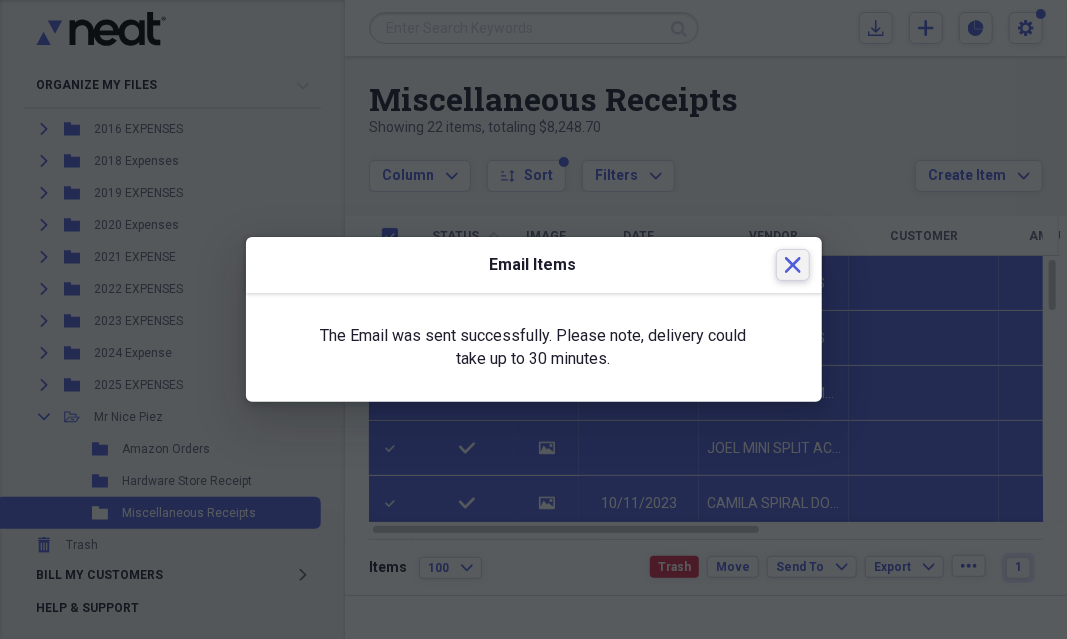 click 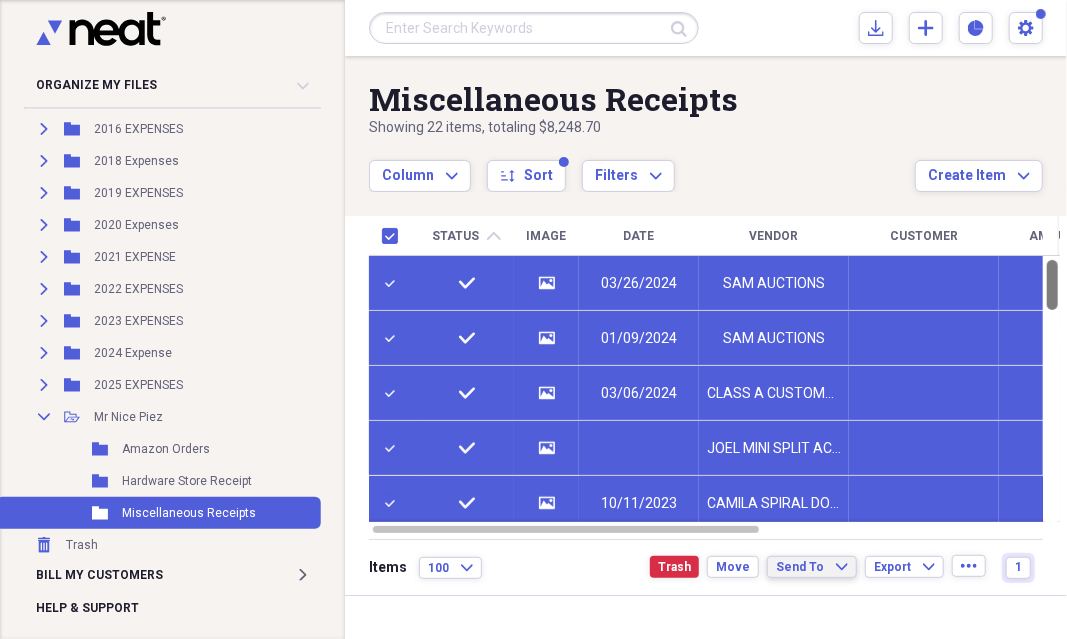drag, startPoint x: 1063, startPoint y: 295, endPoint x: 1019, endPoint y: 242, distance: 68.88396 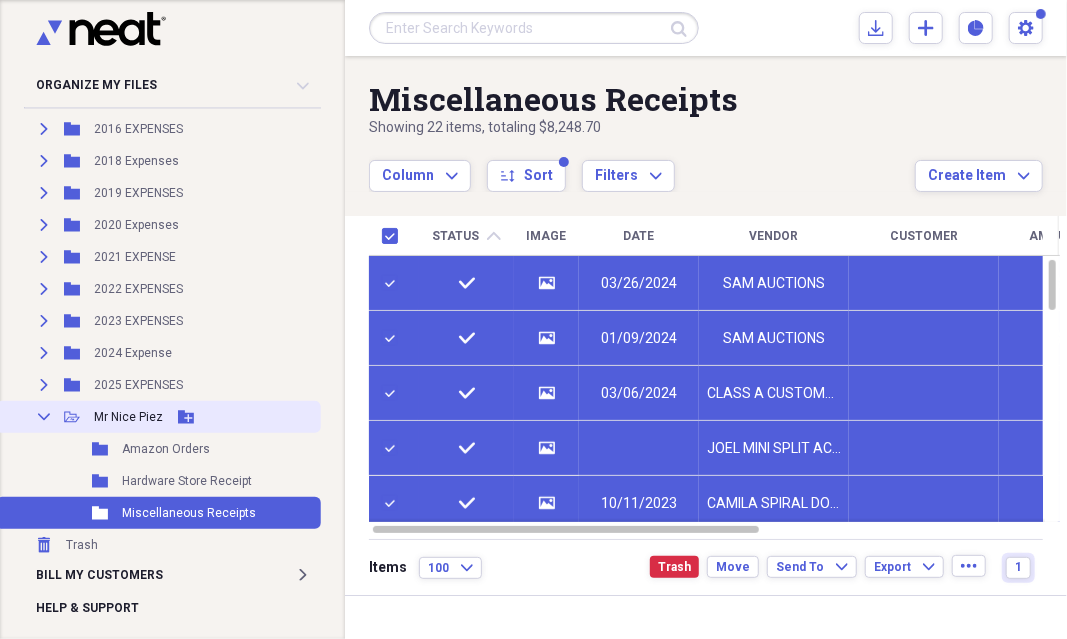 click 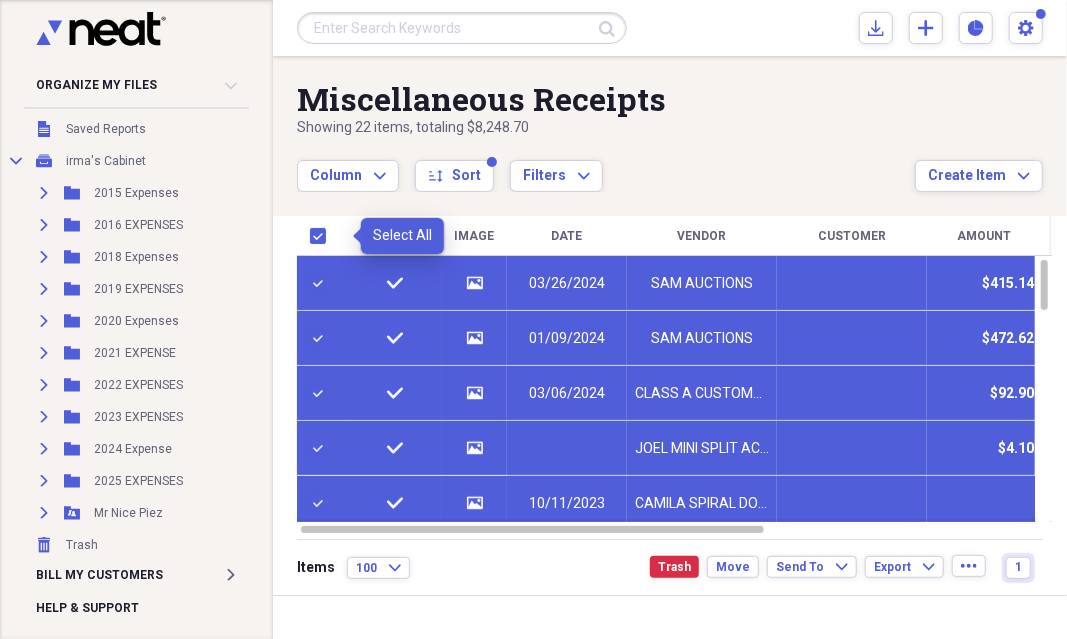 click at bounding box center [322, 236] 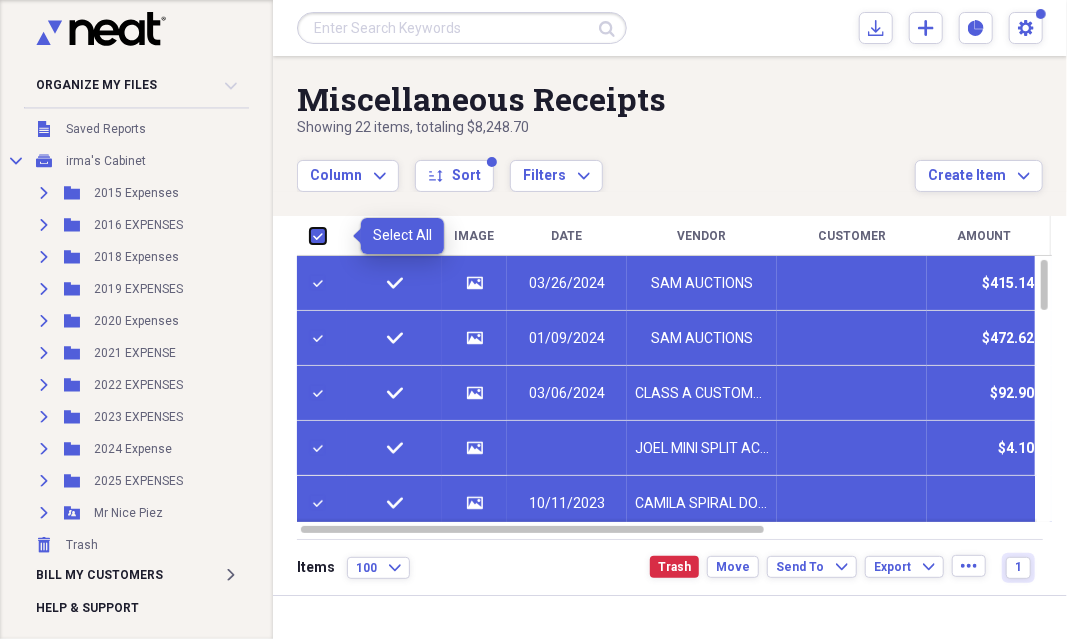 click at bounding box center (310, 235) 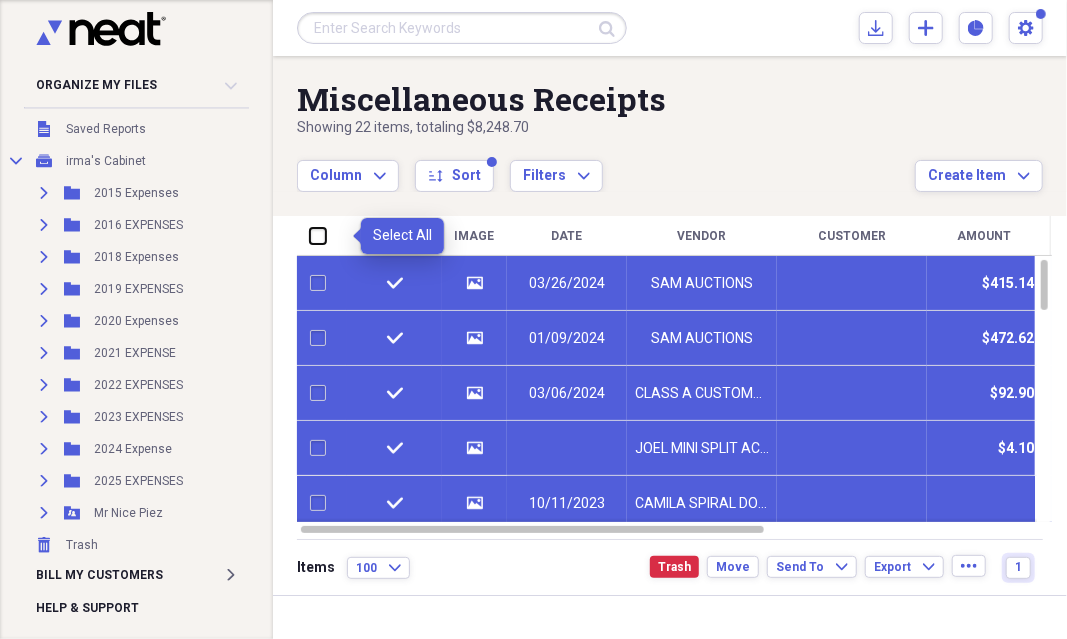 checkbox on "false" 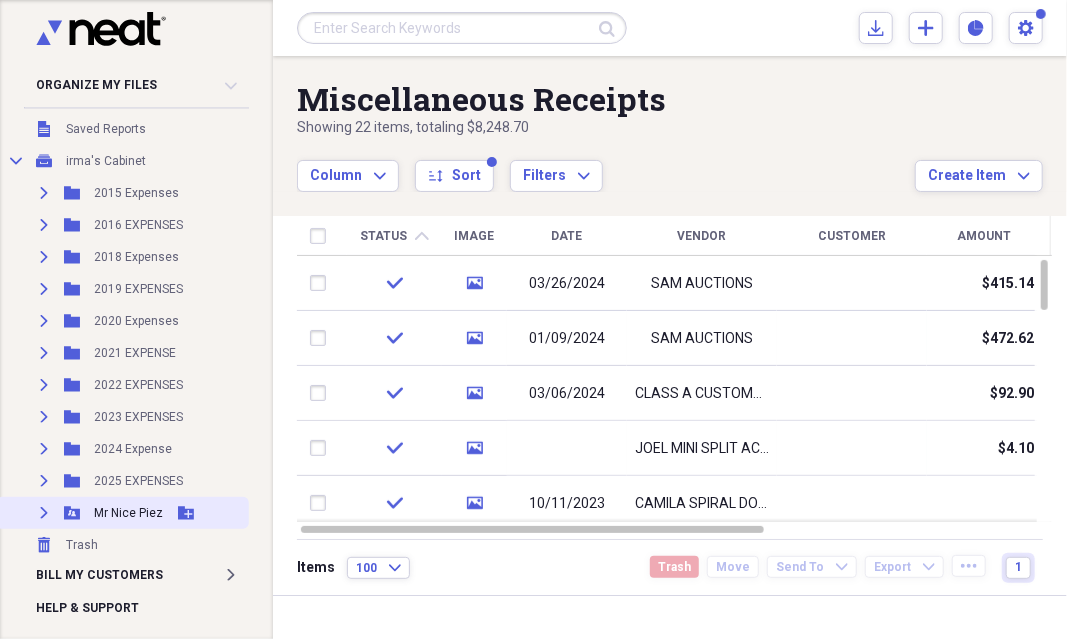 click on "Expand" 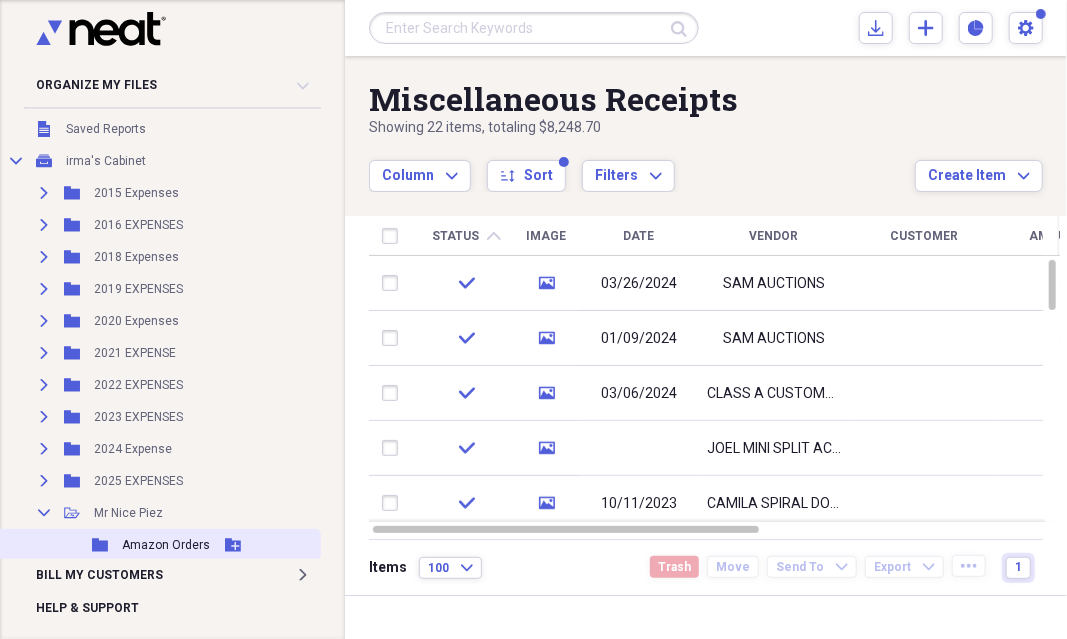 click 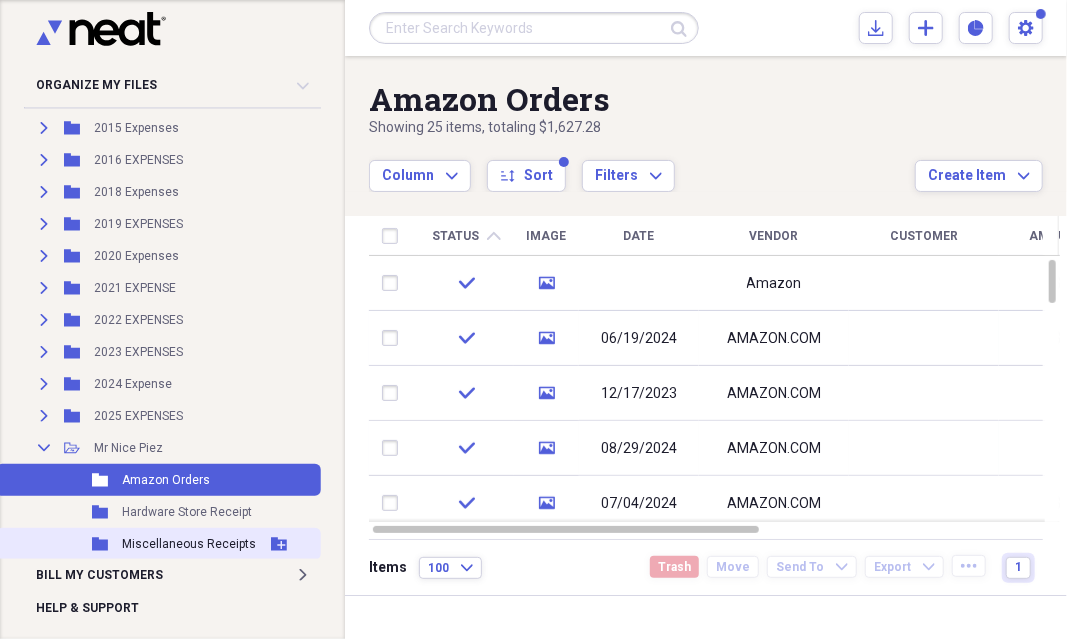 scroll, scrollTop: 196, scrollLeft: 0, axis: vertical 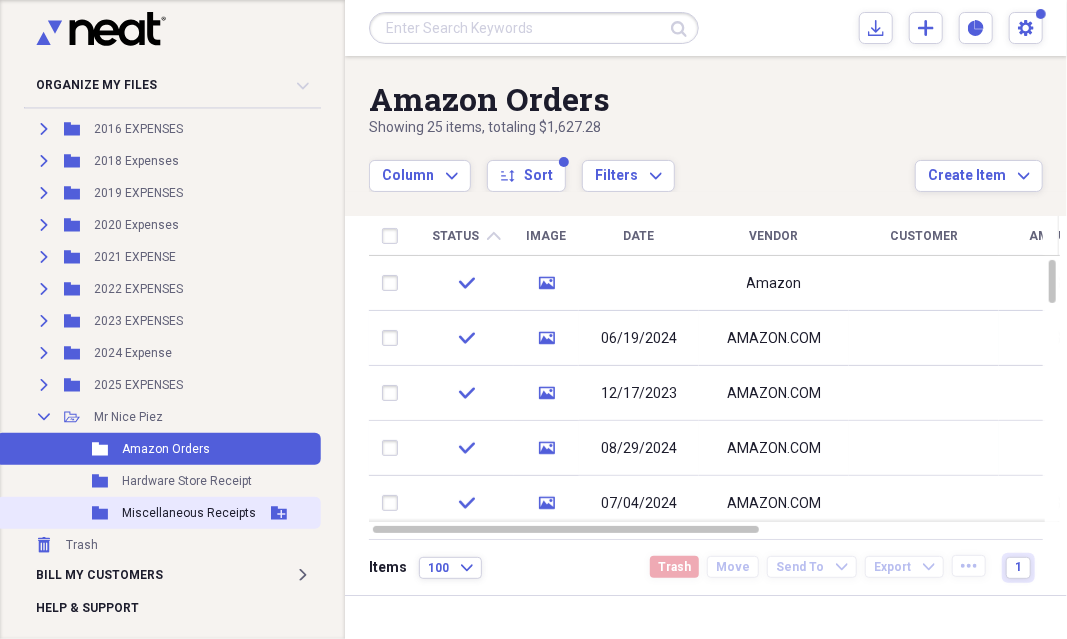 click on "Miscellaneous Receipts" at bounding box center (189, 513) 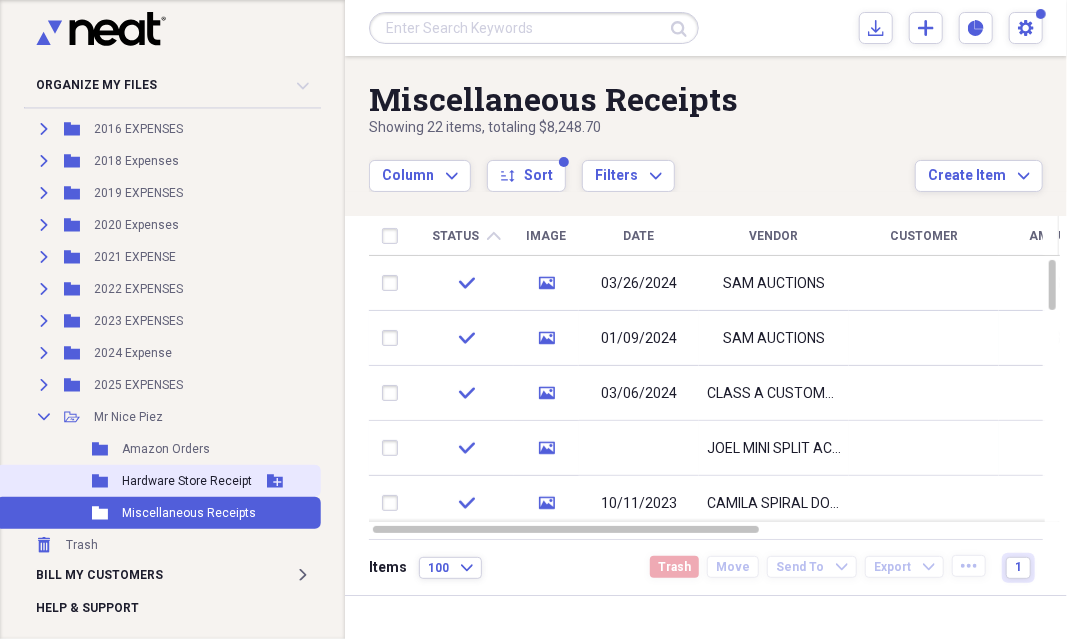 click 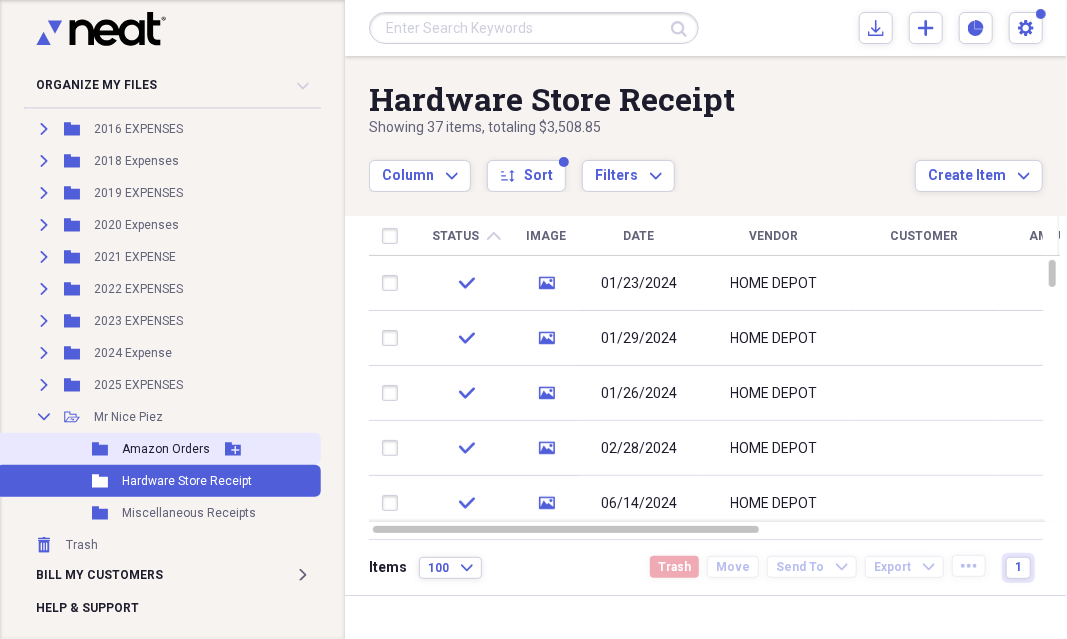 click on "Folder" at bounding box center (101, 449) 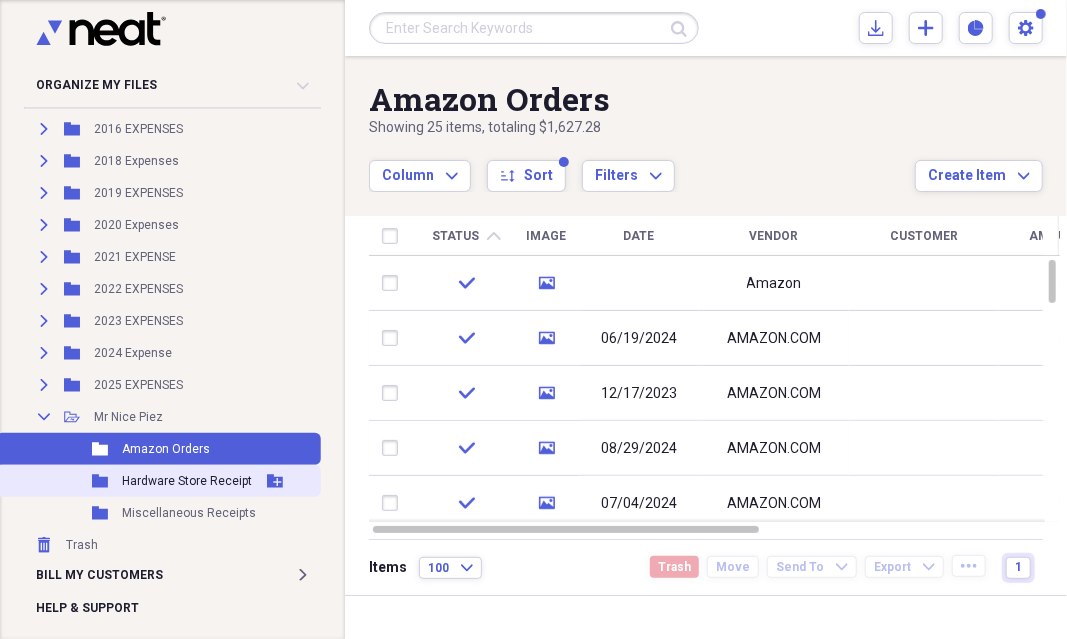 click 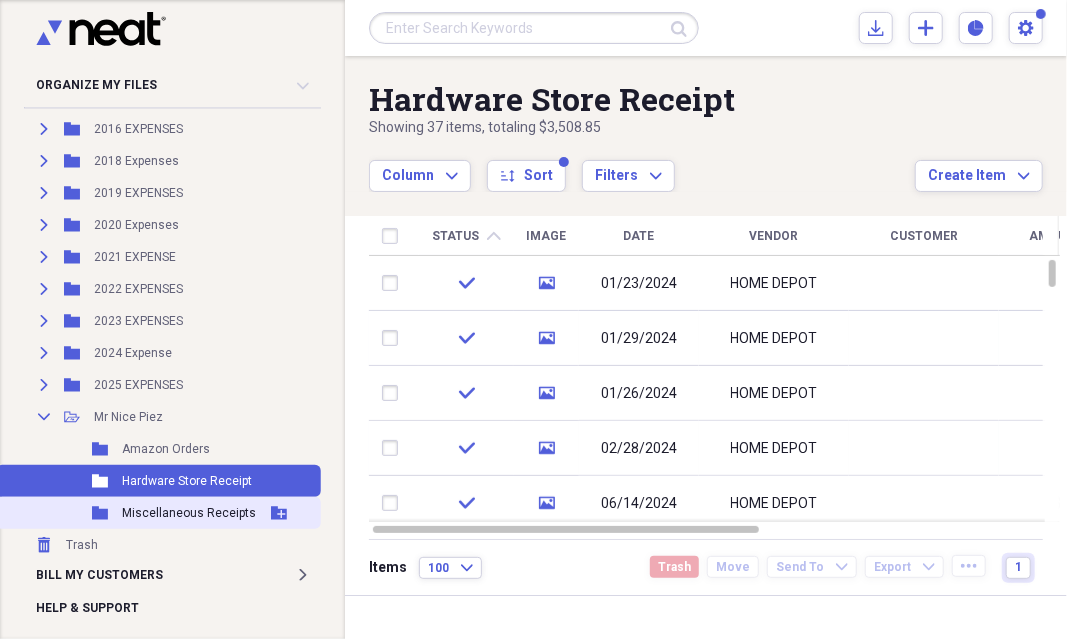 click 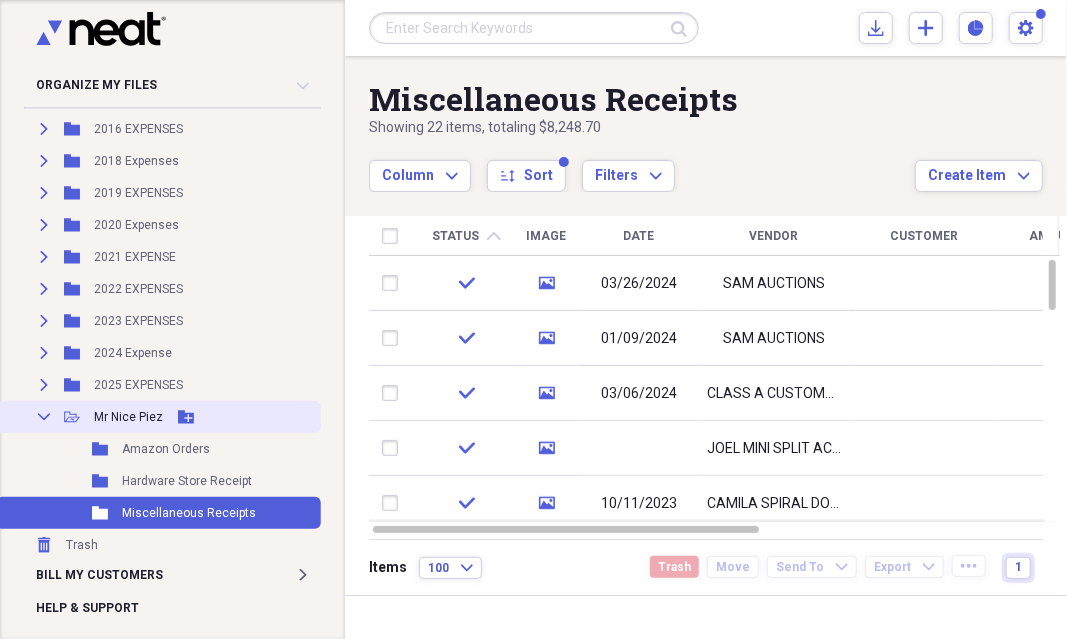 click on "Collapse" 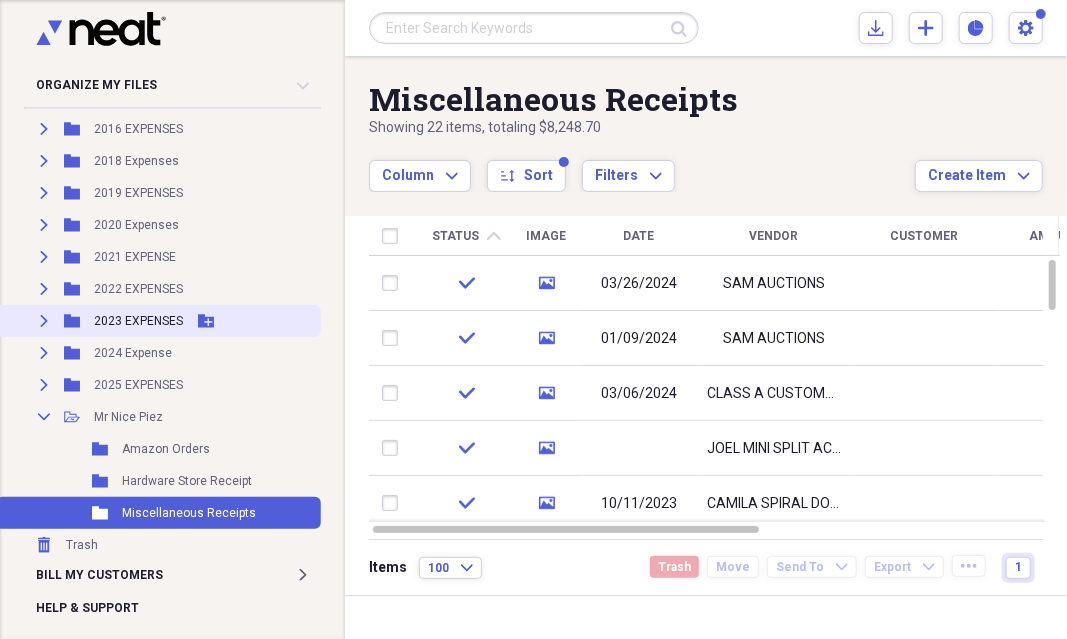 scroll, scrollTop: 100, scrollLeft: 0, axis: vertical 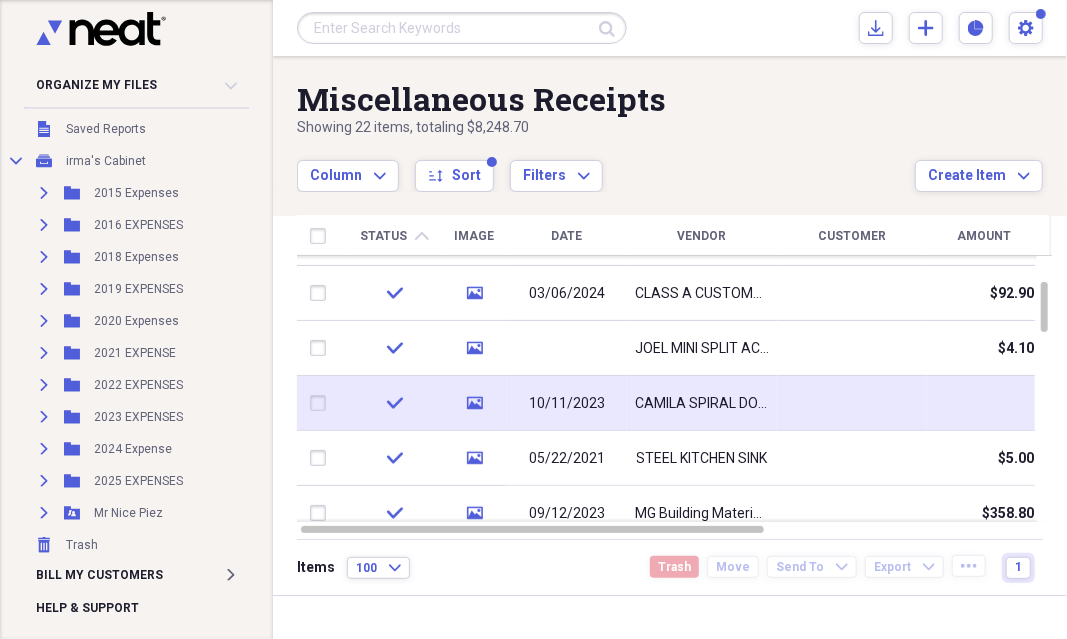 click 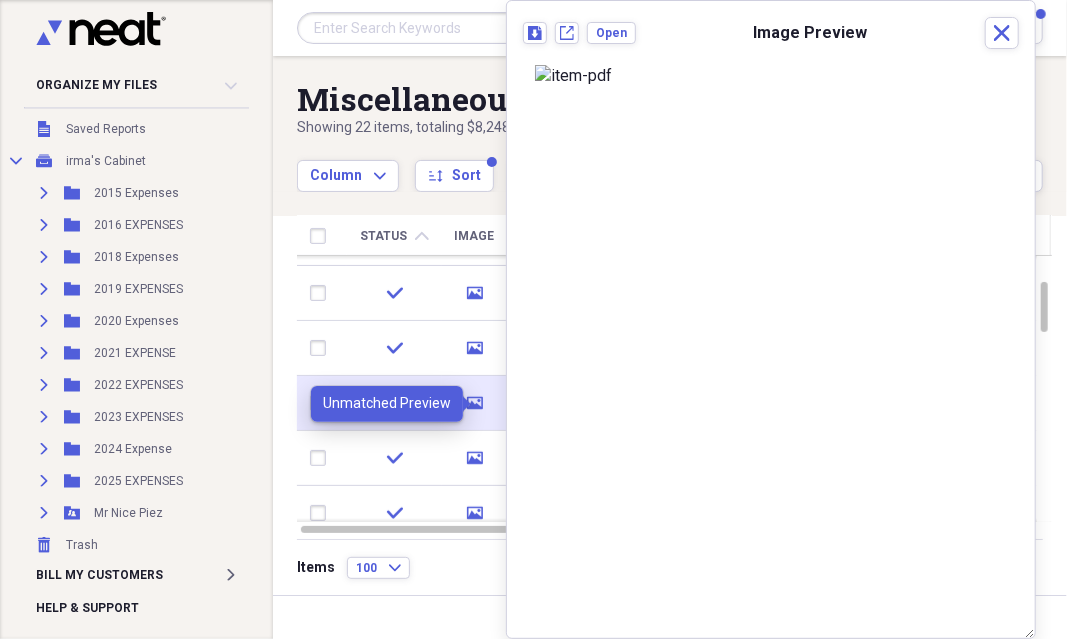 click 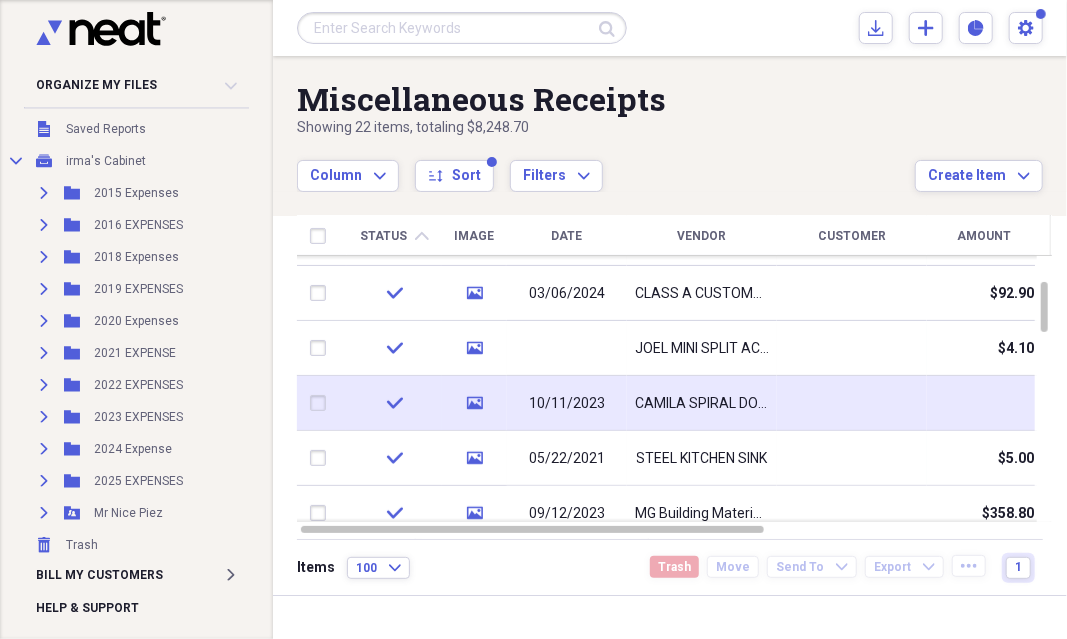 click on "10/11/2023" at bounding box center (567, 403) 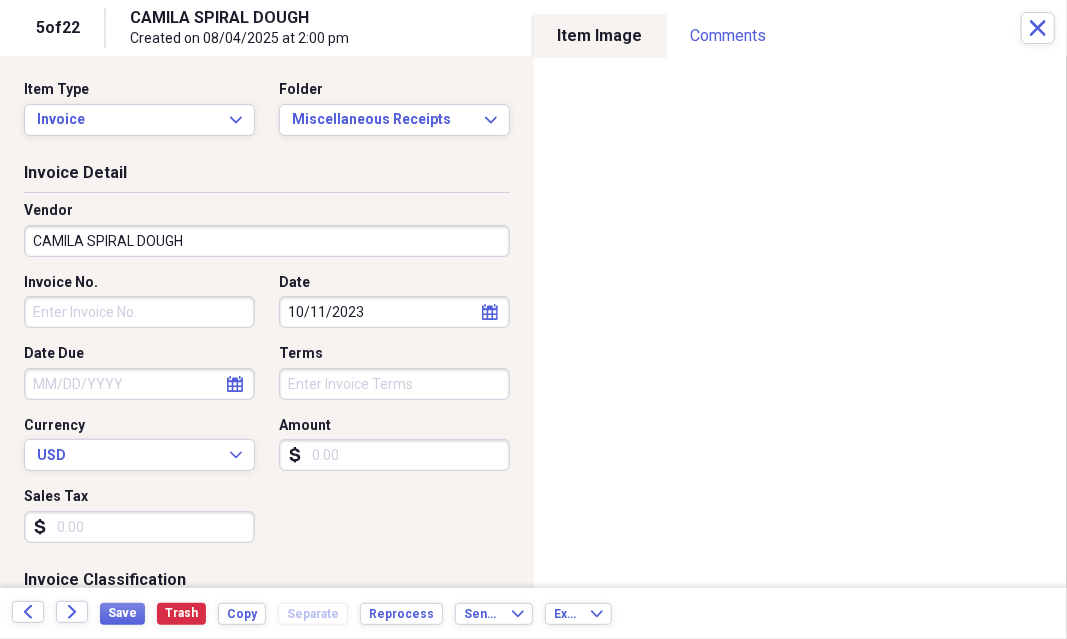 click on "Amount" at bounding box center [394, 455] 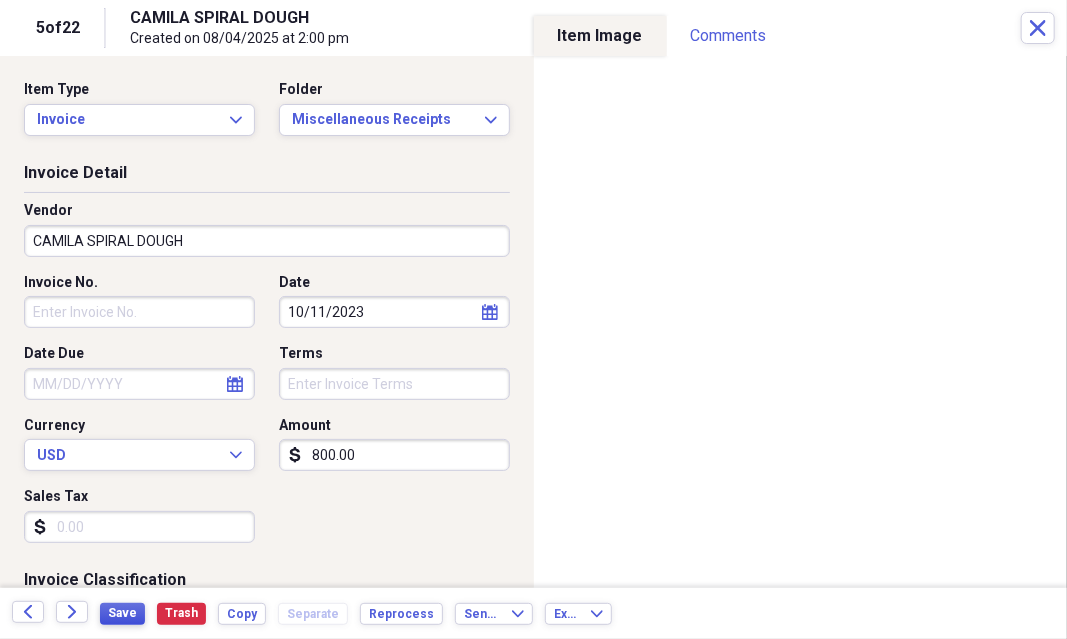 type on "800.00" 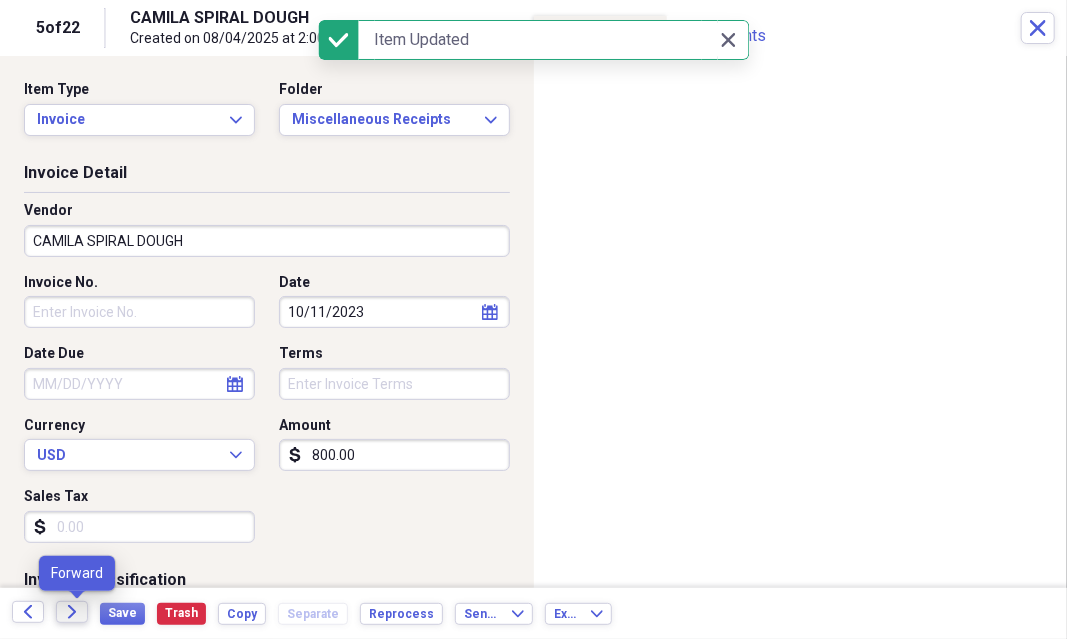 click on "Forward" 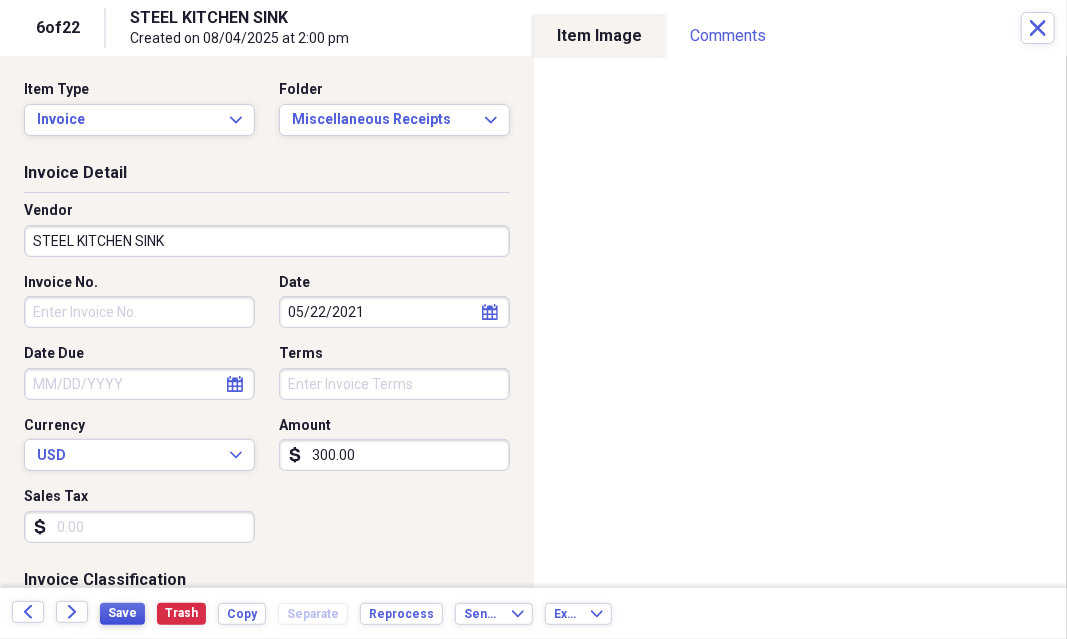 type on "300.00" 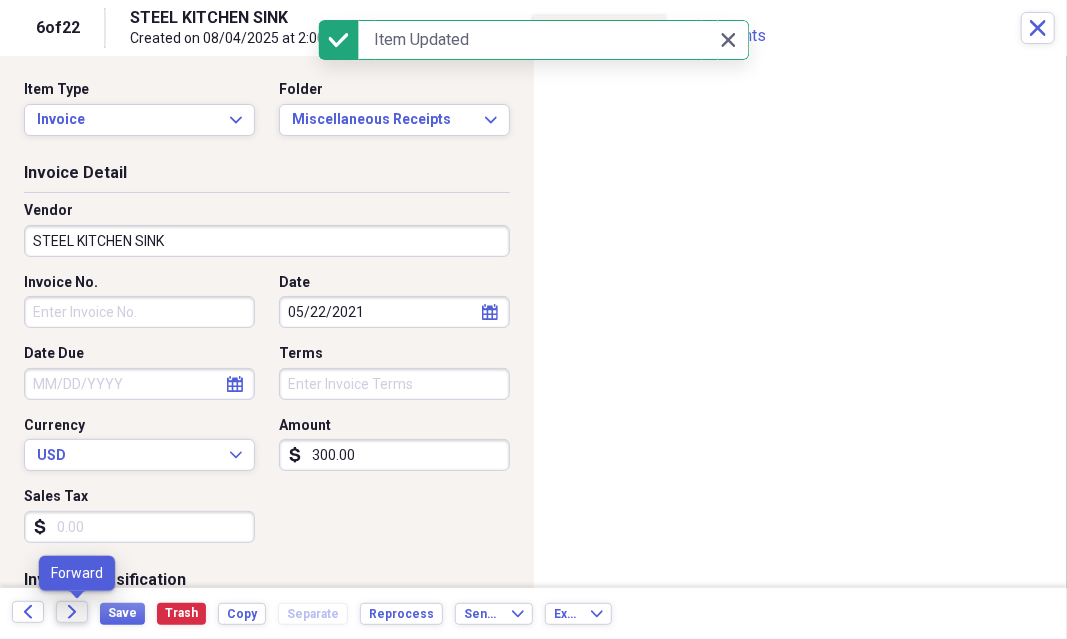 click on "Forward" 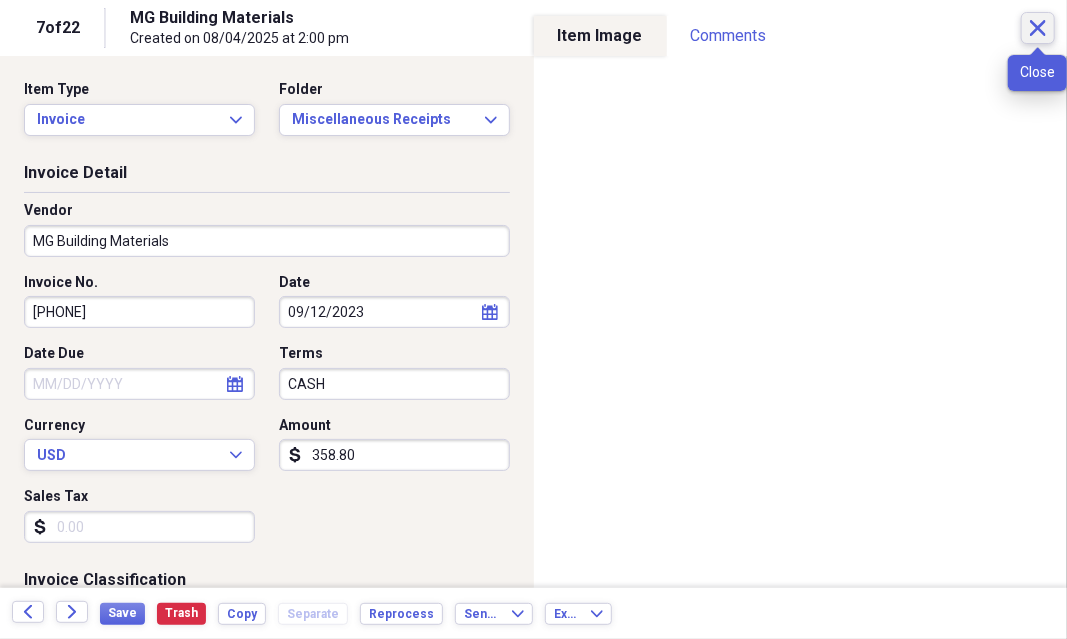 click 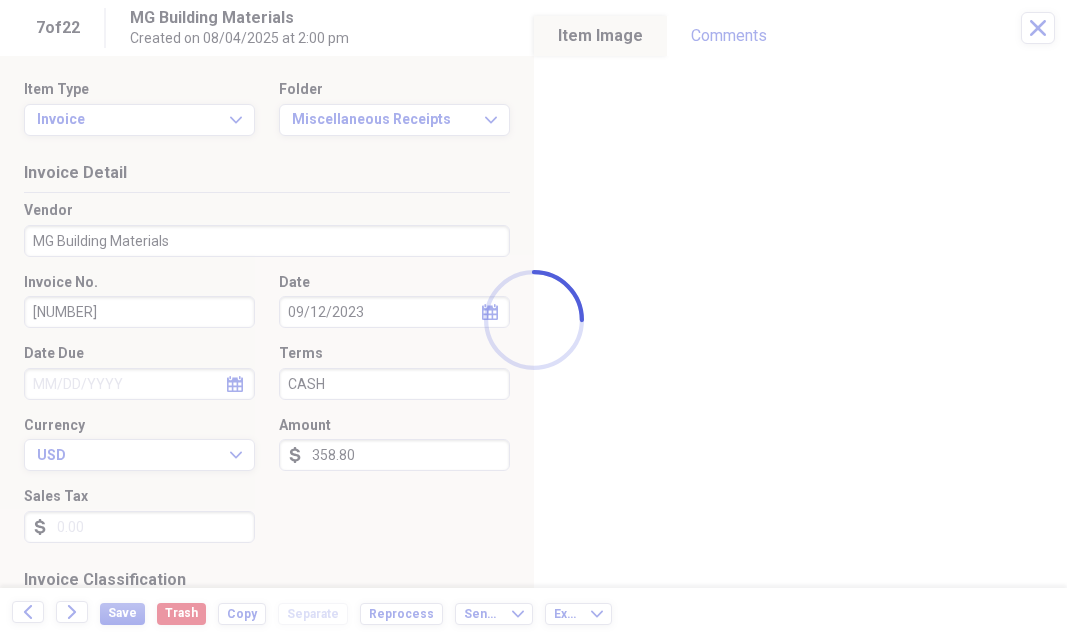 scroll, scrollTop: 0, scrollLeft: 0, axis: both 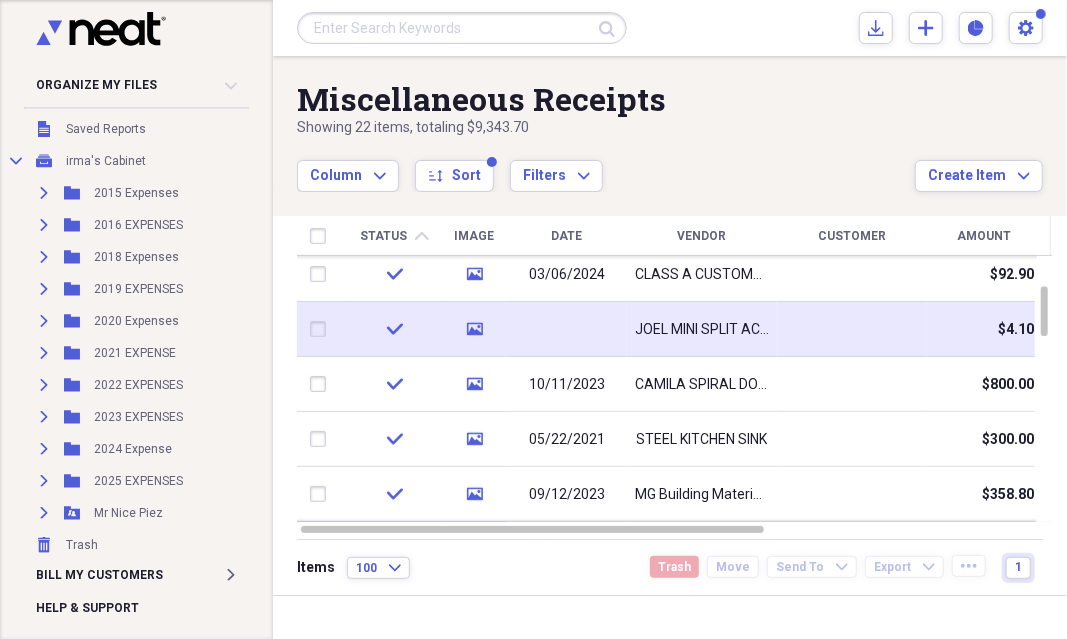 click on "JOEL MINI SPLIT AC/HEAT" at bounding box center (702, 330) 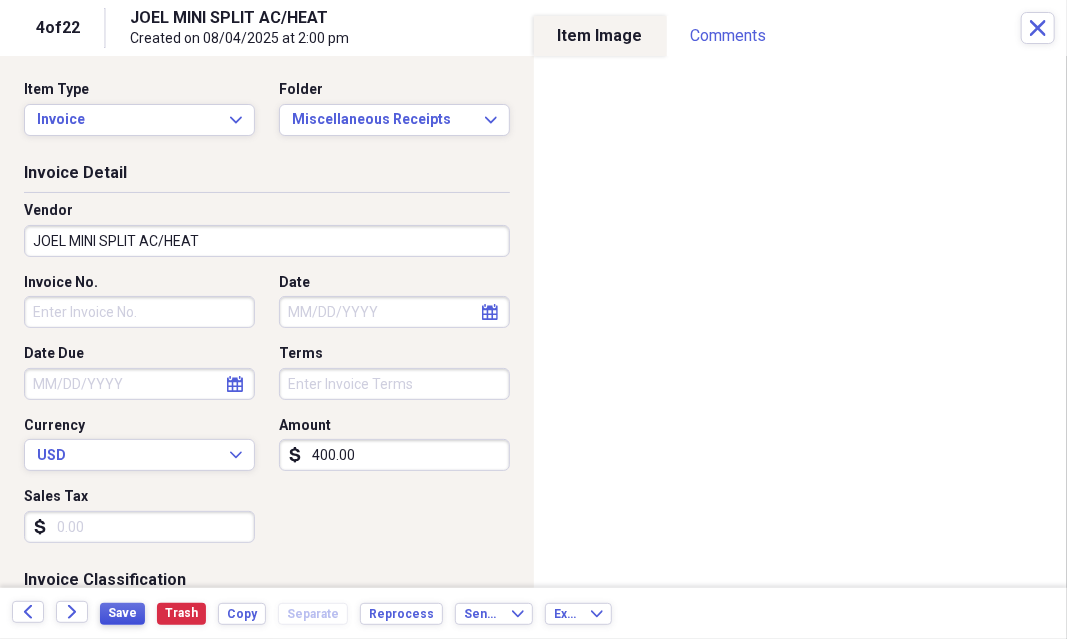 type on "400.00" 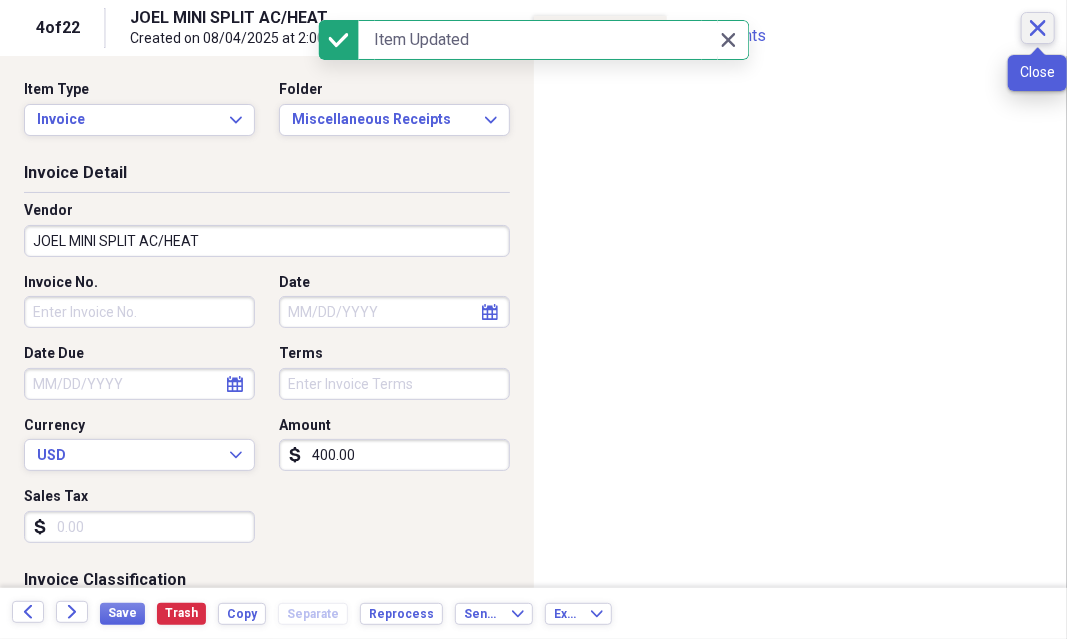 click on "Close" at bounding box center [1038, 28] 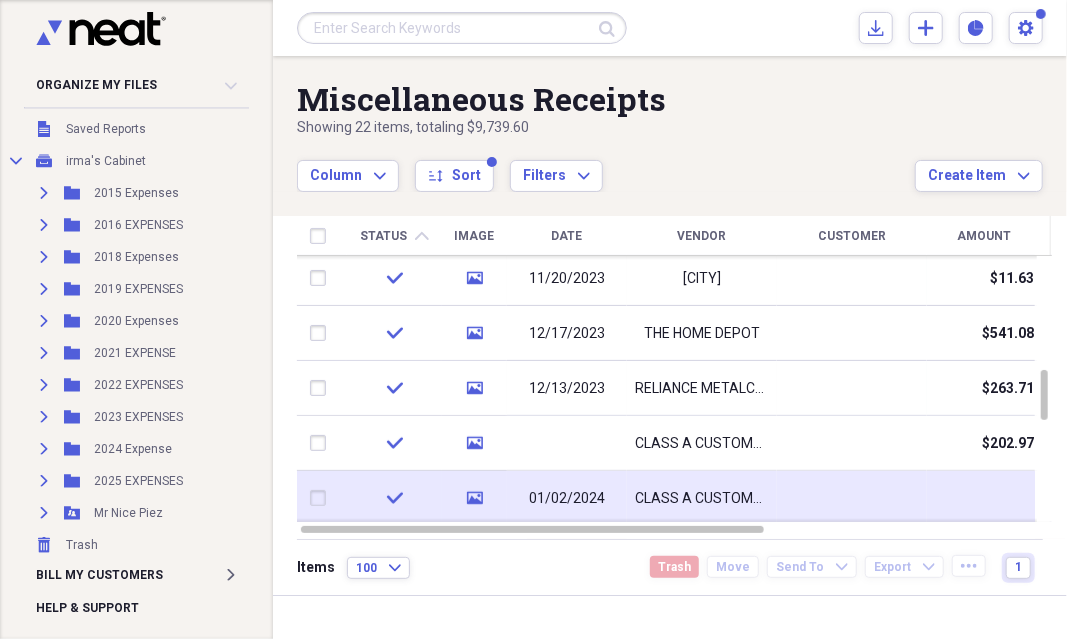 click on "01/02/2024" at bounding box center (567, 498) 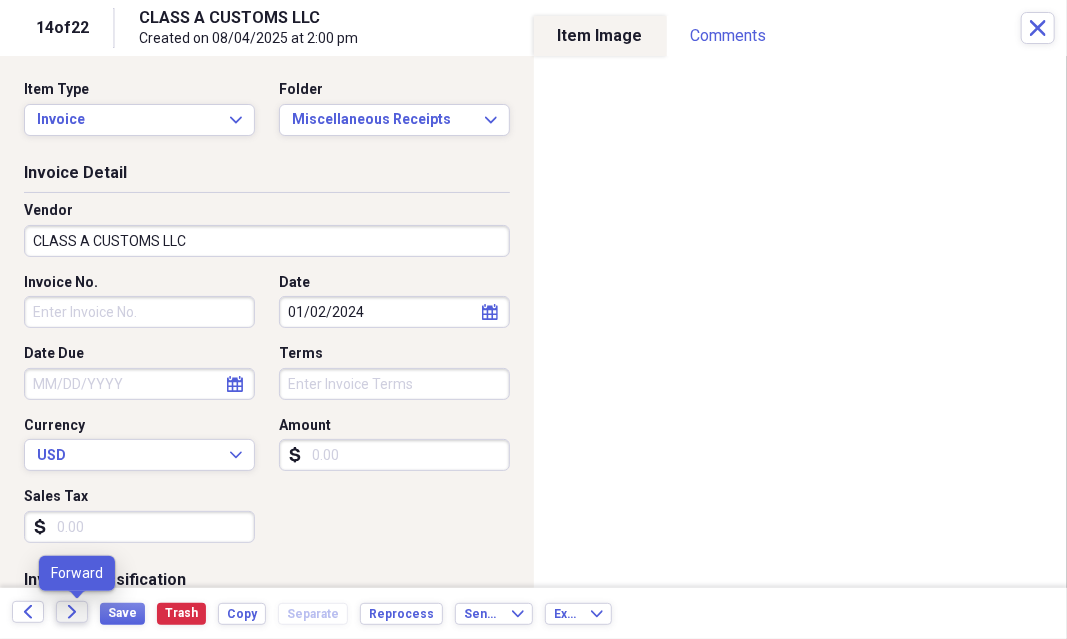click on "Forward" 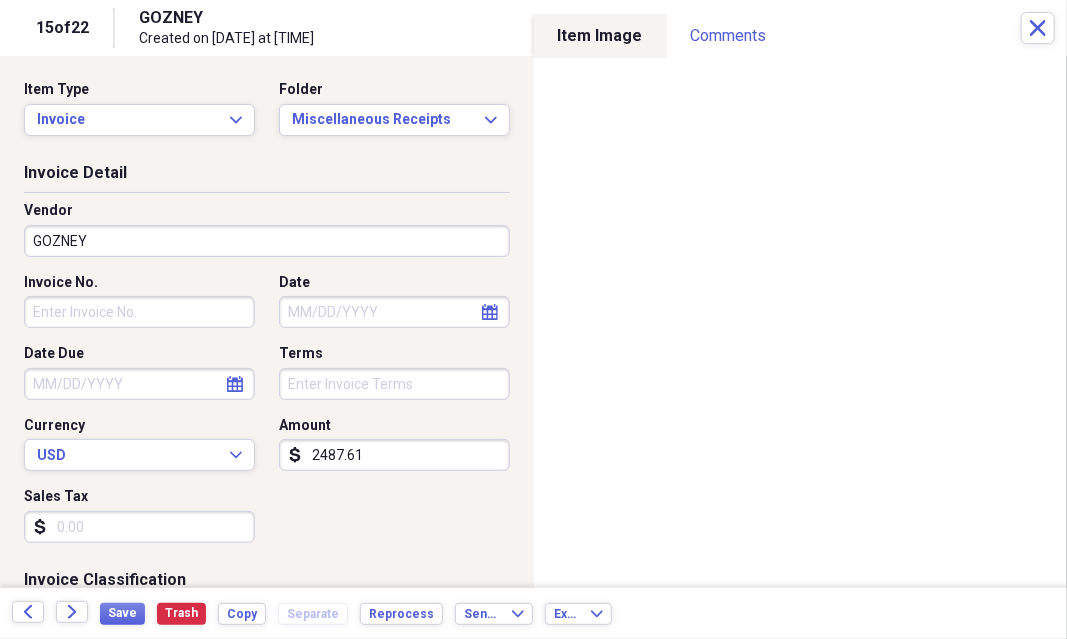 click on "2487.61" at bounding box center [394, 455] 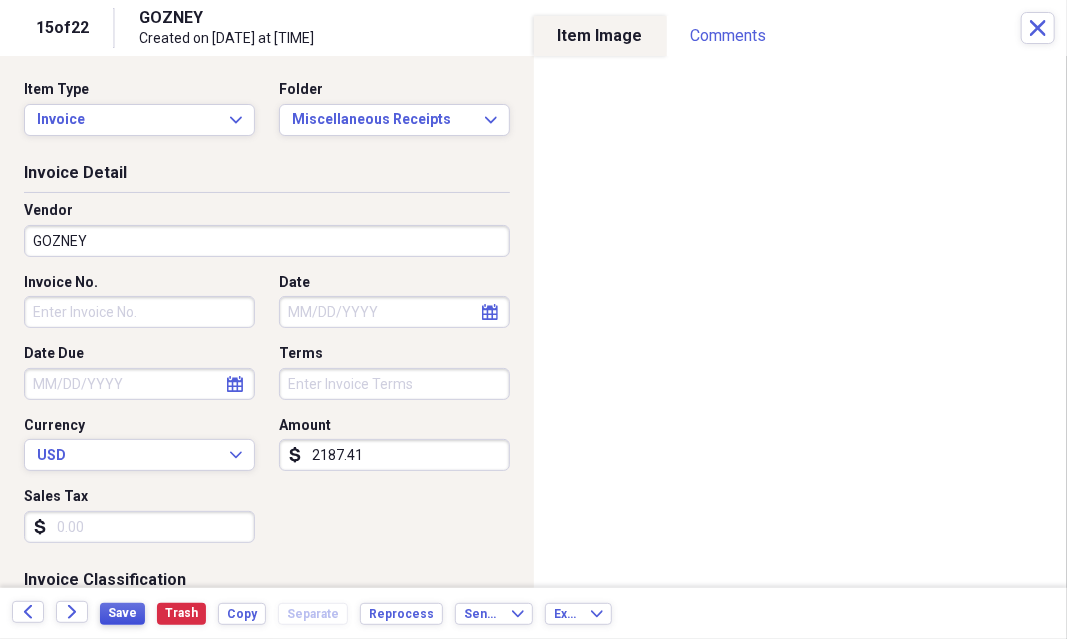 type on "2187.41" 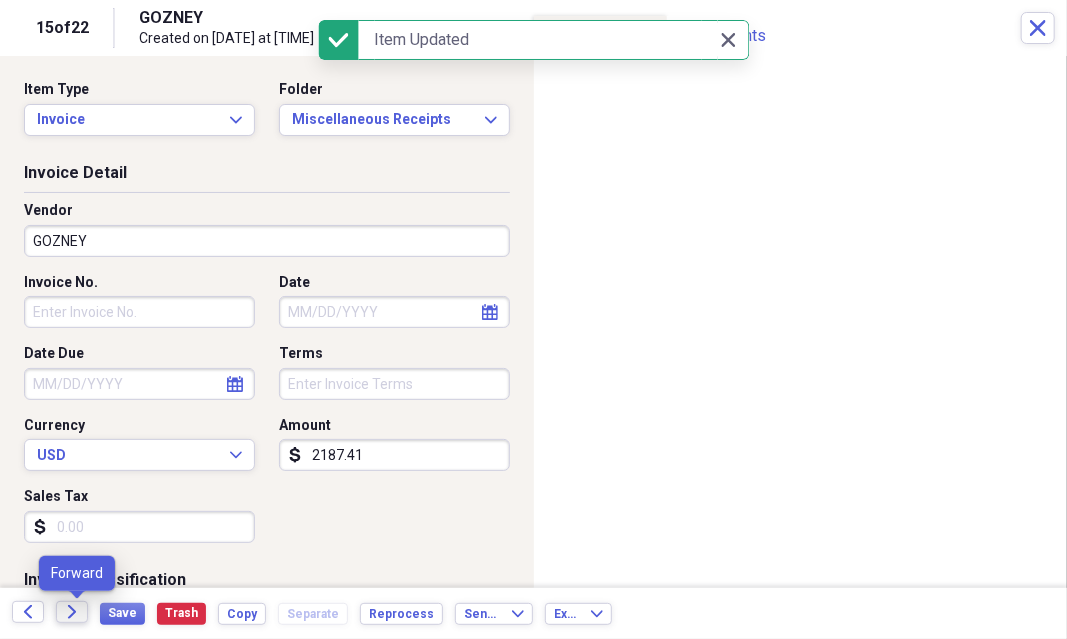 click on "Forward" 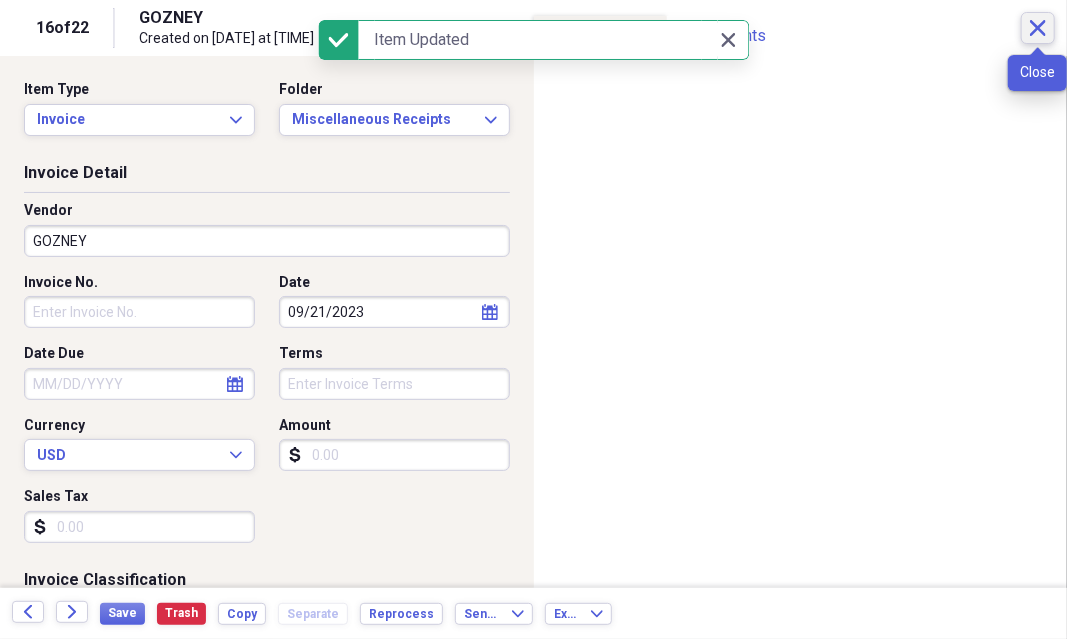 click 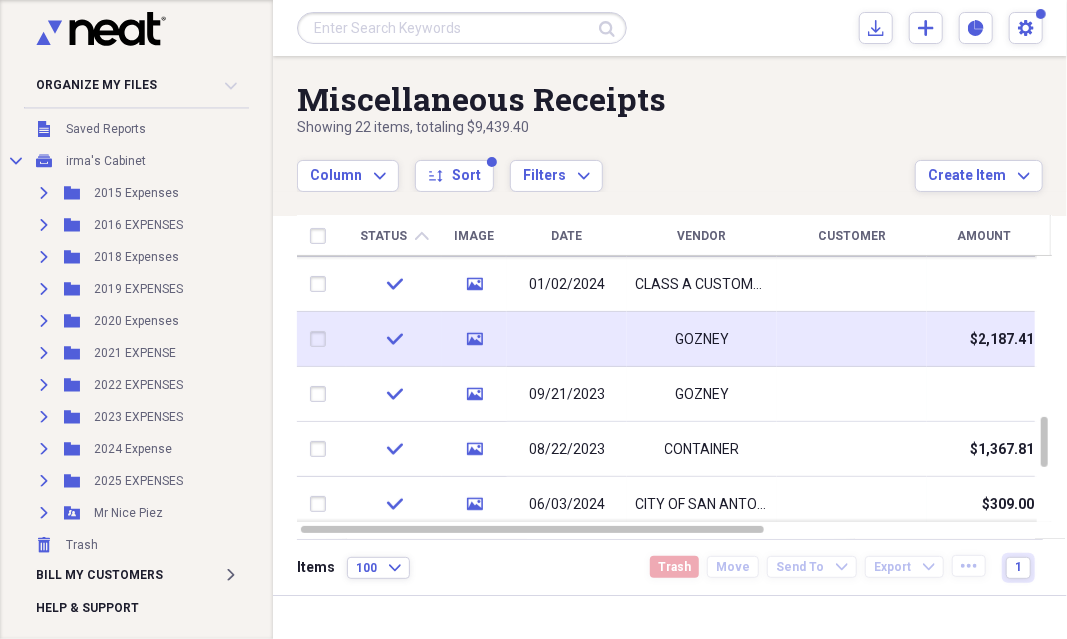 click on "GOZNEY" at bounding box center [702, 339] 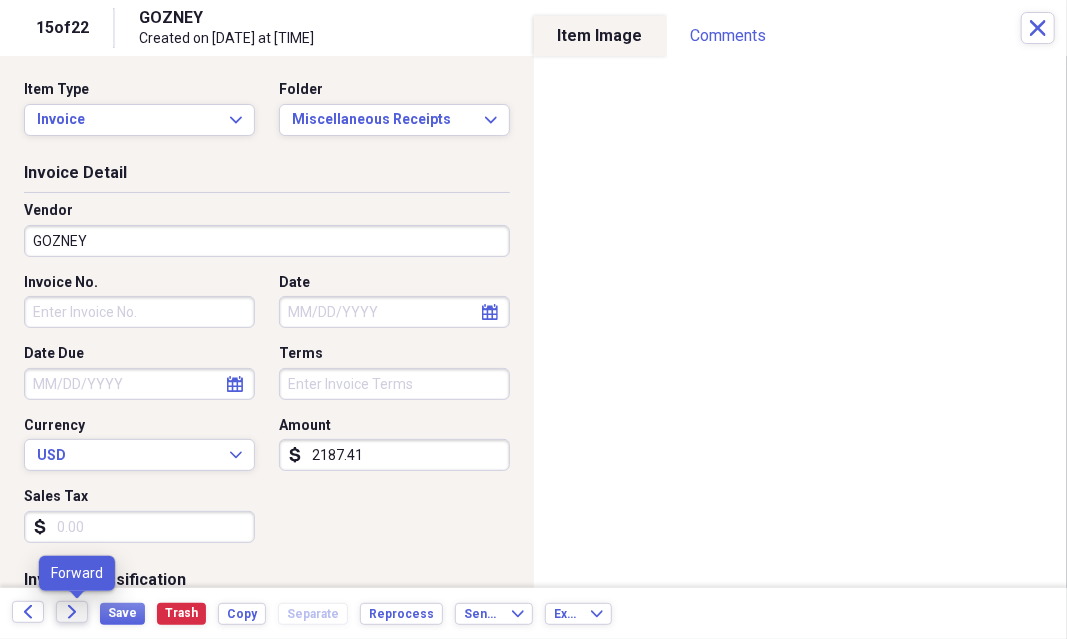 click on "Forward" 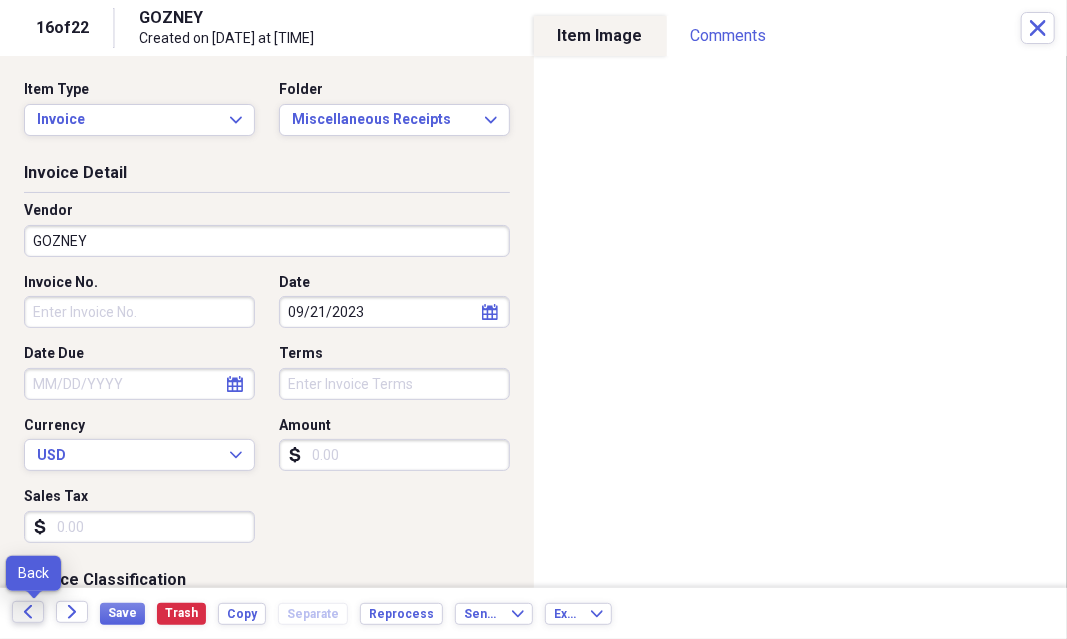 click 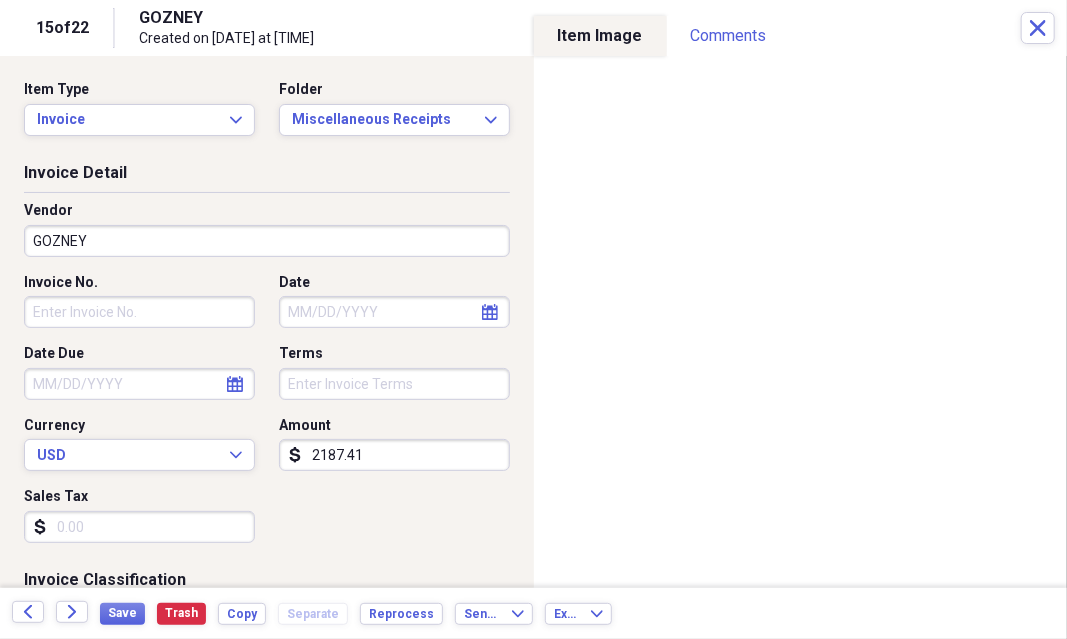 select on "7" 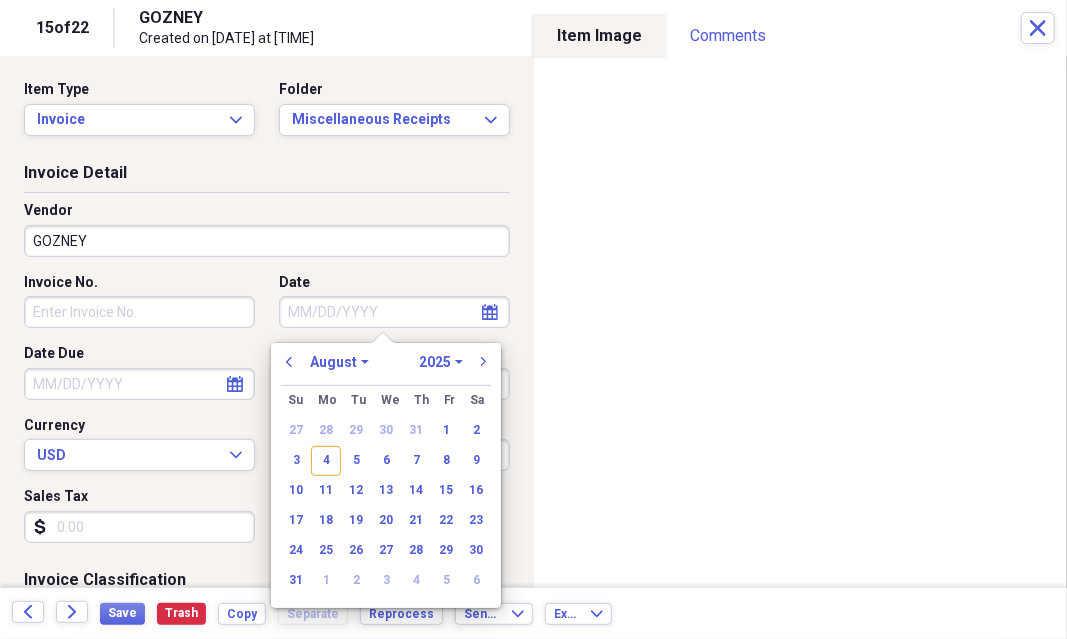 click on "Date" at bounding box center [394, 312] 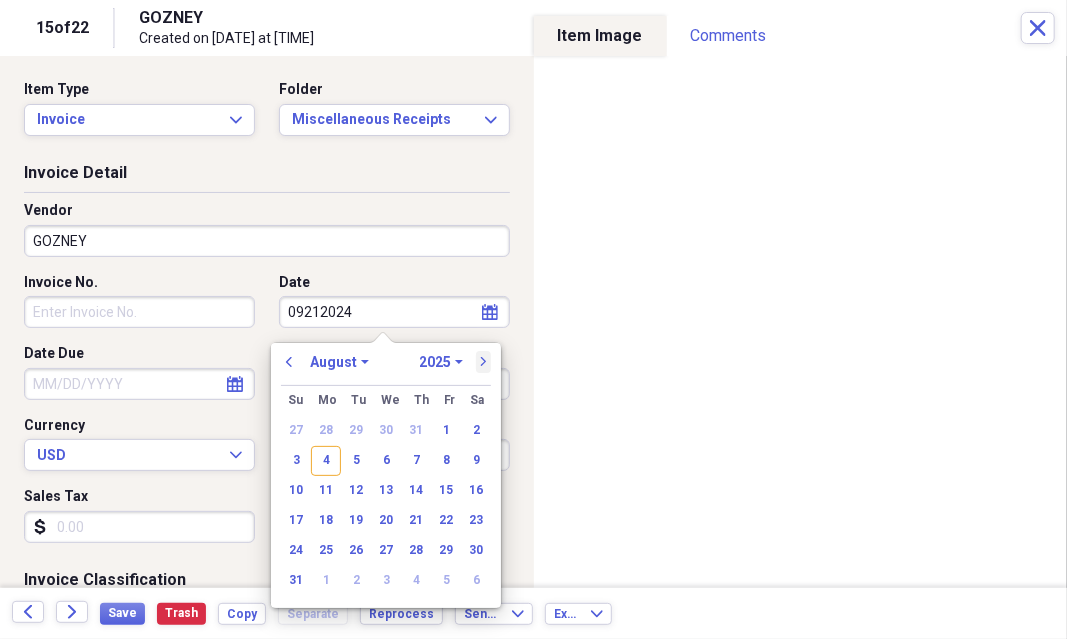 type on "09212024" 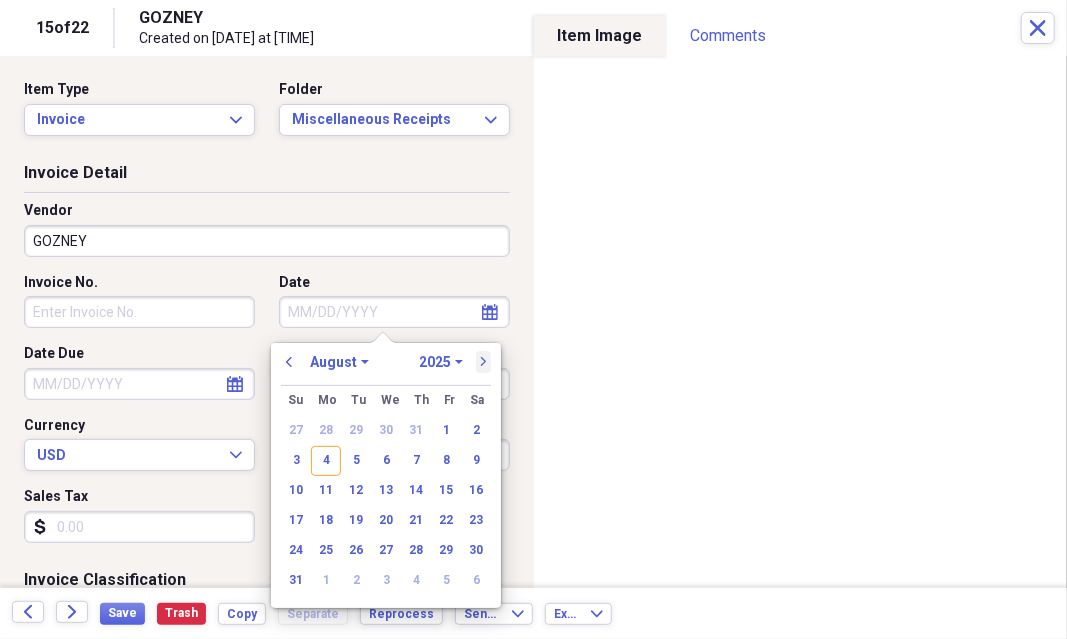 click on "next" at bounding box center (484, 362) 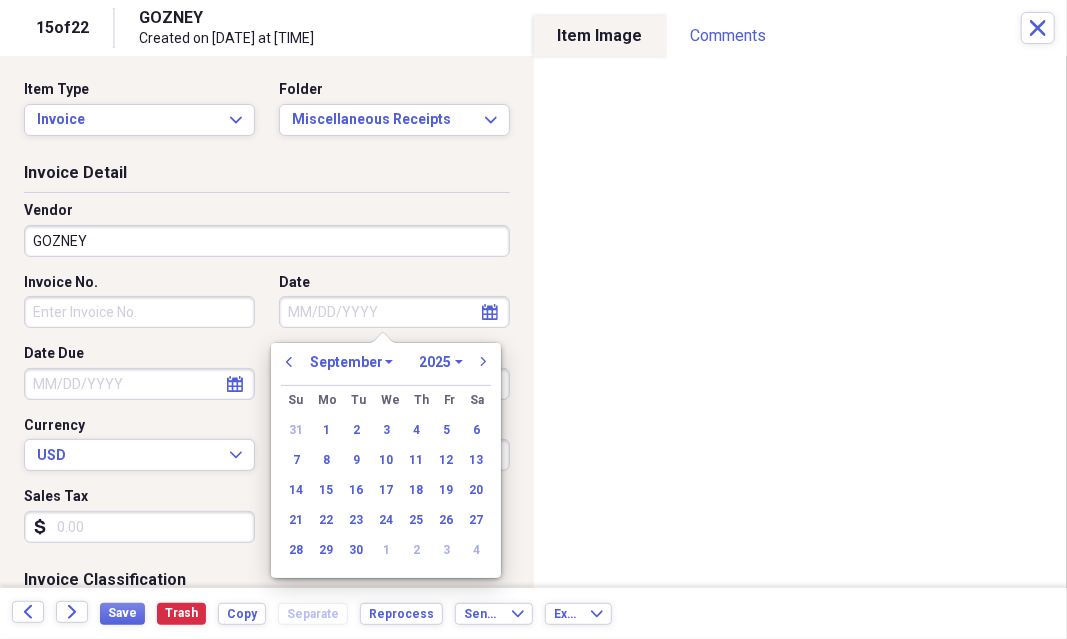 click on "1970 1971 1972 1973 1974 1975 1976 1977 1978 1979 1980 1981 1982 1983 1984 1985 1986 1987 1988 1989 1990 1991 1992 1993 1994 1995 1996 1997 1998 1999 2000 2001 2002 2003 2004 2005 2006 2007 2008 2009 2010 2011 2012 2013 2014 2015 2016 2017 2018 2019 2020 2021 2022 2023 2024 2025 2026 2027 2028 2029 2030 2031 2032 2033 2034 2035" at bounding box center [441, 362] 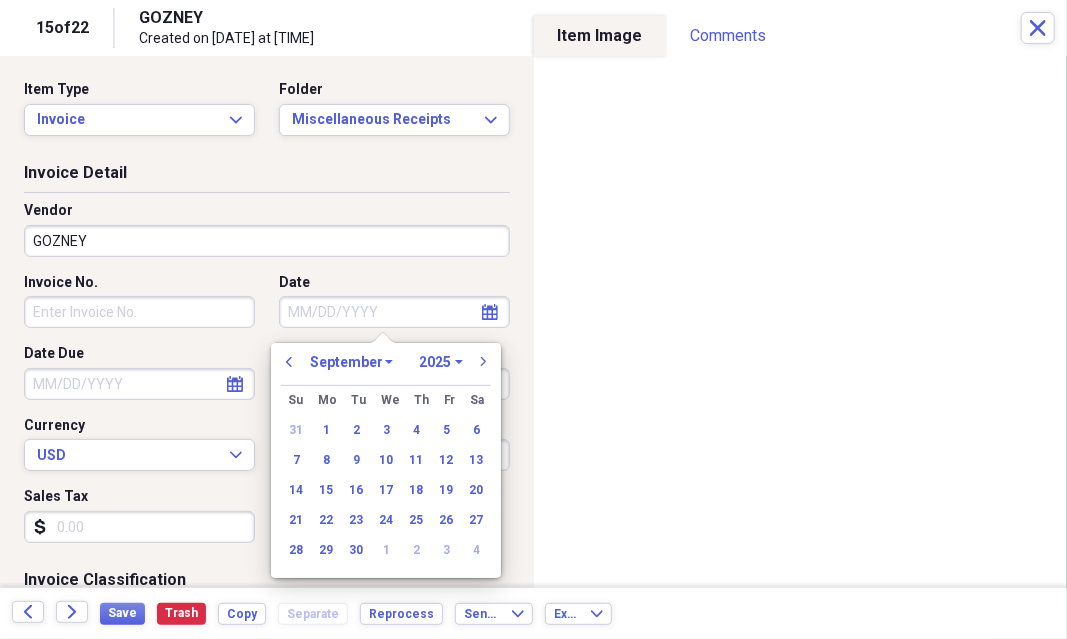 select on "2024" 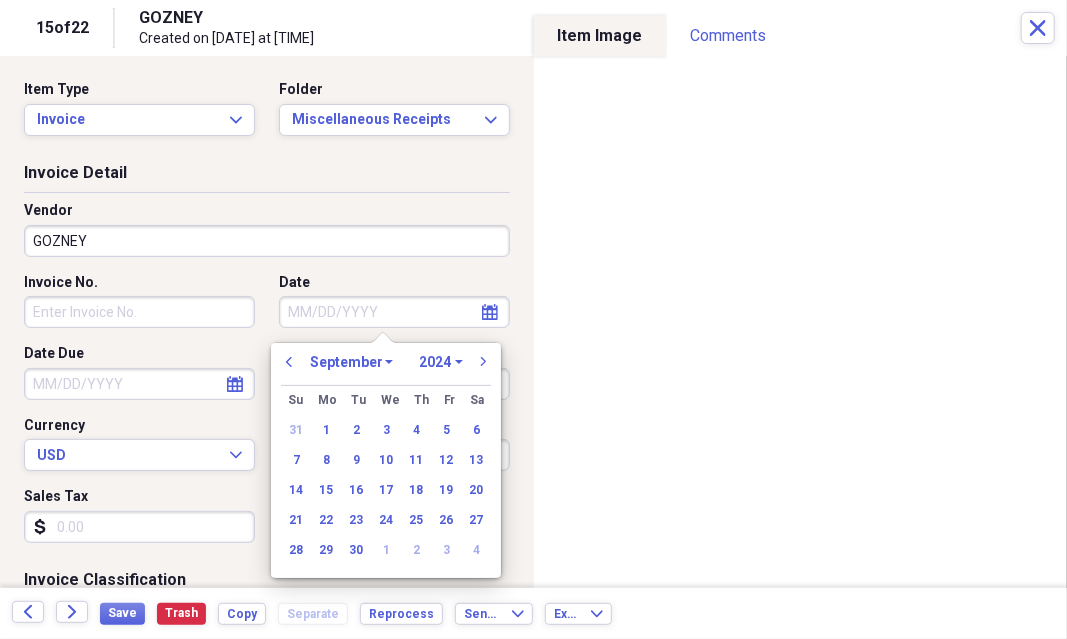 click on "1970 1971 1972 1973 1974 1975 1976 1977 1978 1979 1980 1981 1982 1983 1984 1985 1986 1987 1988 1989 1990 1991 1992 1993 1994 1995 1996 1997 1998 1999 2000 2001 2002 2003 2004 2005 2006 2007 2008 2009 2010 2011 2012 2013 2014 2015 2016 2017 2018 2019 2020 2021 2022 2023 2024 2025 2026 2027 2028 2029 2030 2031 2032 2033 2034 2035" at bounding box center [441, 362] 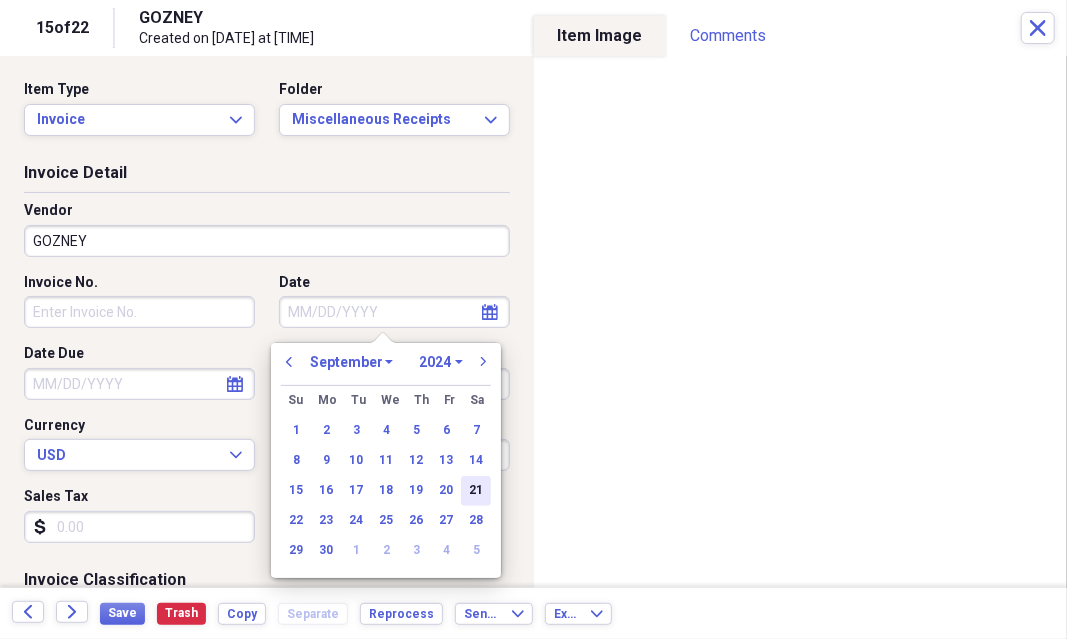 click on "21" at bounding box center (476, 491) 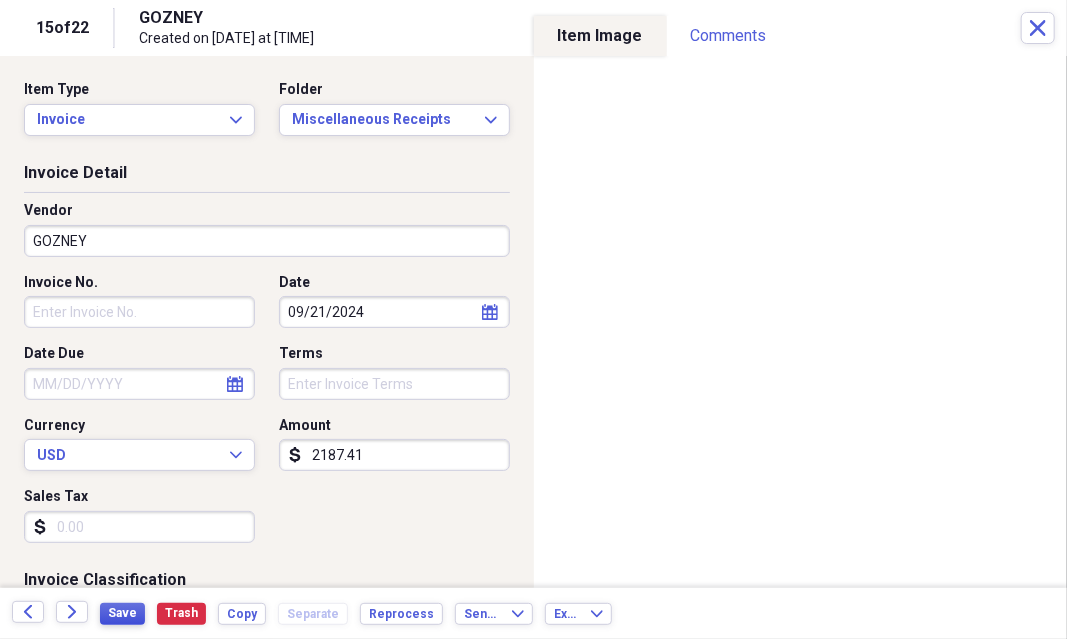 click on "Save" at bounding box center (122, 613) 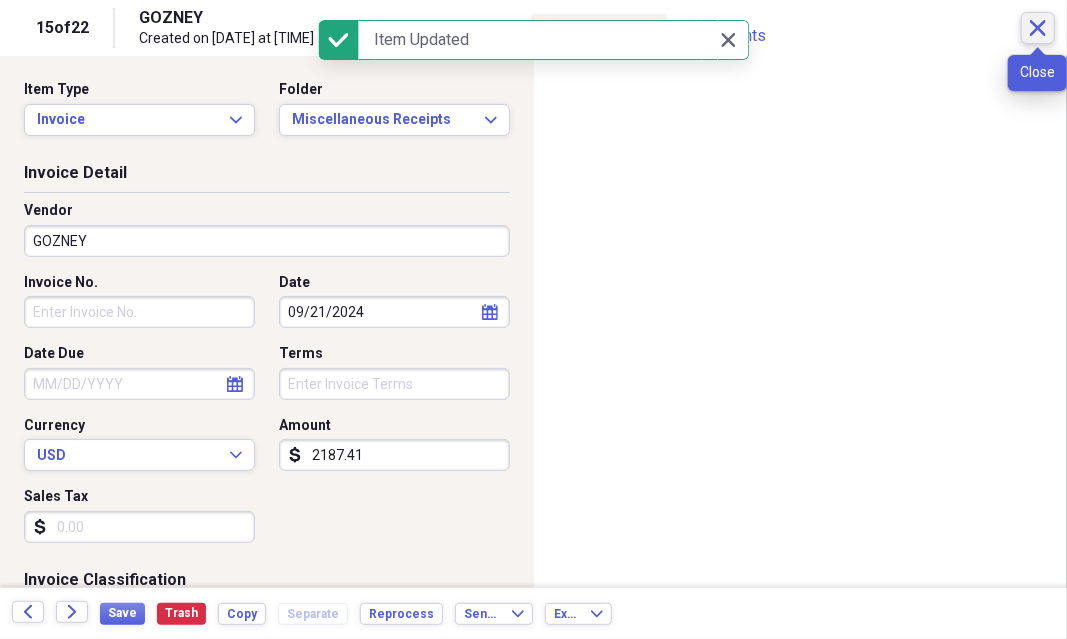click on "Close" 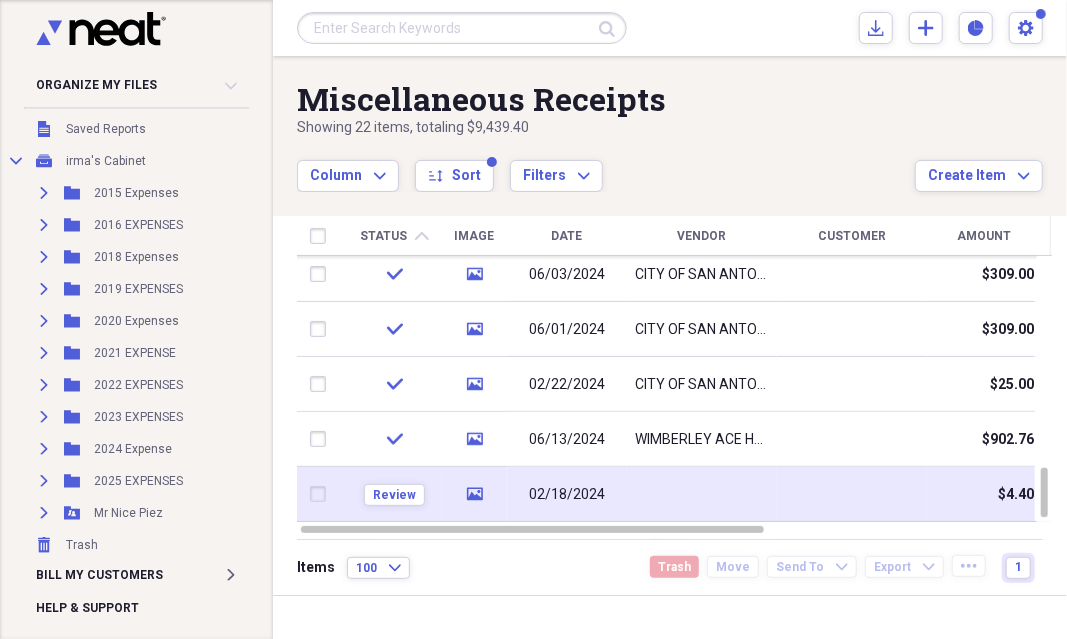 click on "02/18/2024" at bounding box center (567, 495) 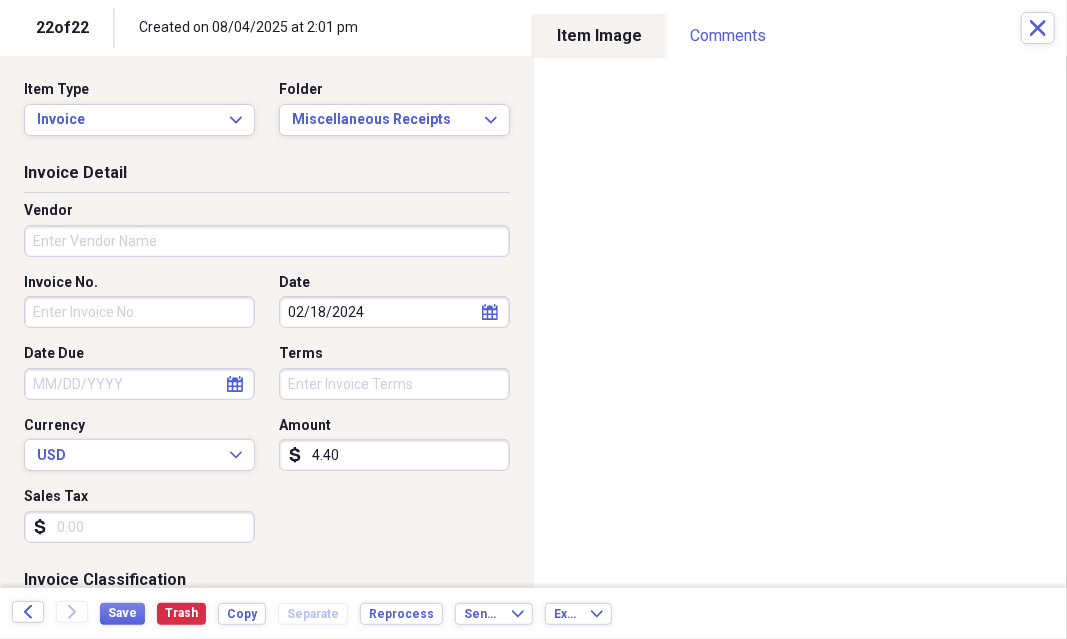 scroll, scrollTop: 98, scrollLeft: 0, axis: vertical 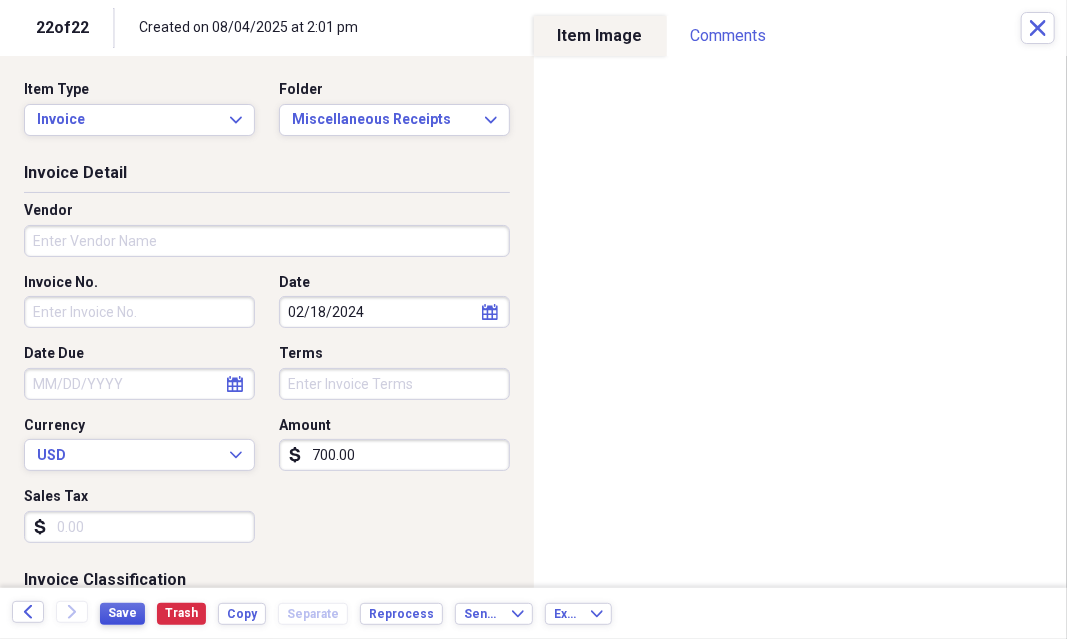type on "700.00" 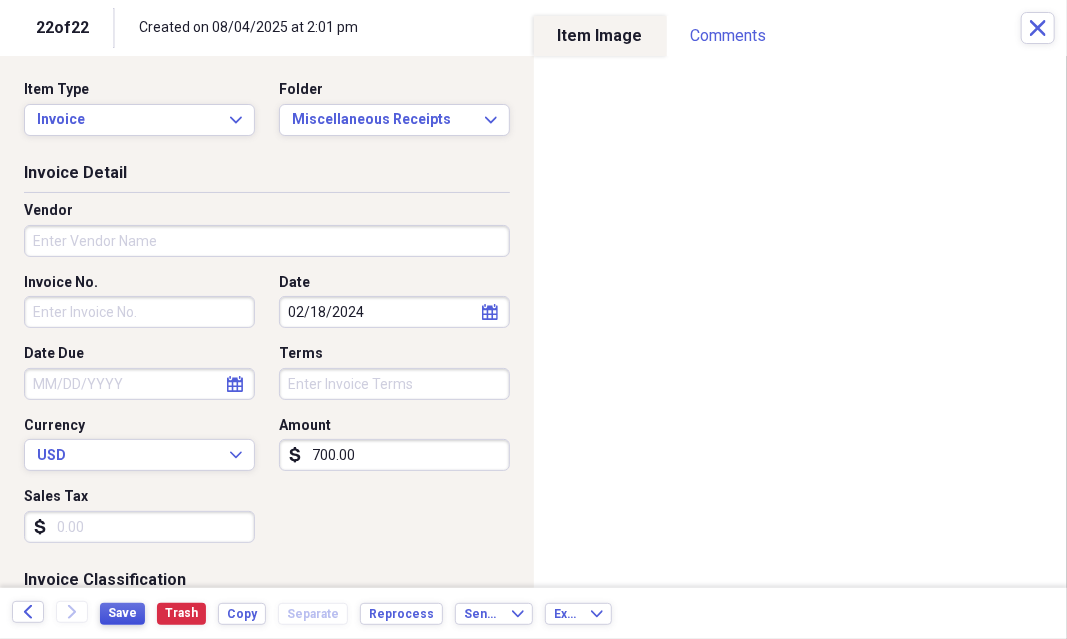 click on "Save" at bounding box center (122, 613) 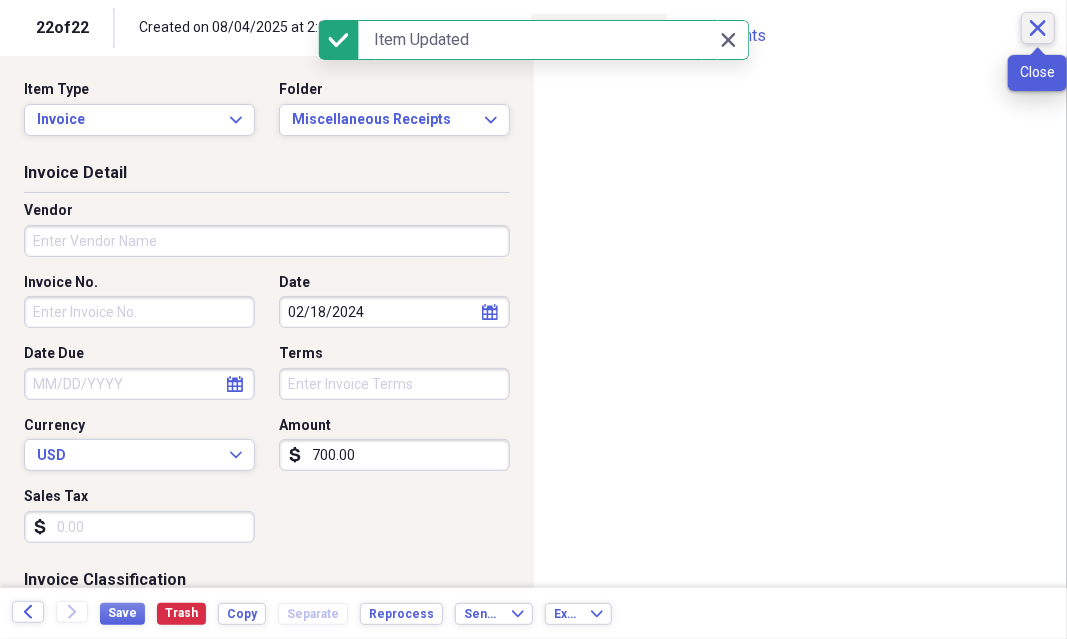 click 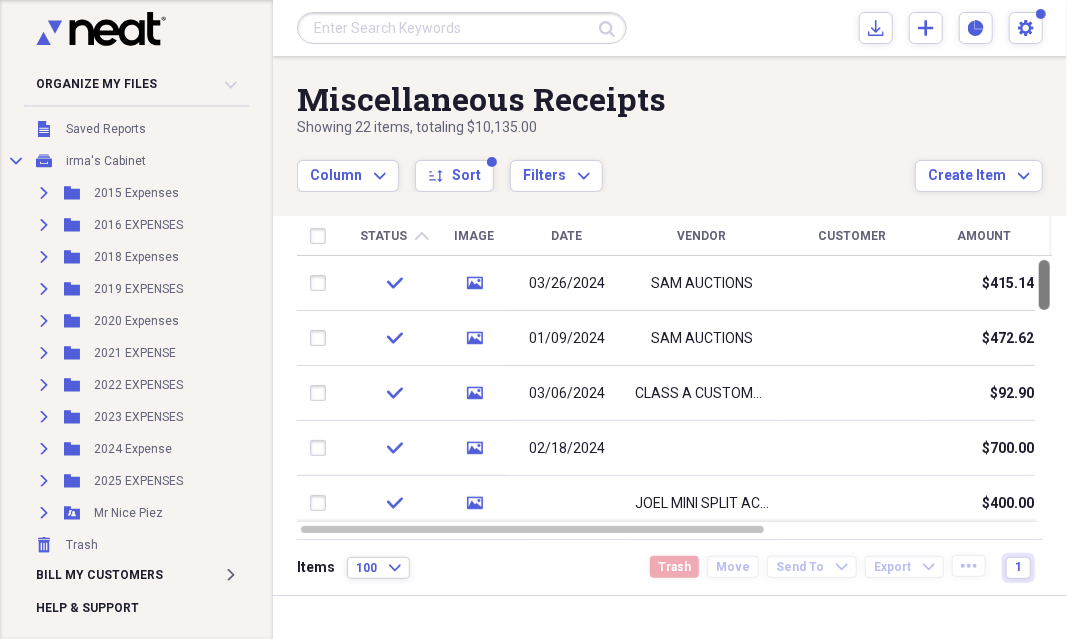 click at bounding box center [1044, 285] 